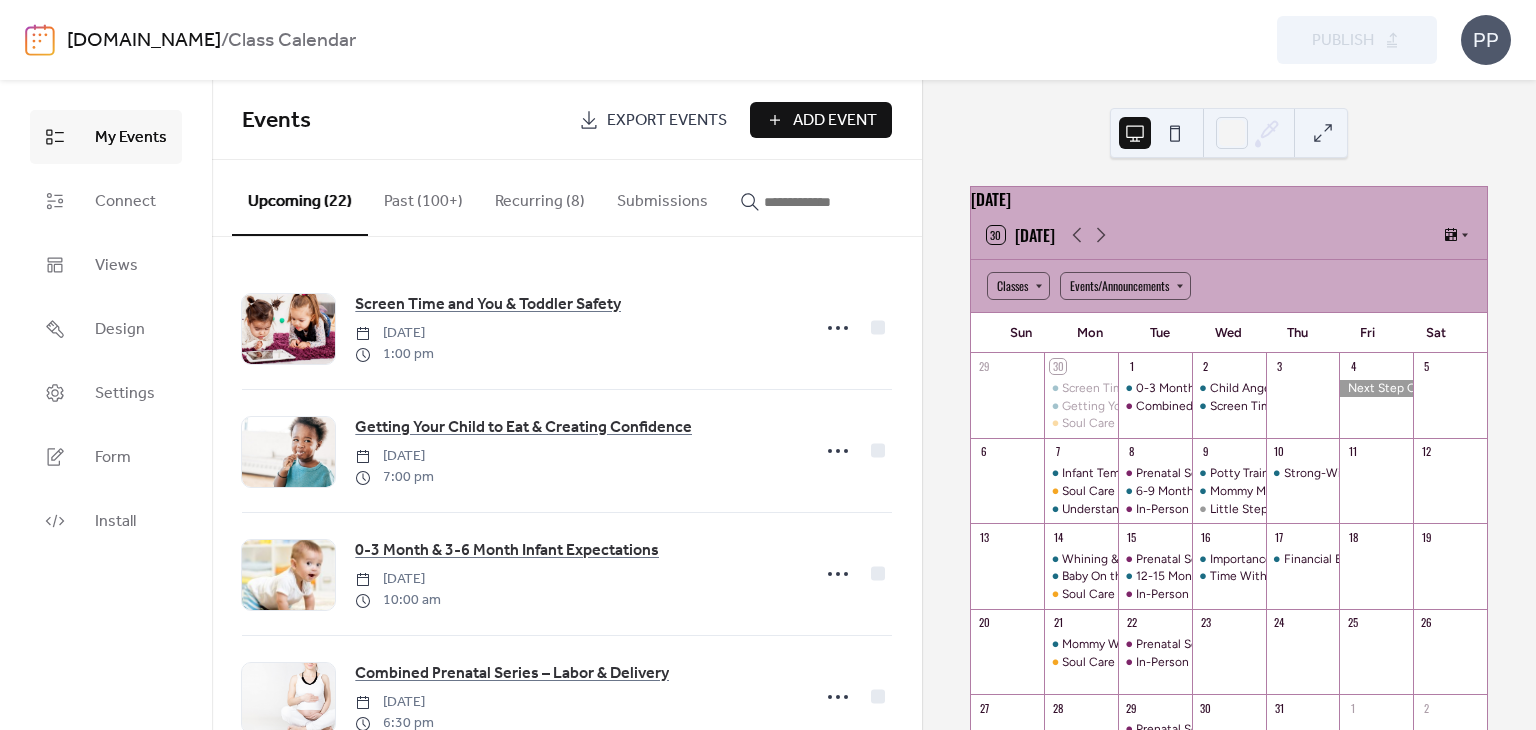 scroll, scrollTop: 0, scrollLeft: 0, axis: both 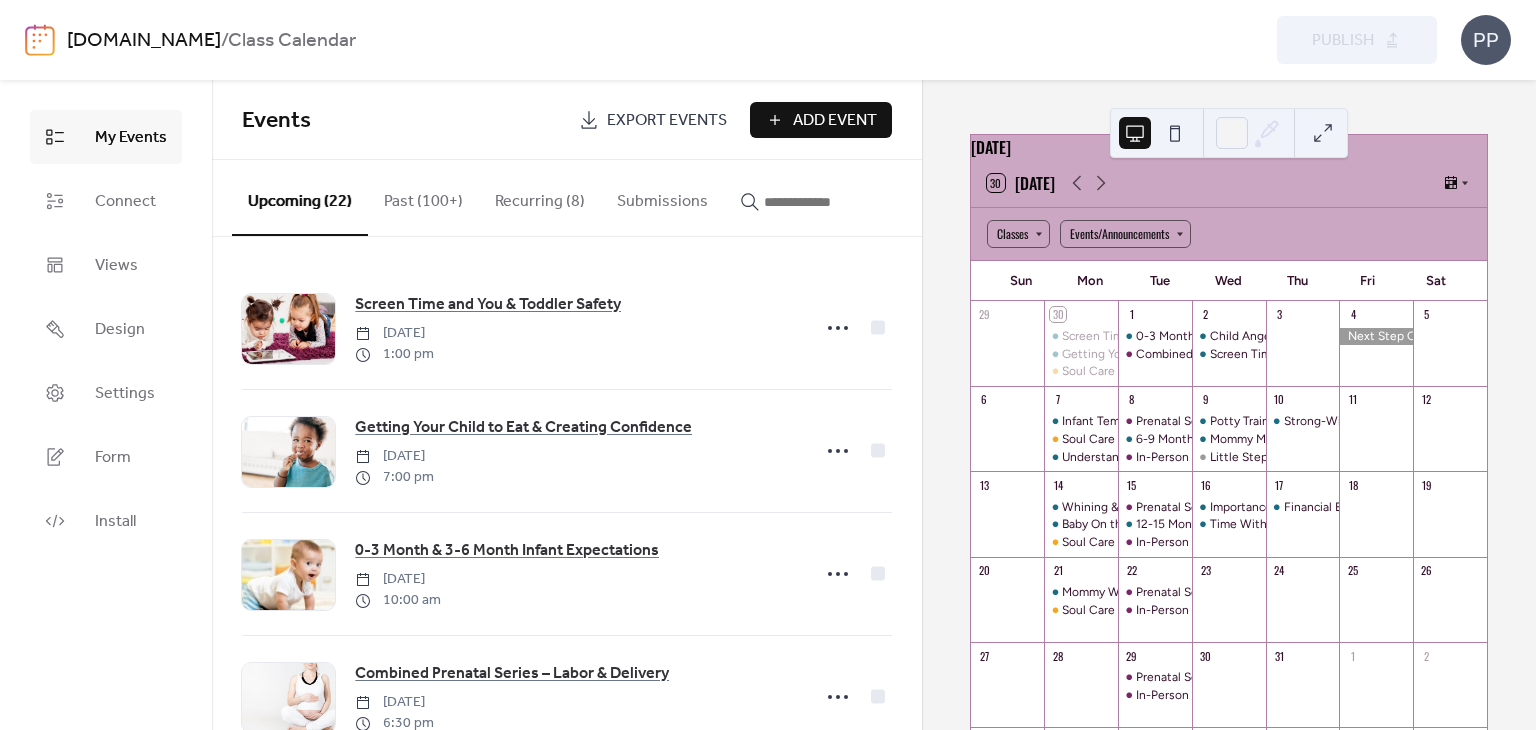 click at bounding box center (814, 202) 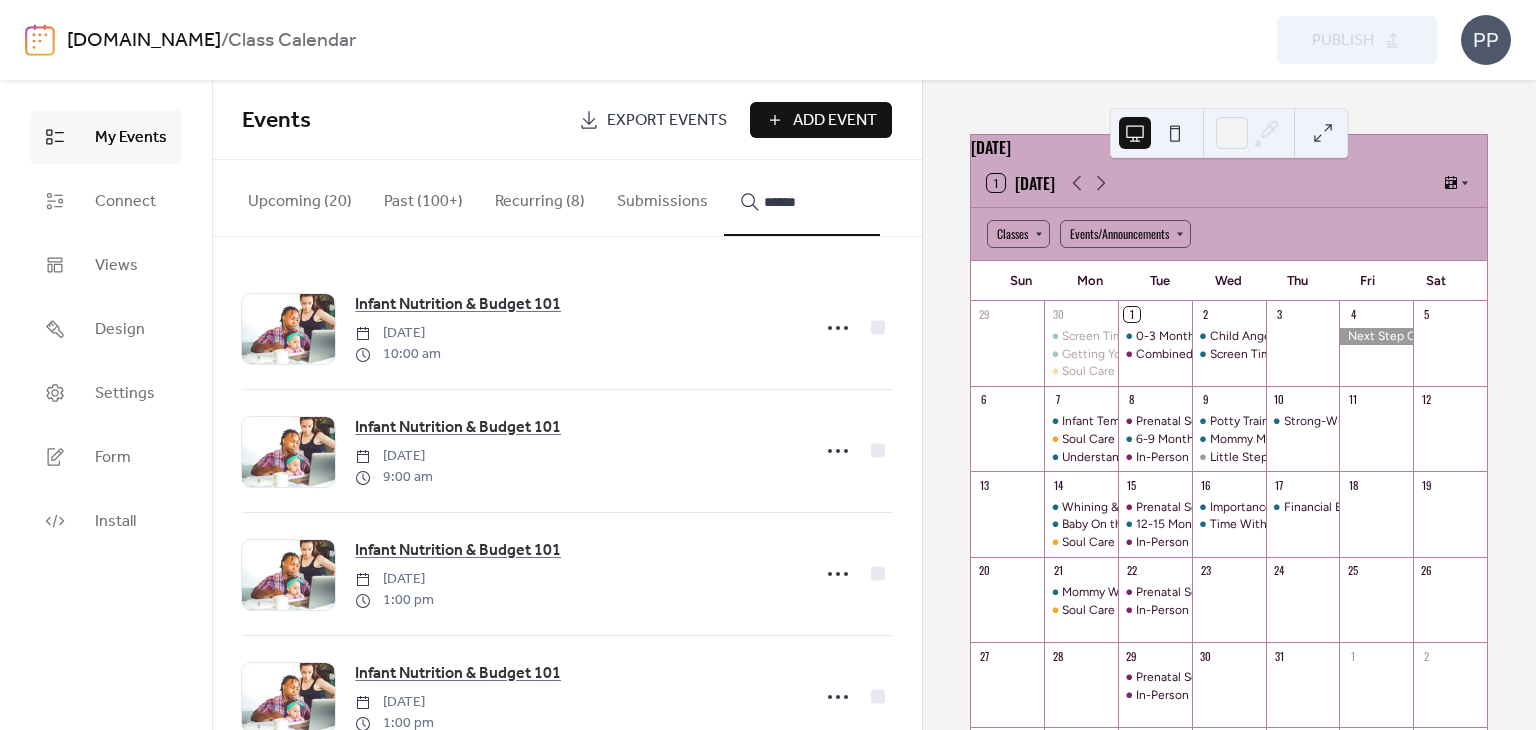 scroll, scrollTop: 305, scrollLeft: 0, axis: vertical 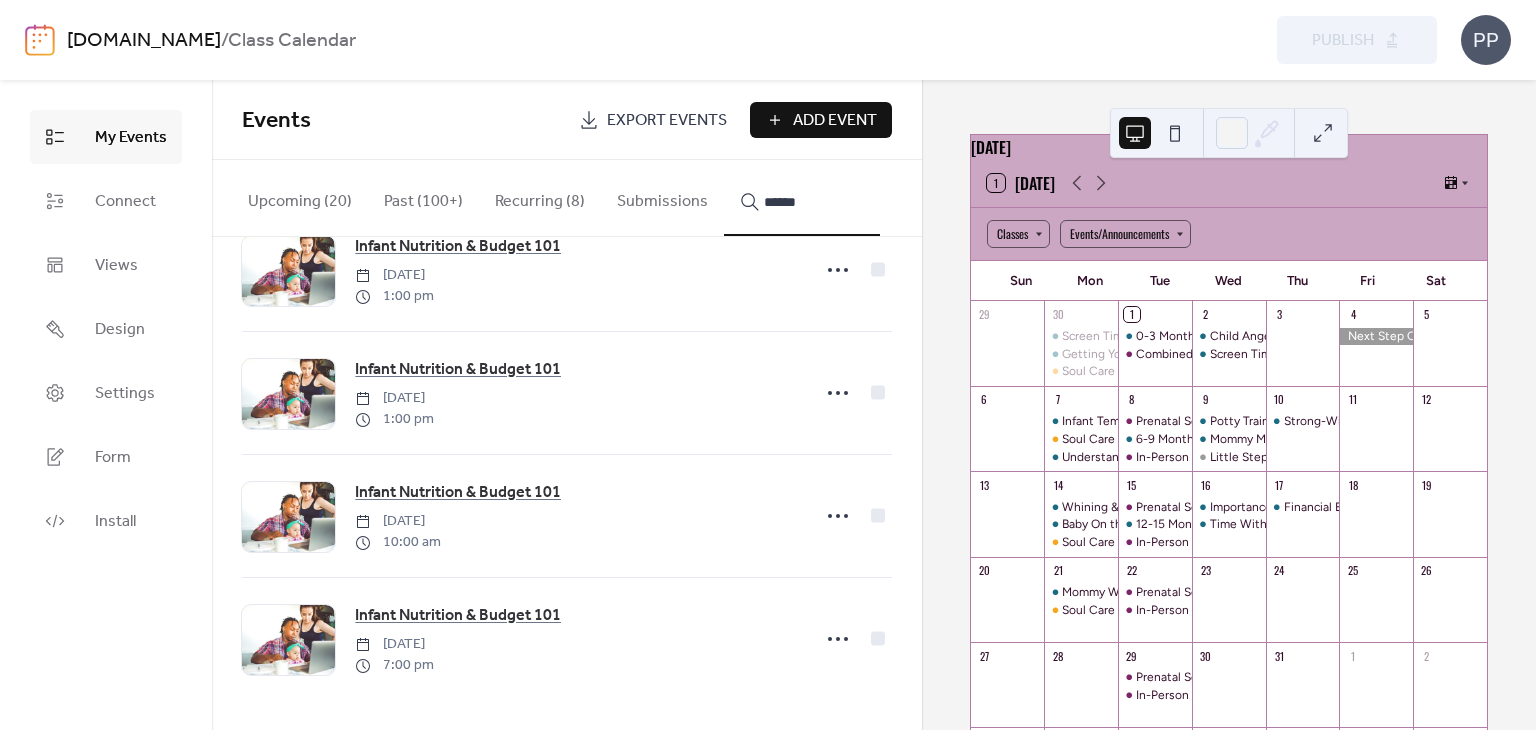 type on "******" 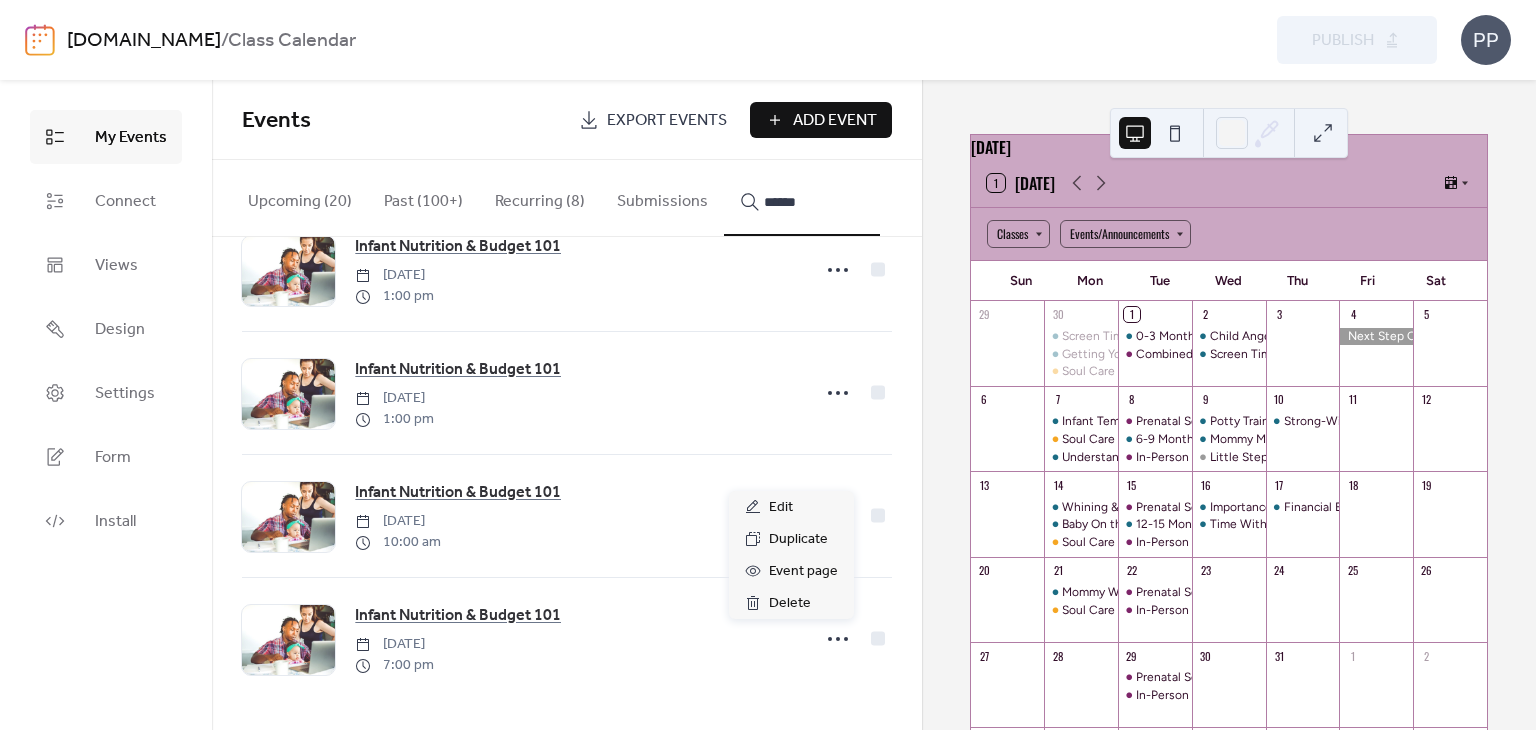 click 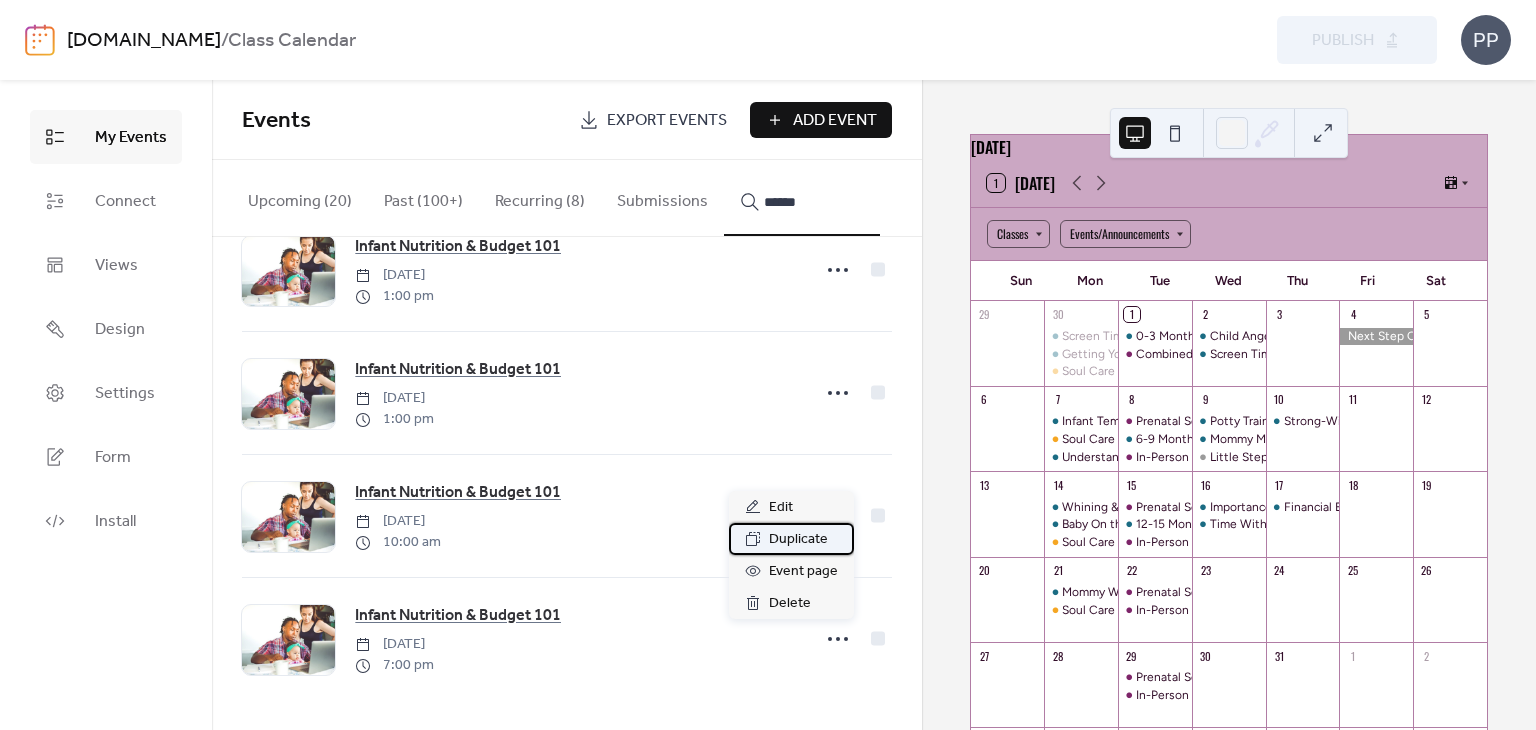click on "Duplicate" at bounding box center (798, 540) 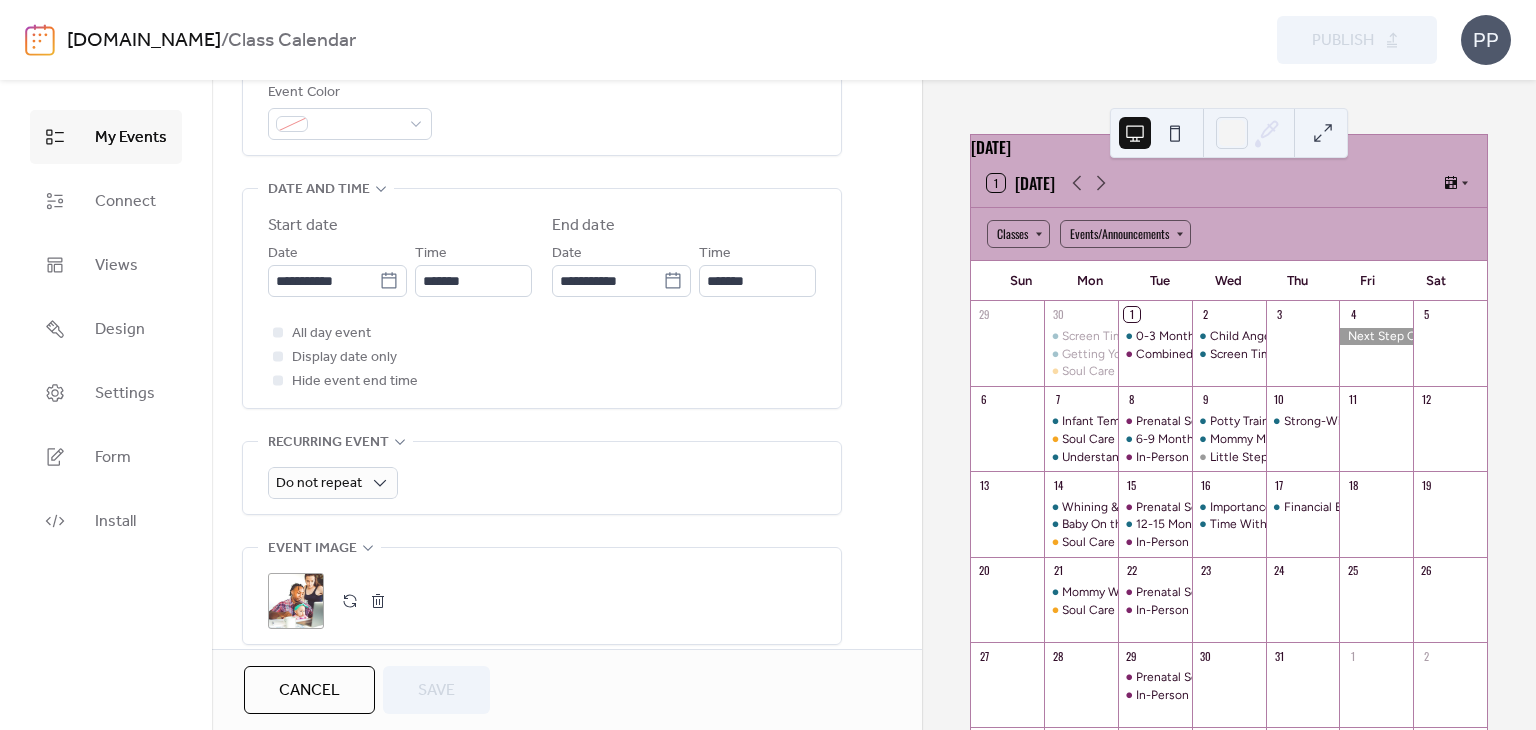 scroll, scrollTop: 584, scrollLeft: 0, axis: vertical 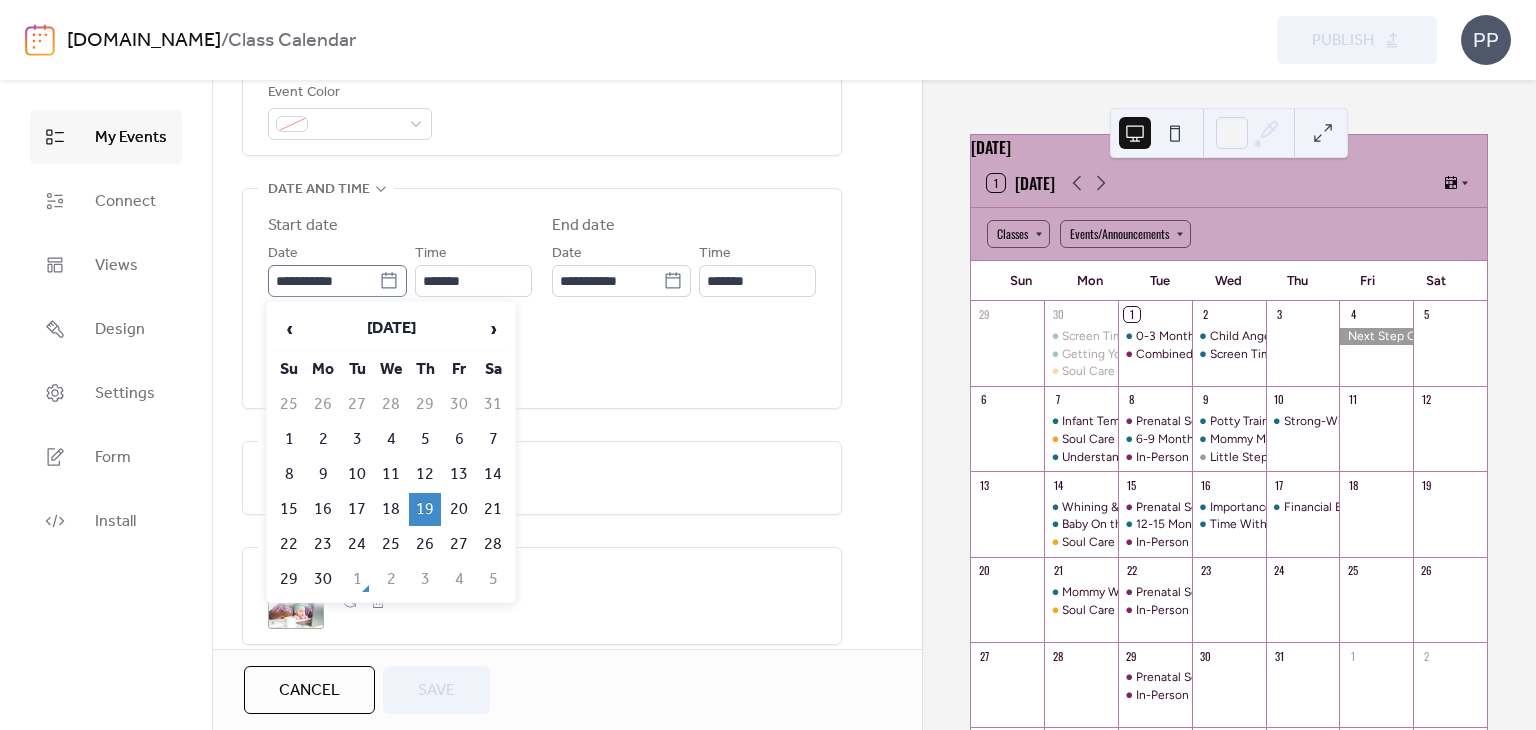 click 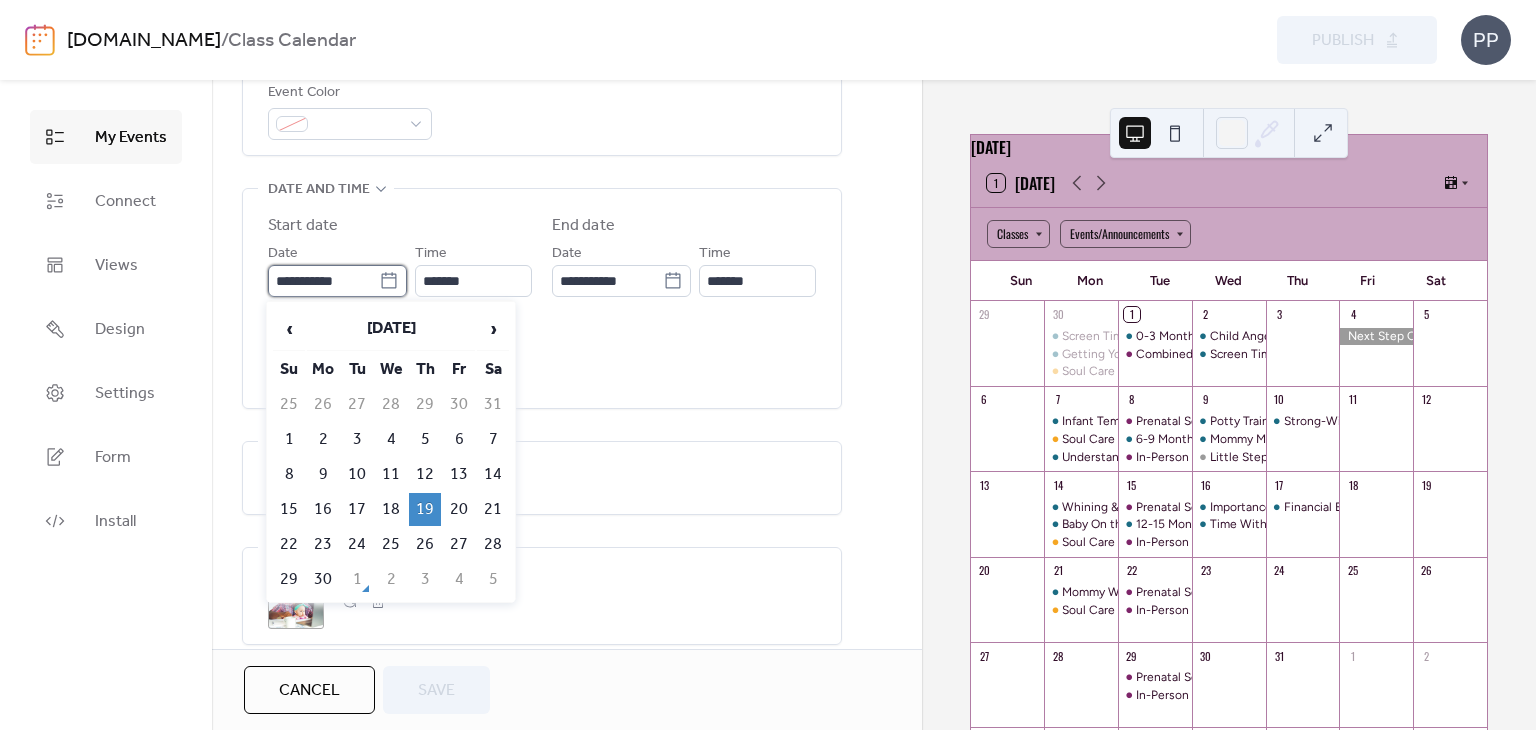 click on "**********" at bounding box center (323, 281) 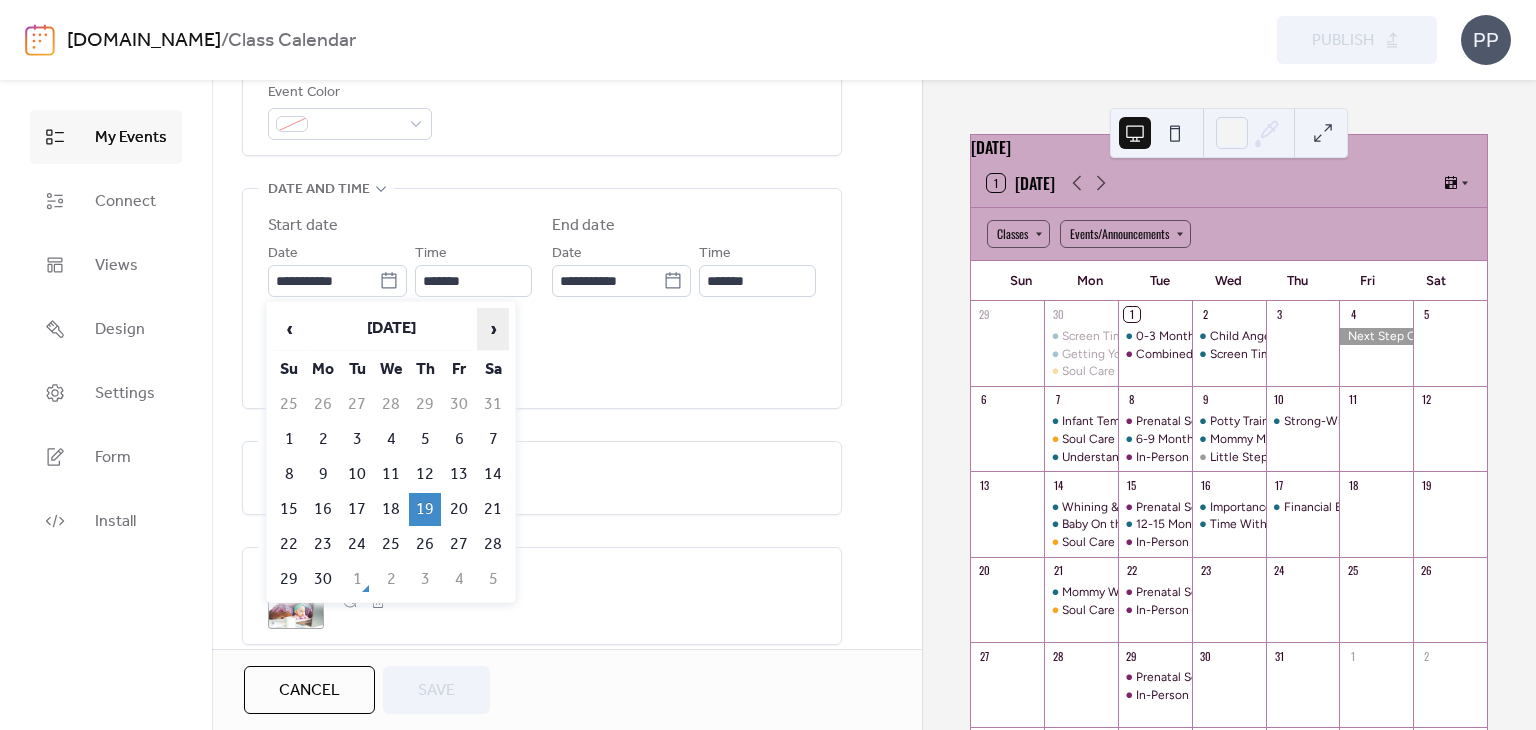 click on "›" at bounding box center (493, 329) 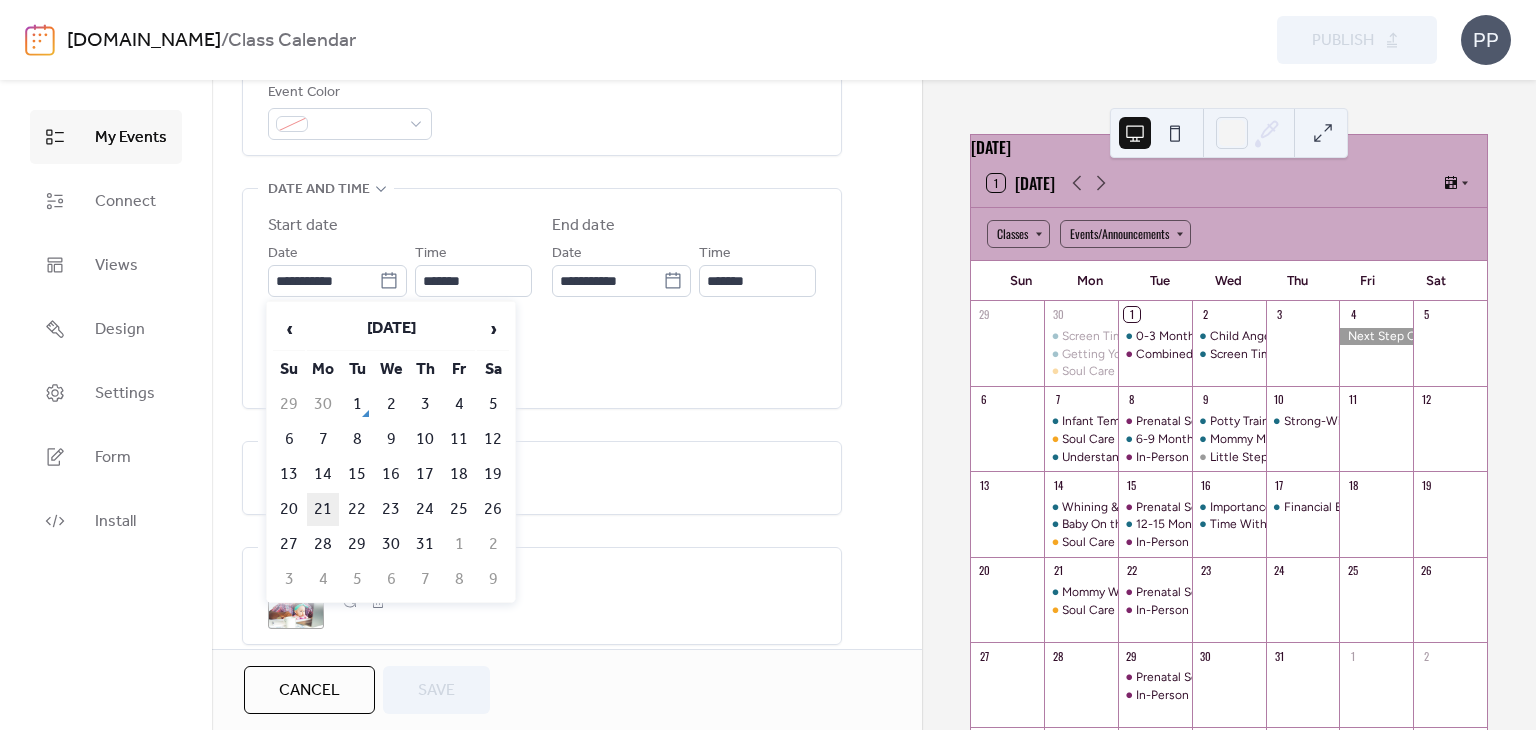 click on "21" at bounding box center [323, 509] 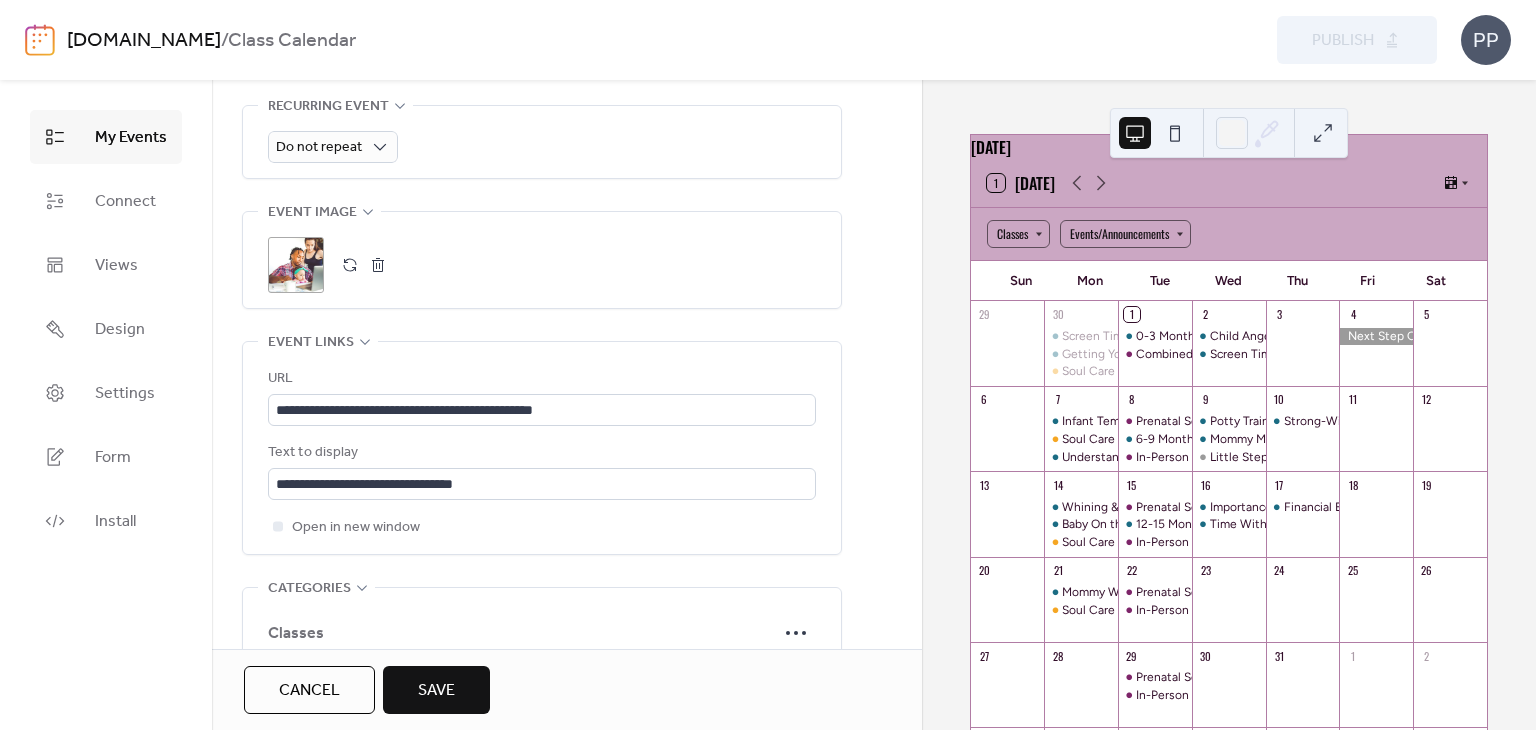 scroll, scrollTop: 923, scrollLeft: 0, axis: vertical 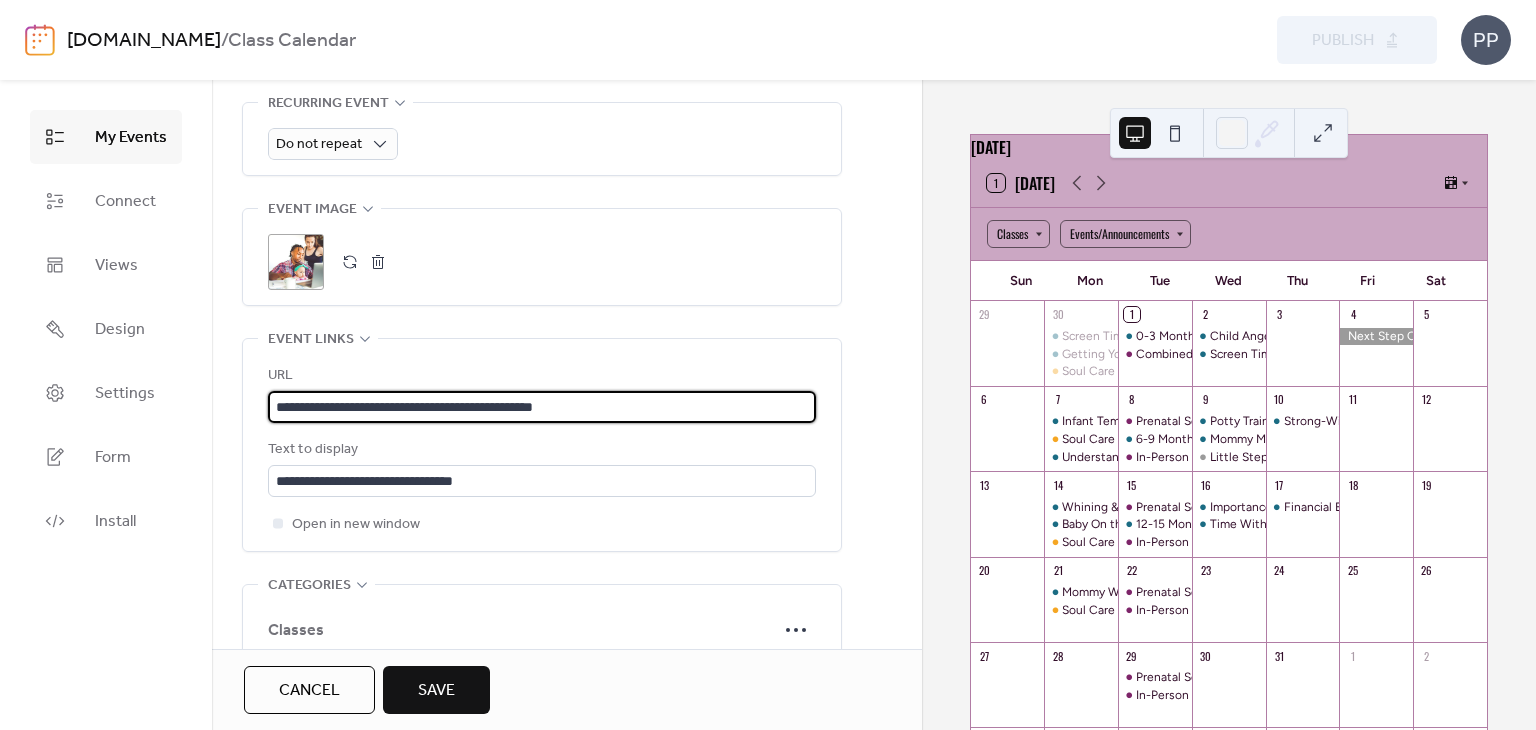 click on "**********" at bounding box center [542, 407] 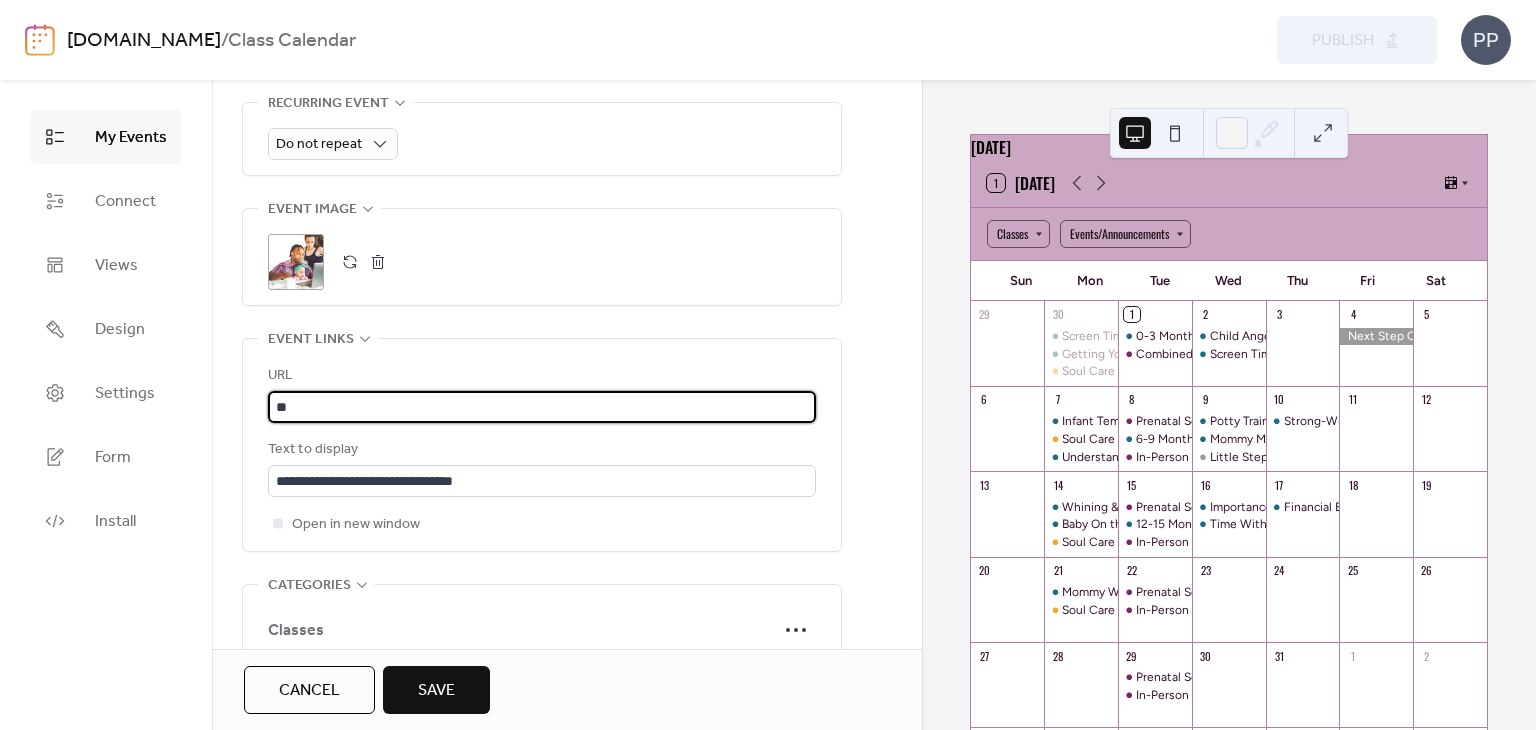 type on "*" 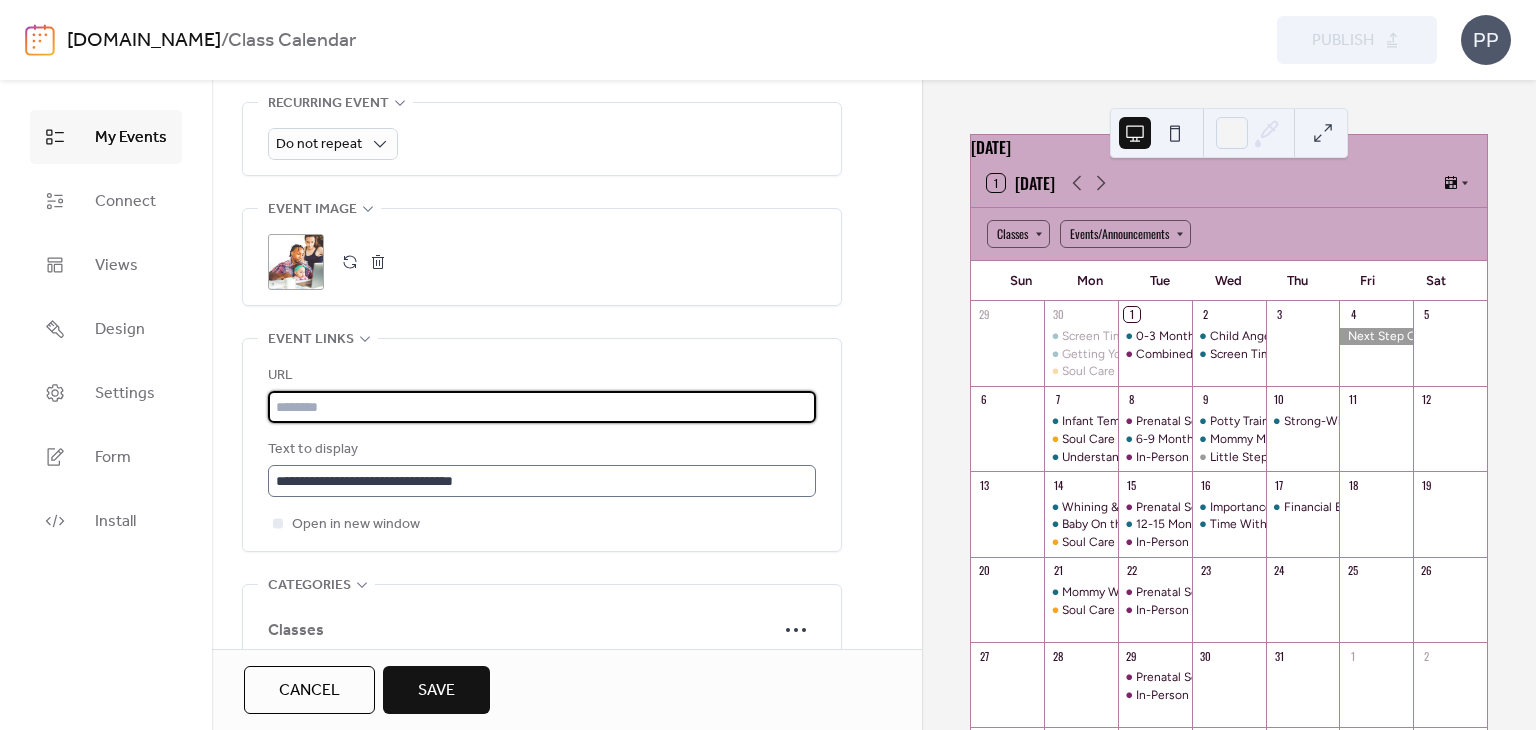 scroll, scrollTop: 0, scrollLeft: 0, axis: both 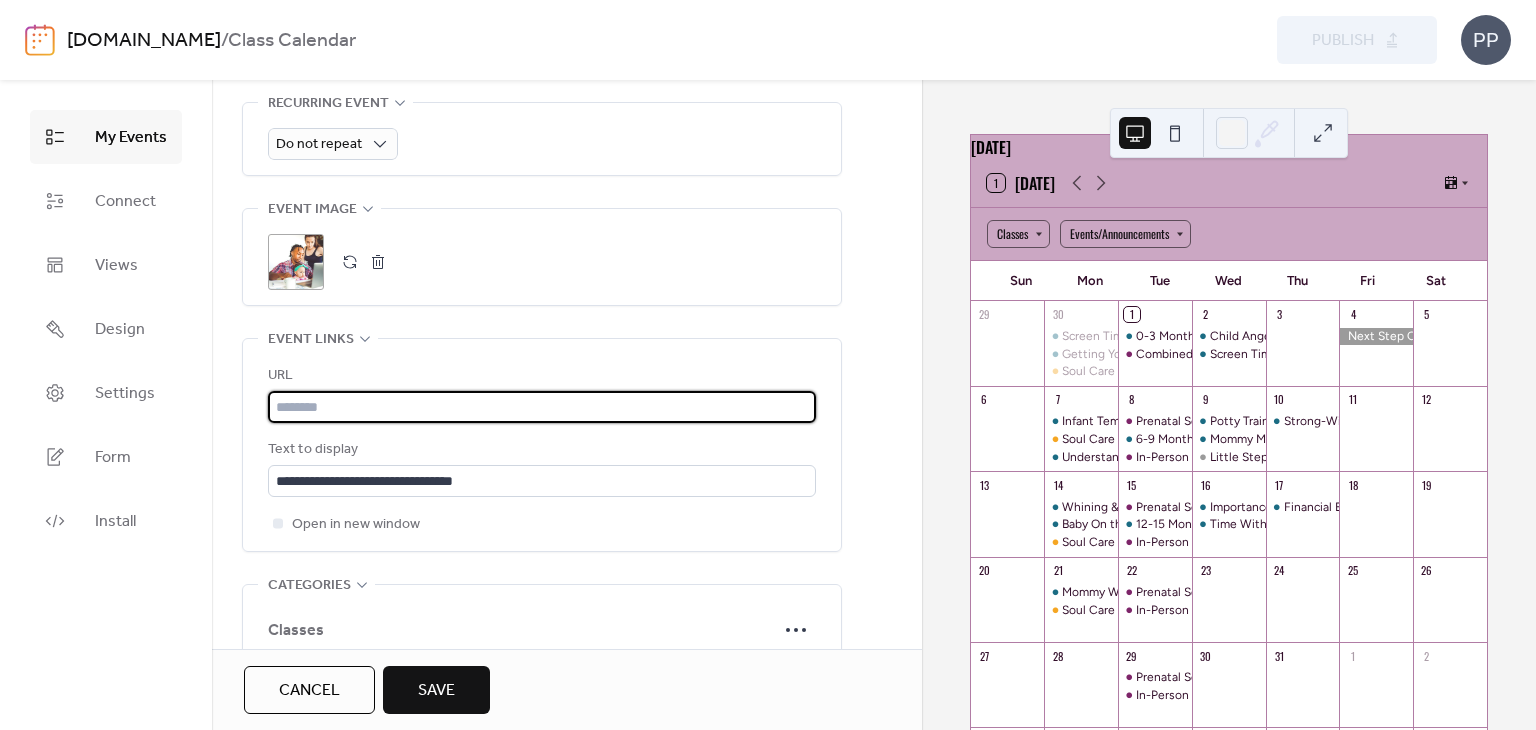 paste on "**********" 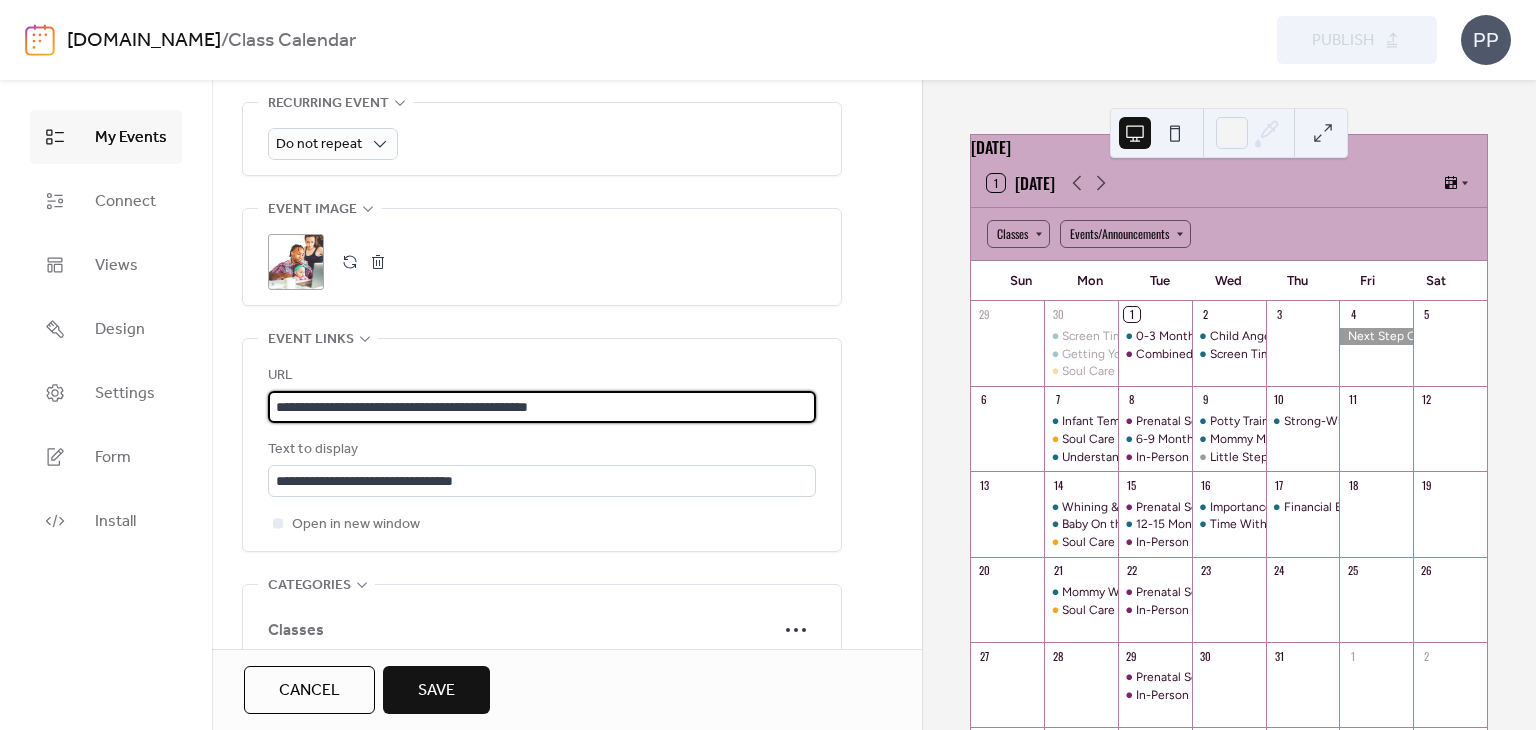 type on "**********" 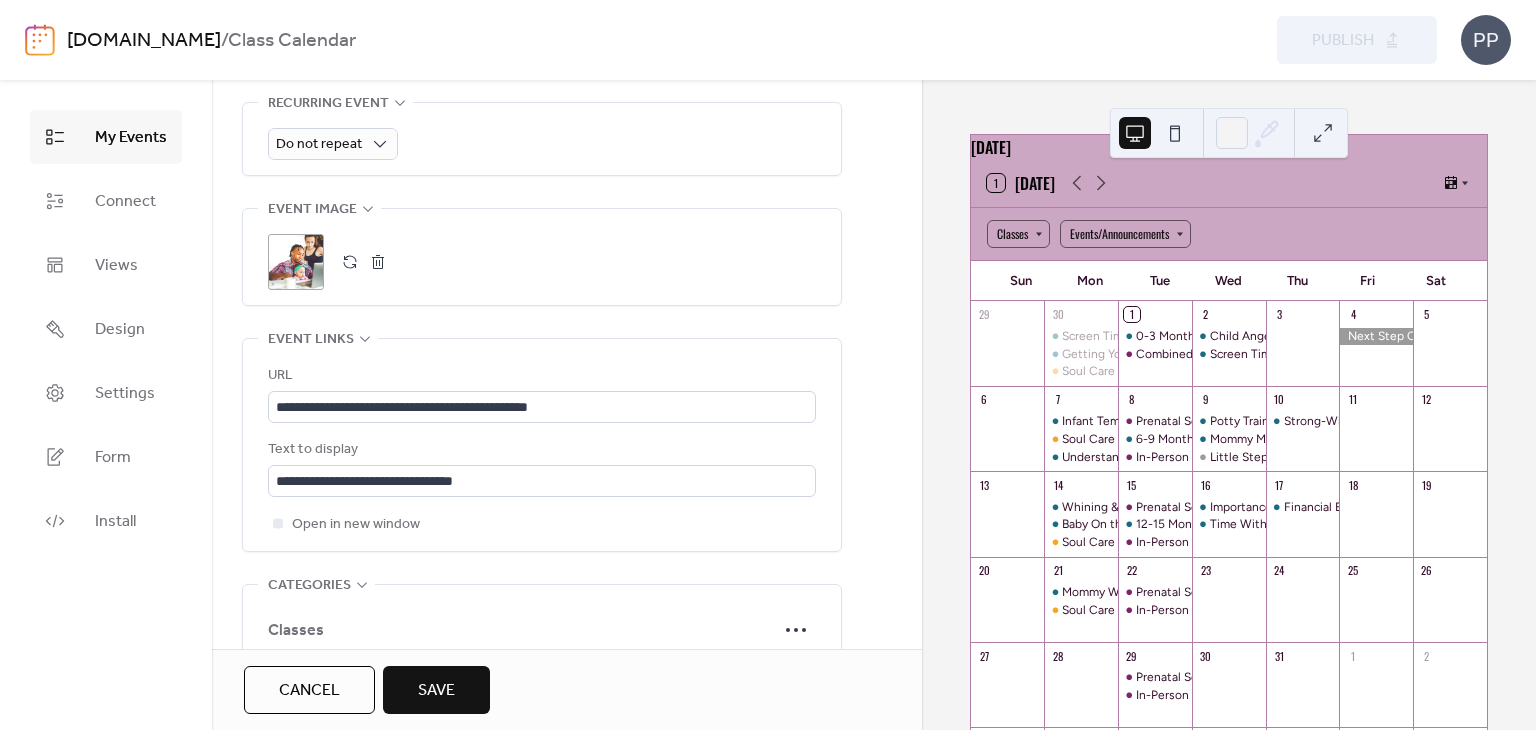 click on "Save" at bounding box center (436, 690) 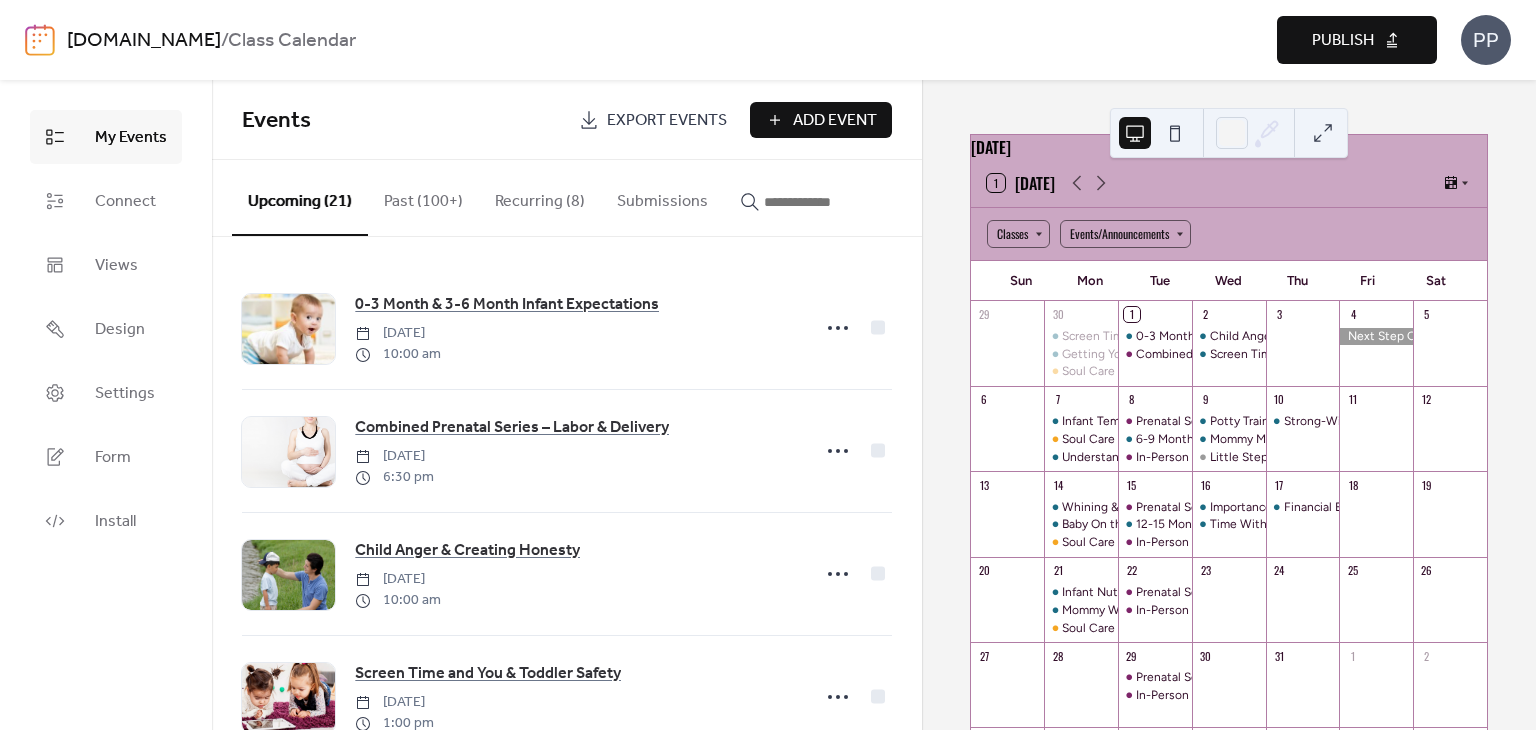 click on "Publish" at bounding box center (1343, 41) 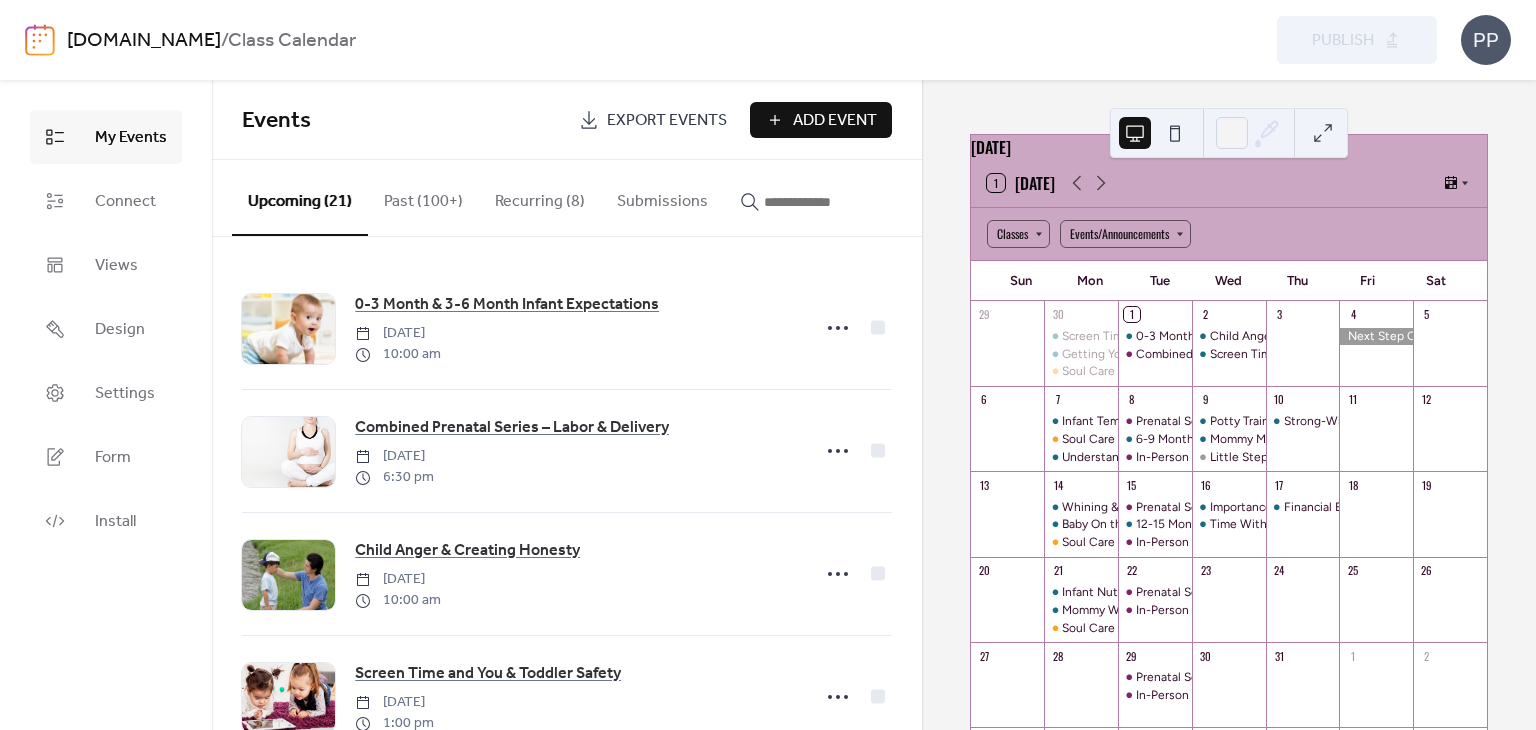 click at bounding box center (814, 202) 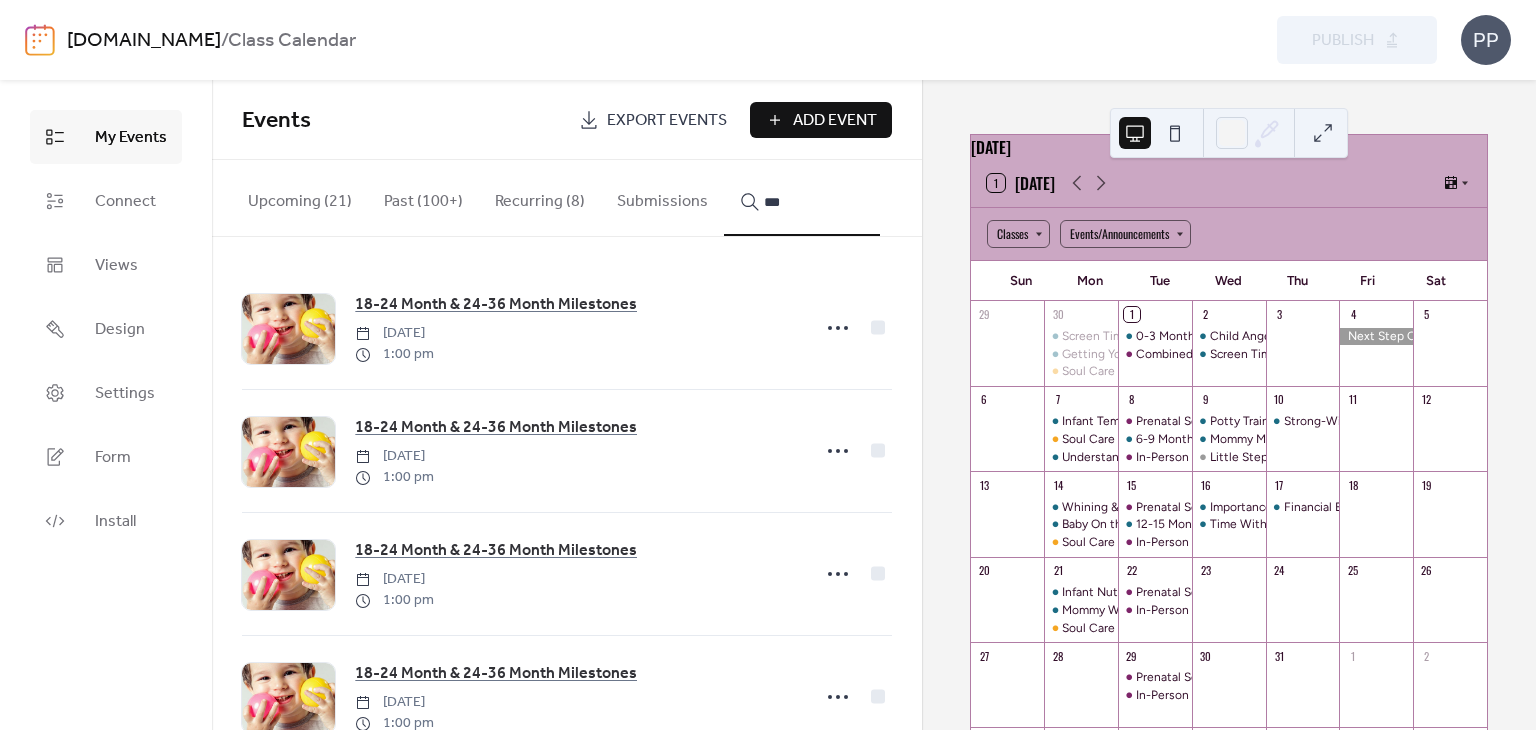 scroll, scrollTop: 428, scrollLeft: 0, axis: vertical 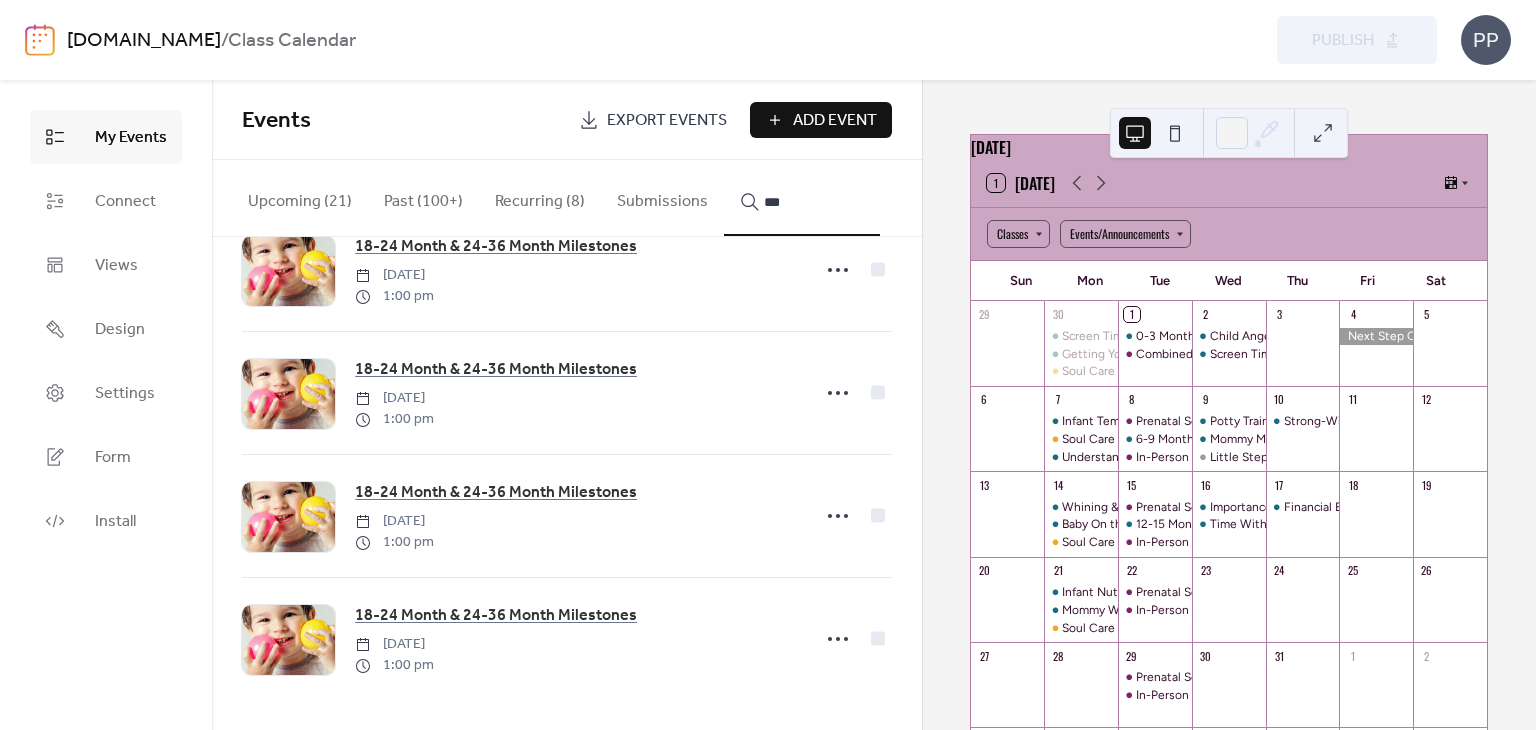 type on "***" 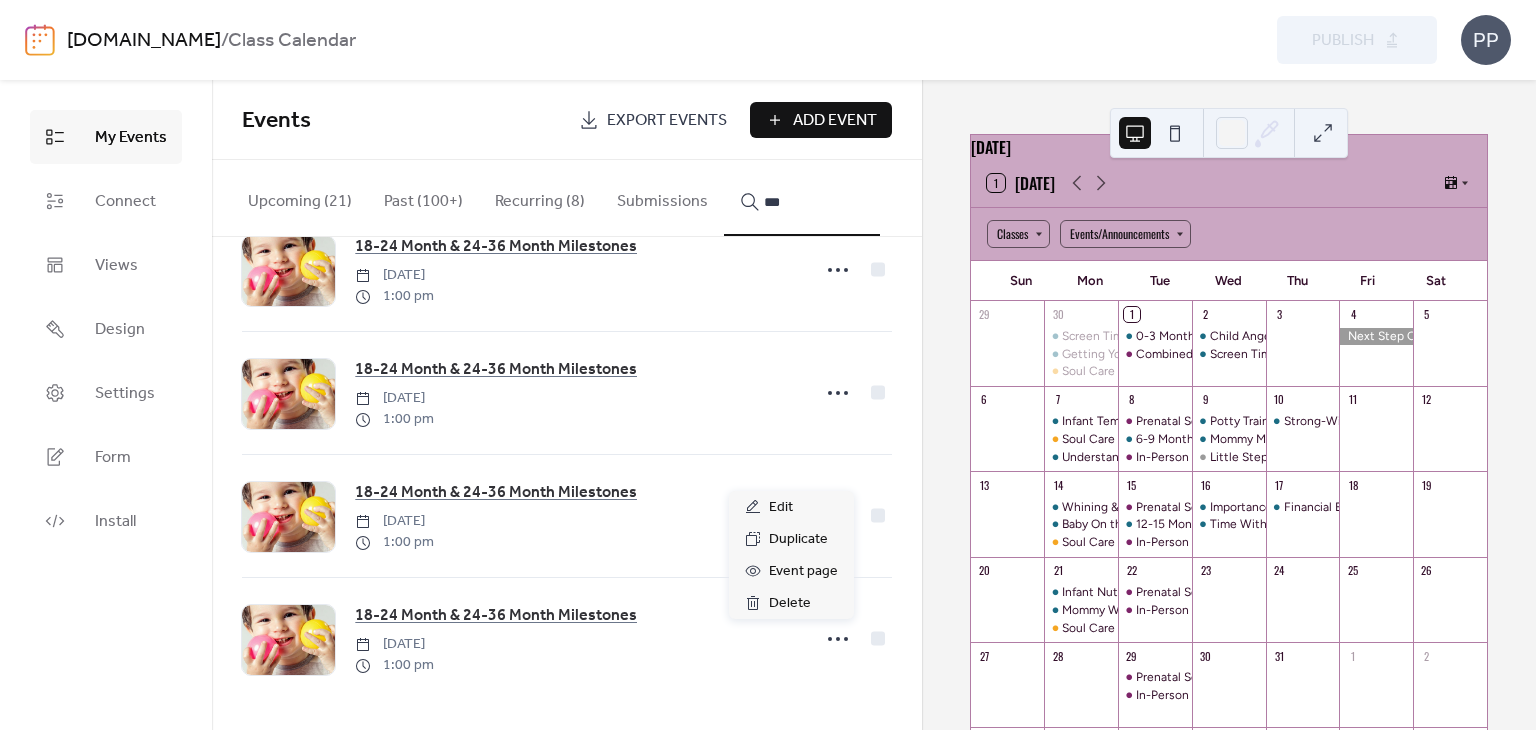 click 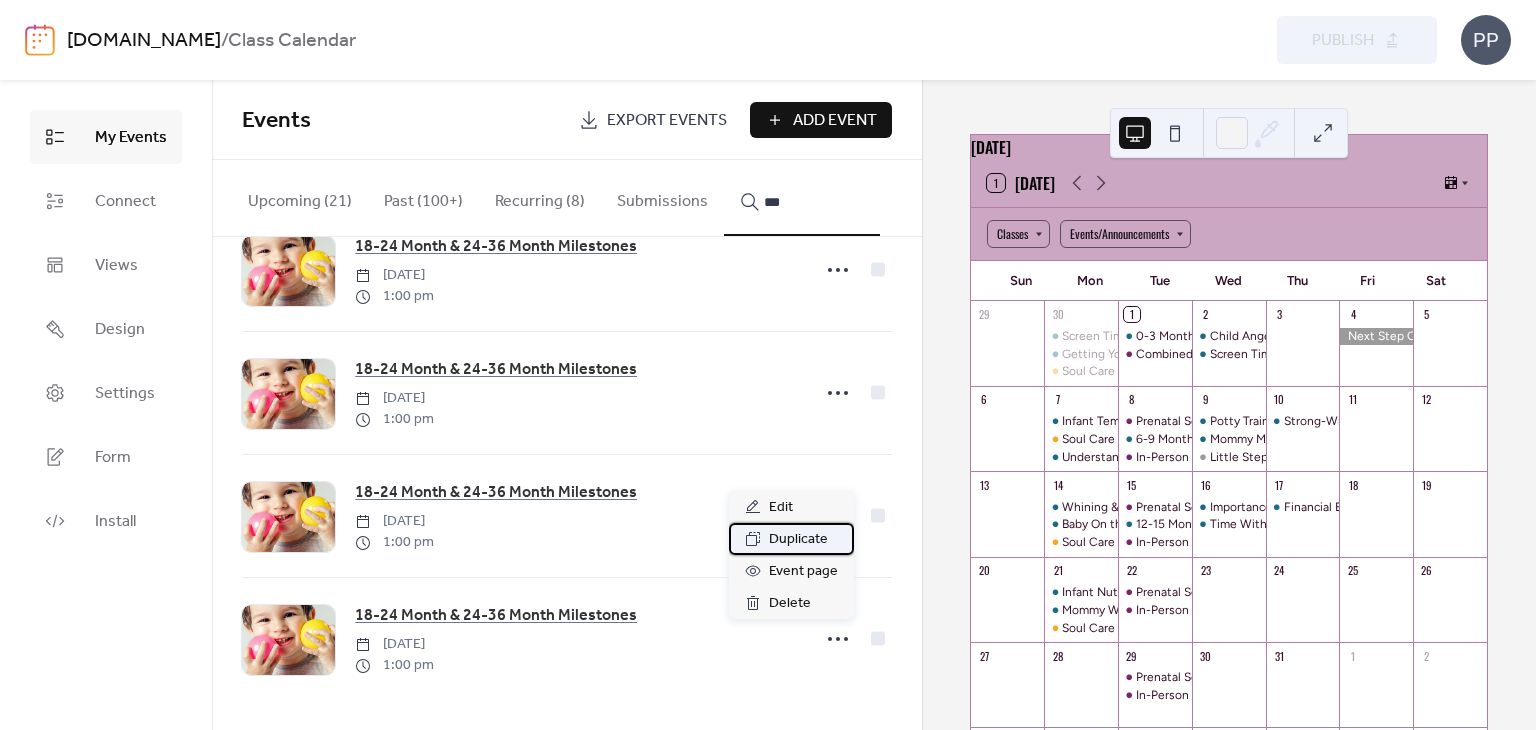 click on "Duplicate" at bounding box center (798, 540) 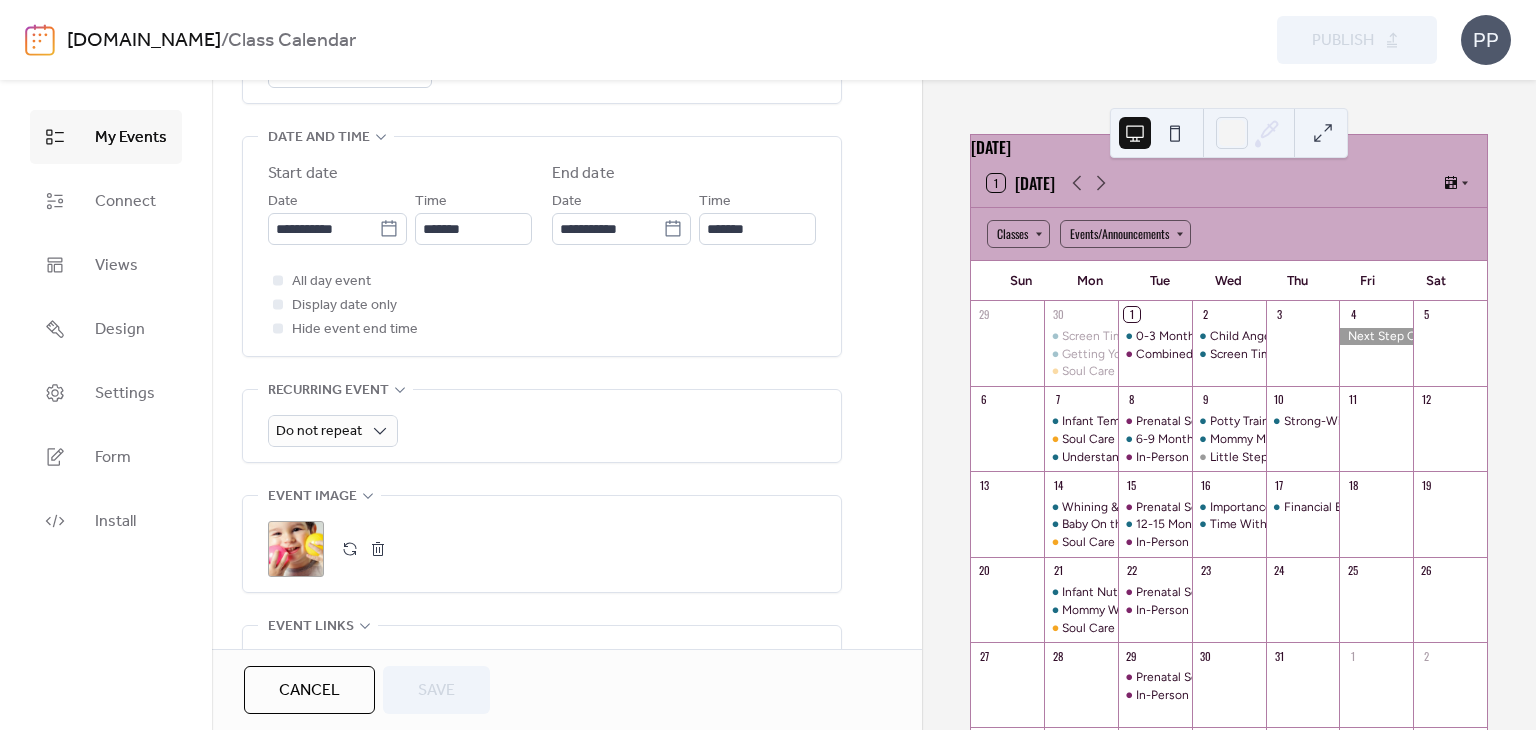 scroll, scrollTop: 660, scrollLeft: 0, axis: vertical 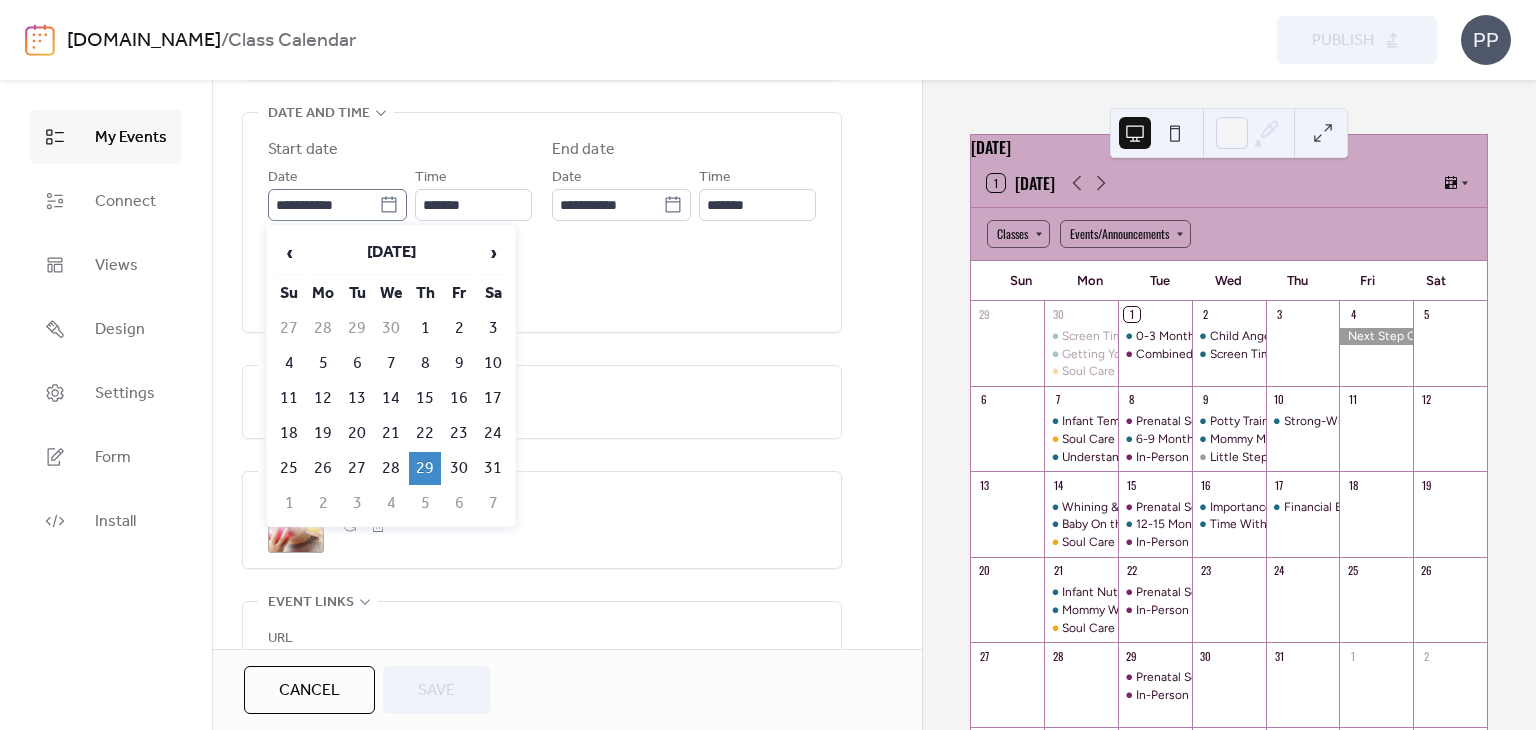 click 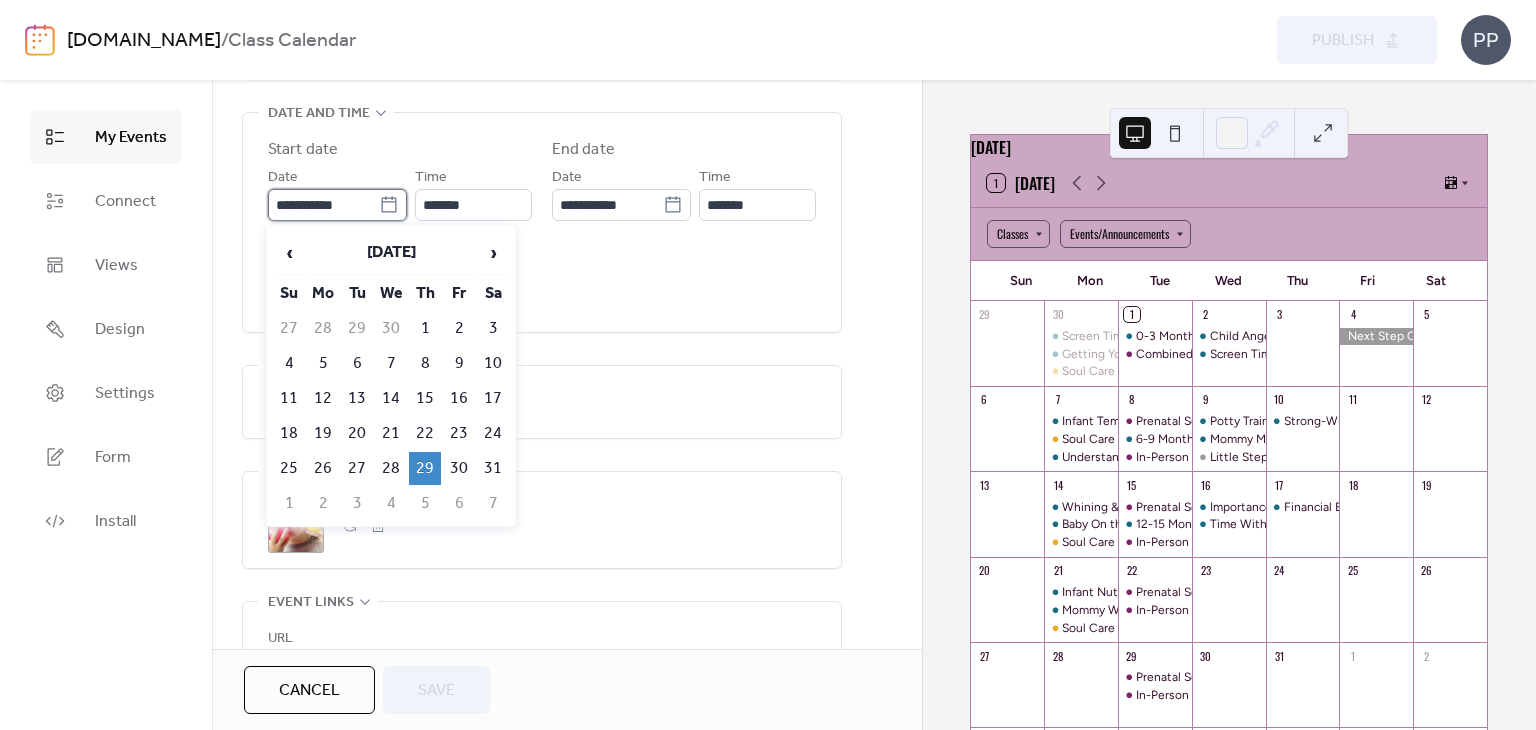 click on "**********" at bounding box center (323, 205) 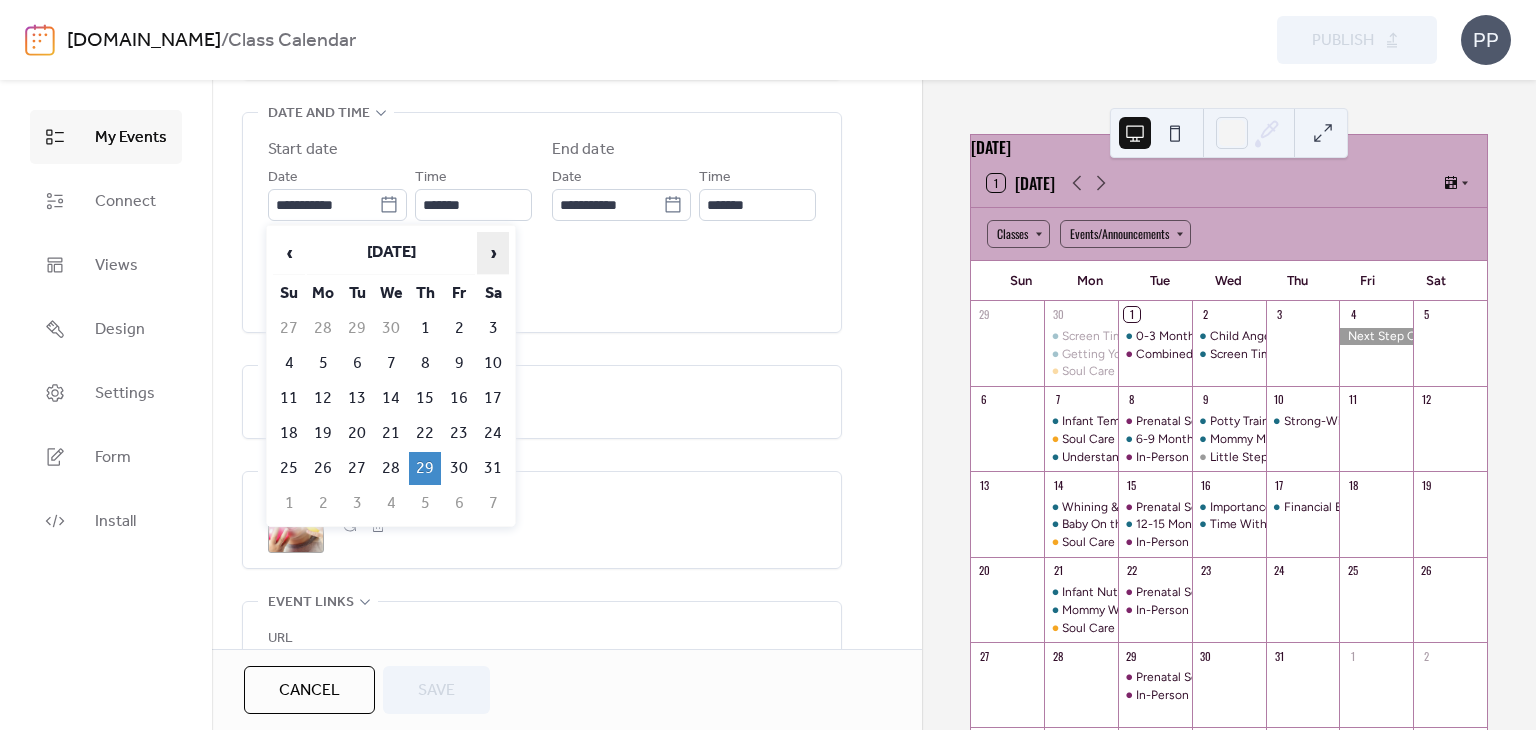 click on "›" at bounding box center (493, 253) 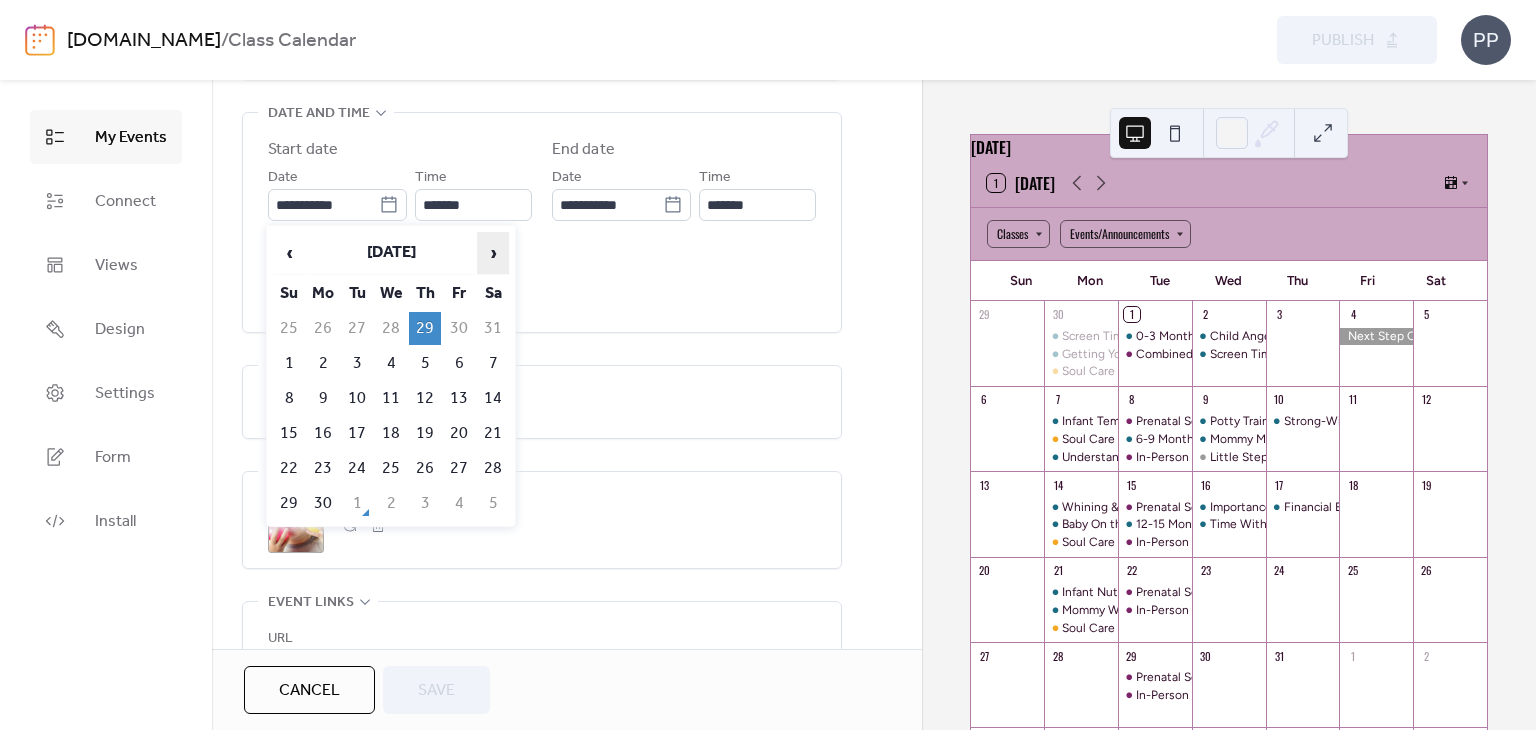 click on "›" at bounding box center (493, 253) 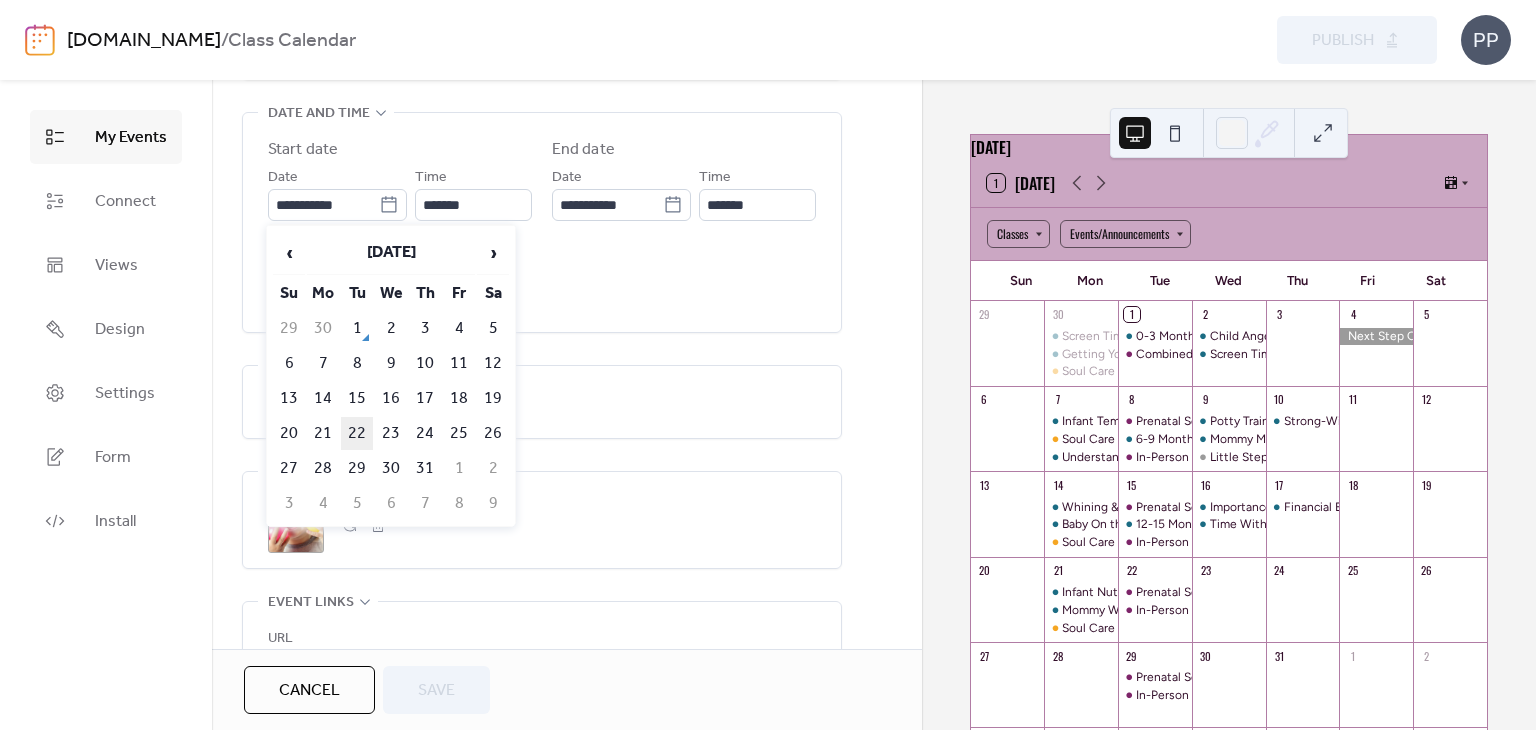 click on "22" at bounding box center (357, 433) 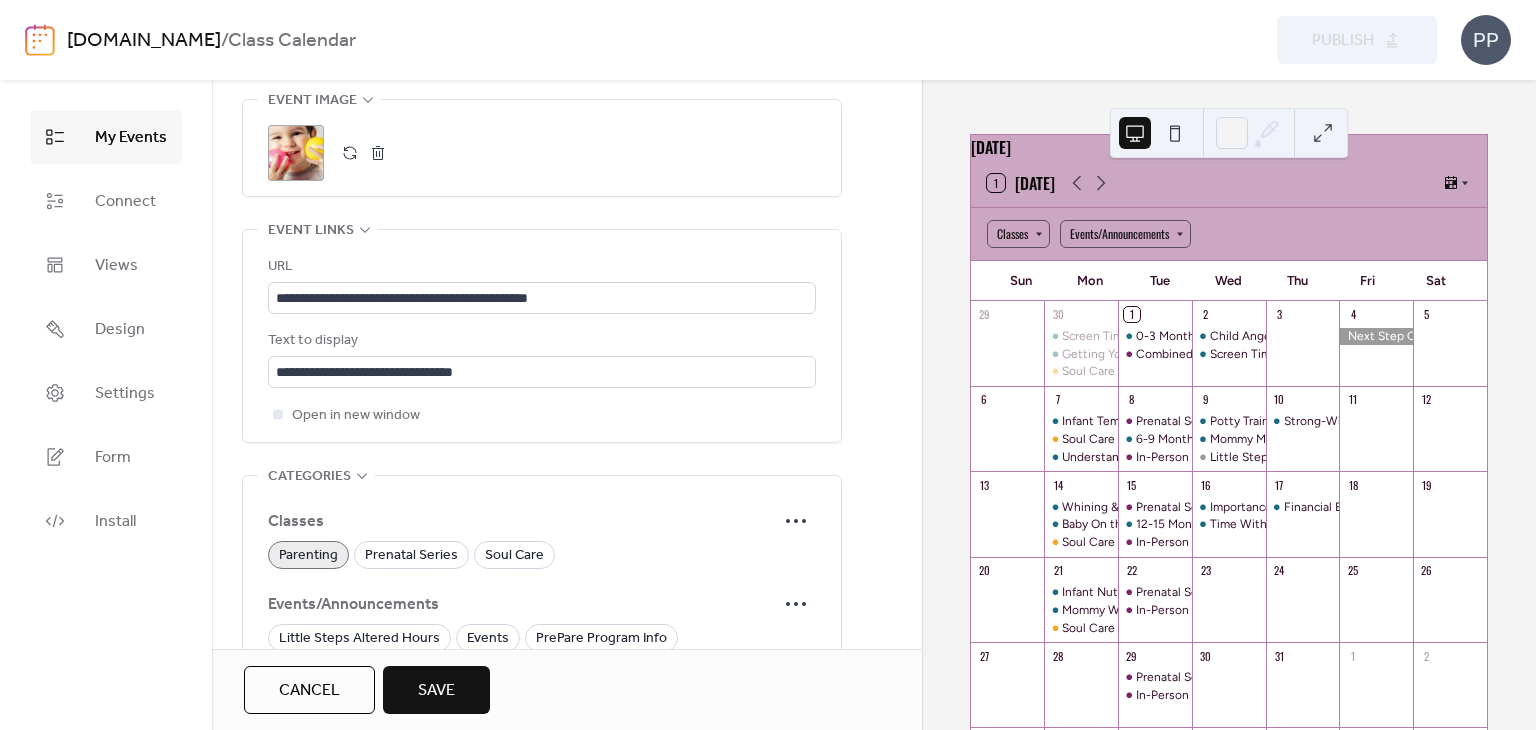 scroll, scrollTop: 1032, scrollLeft: 0, axis: vertical 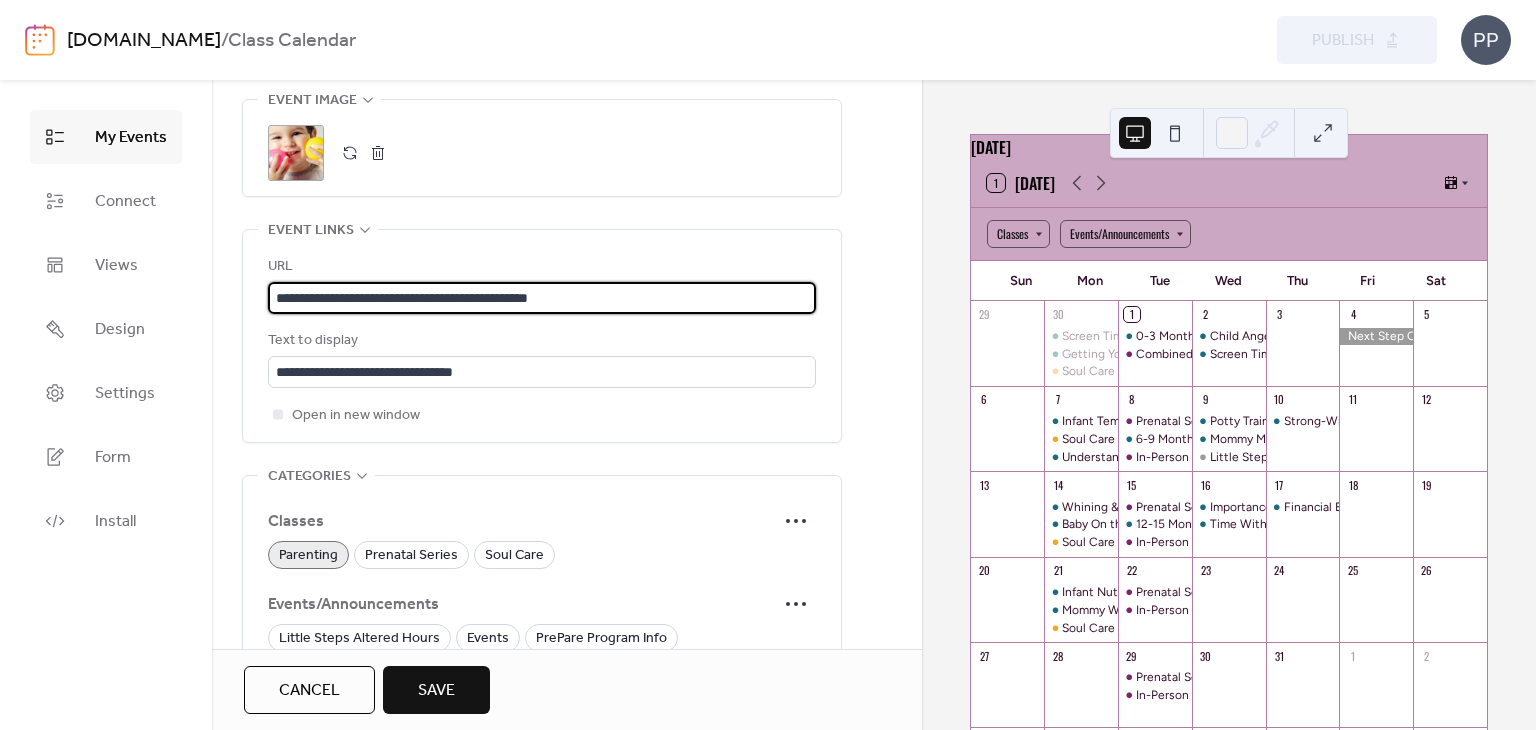 click on "**********" at bounding box center (542, 298) 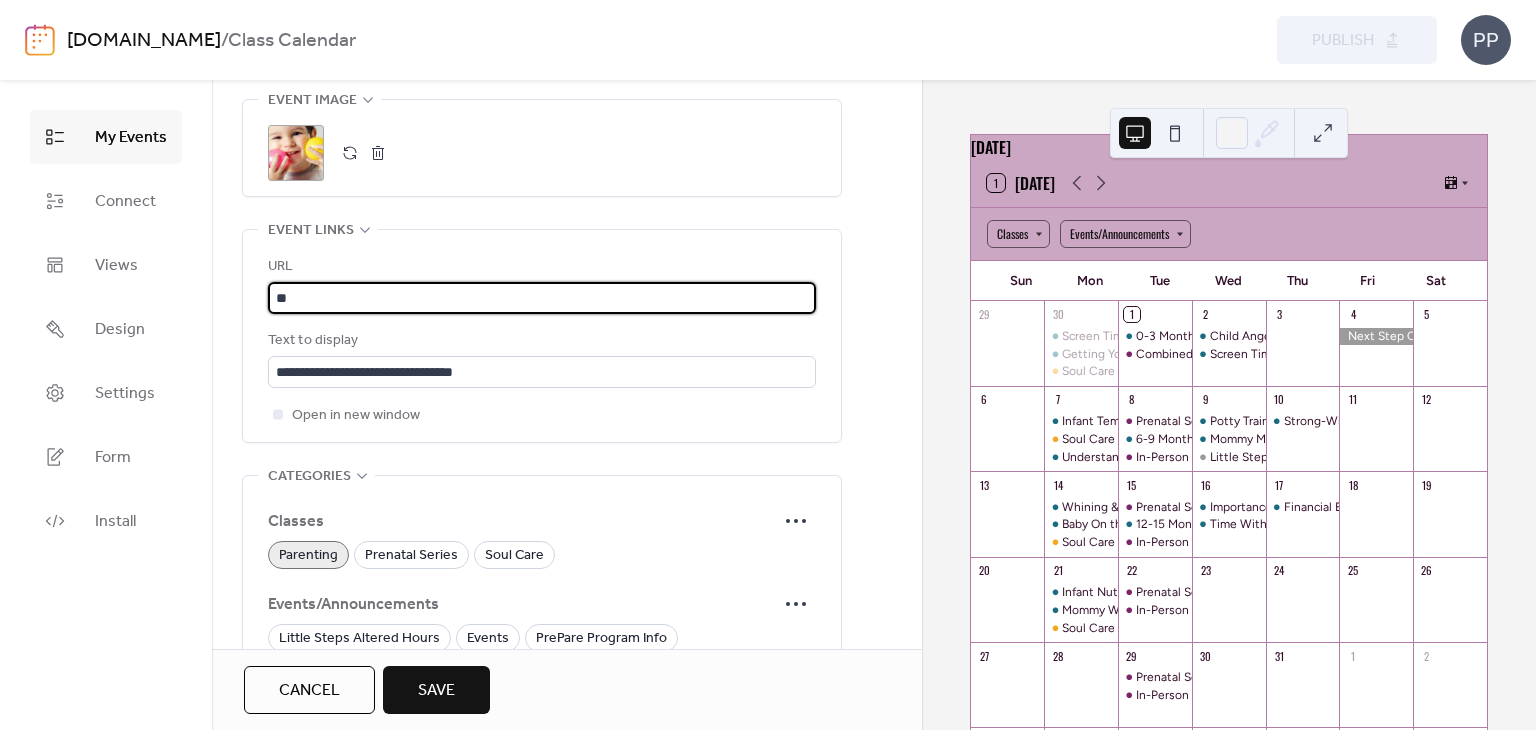 type on "*" 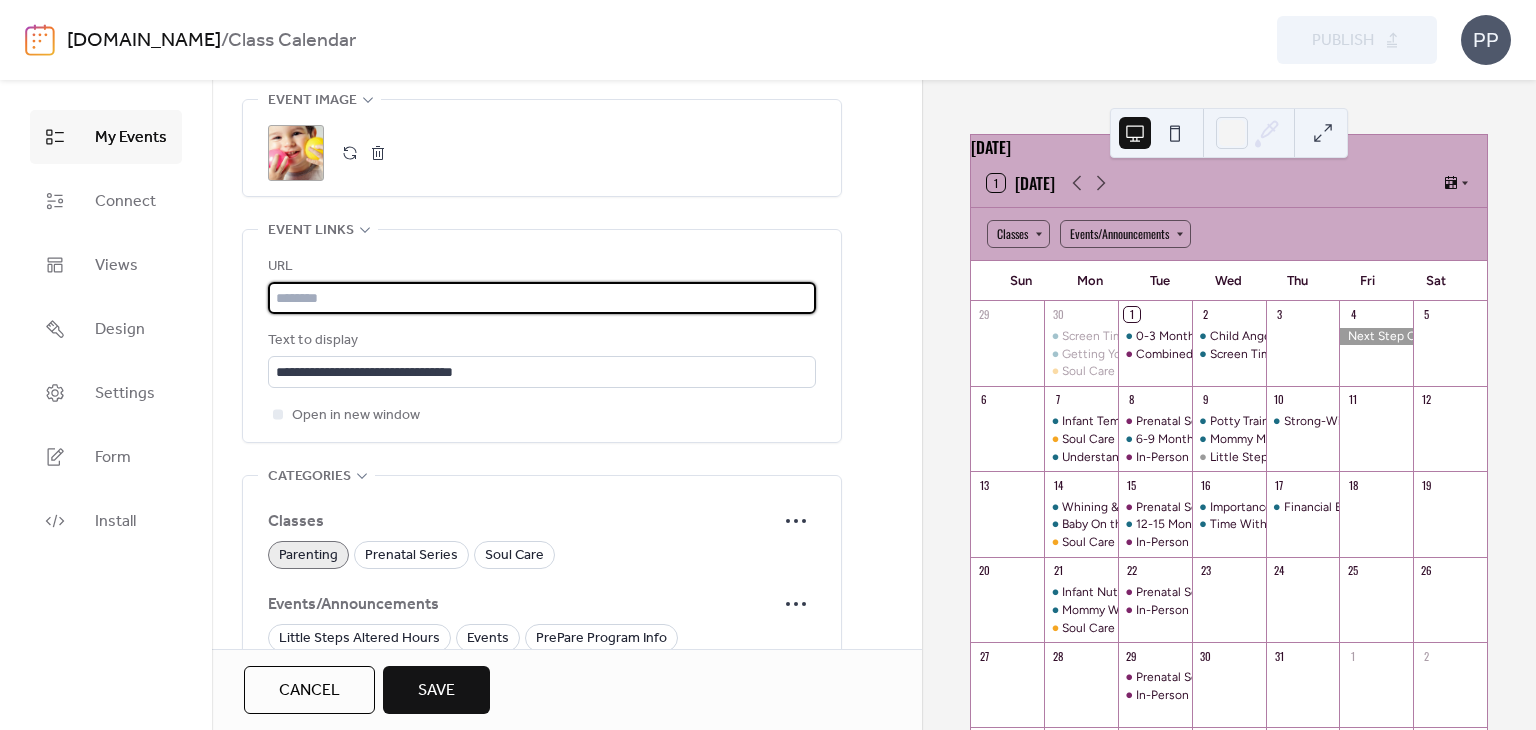paste on "**********" 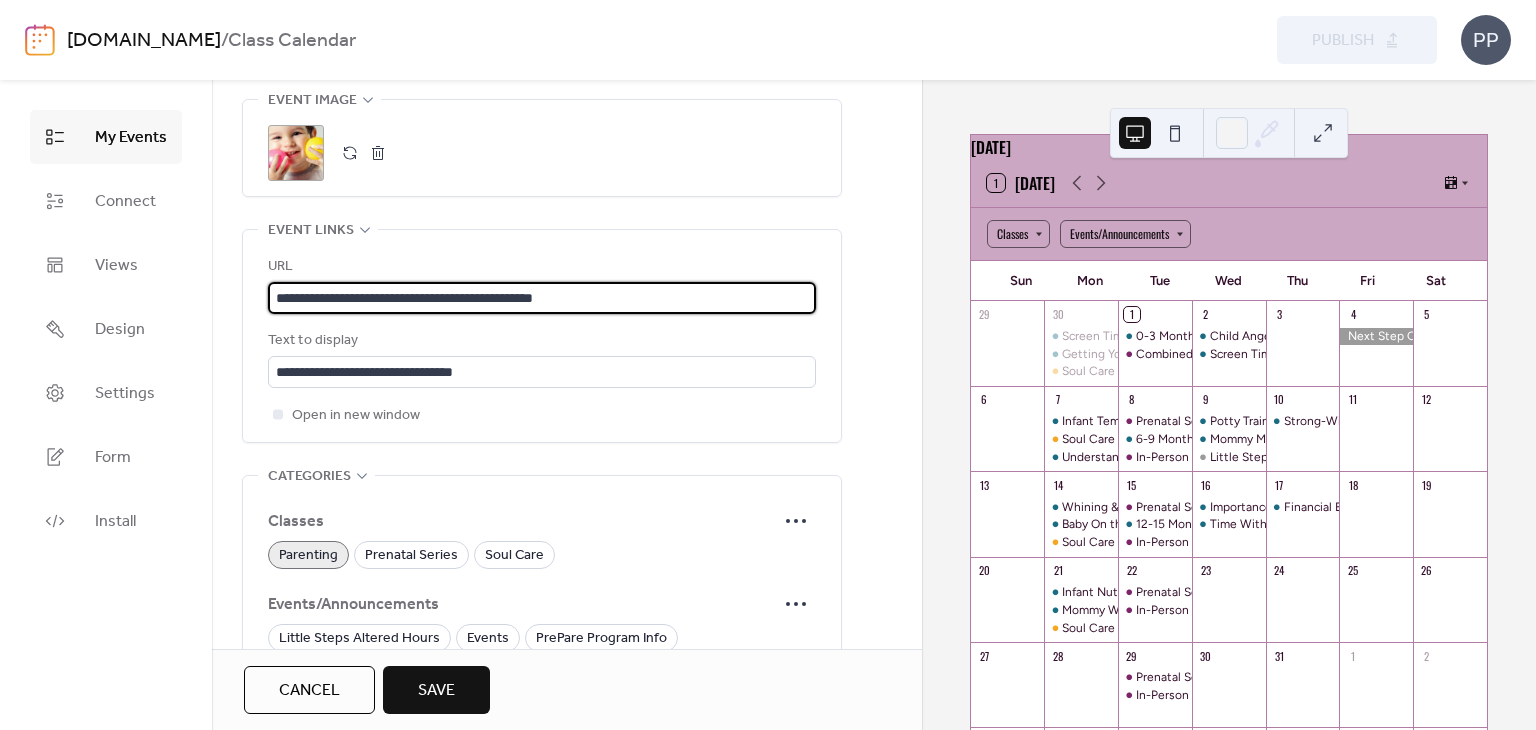 type on "**********" 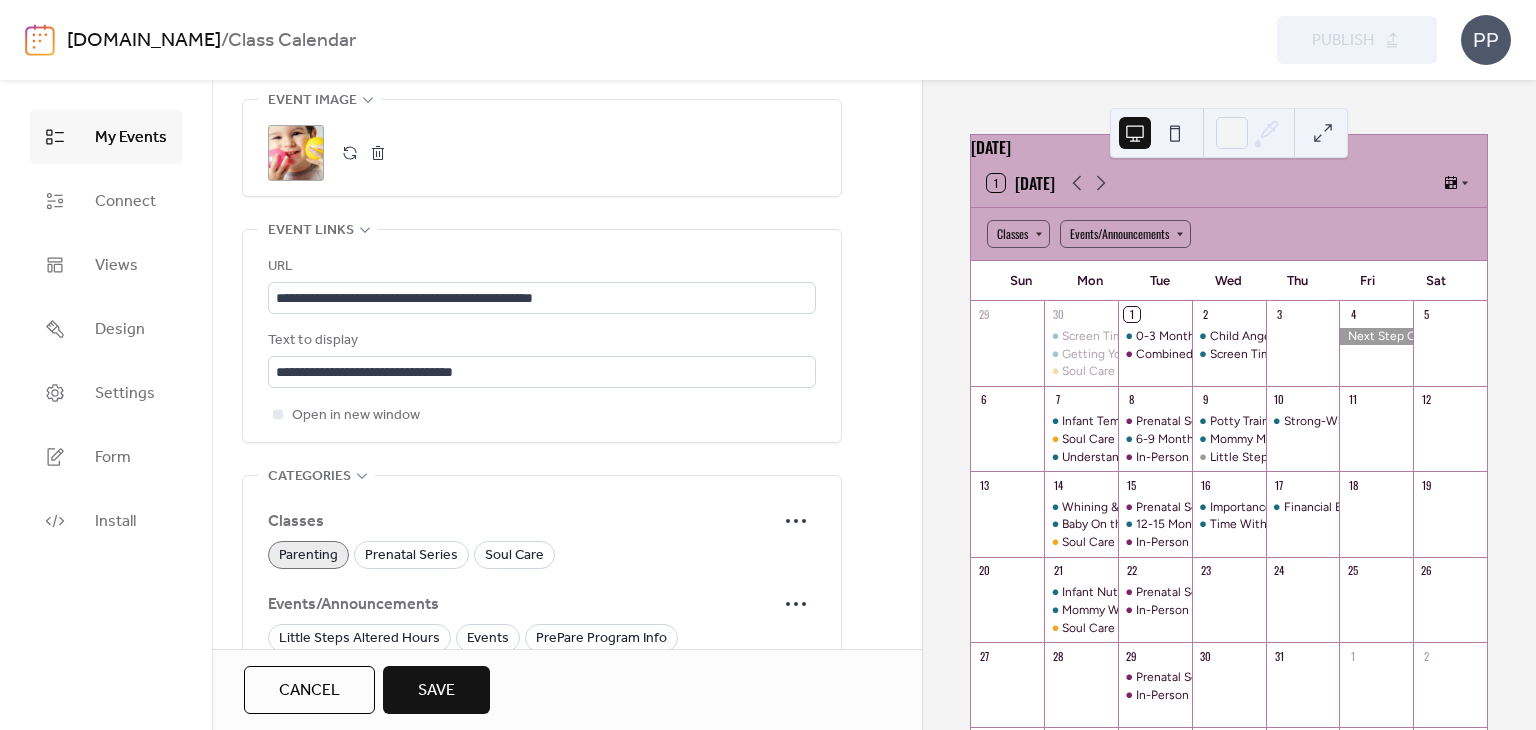 click on "Save" at bounding box center [436, 690] 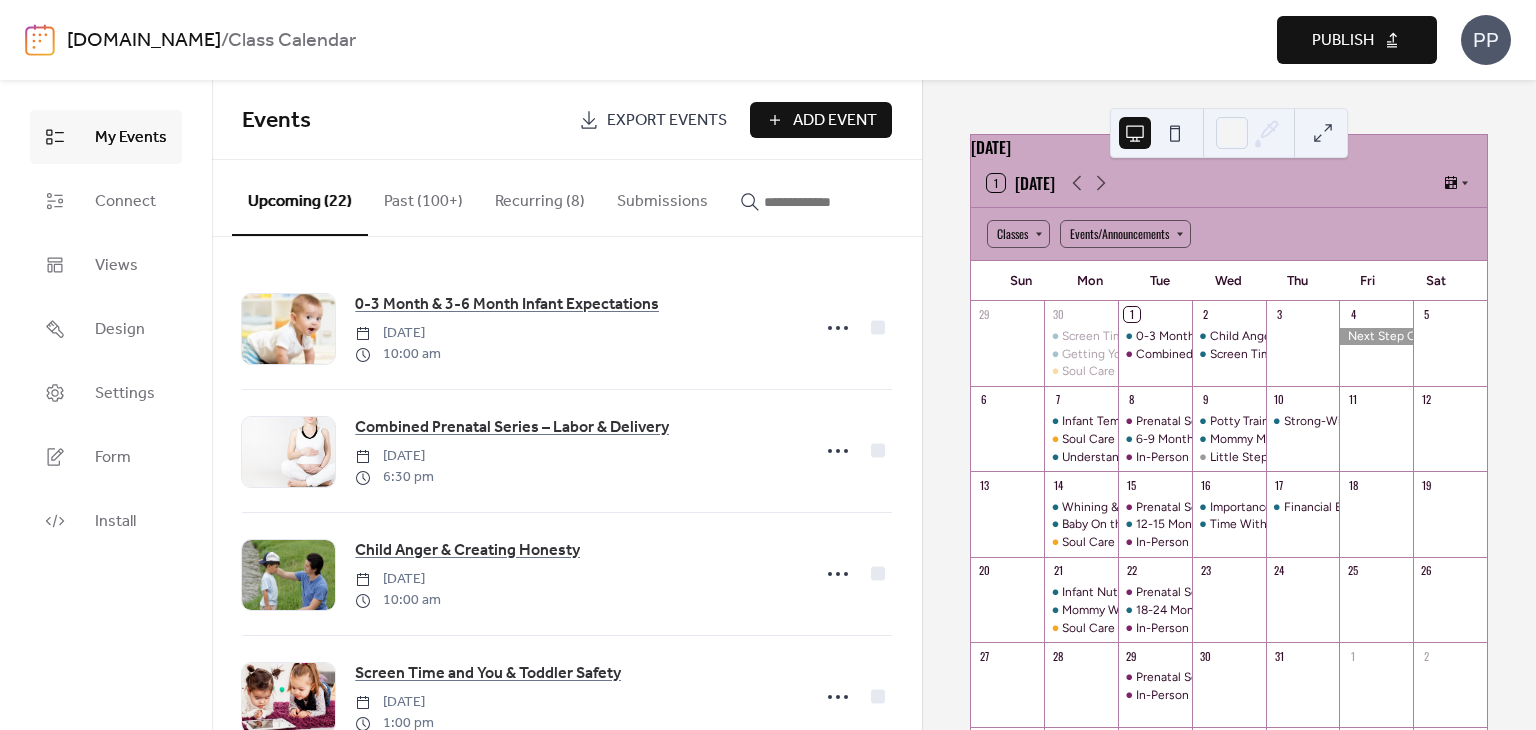 click on "Publish" at bounding box center [1343, 41] 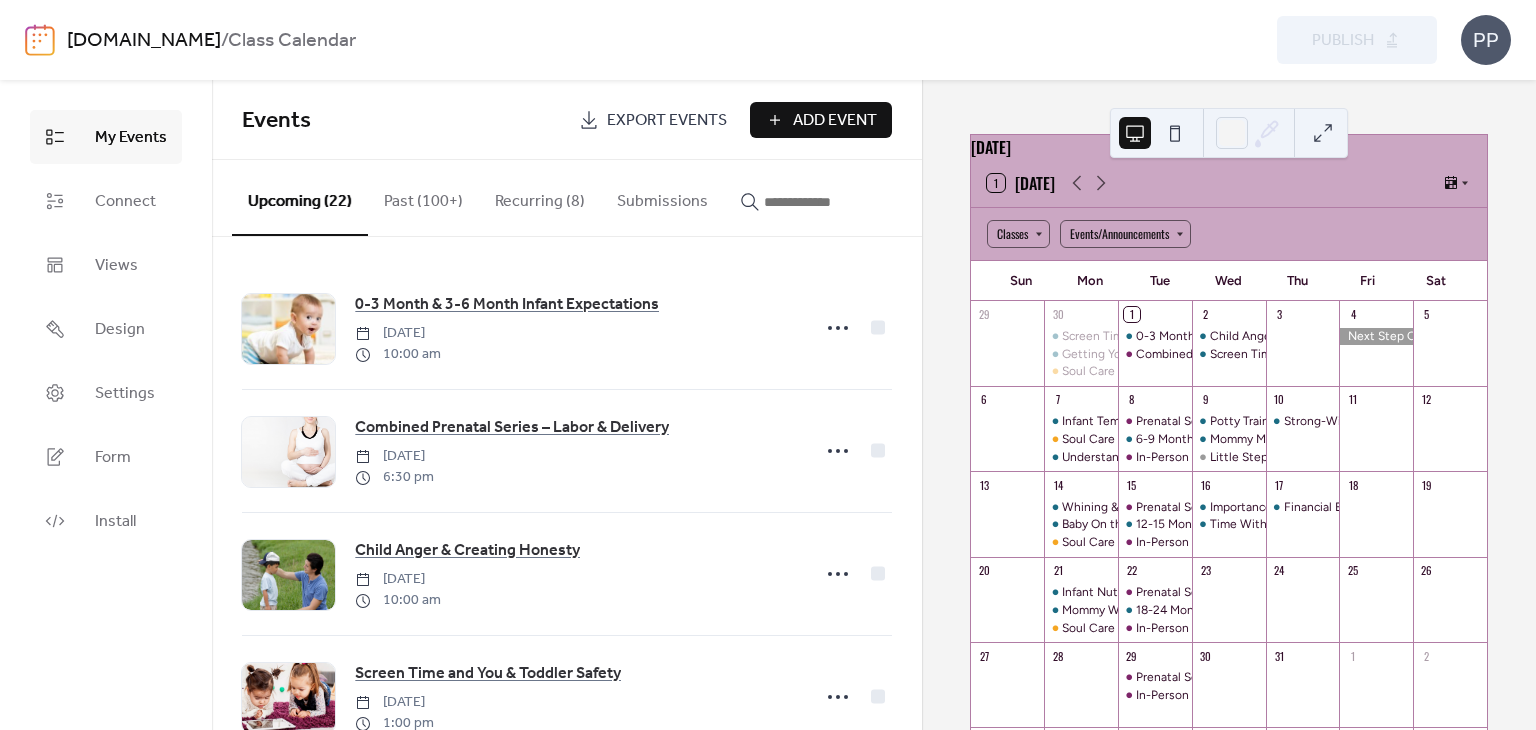 click at bounding box center [814, 202] 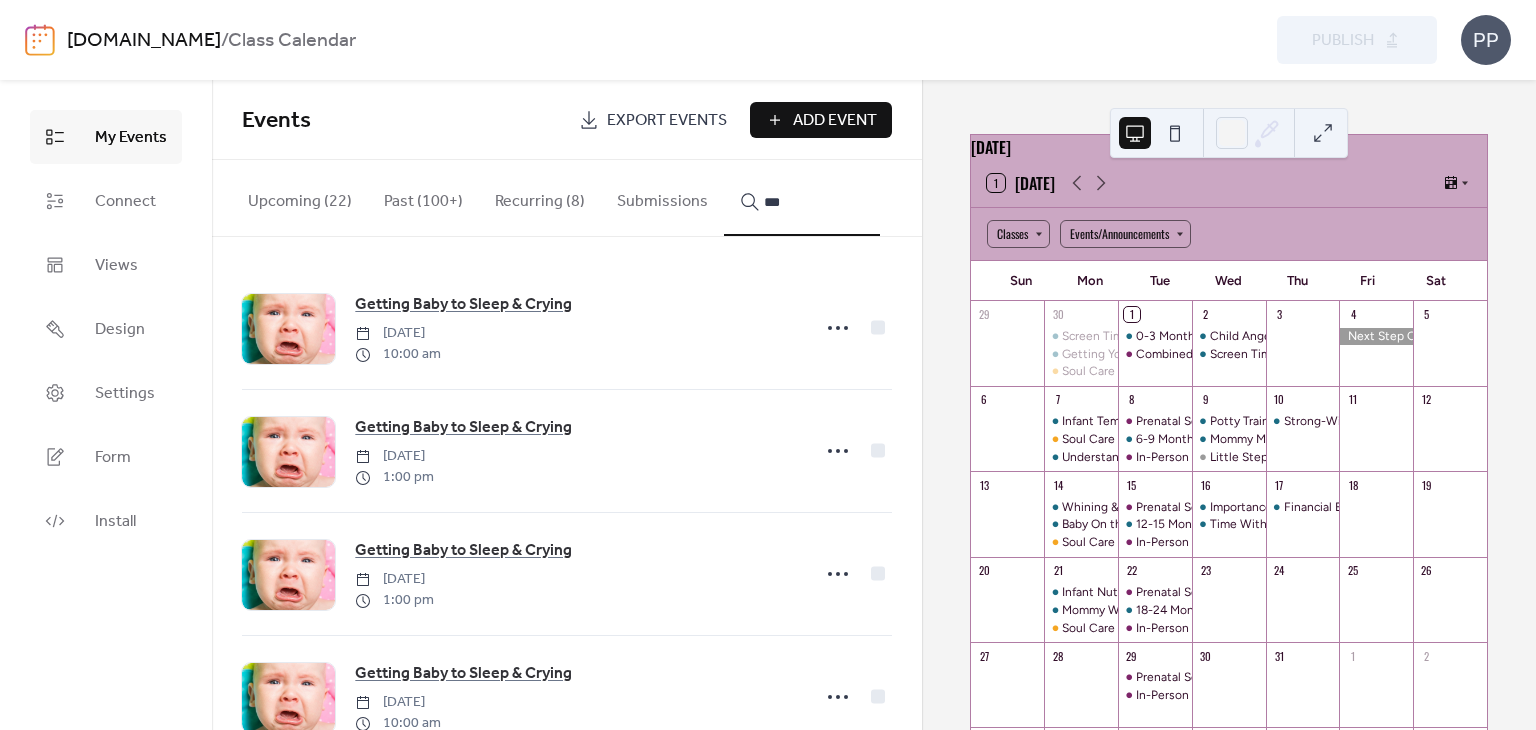 scroll, scrollTop: 428, scrollLeft: 0, axis: vertical 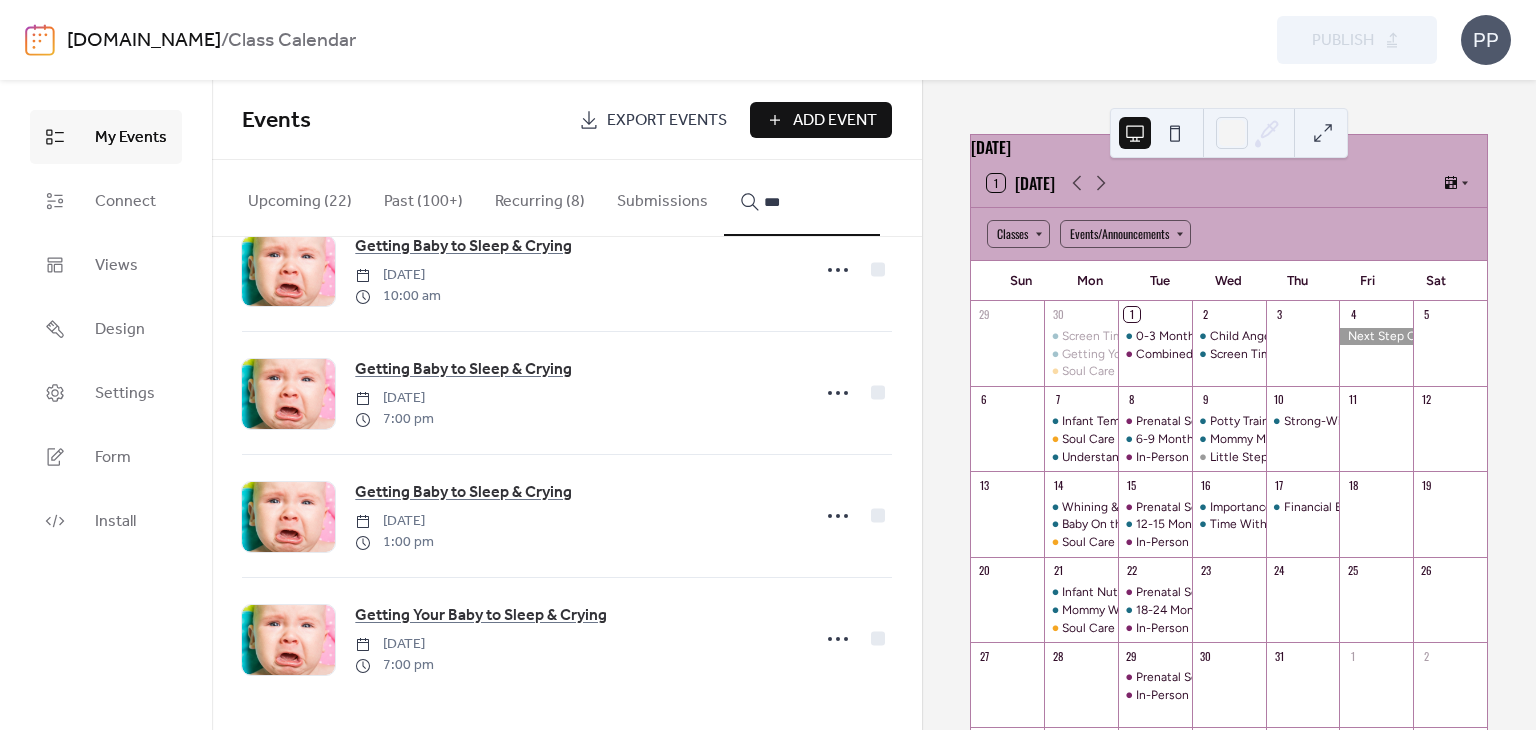 type on "***" 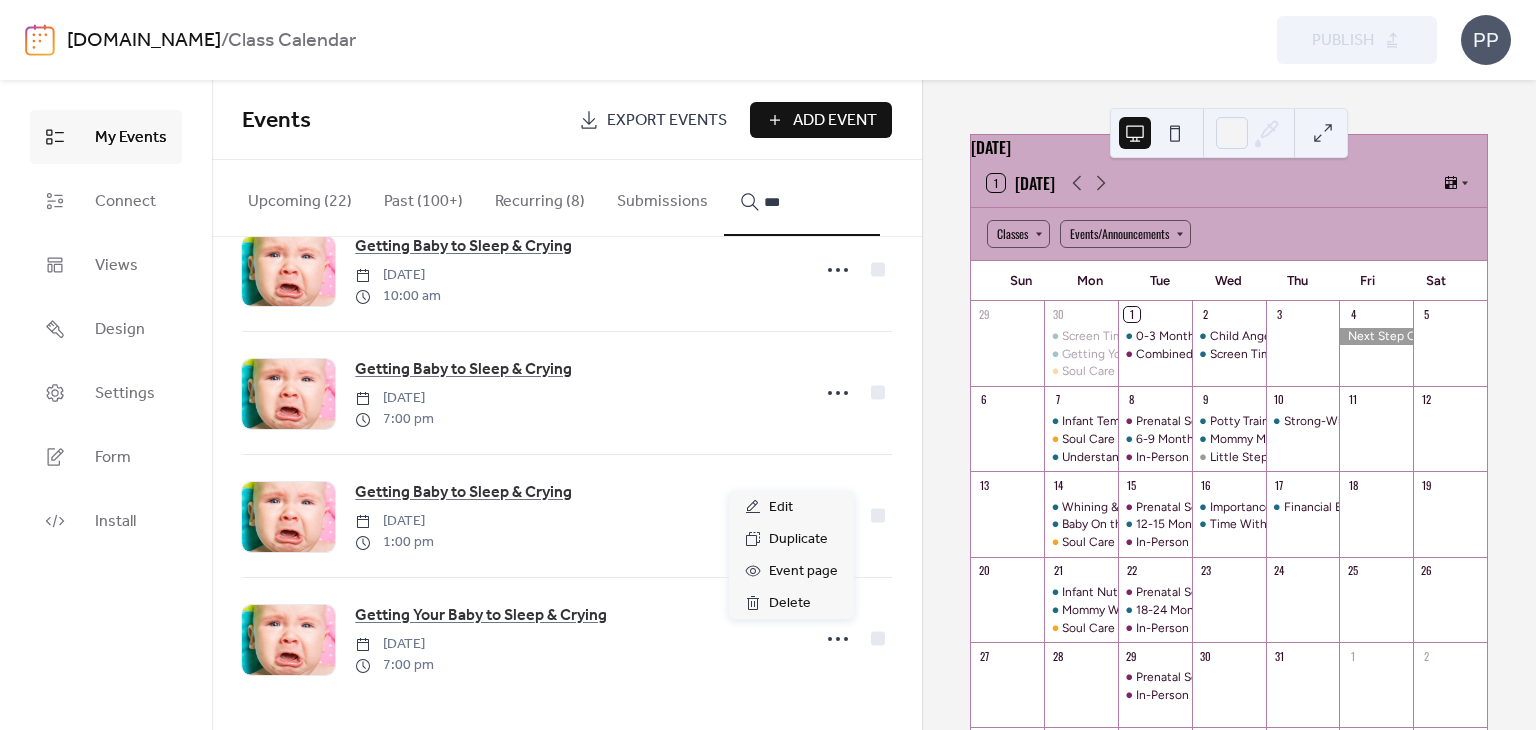 click 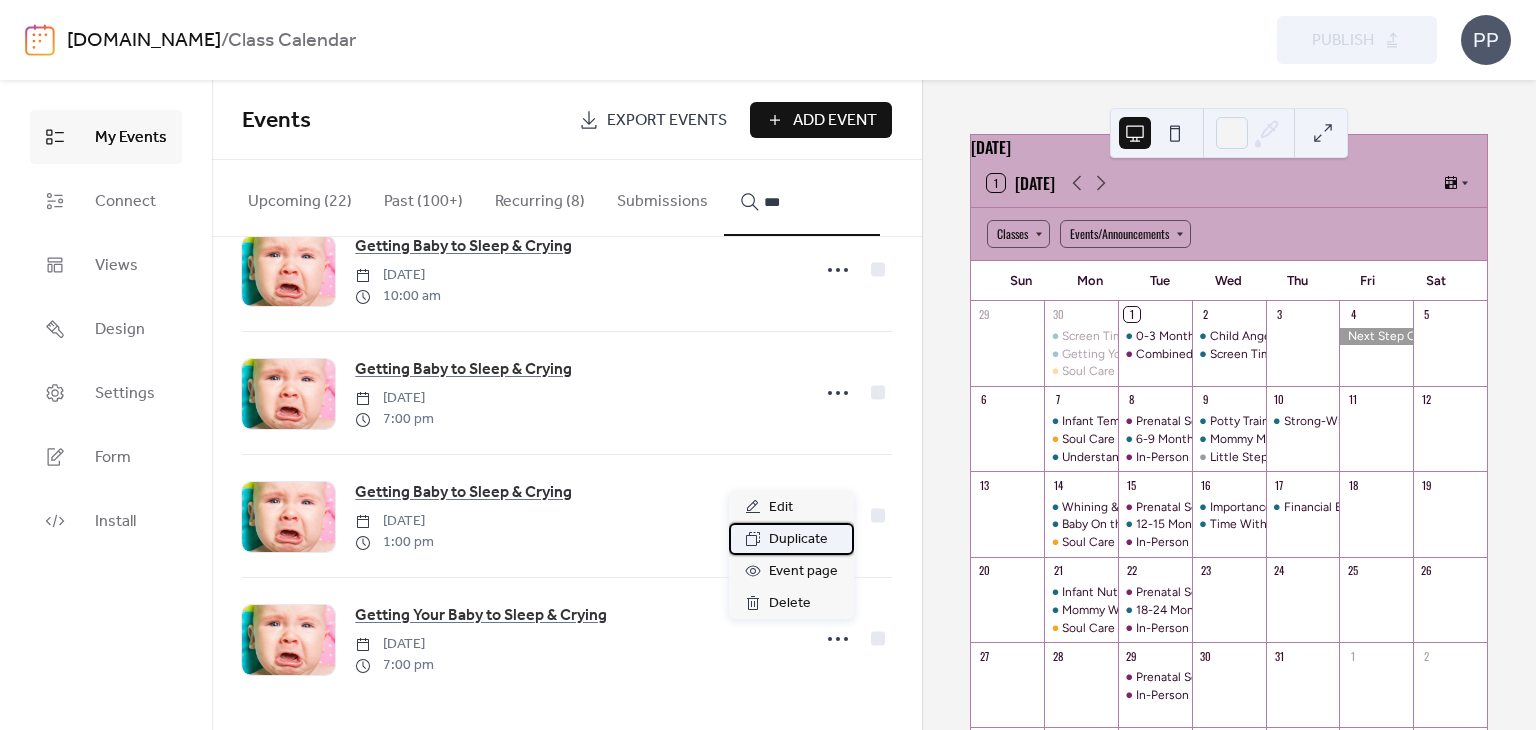 click on "Duplicate" at bounding box center [798, 540] 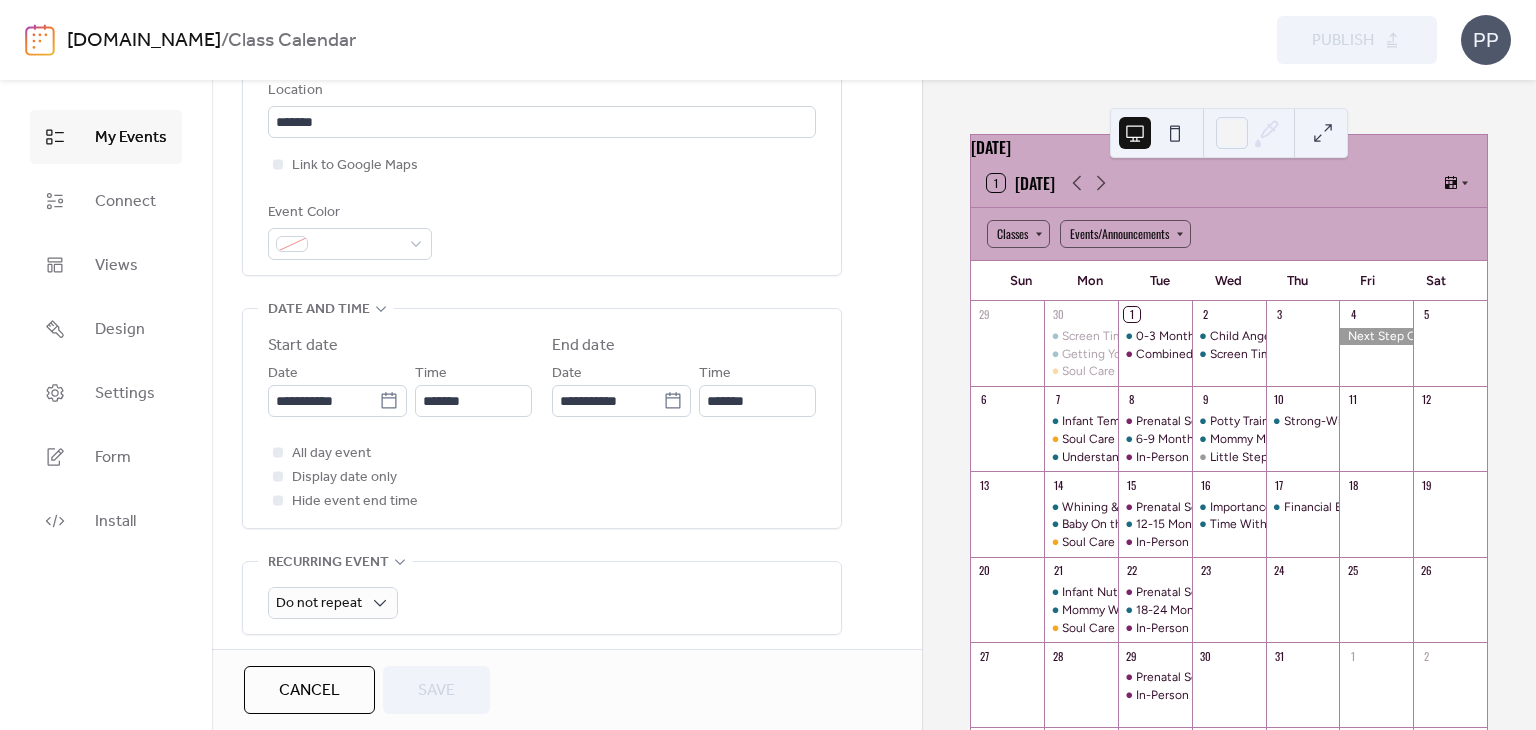 scroll, scrollTop: 466, scrollLeft: 0, axis: vertical 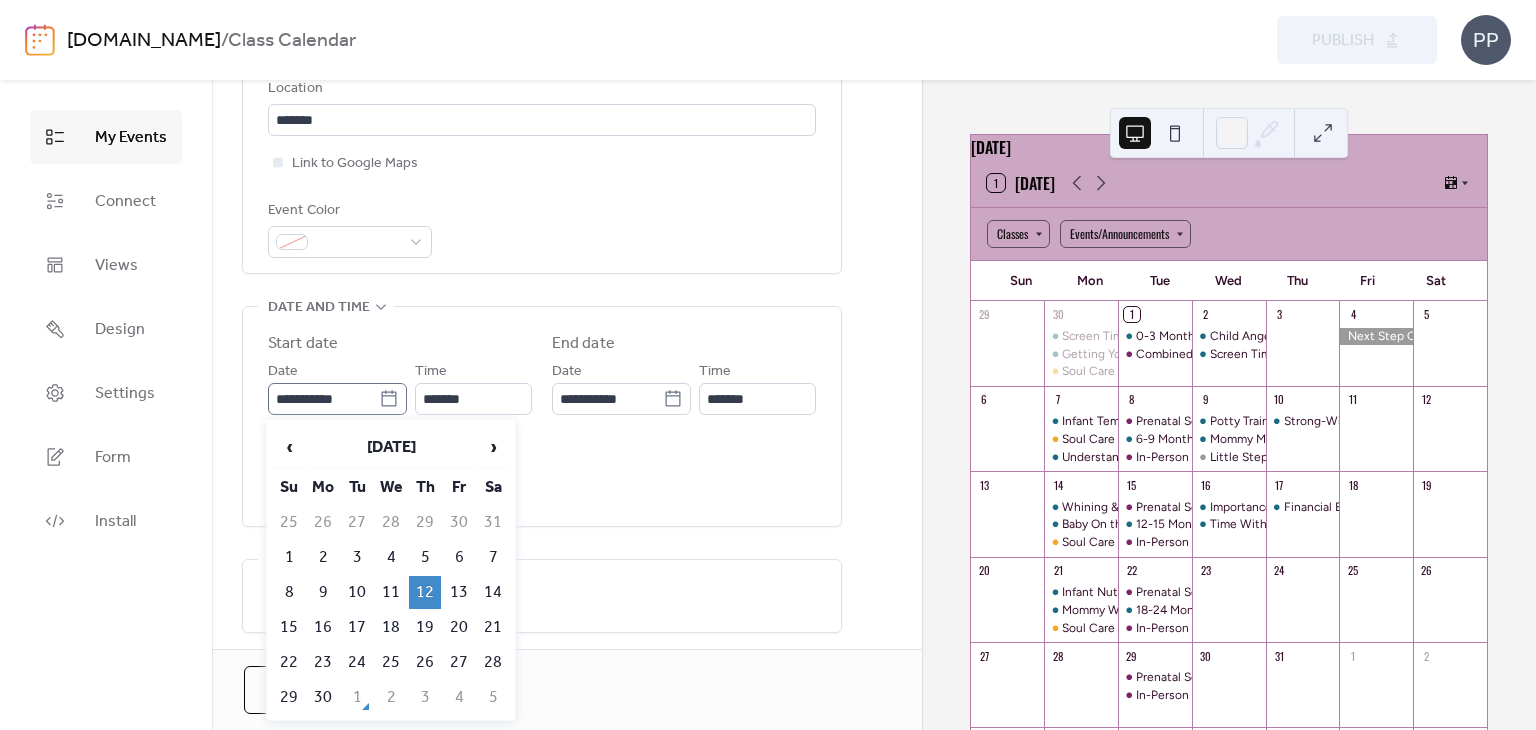 click 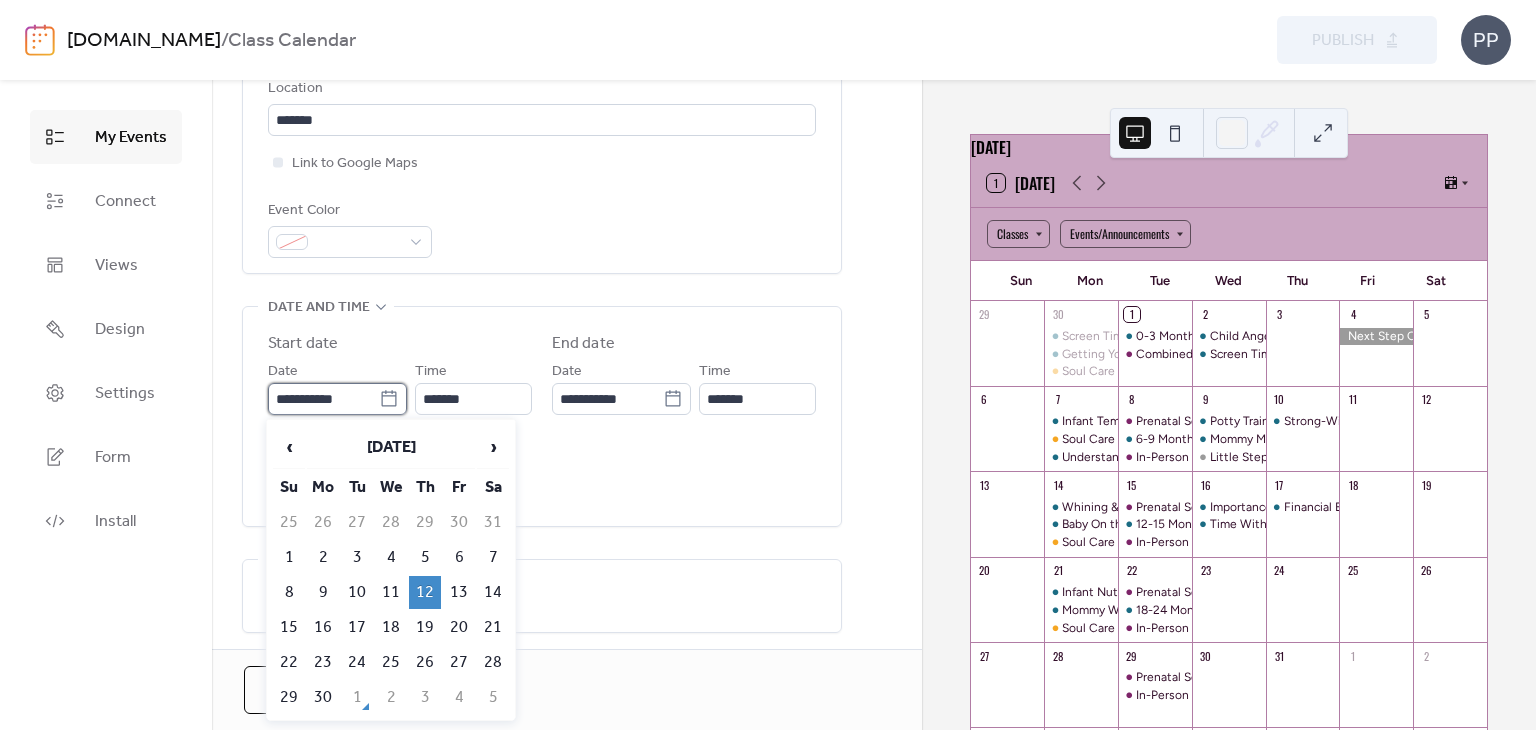 click on "**********" at bounding box center (323, 399) 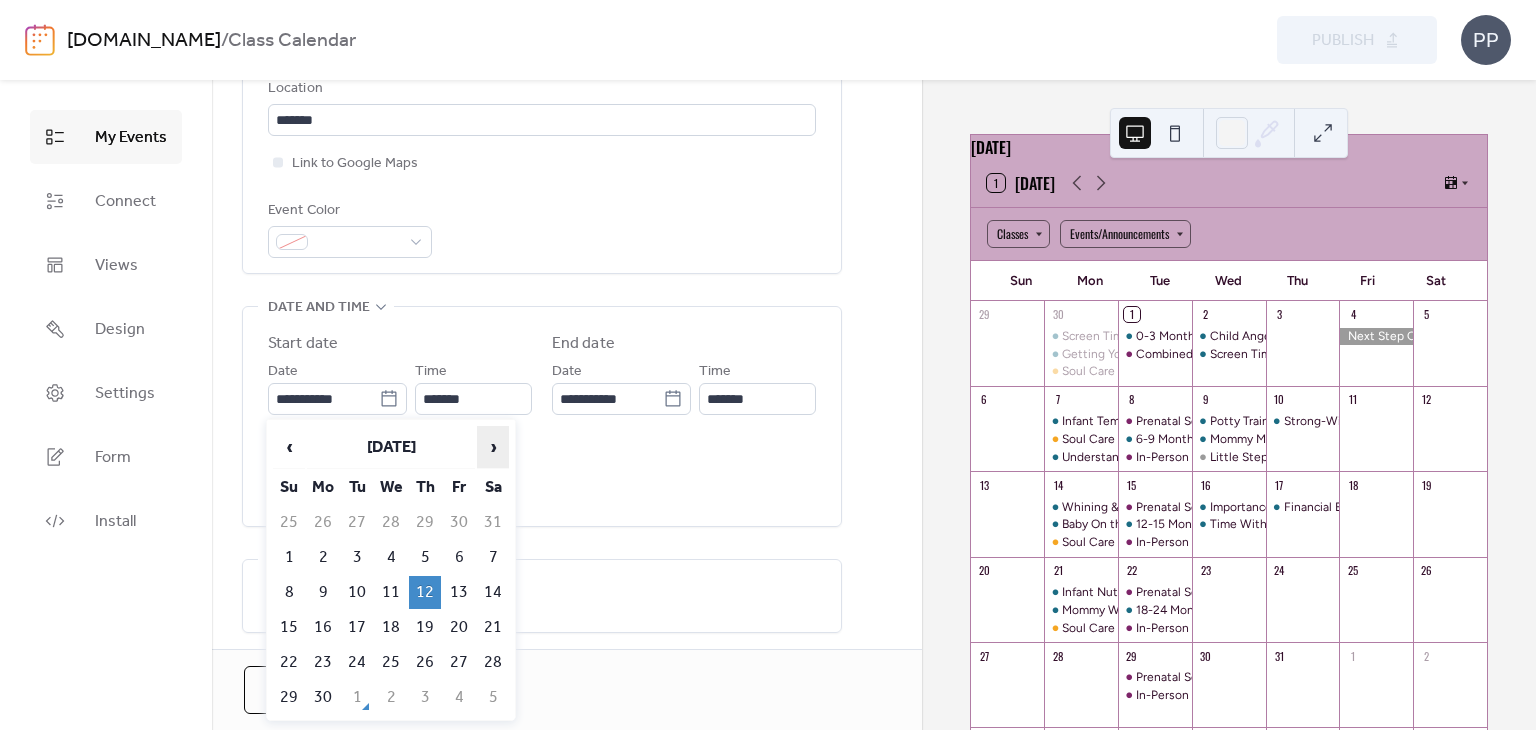 click on "›" at bounding box center (493, 447) 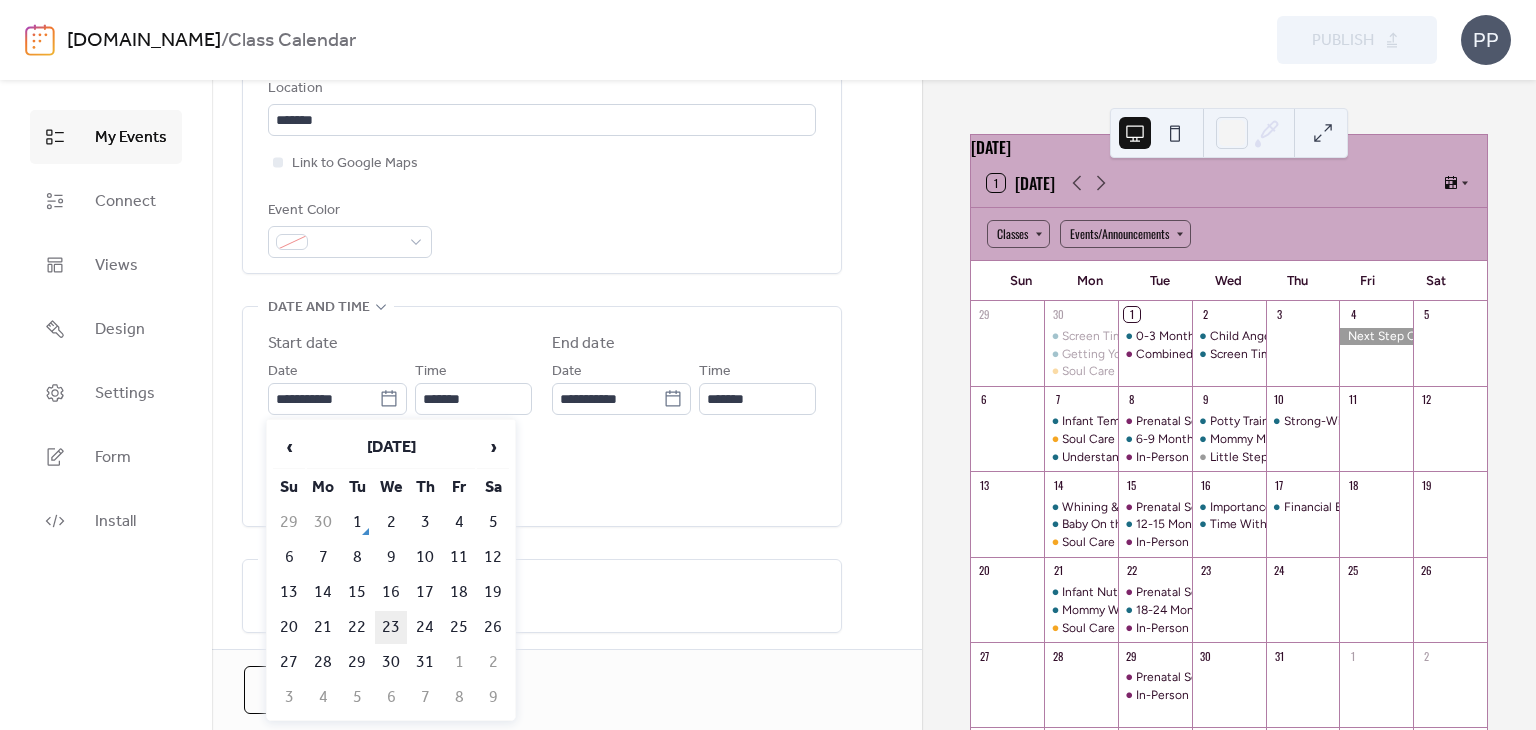 click on "23" at bounding box center (391, 627) 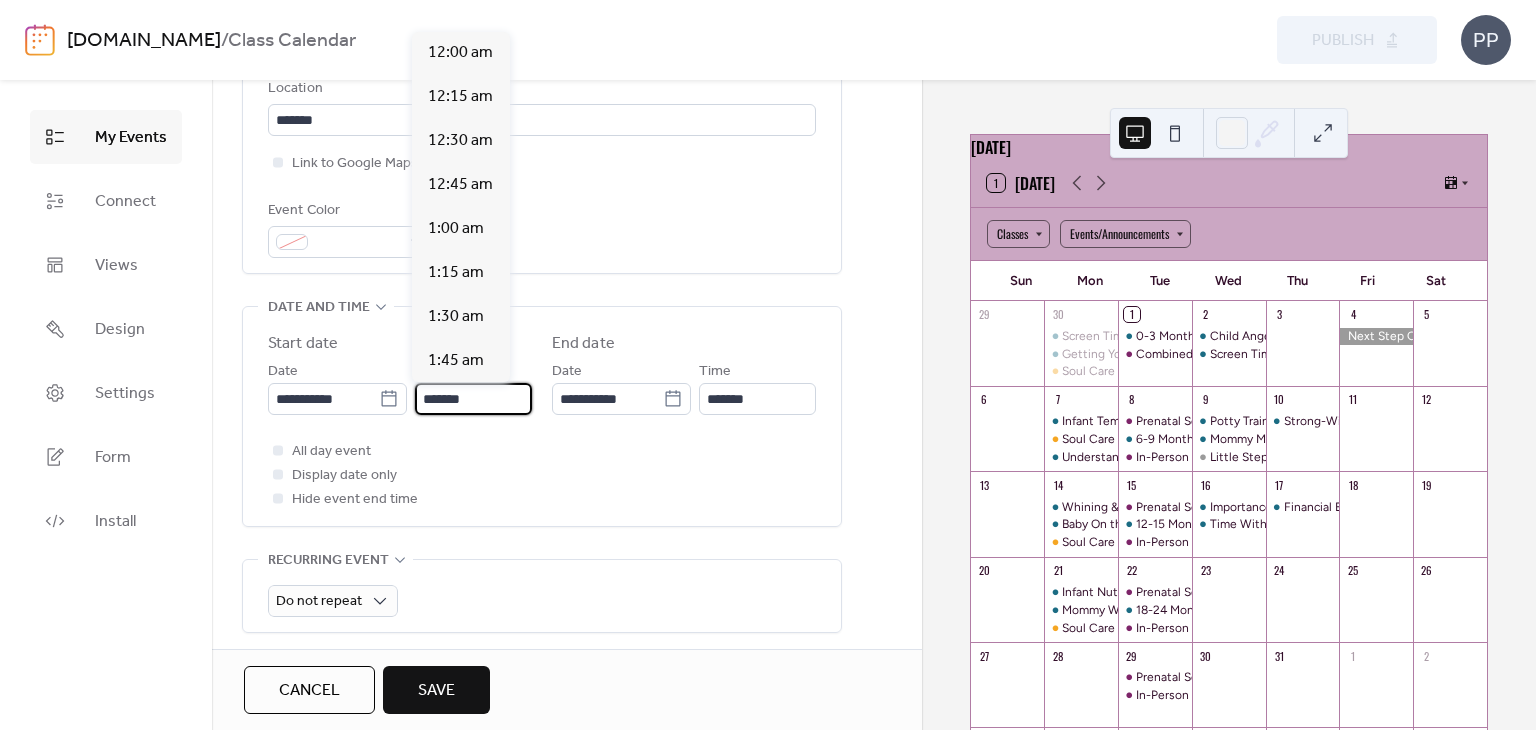click on "*******" at bounding box center [473, 399] 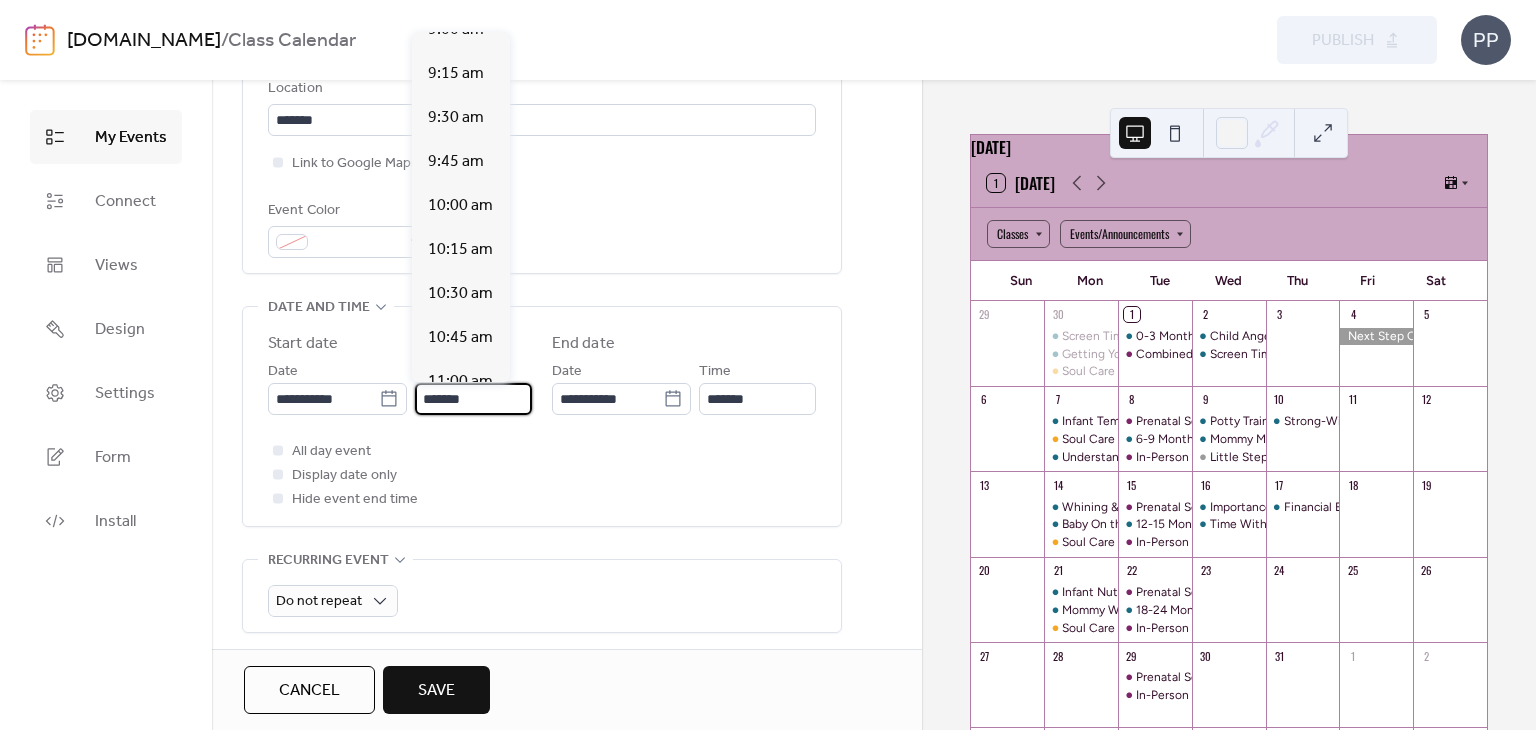 scroll, scrollTop: 1606, scrollLeft: 0, axis: vertical 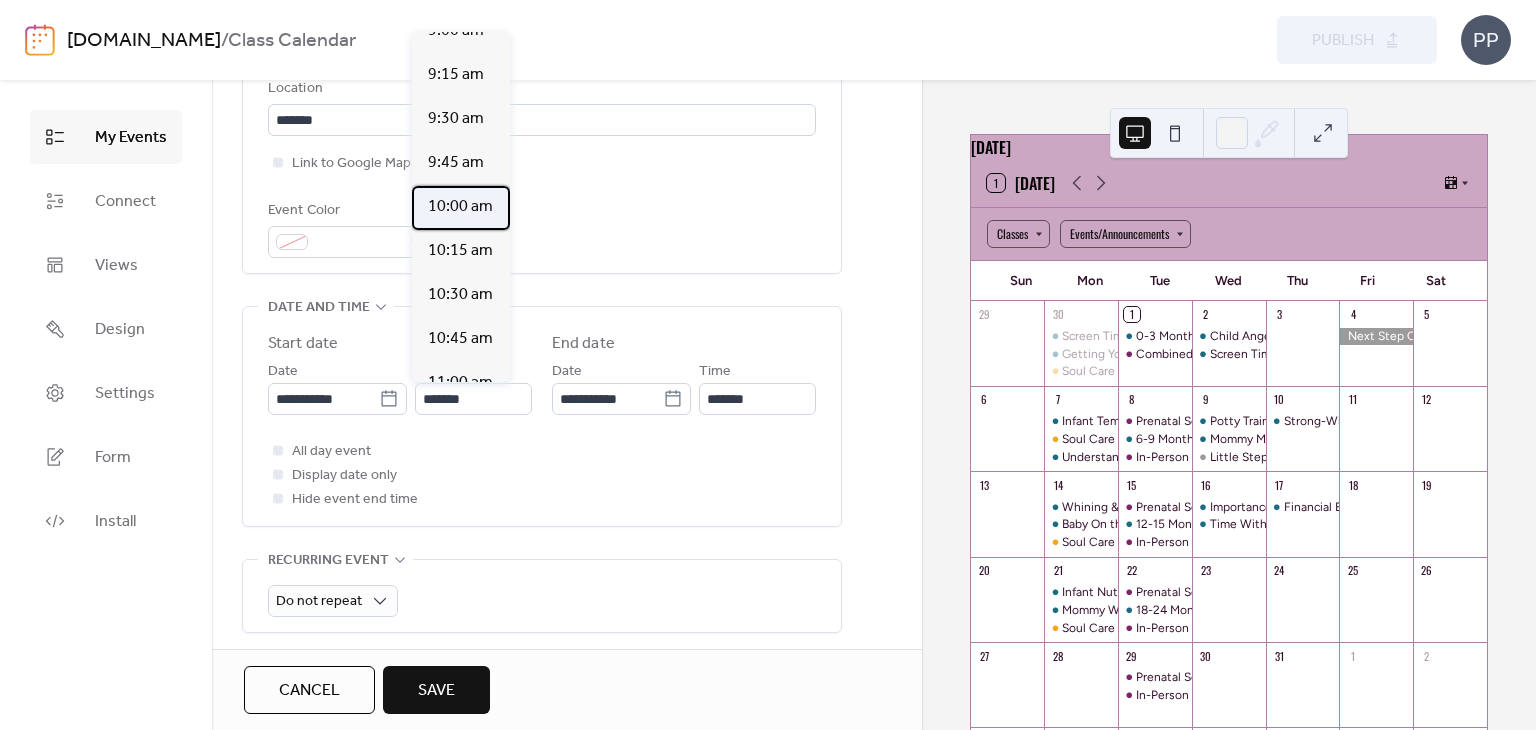 click on "10:00 am" at bounding box center (460, 207) 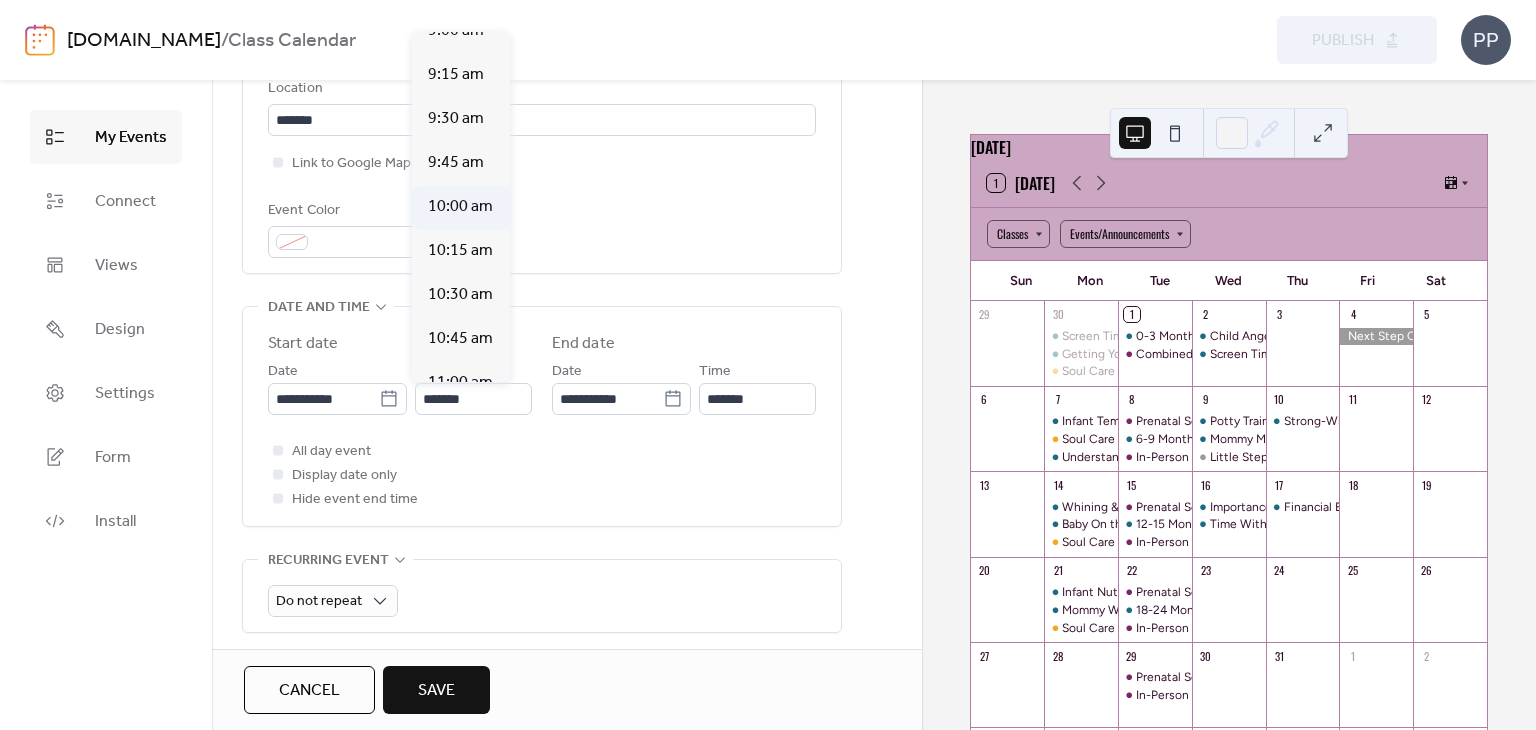 type on "********" 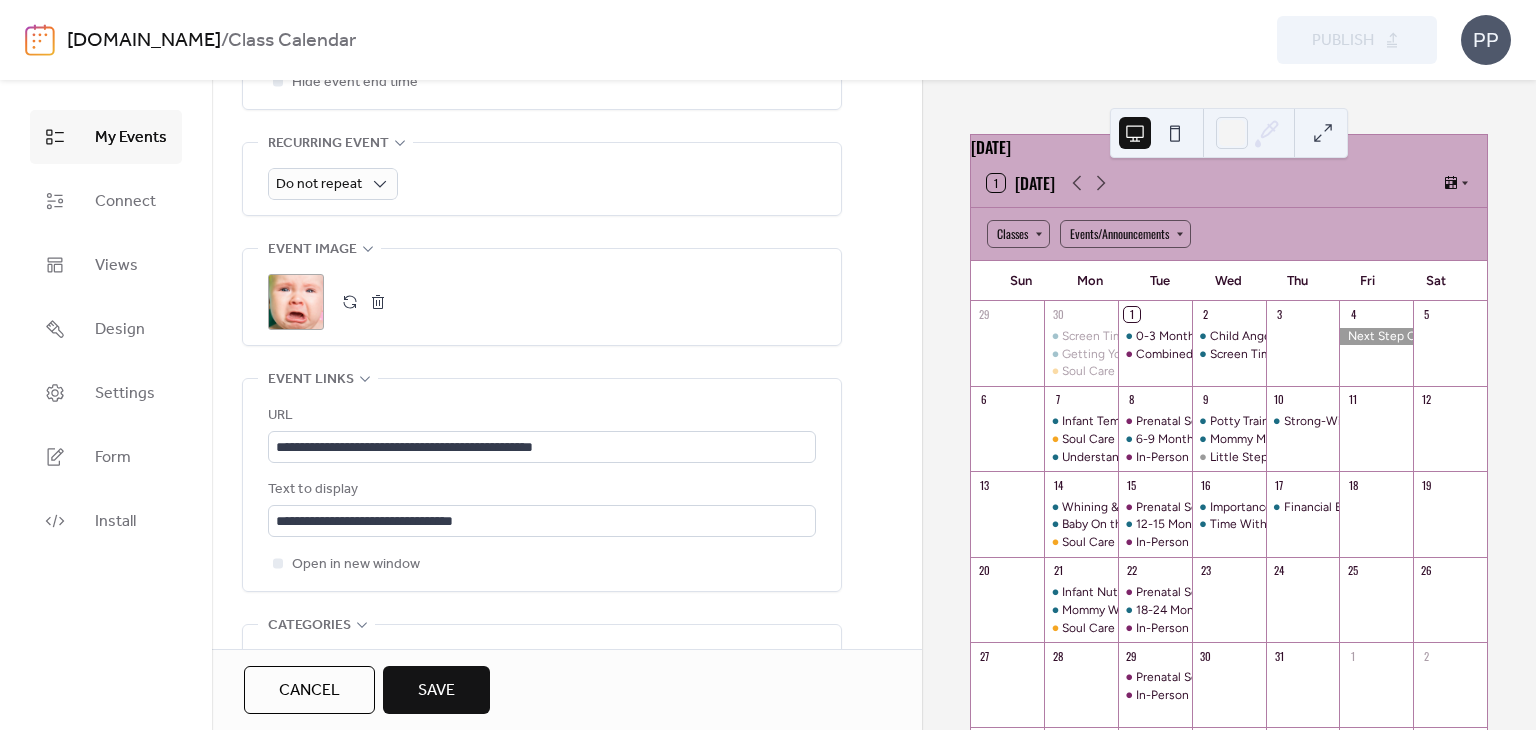 scroll, scrollTop: 903, scrollLeft: 0, axis: vertical 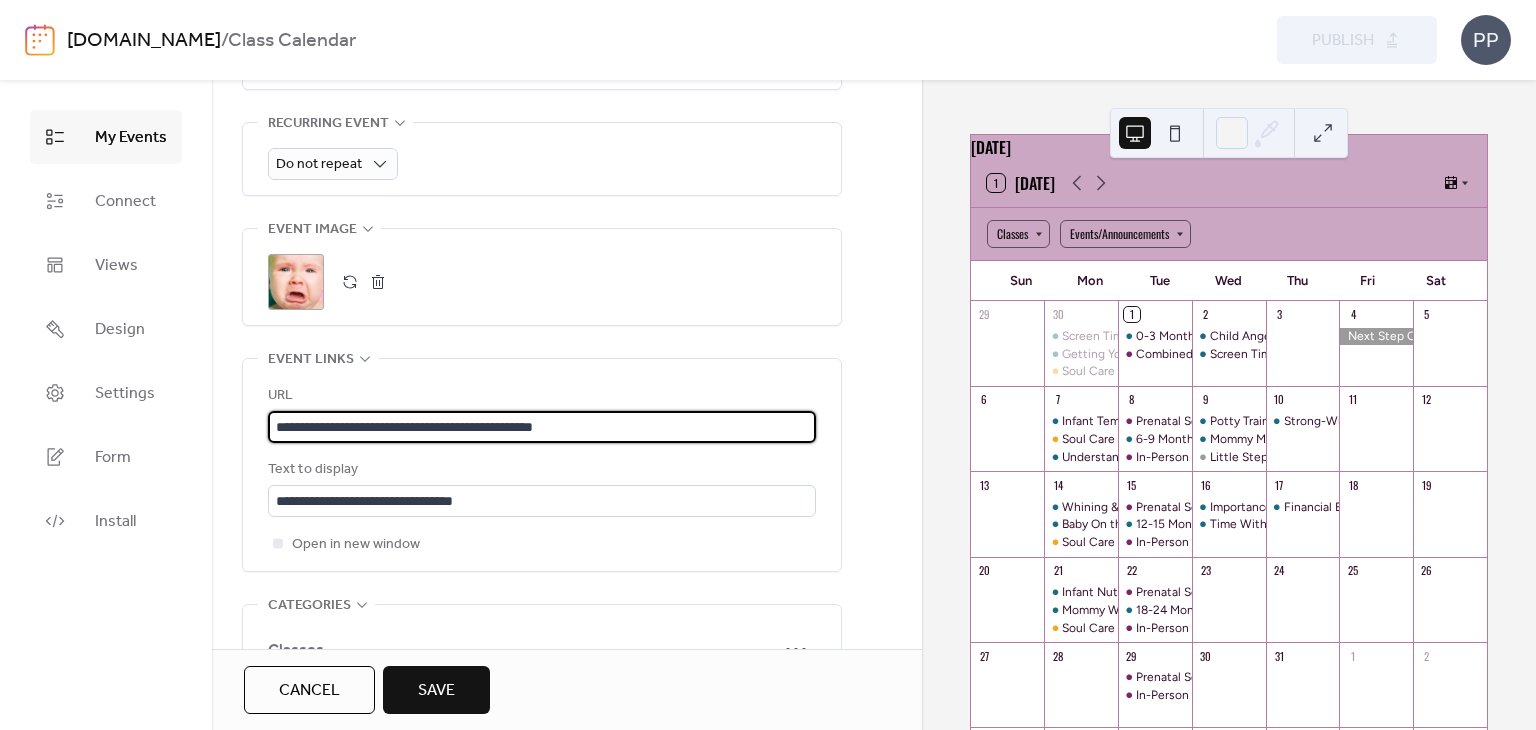 click on "**********" at bounding box center (542, 427) 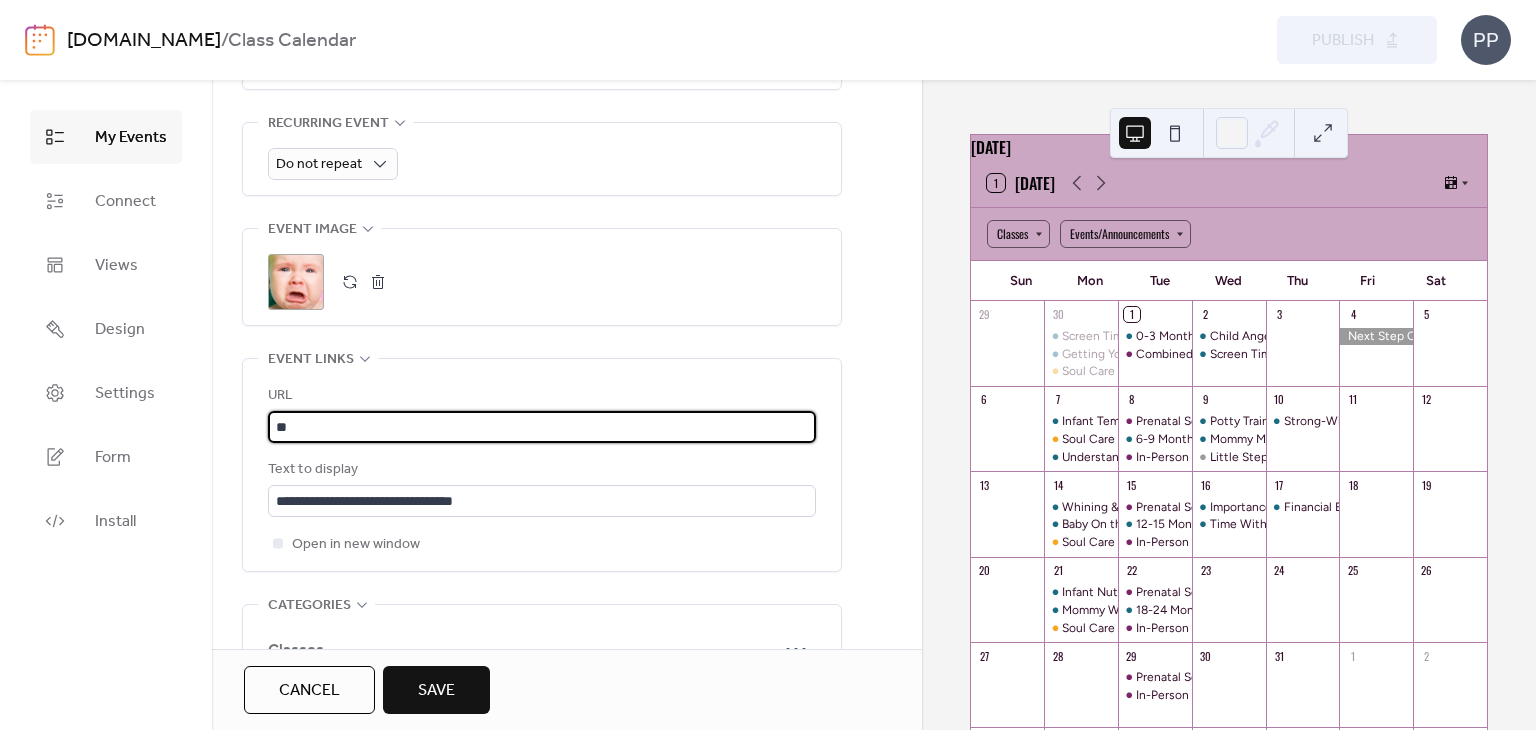 type on "*" 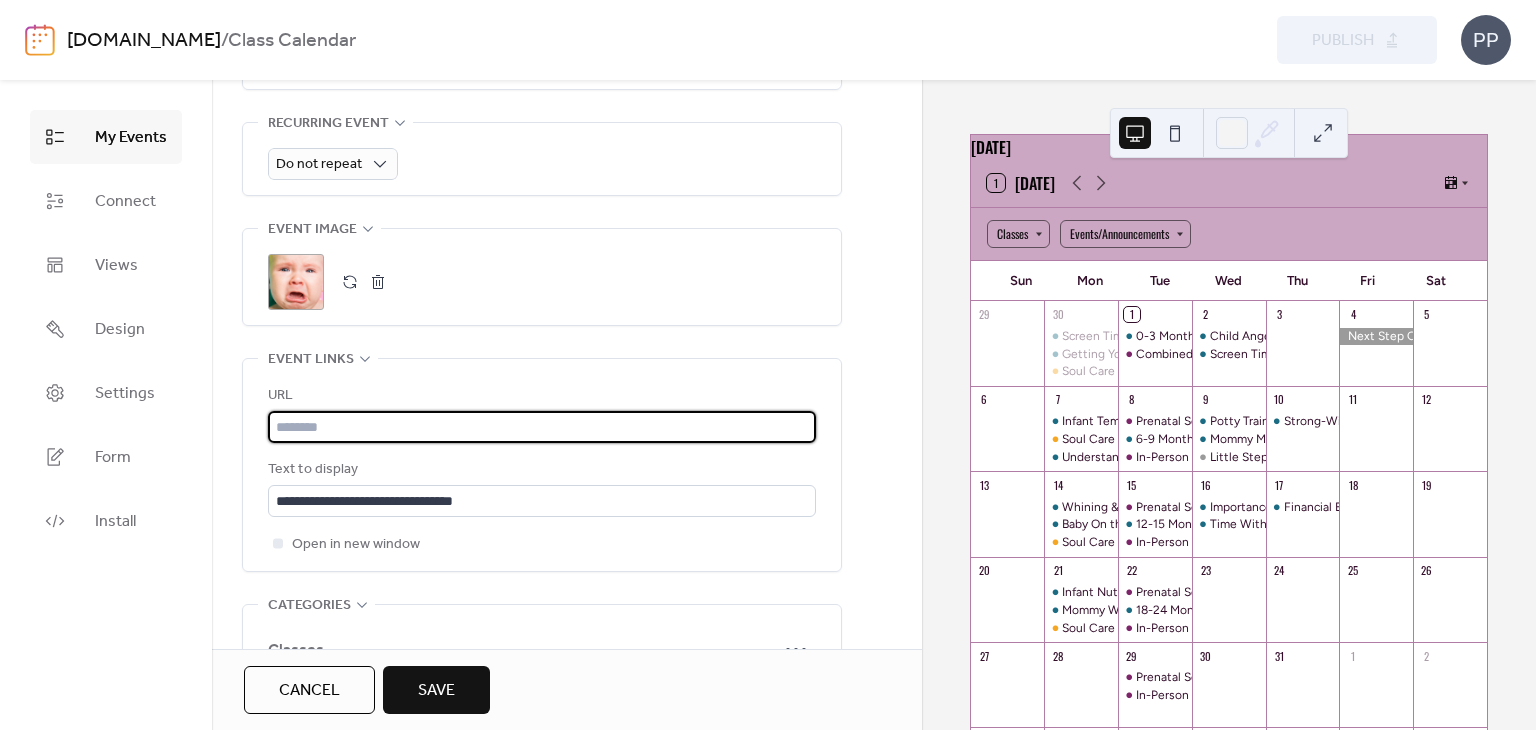 paste on "**********" 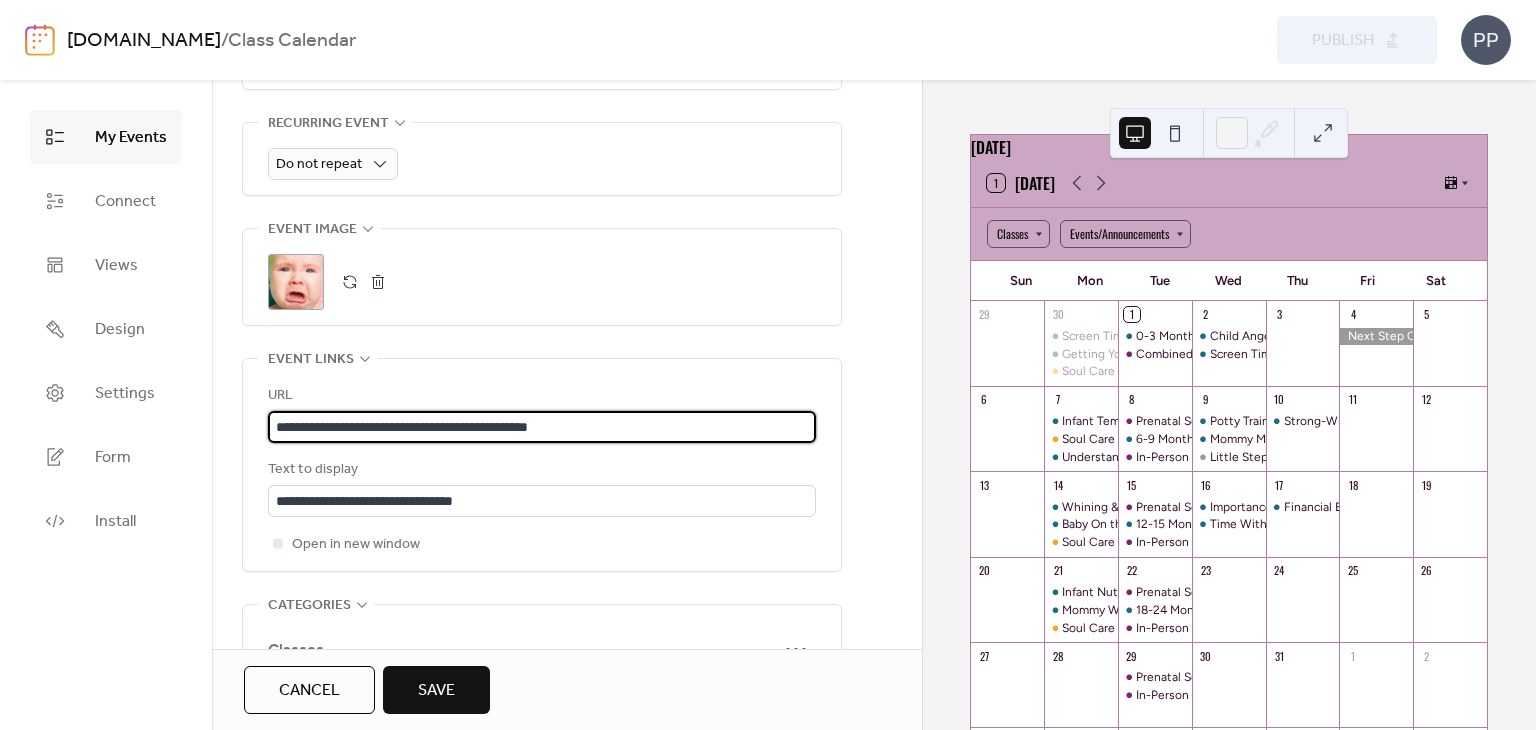 type on "**********" 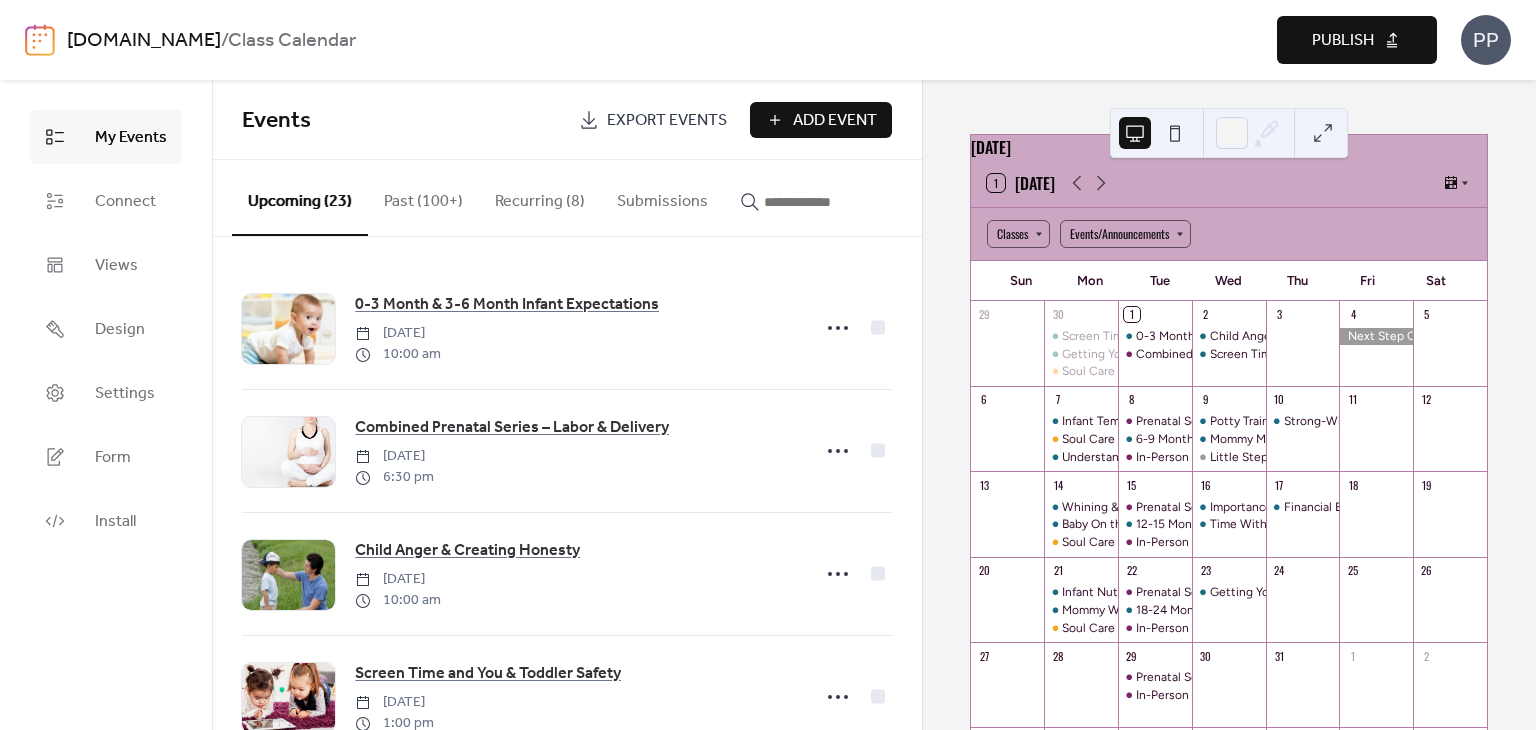 click on "Publish" at bounding box center [1343, 41] 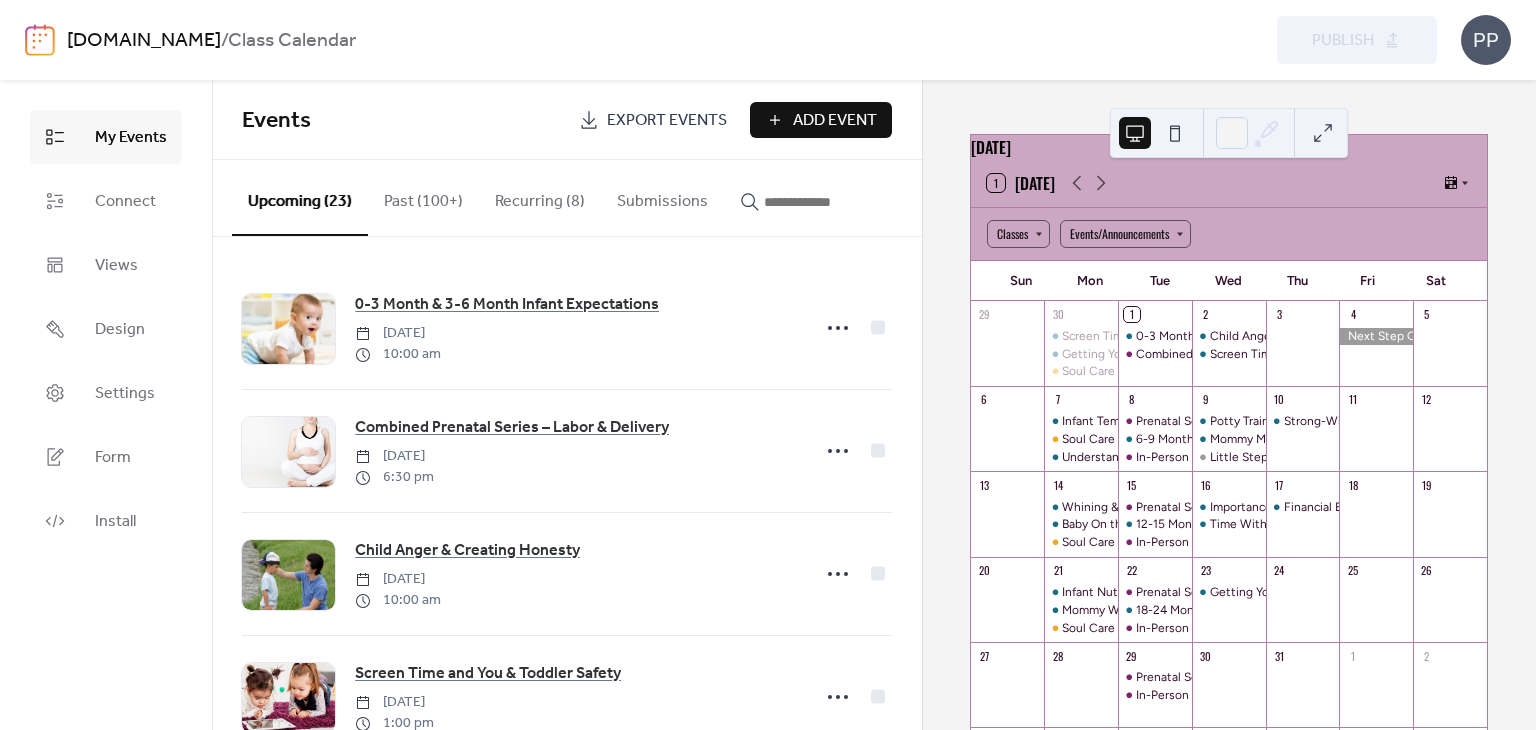 click at bounding box center [814, 202] 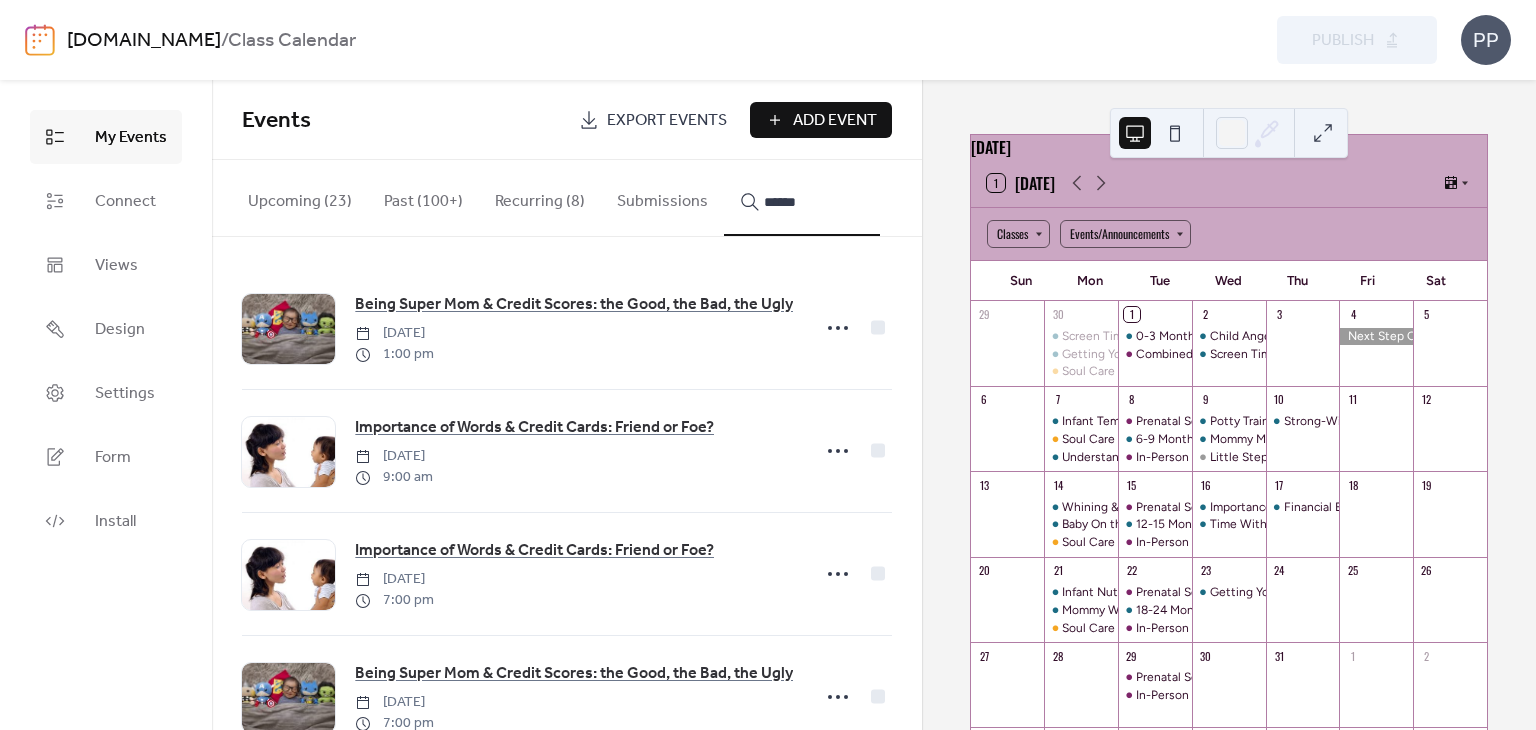 scroll, scrollTop: 921, scrollLeft: 0, axis: vertical 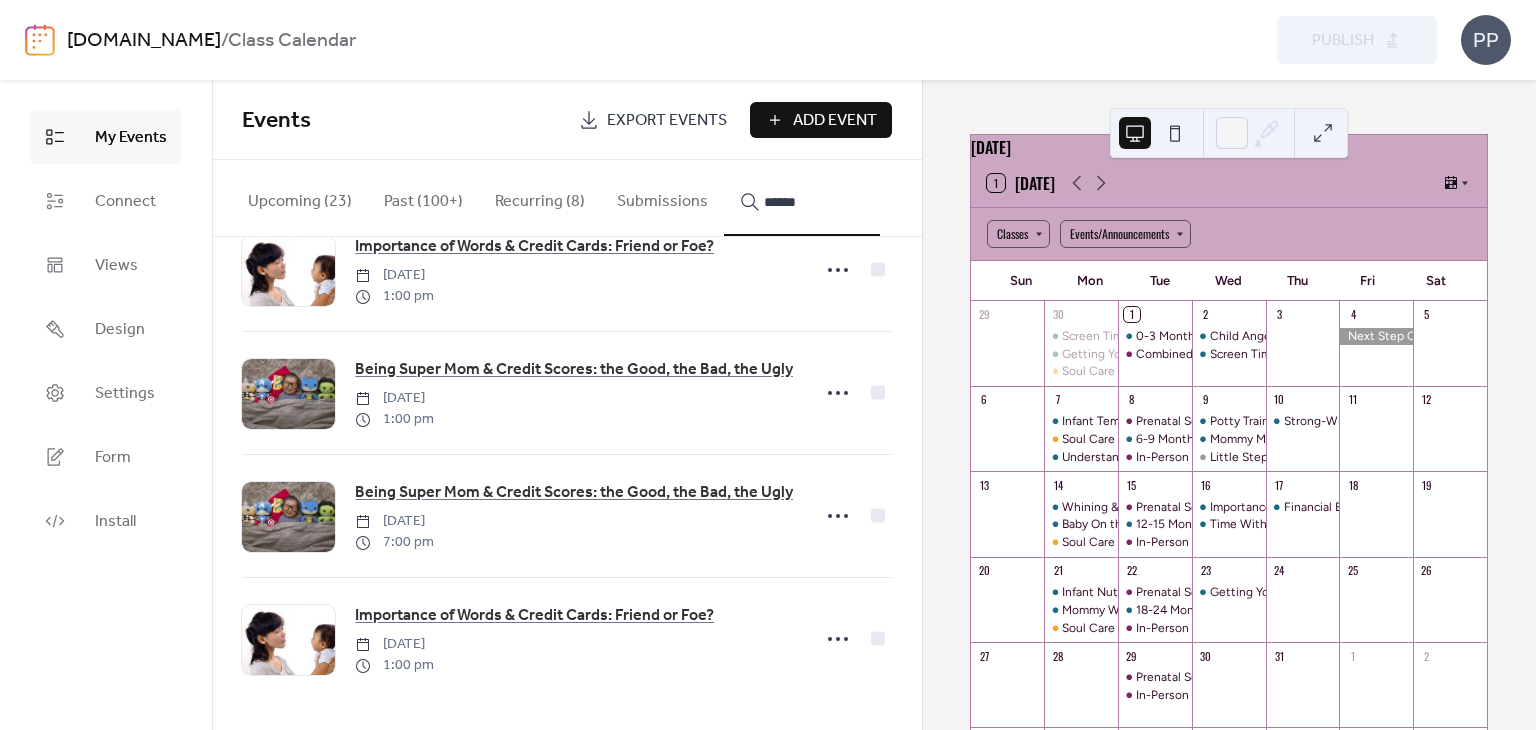 type on "******" 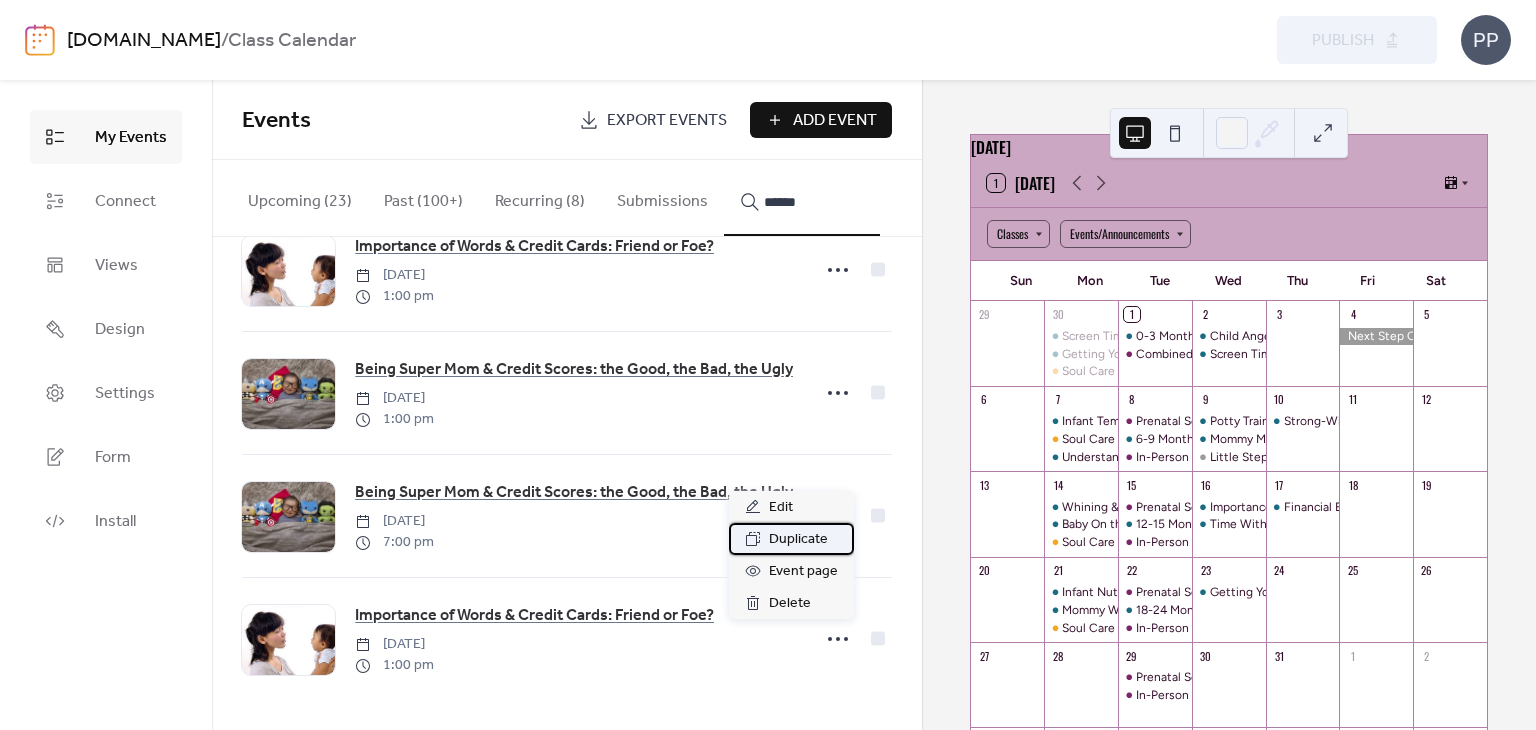 click on "Duplicate" at bounding box center [798, 540] 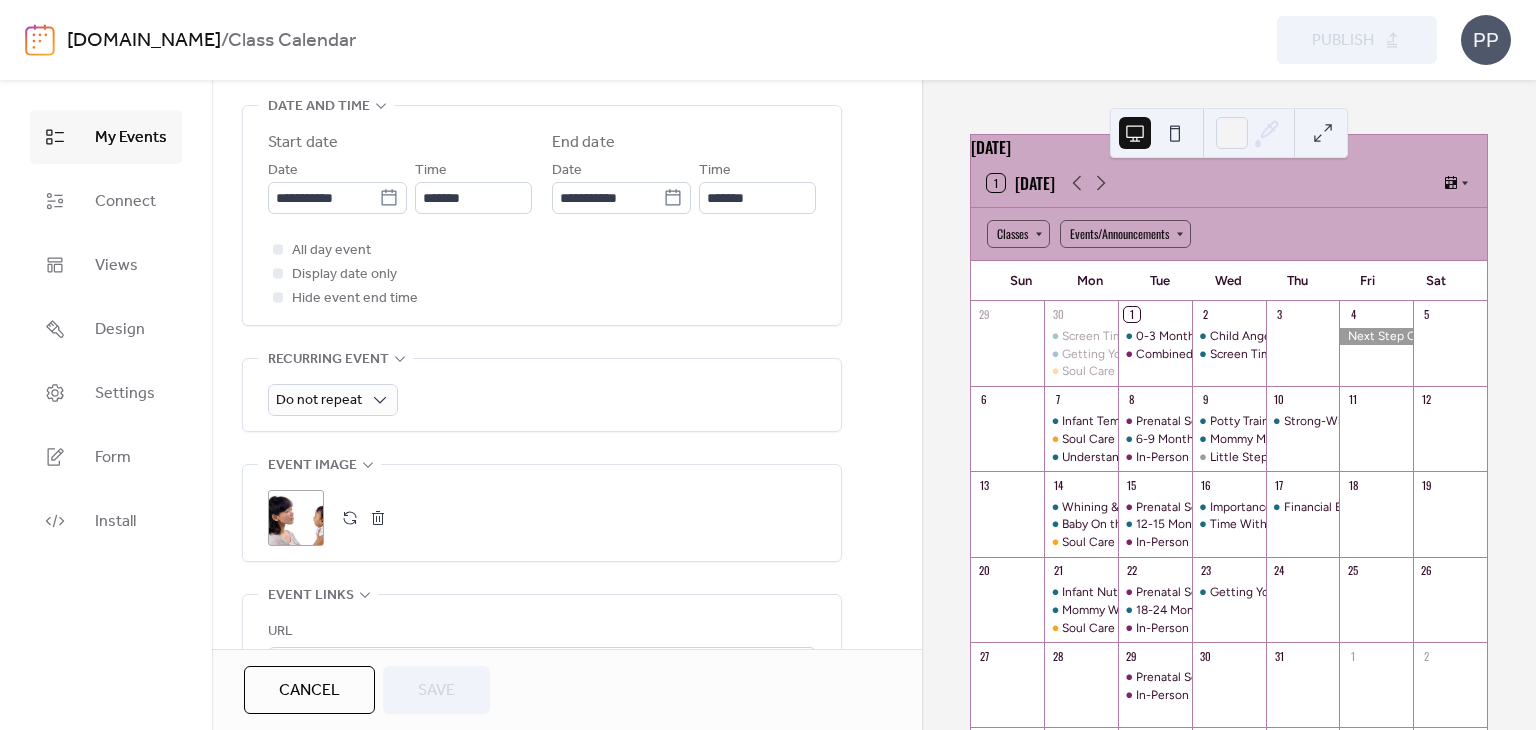 scroll, scrollTop: 666, scrollLeft: 0, axis: vertical 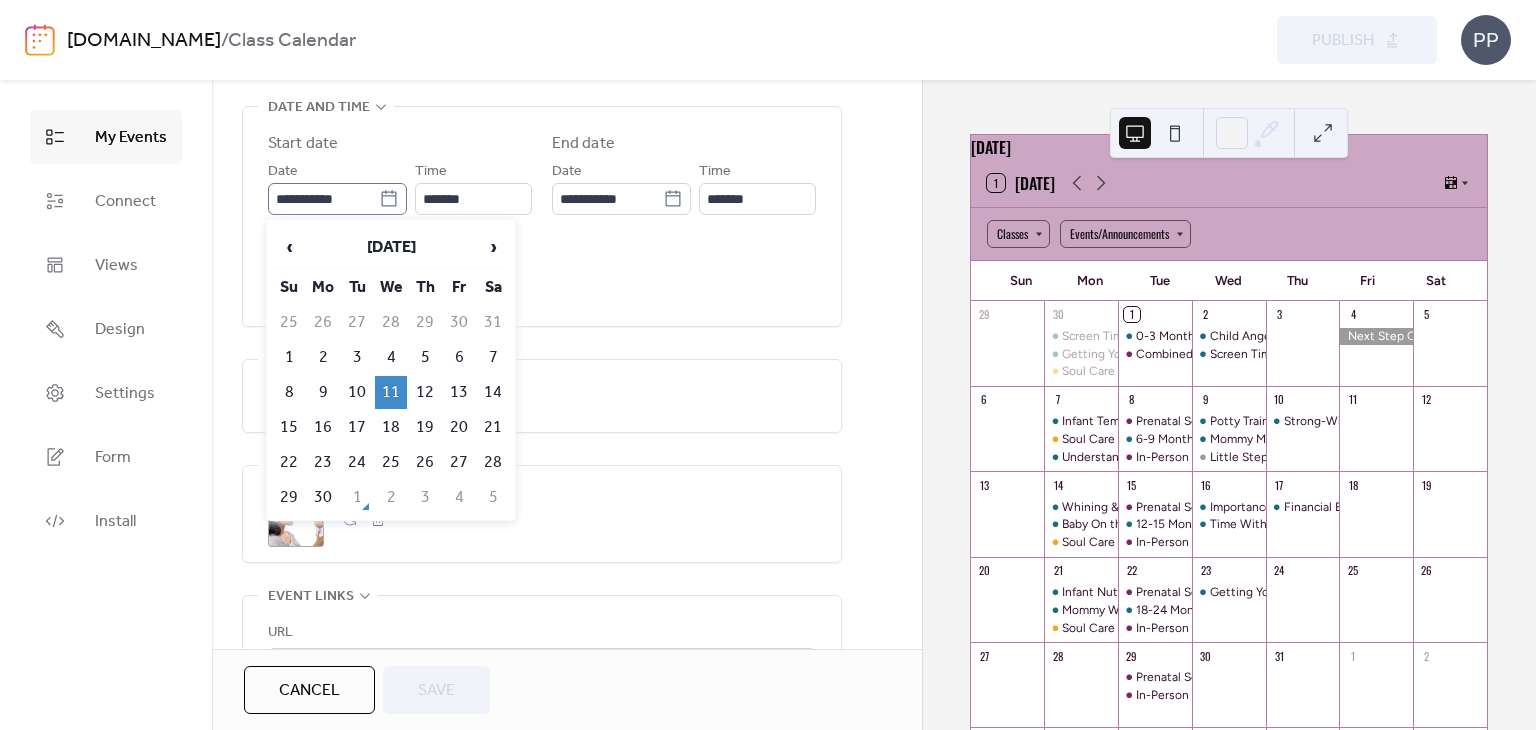 click 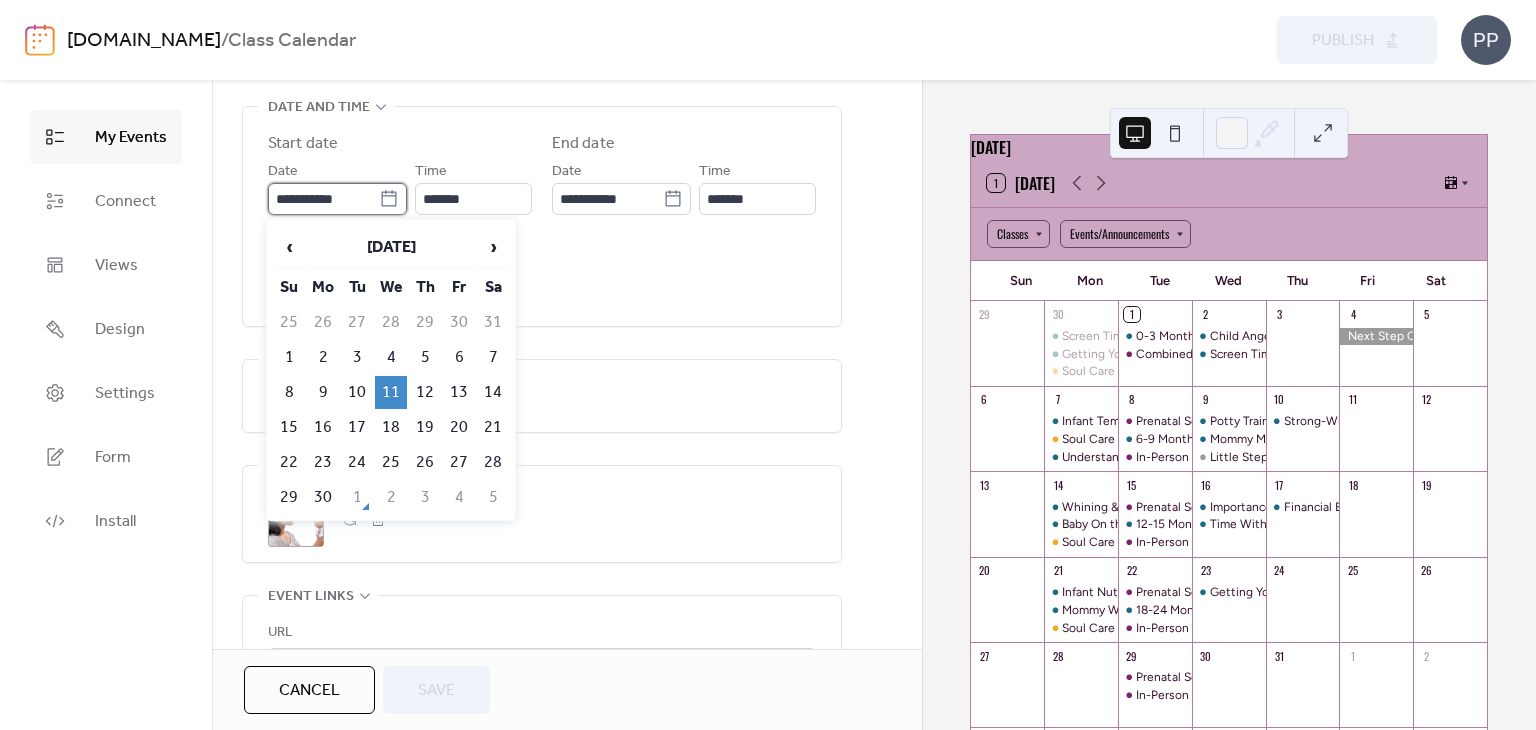 click on "**********" at bounding box center [323, 199] 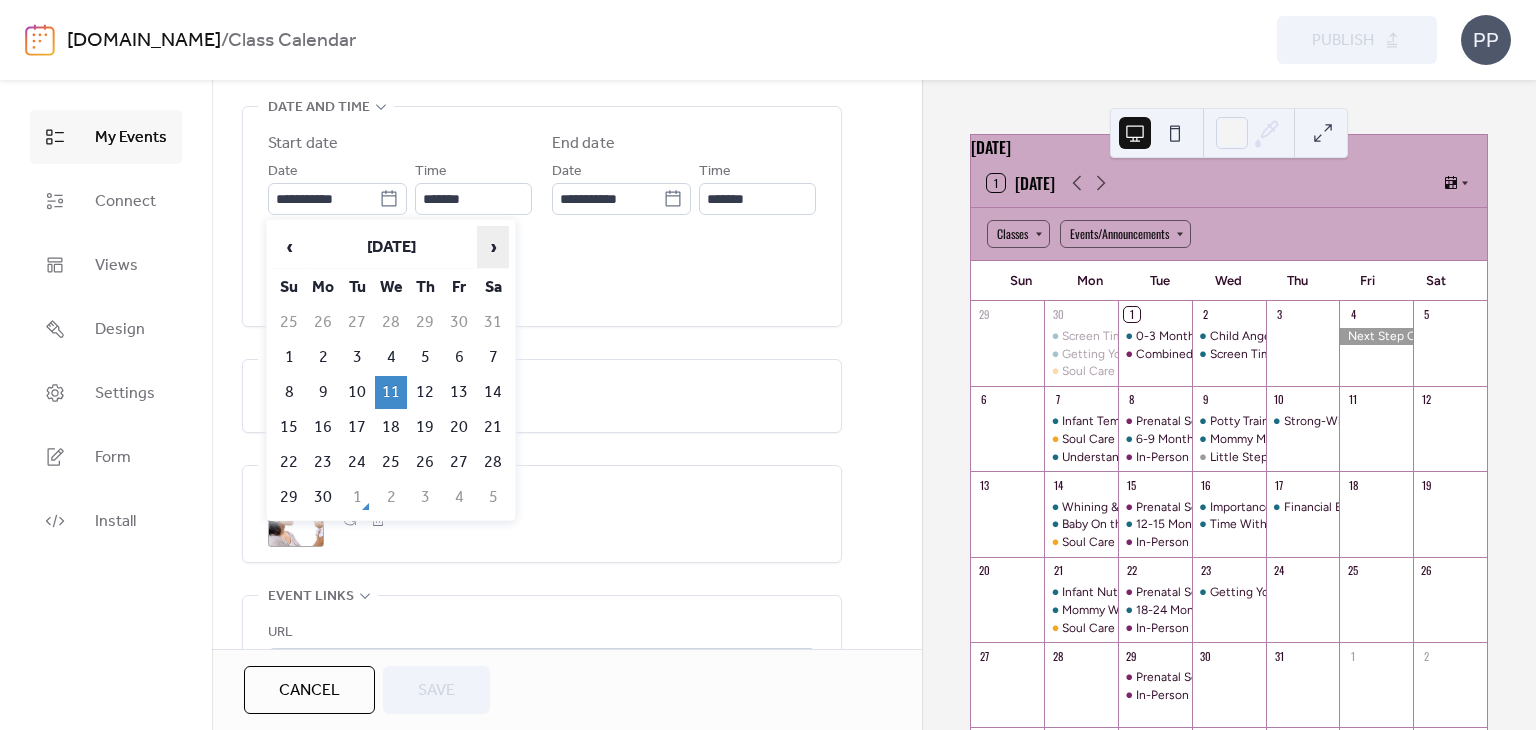click on "›" at bounding box center [493, 247] 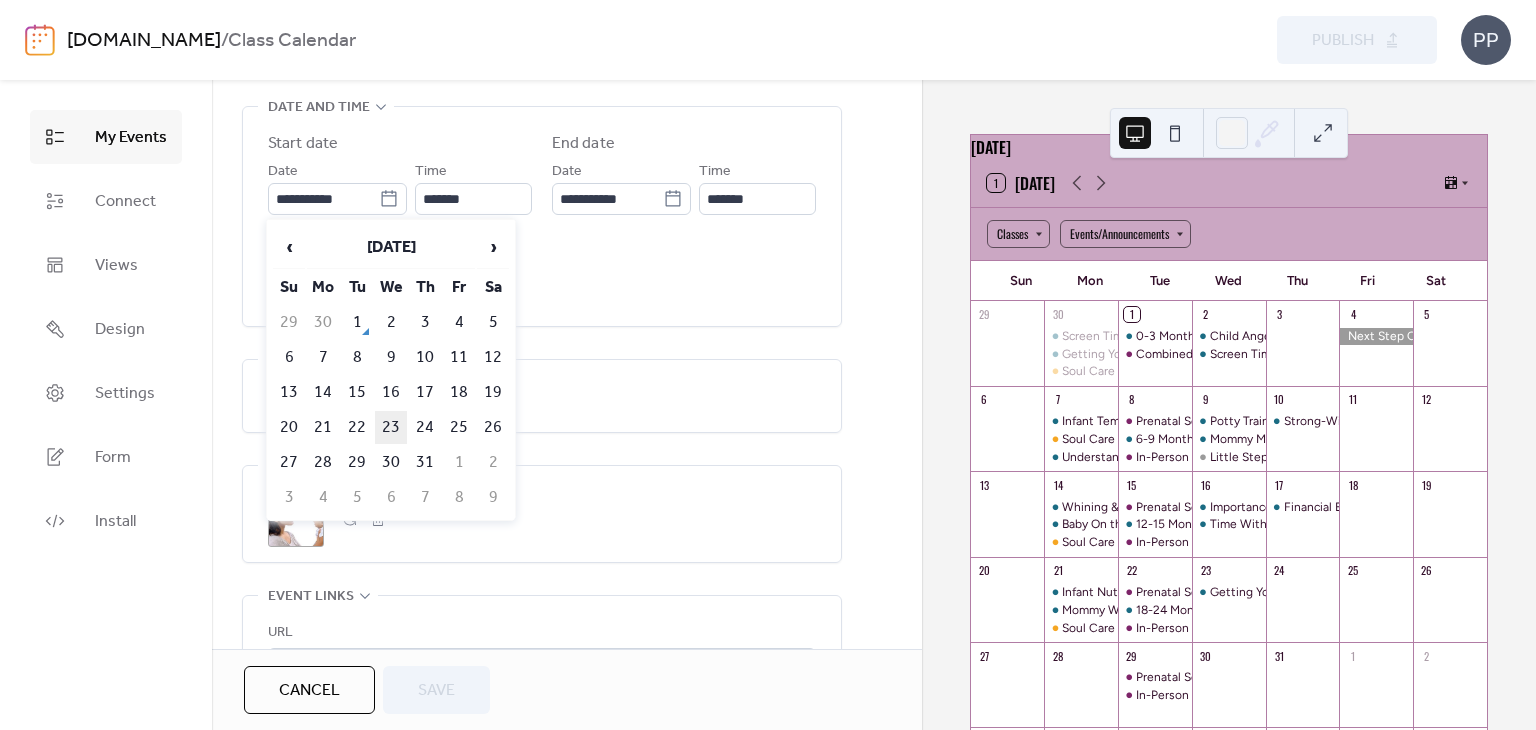 click on "23" at bounding box center [391, 427] 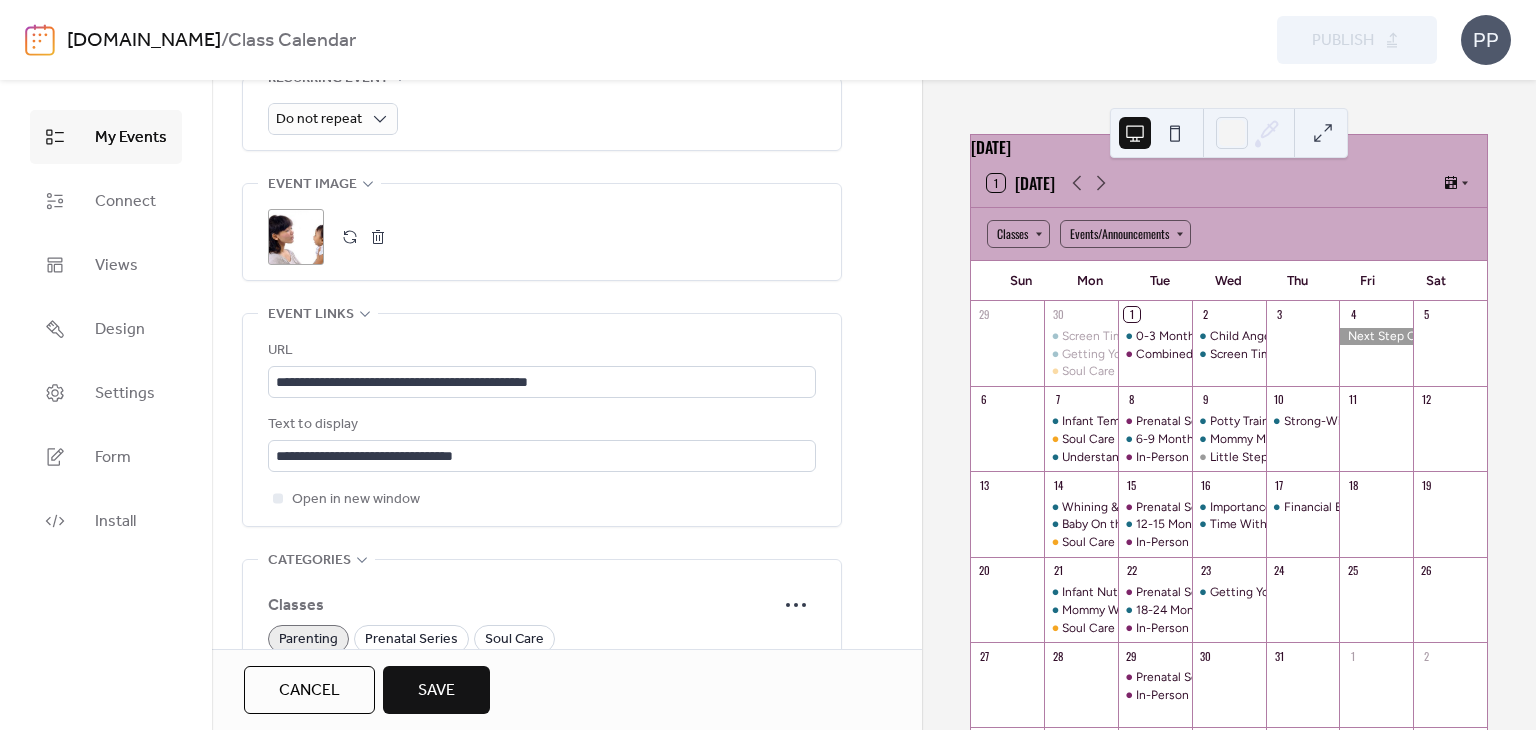 scroll, scrollTop: 983, scrollLeft: 0, axis: vertical 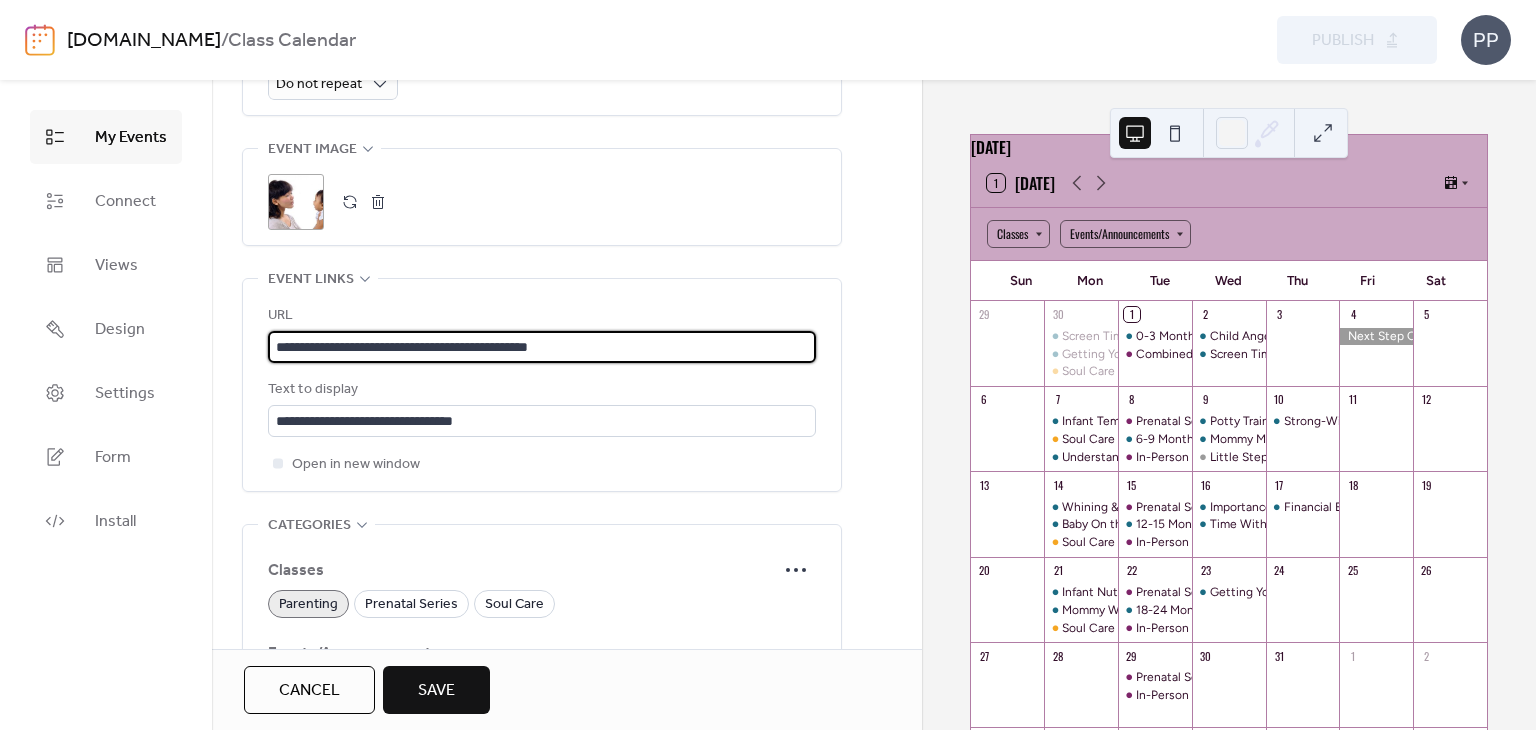 click on "**********" at bounding box center [542, 347] 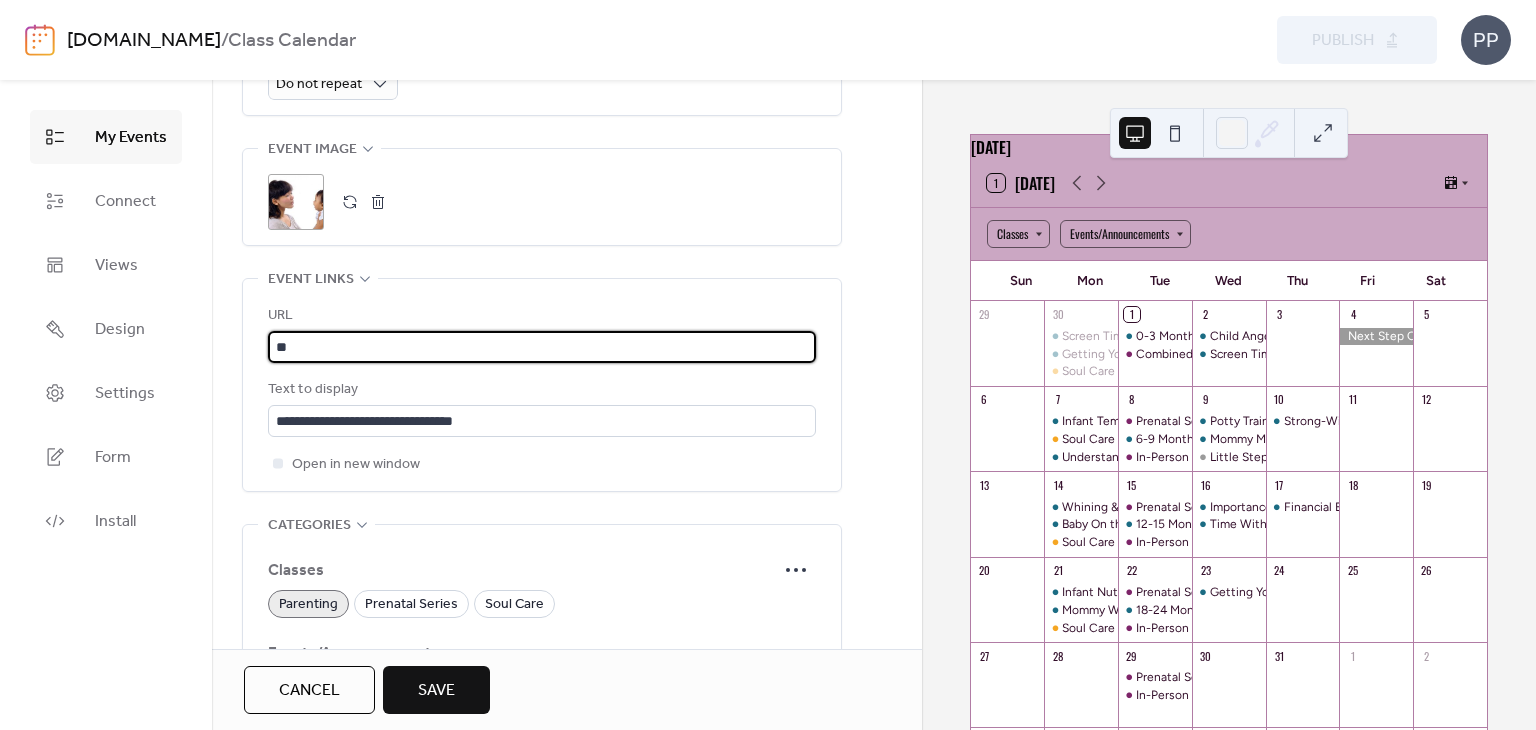 type on "*" 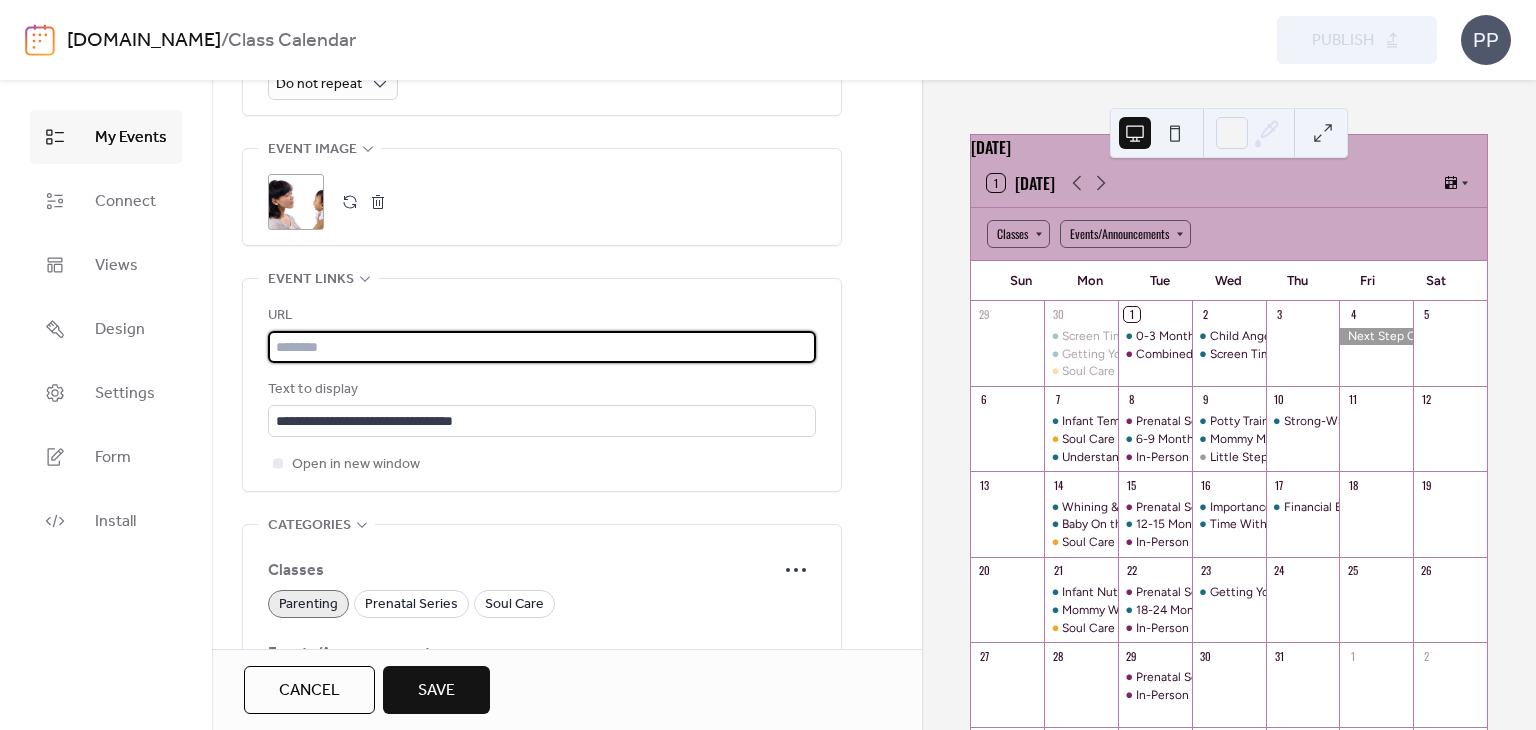 paste on "**********" 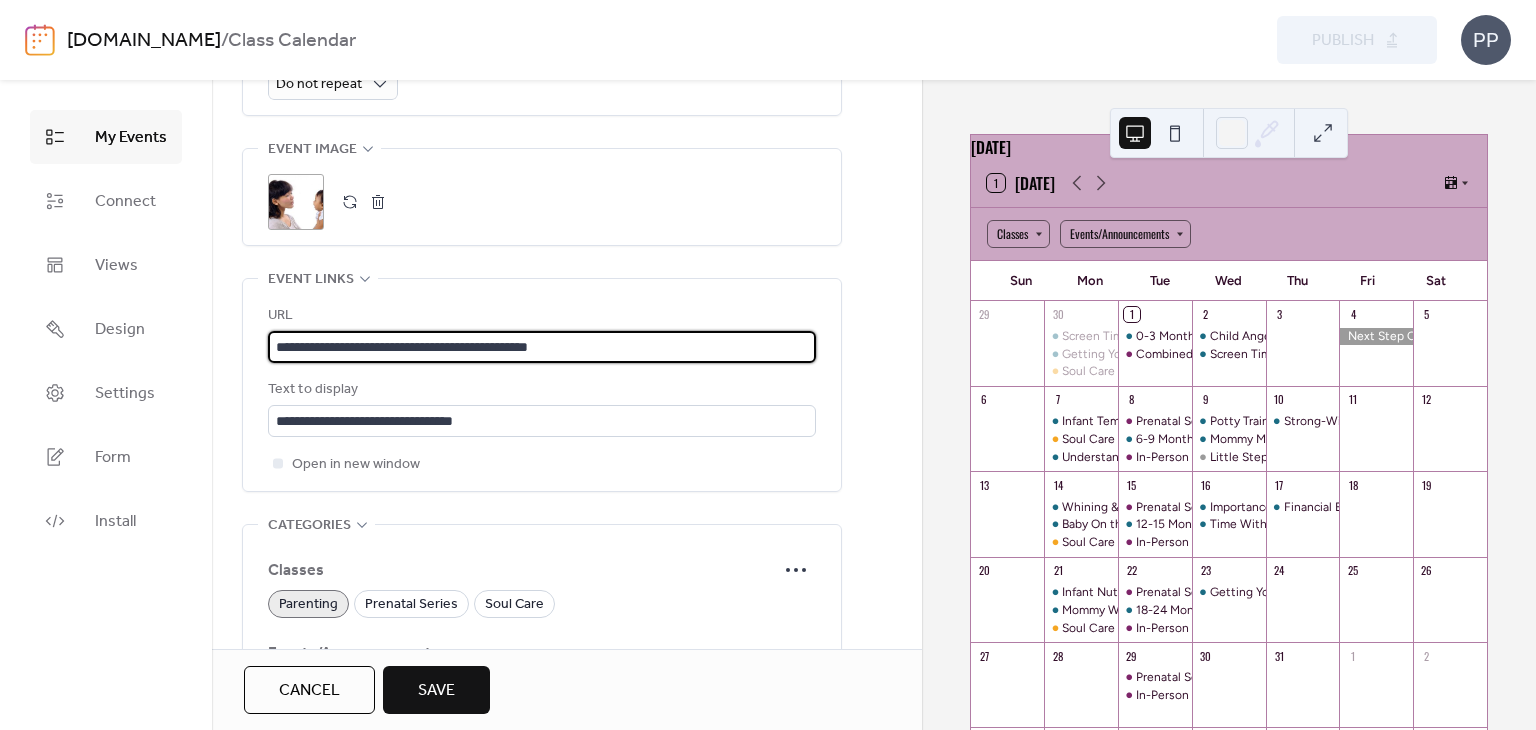 type on "**********" 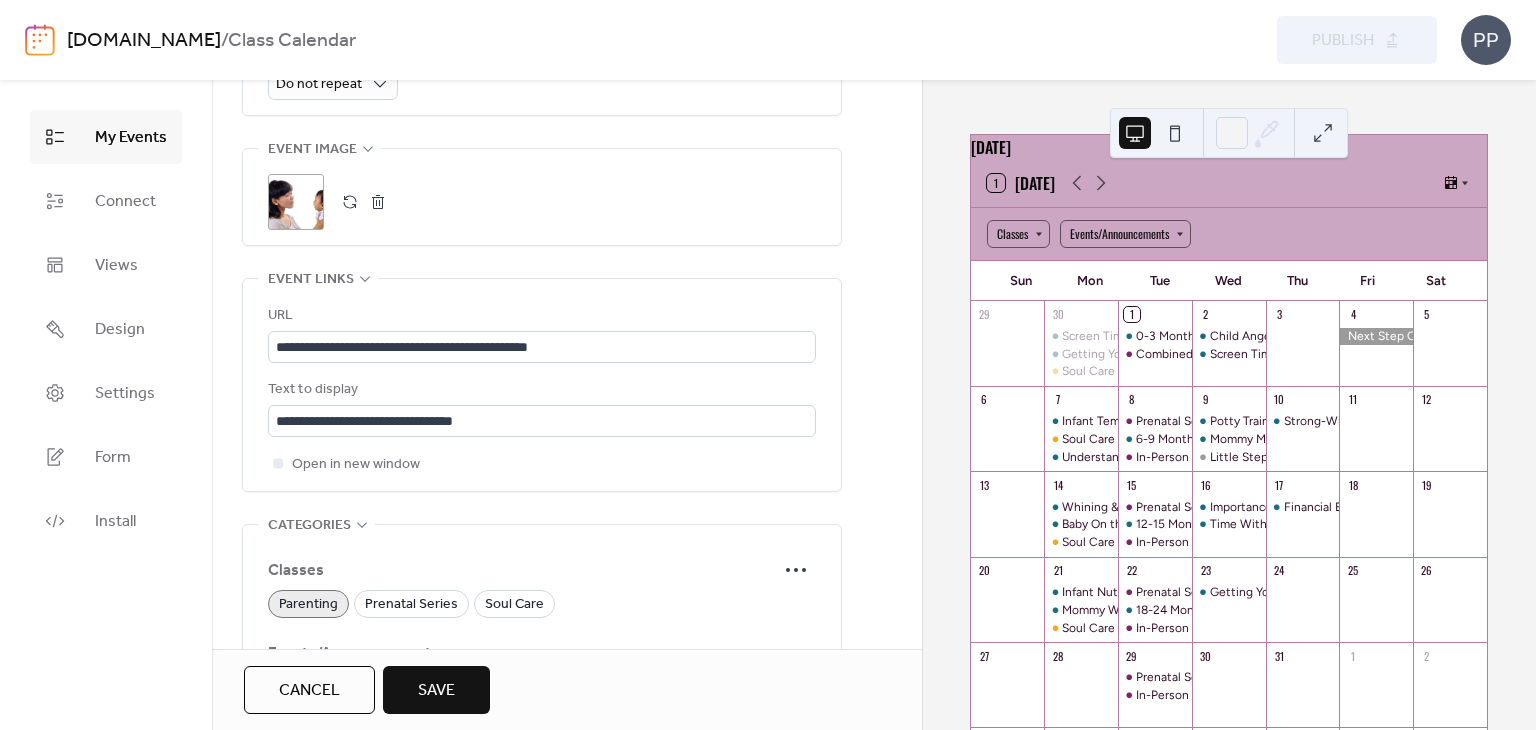 click on "Save" at bounding box center [436, 690] 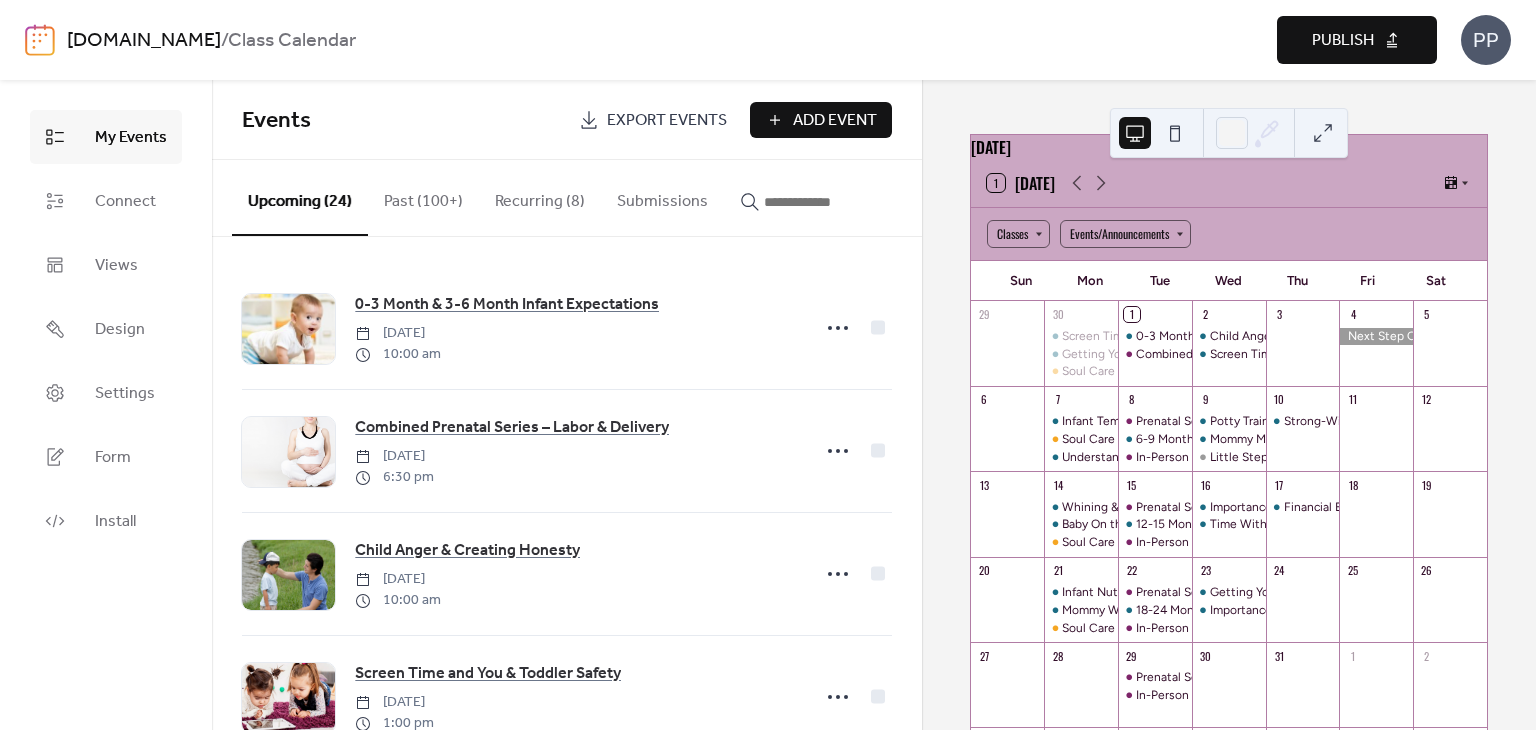 click on "Publish" at bounding box center (1343, 41) 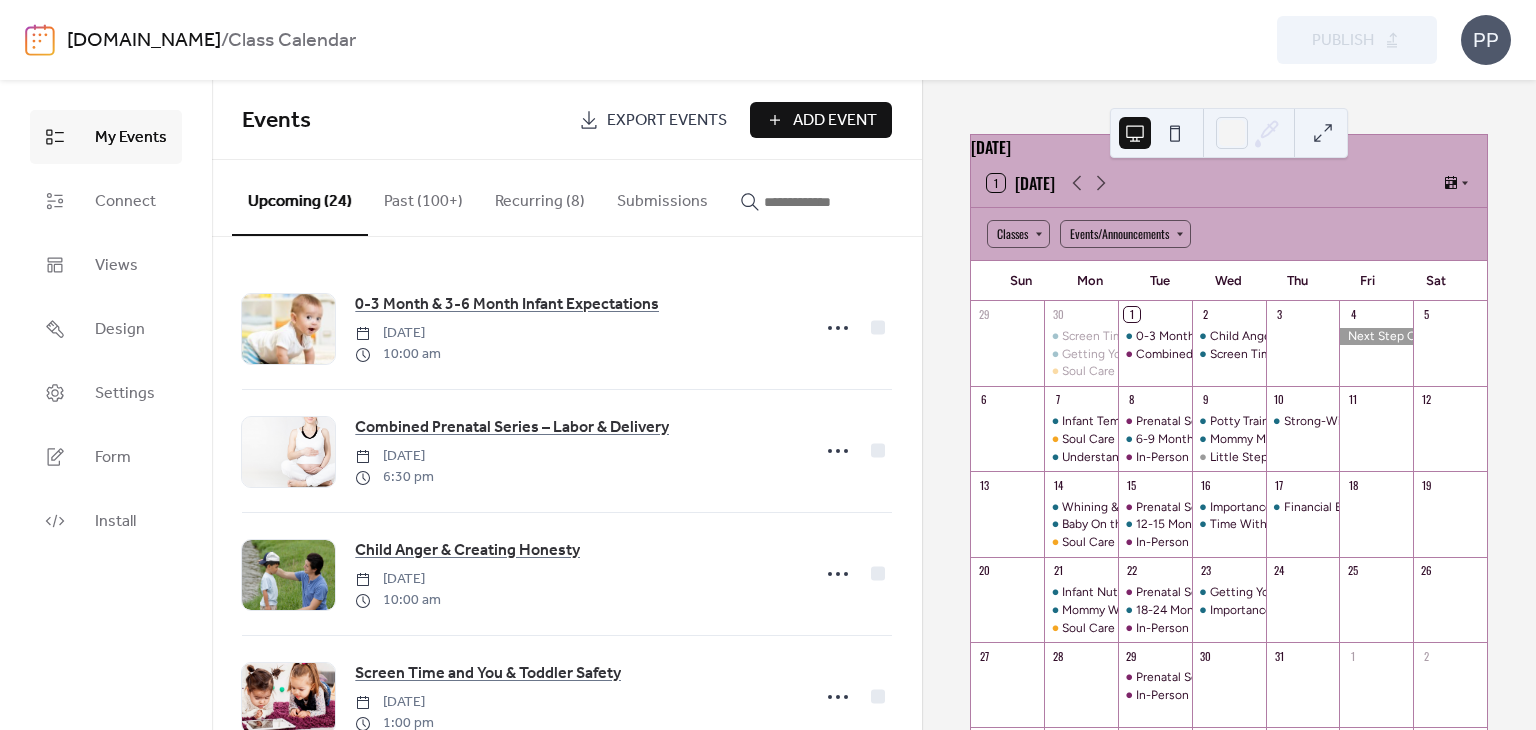 click at bounding box center [814, 202] 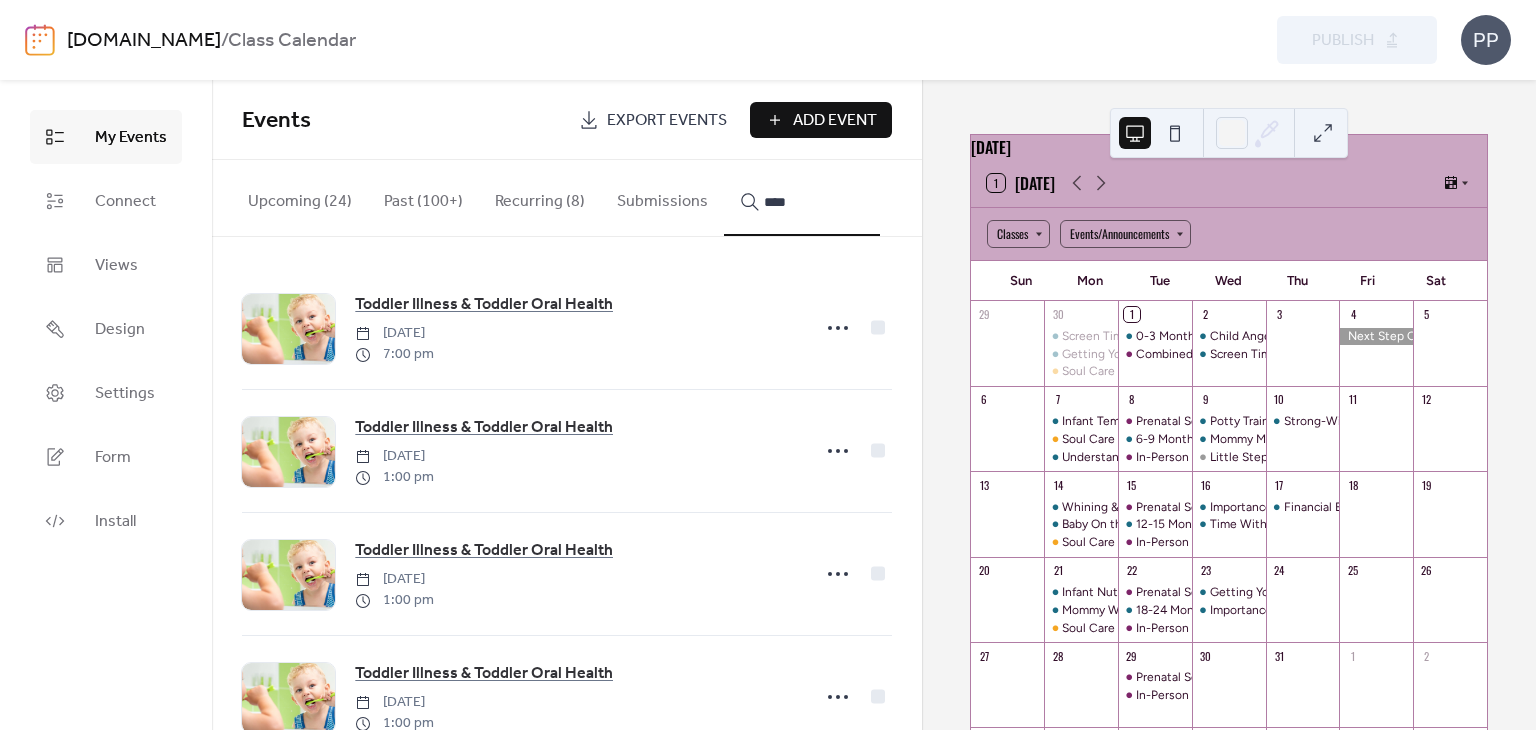 scroll, scrollTop: 182, scrollLeft: 0, axis: vertical 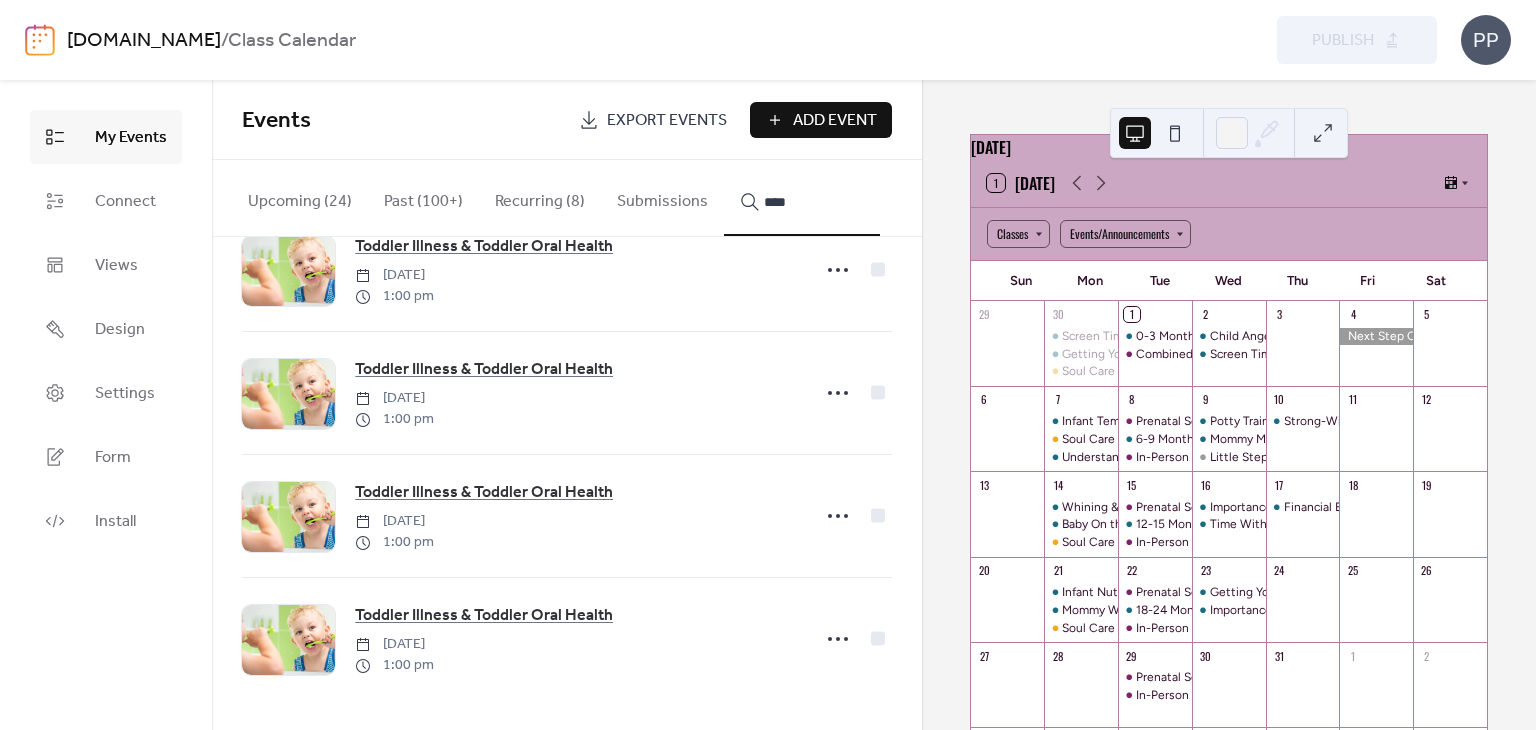 type on "****" 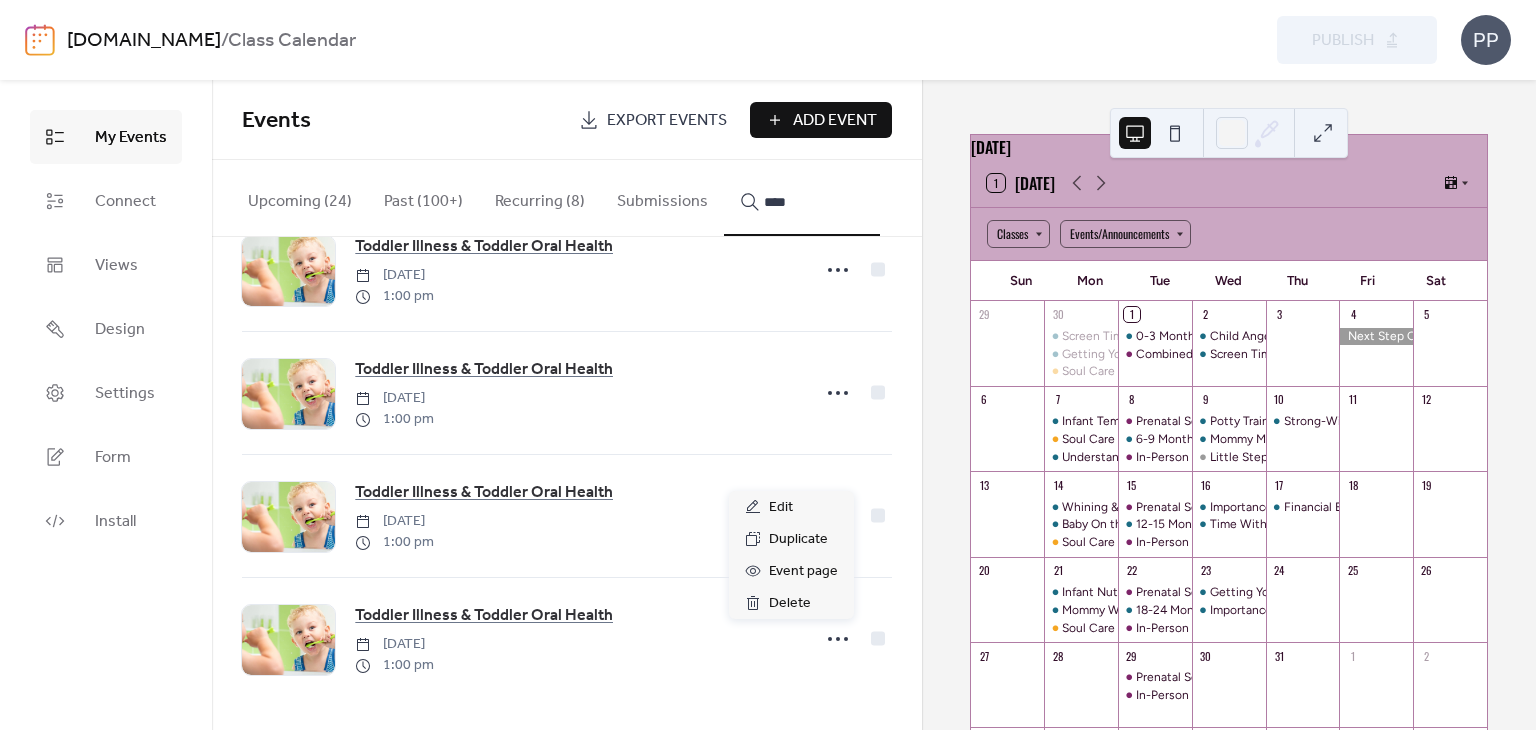click 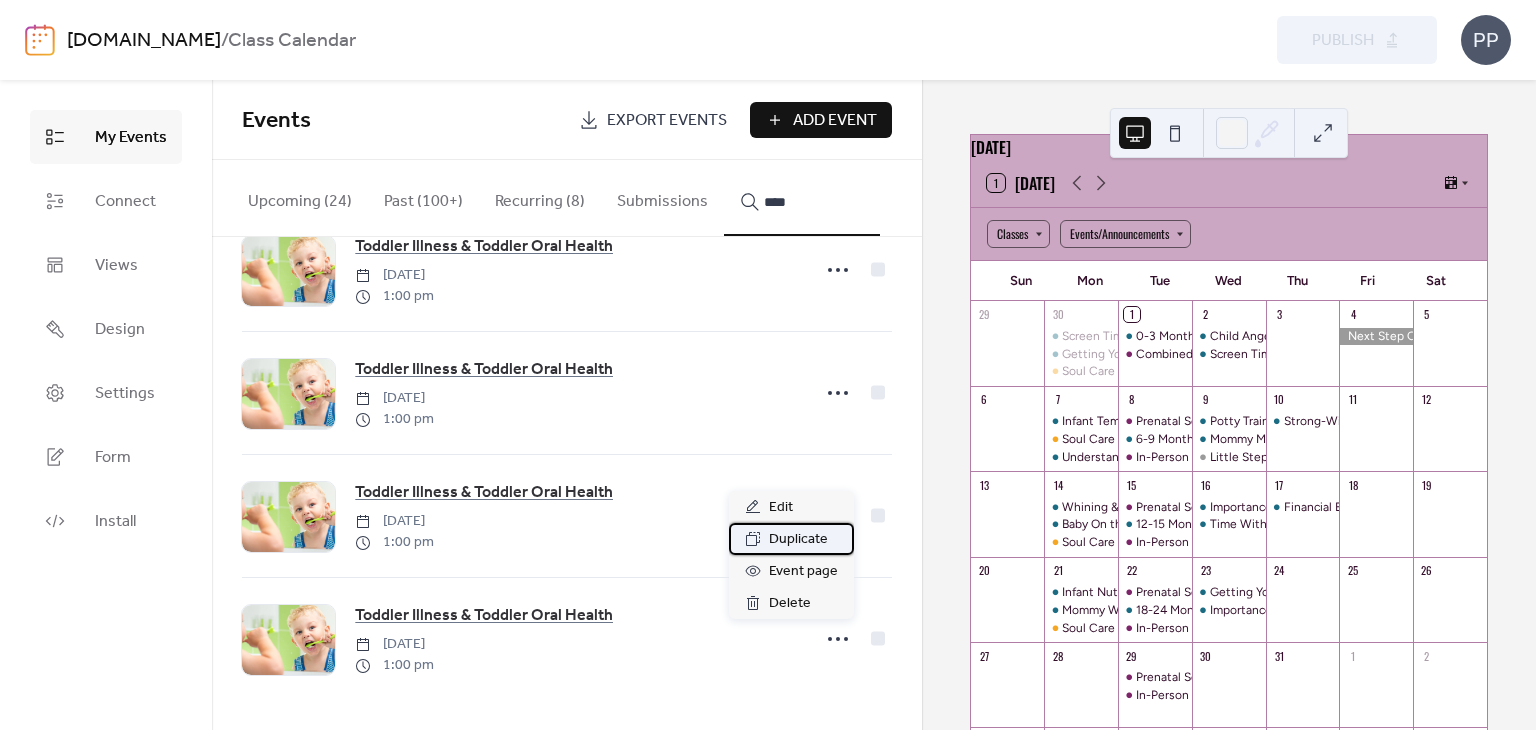 click on "Duplicate" at bounding box center (798, 540) 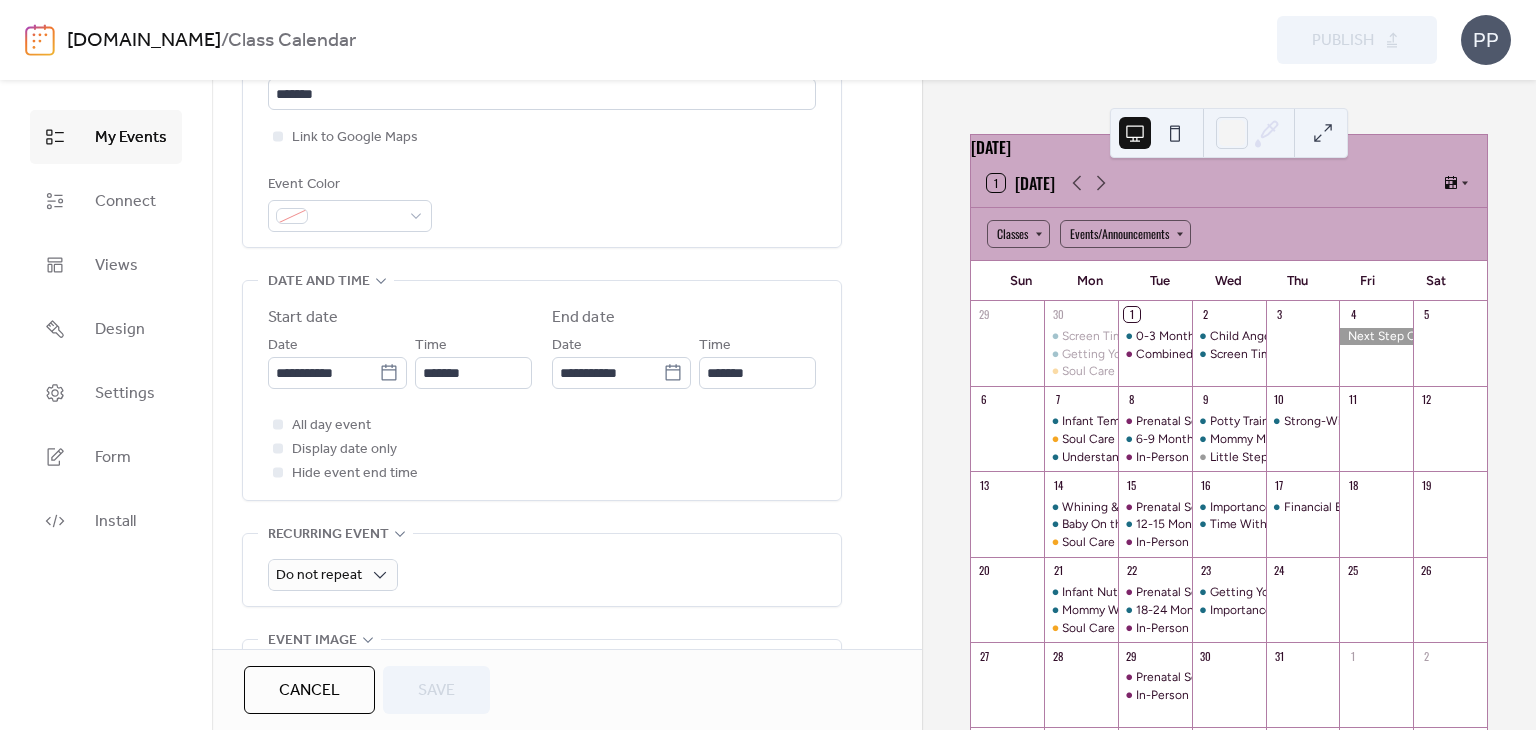 scroll, scrollTop: 498, scrollLeft: 0, axis: vertical 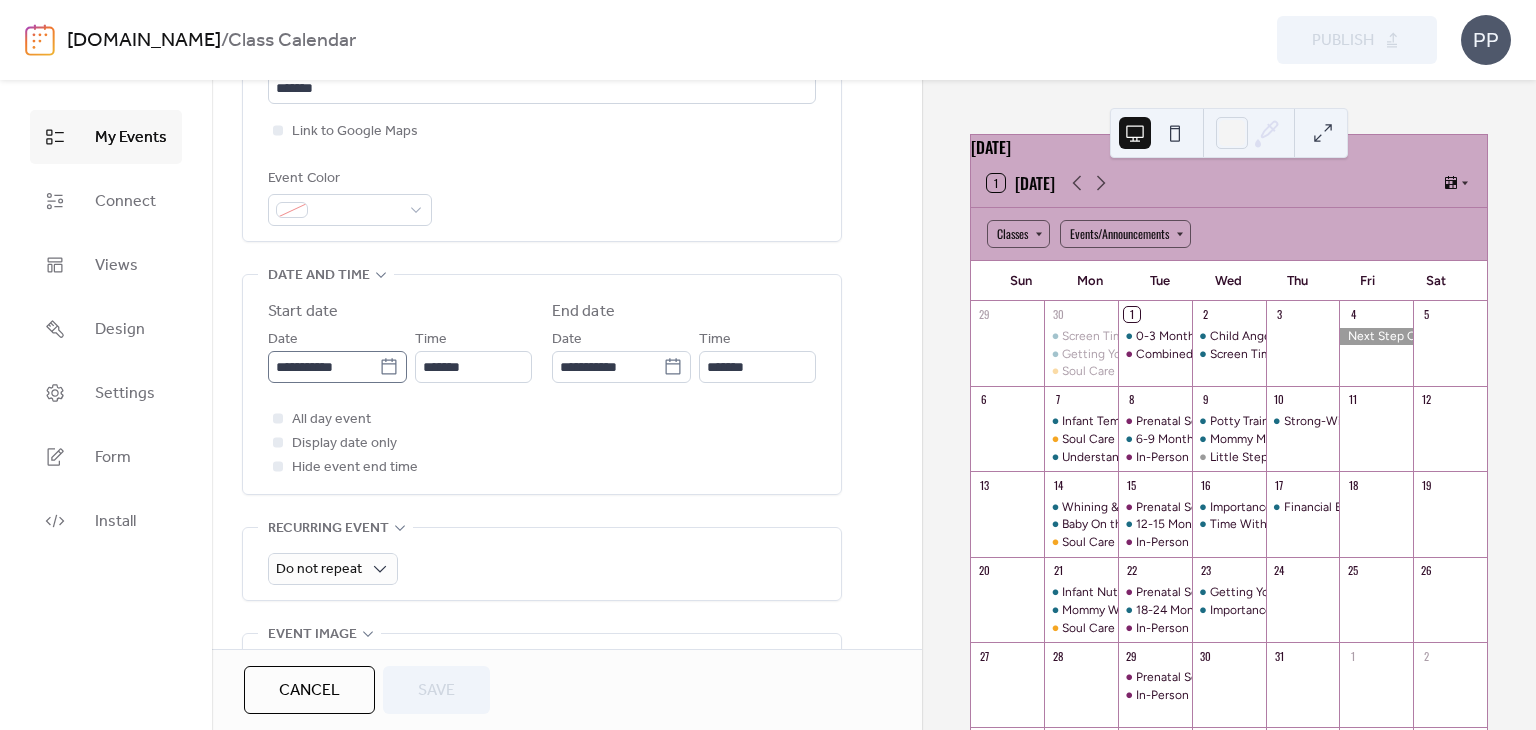 click 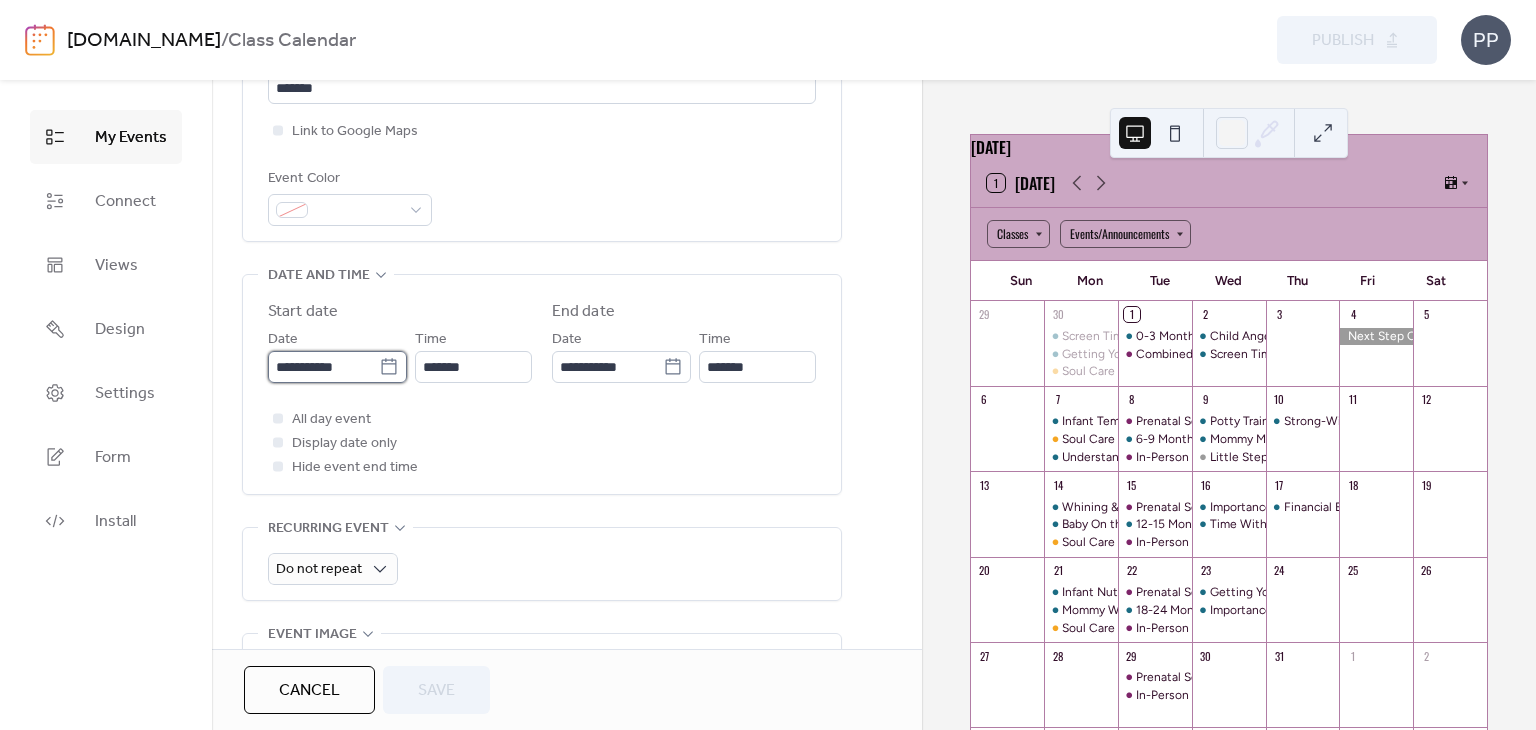 click on "**********" at bounding box center (323, 367) 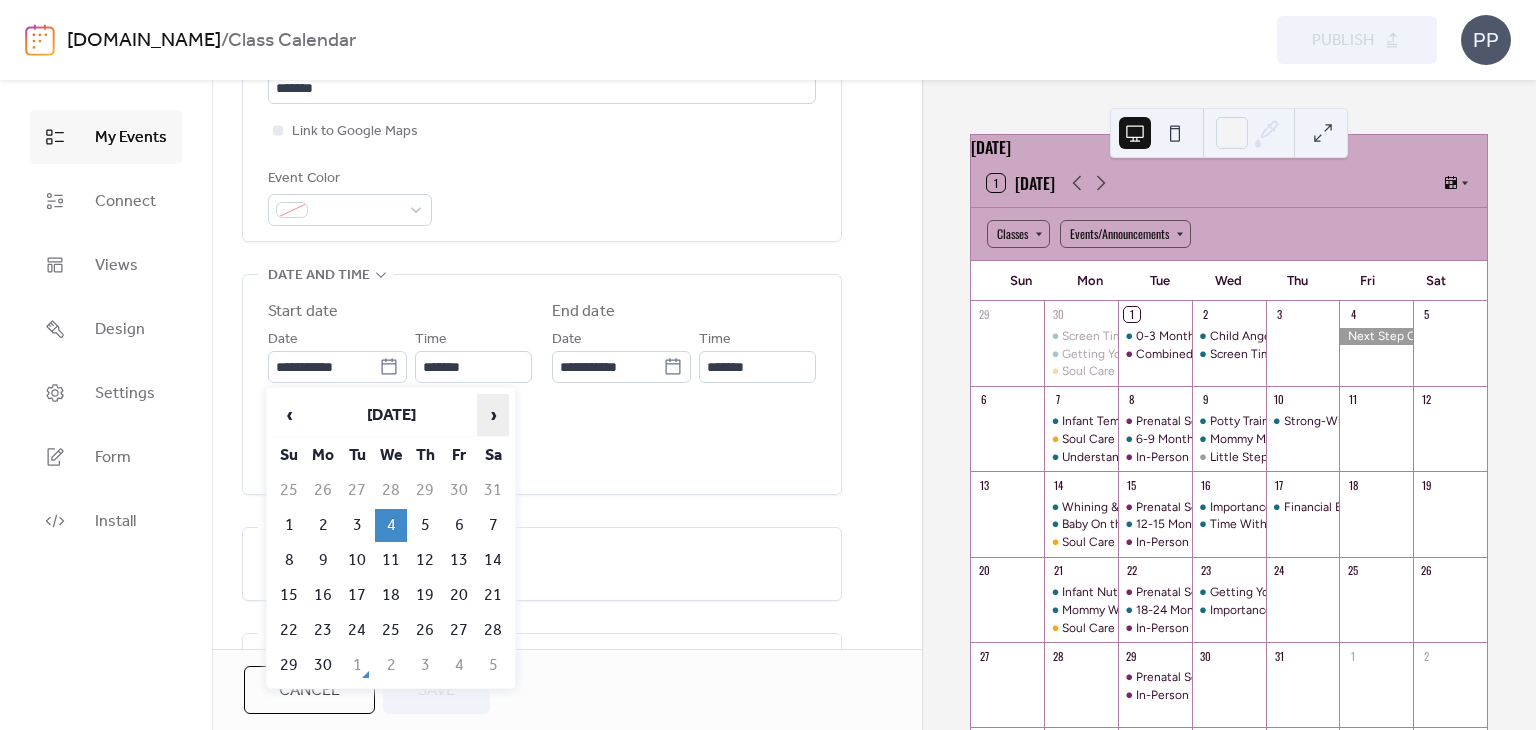 click on "›" at bounding box center (493, 415) 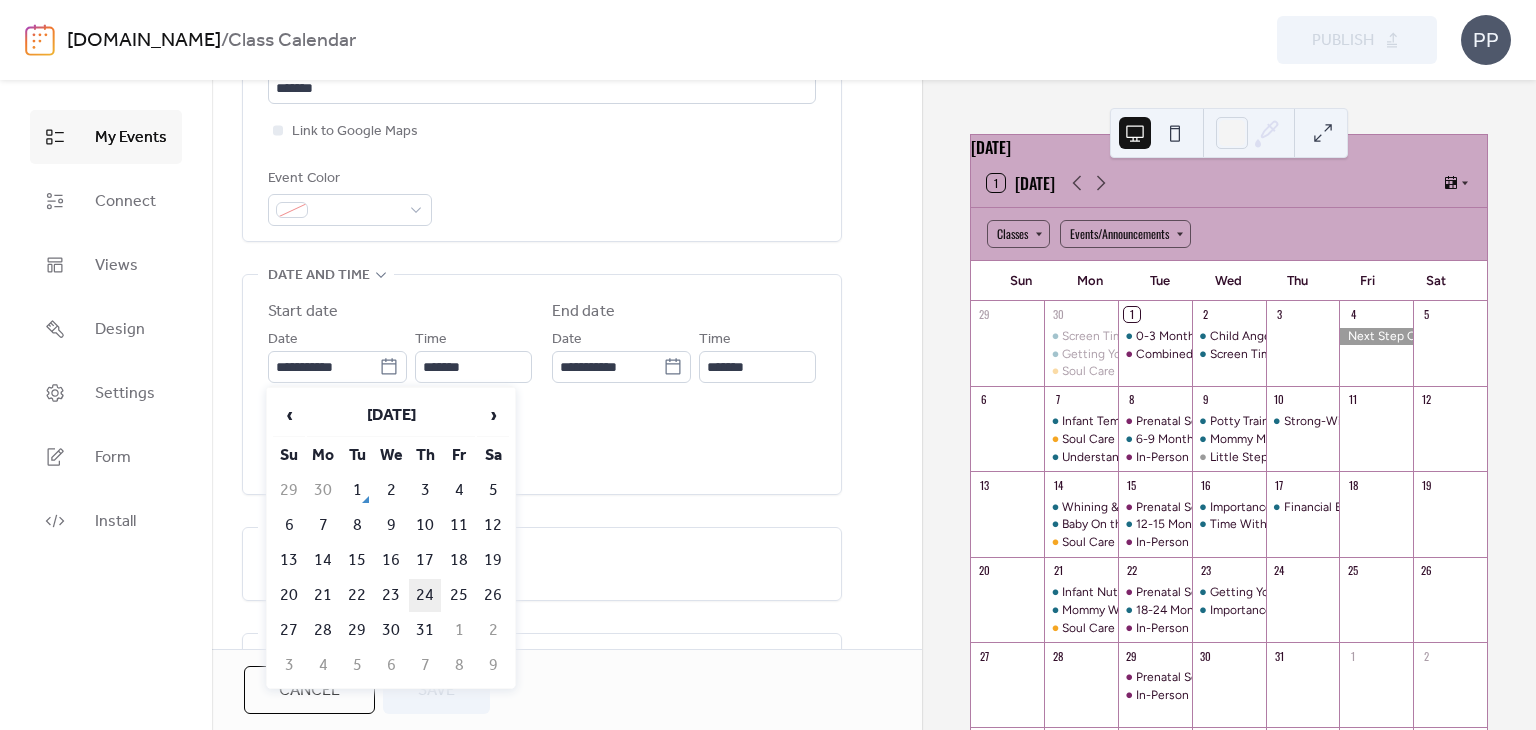 click on "24" at bounding box center [425, 595] 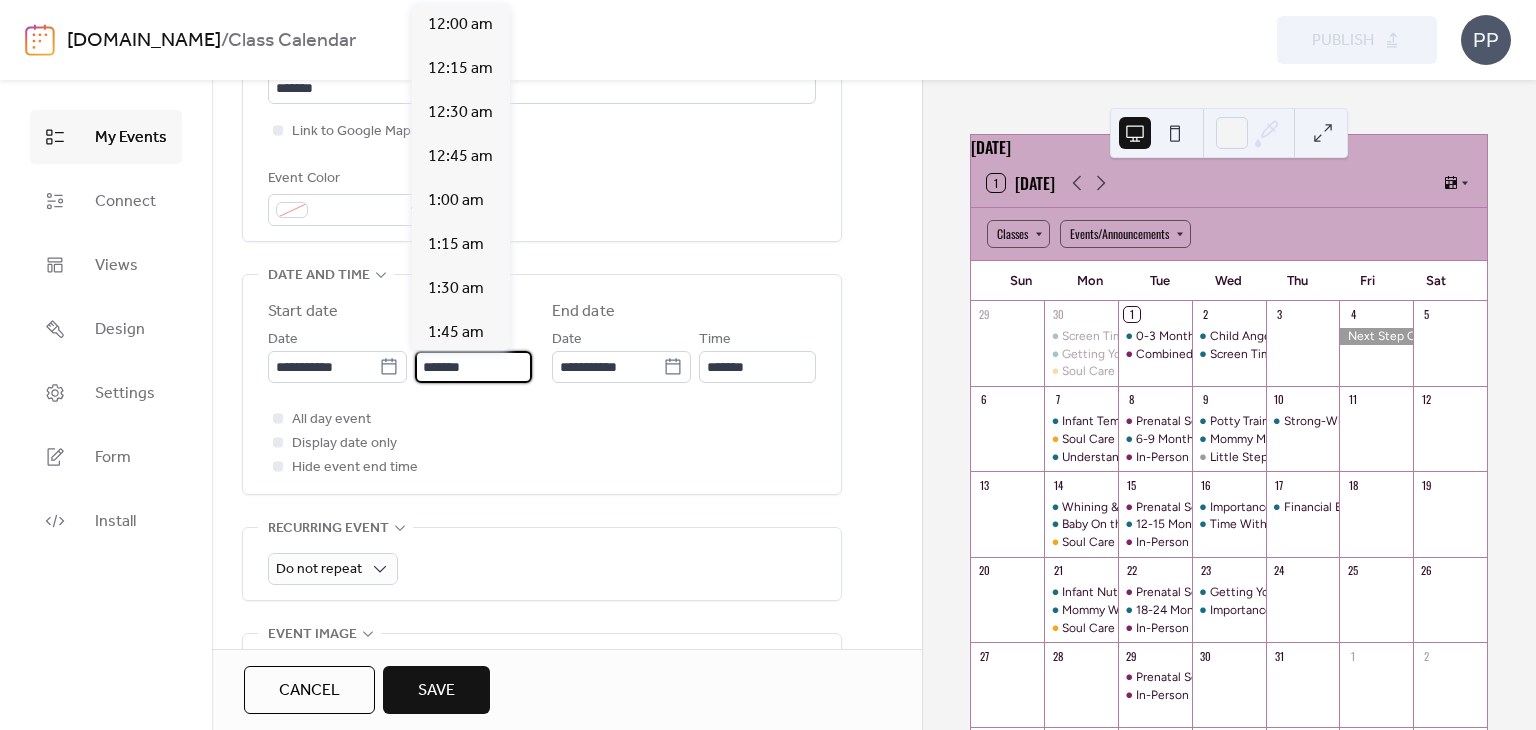 scroll, scrollTop: 2288, scrollLeft: 0, axis: vertical 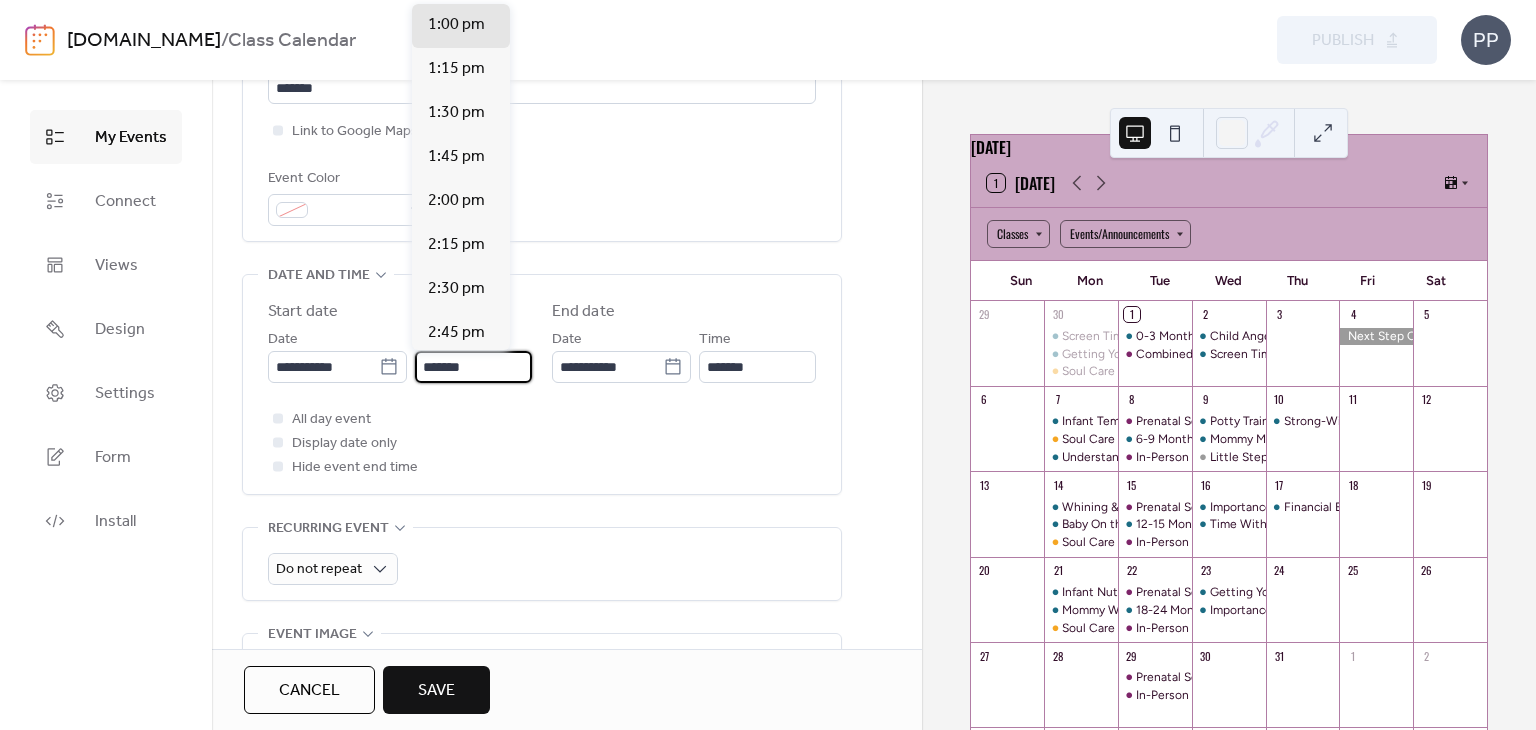 click on "*******" at bounding box center [473, 367] 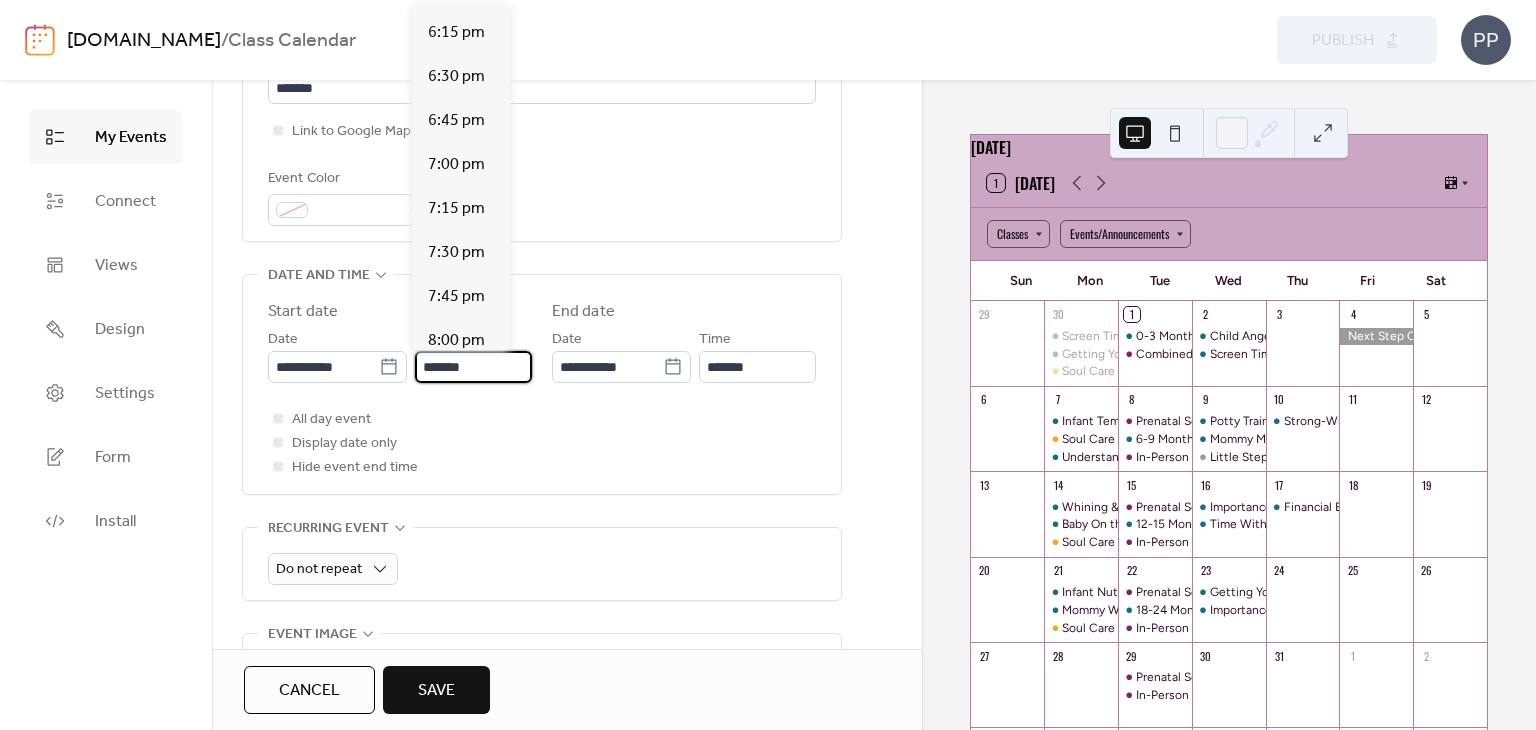 scroll, scrollTop: 3204, scrollLeft: 0, axis: vertical 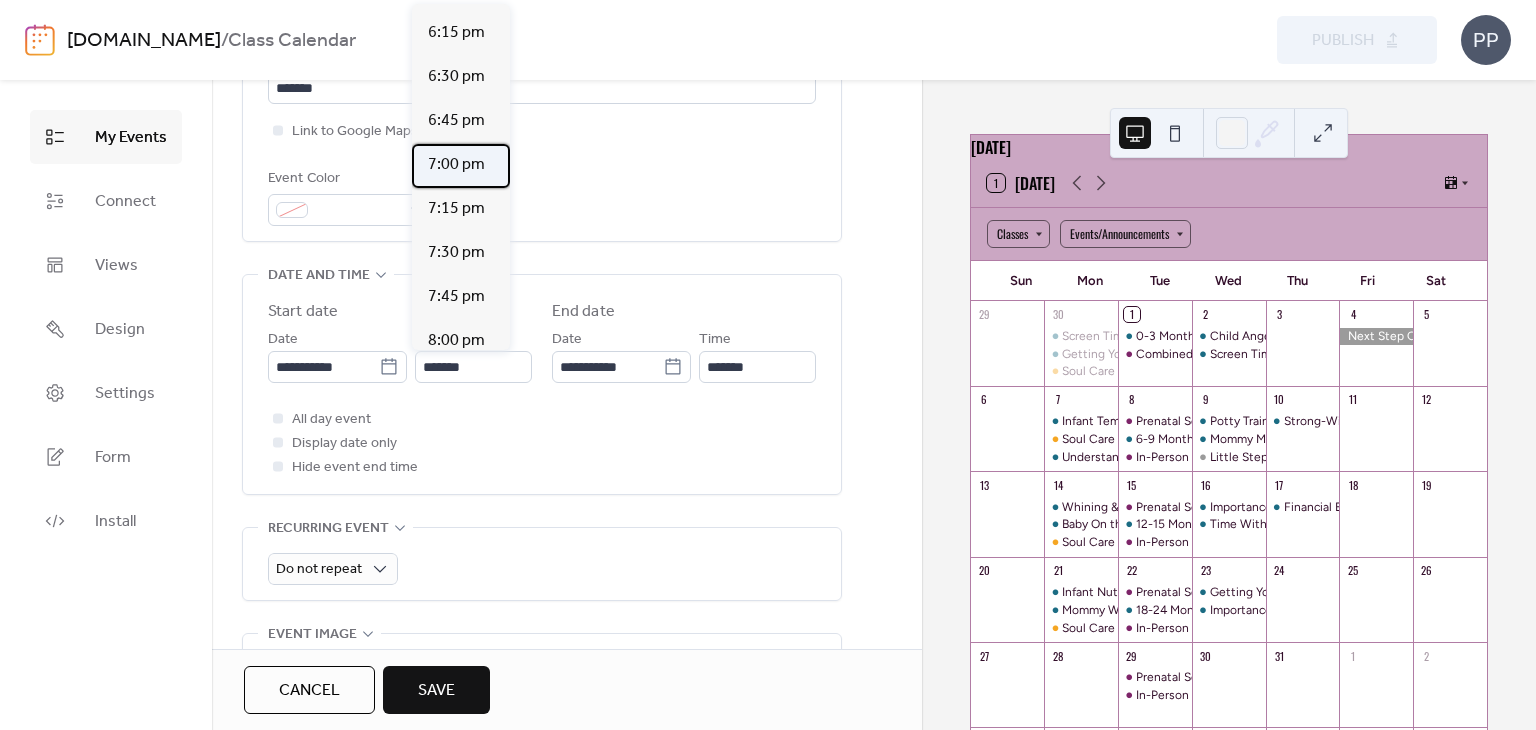 click on "7:00 pm" at bounding box center (456, 165) 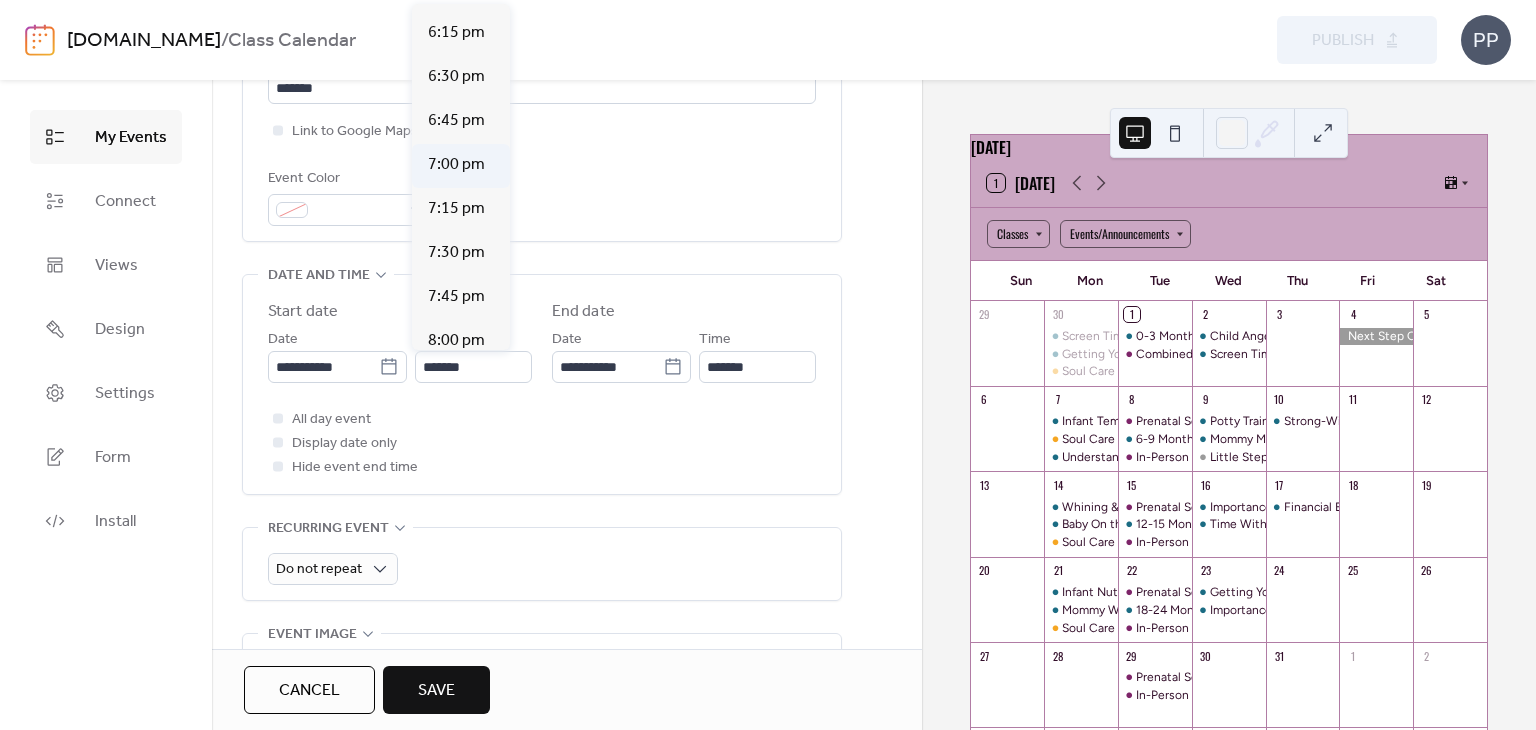 type on "*******" 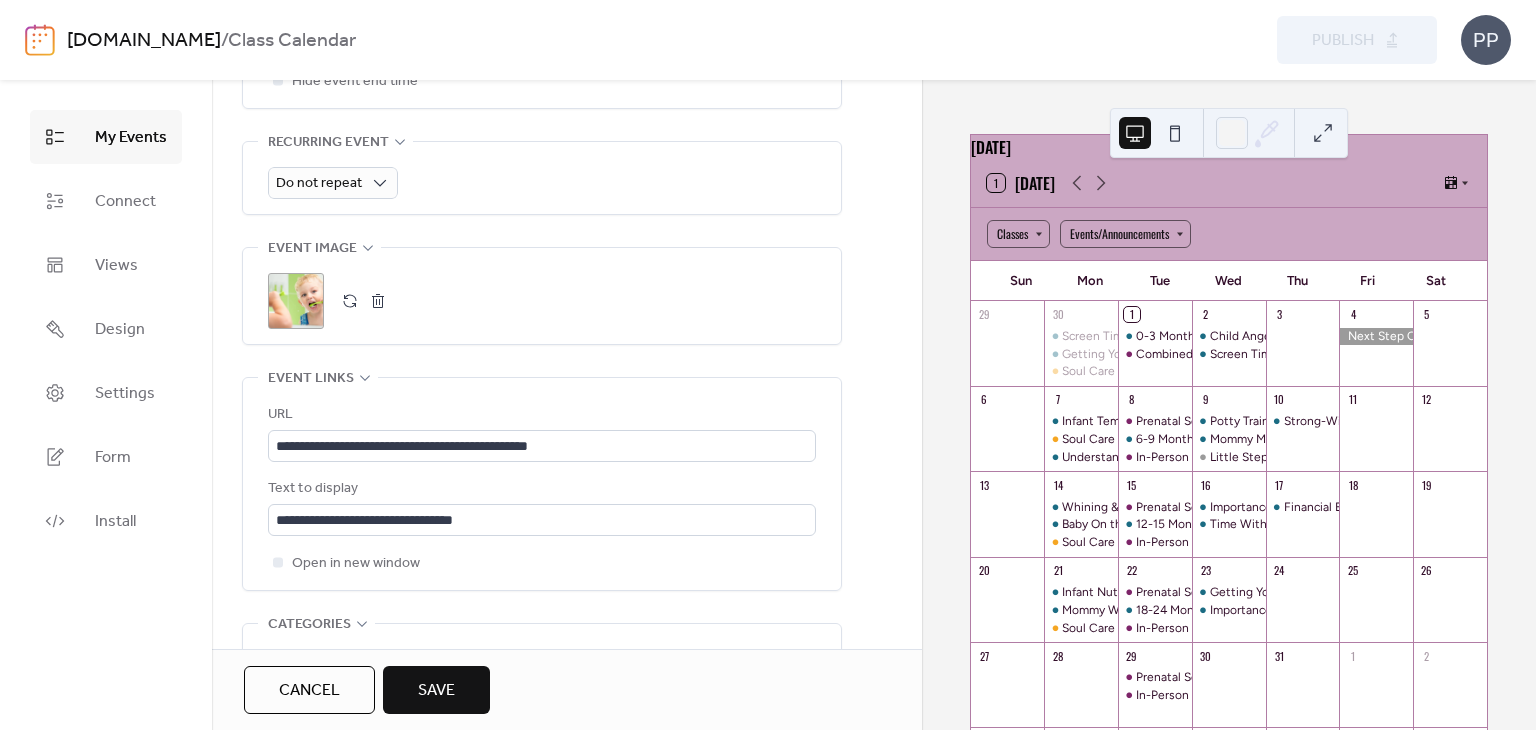 scroll, scrollTop: 887, scrollLeft: 0, axis: vertical 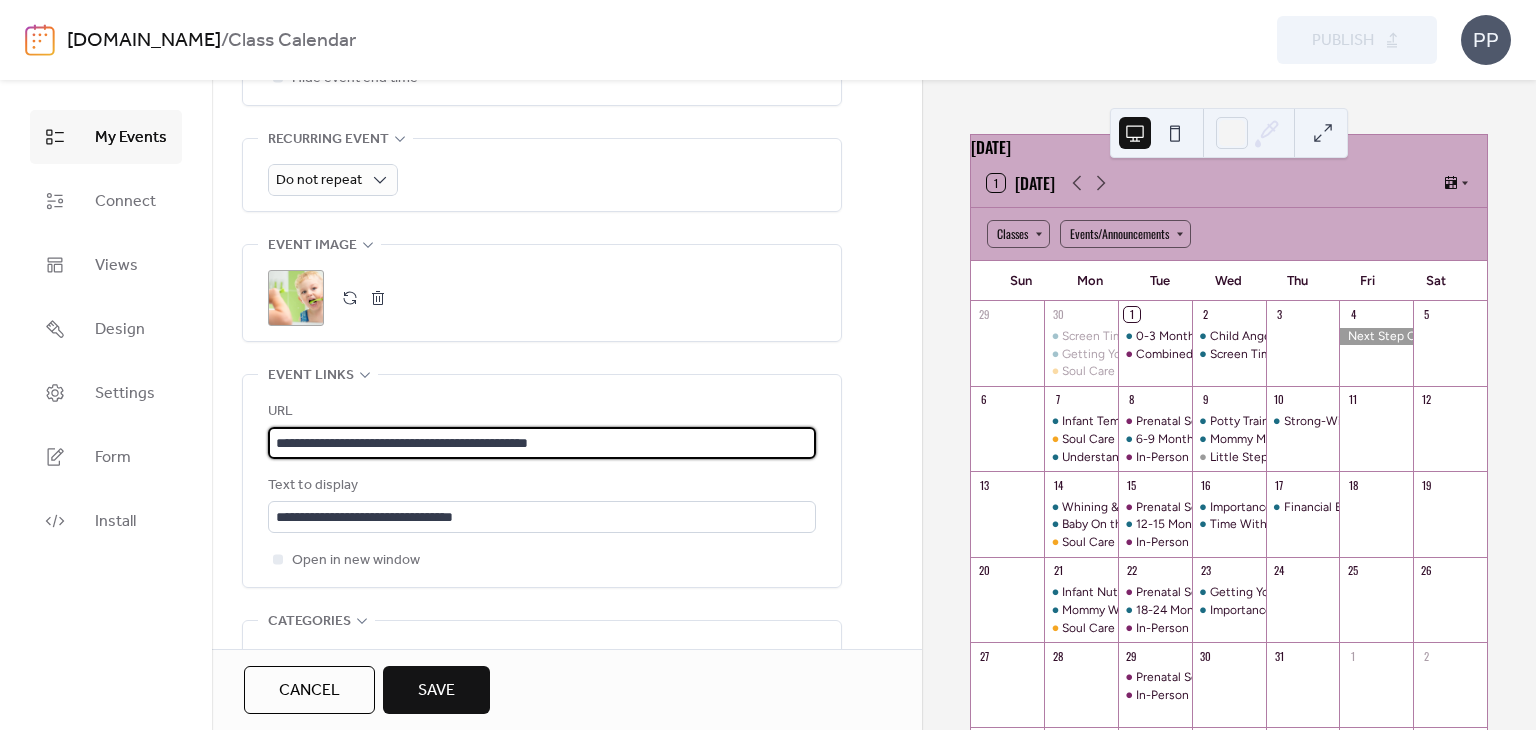 click on "**********" at bounding box center [542, 443] 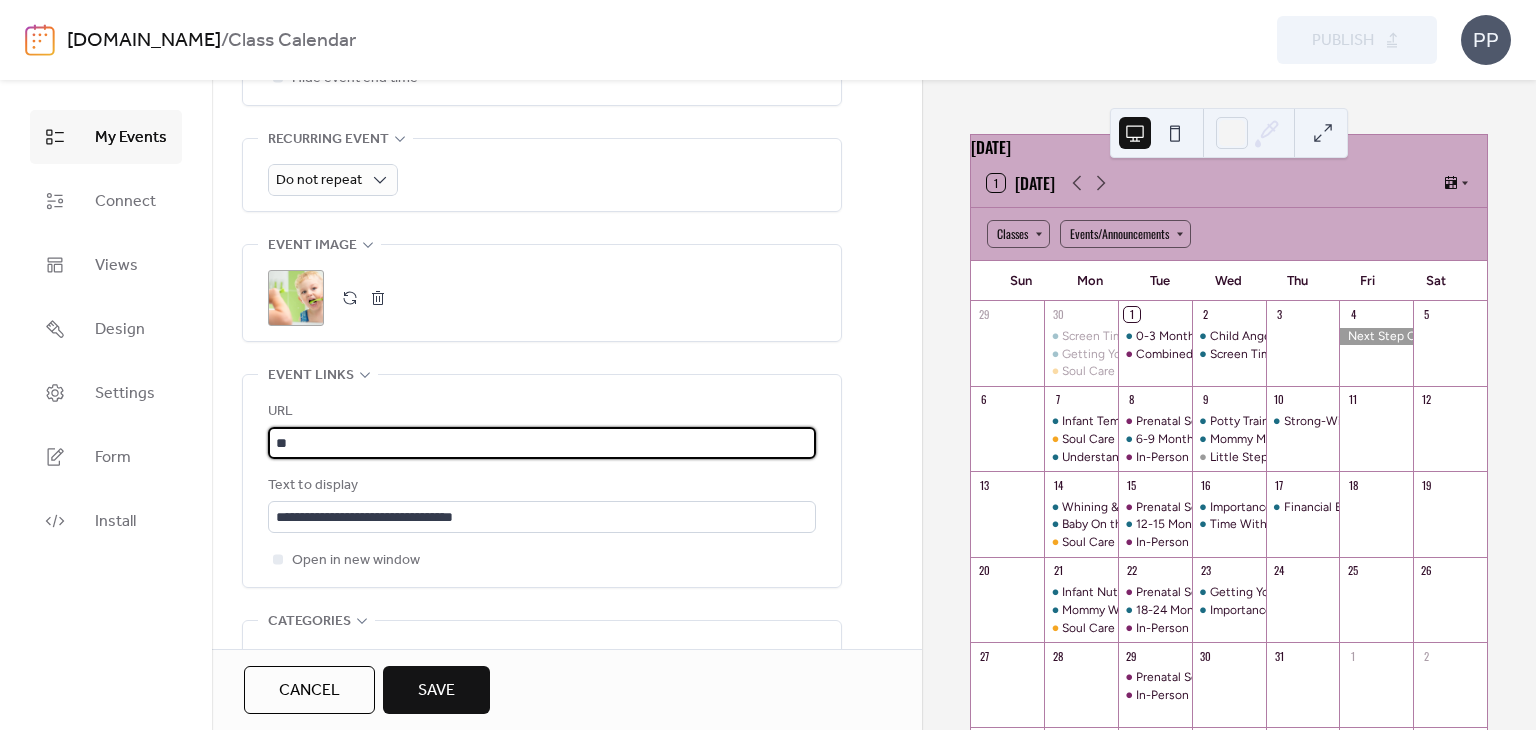 type on "*" 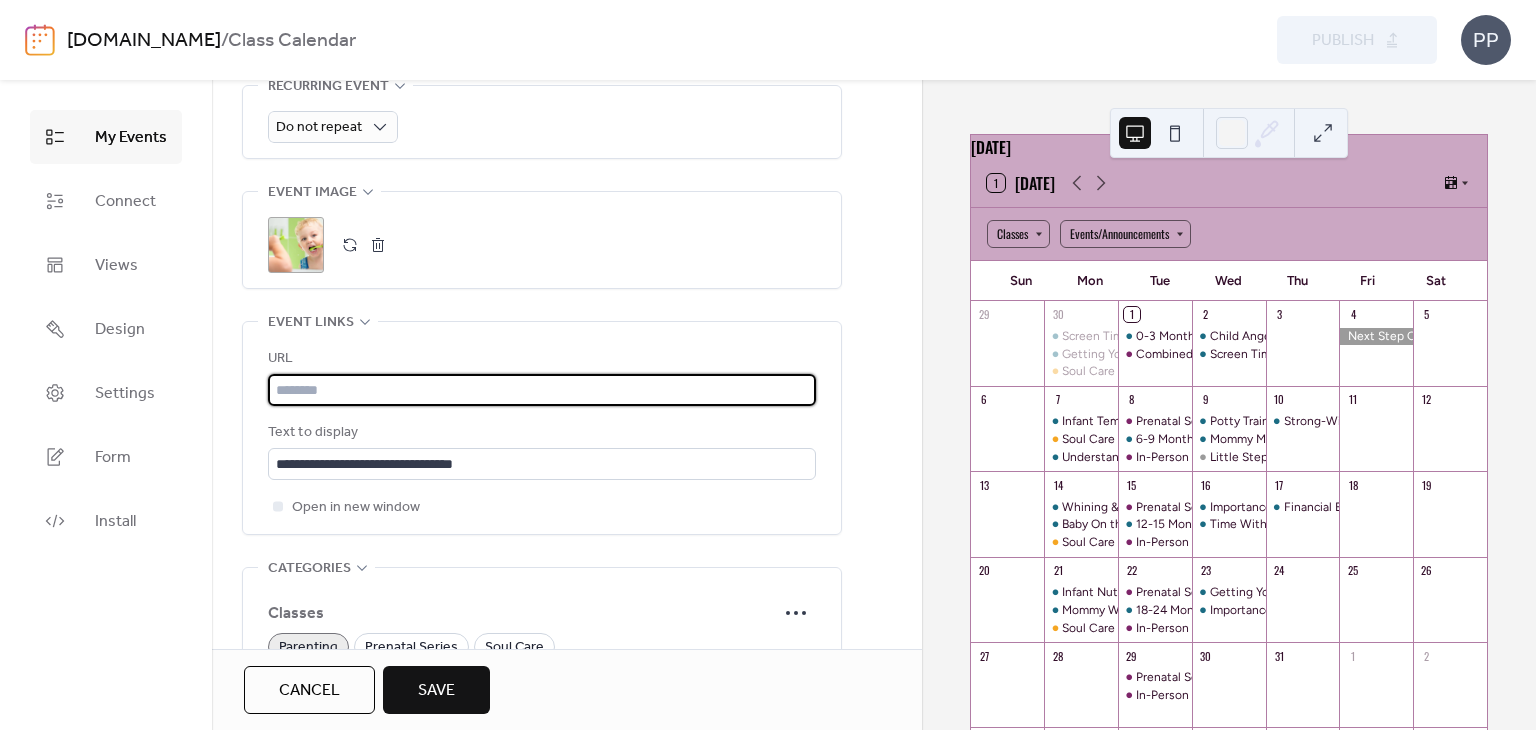 scroll, scrollTop: 916, scrollLeft: 0, axis: vertical 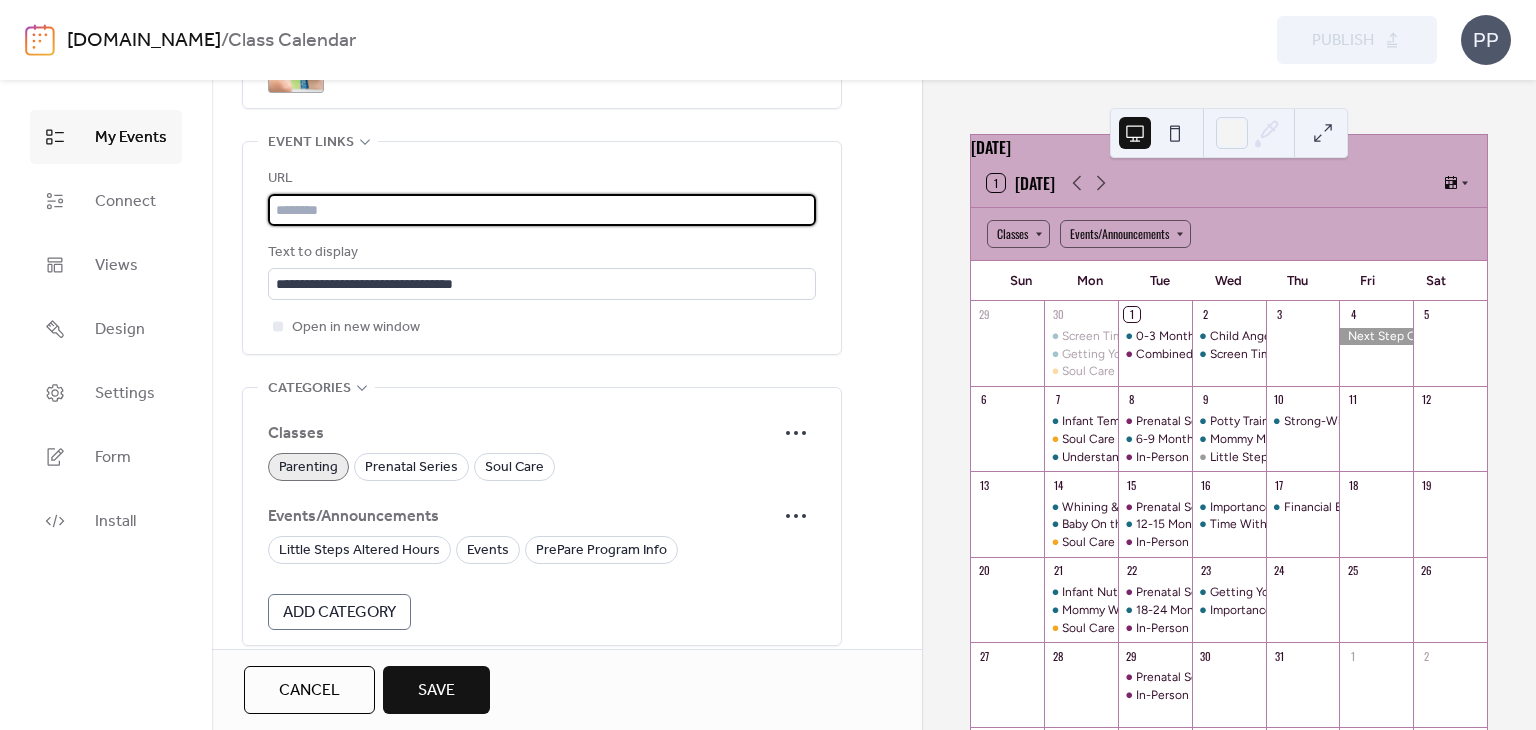 paste on "**********" 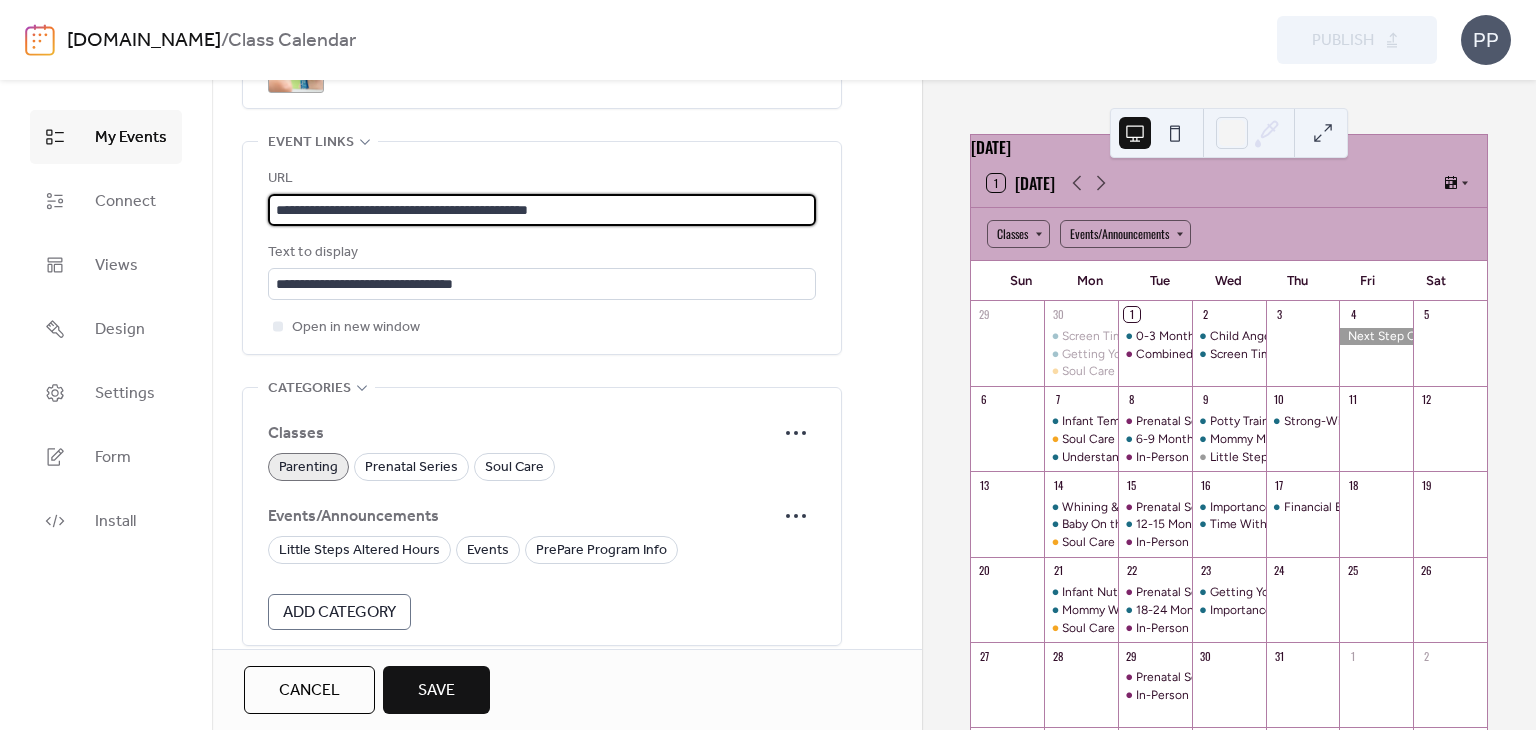 type on "**********" 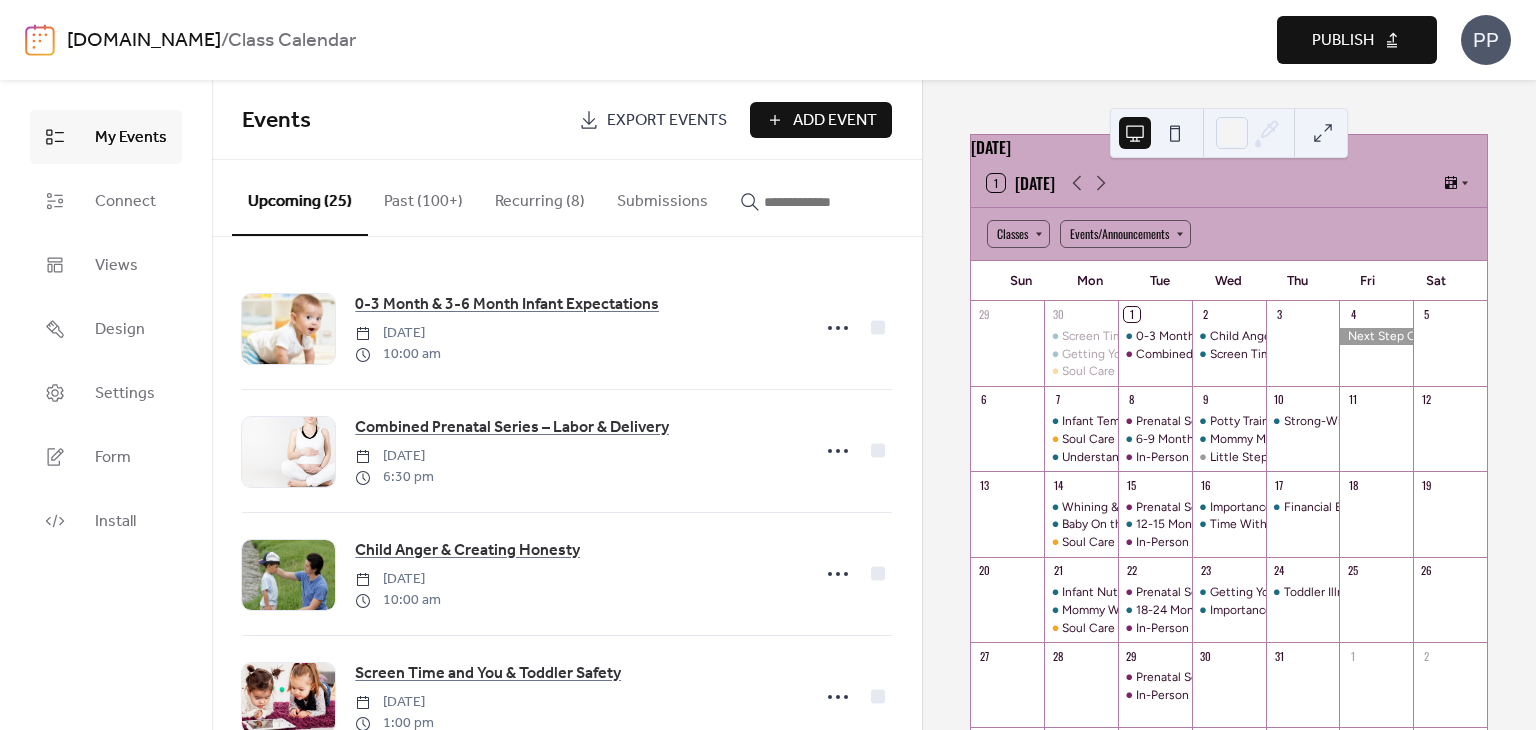 click on "Publish" at bounding box center [1343, 41] 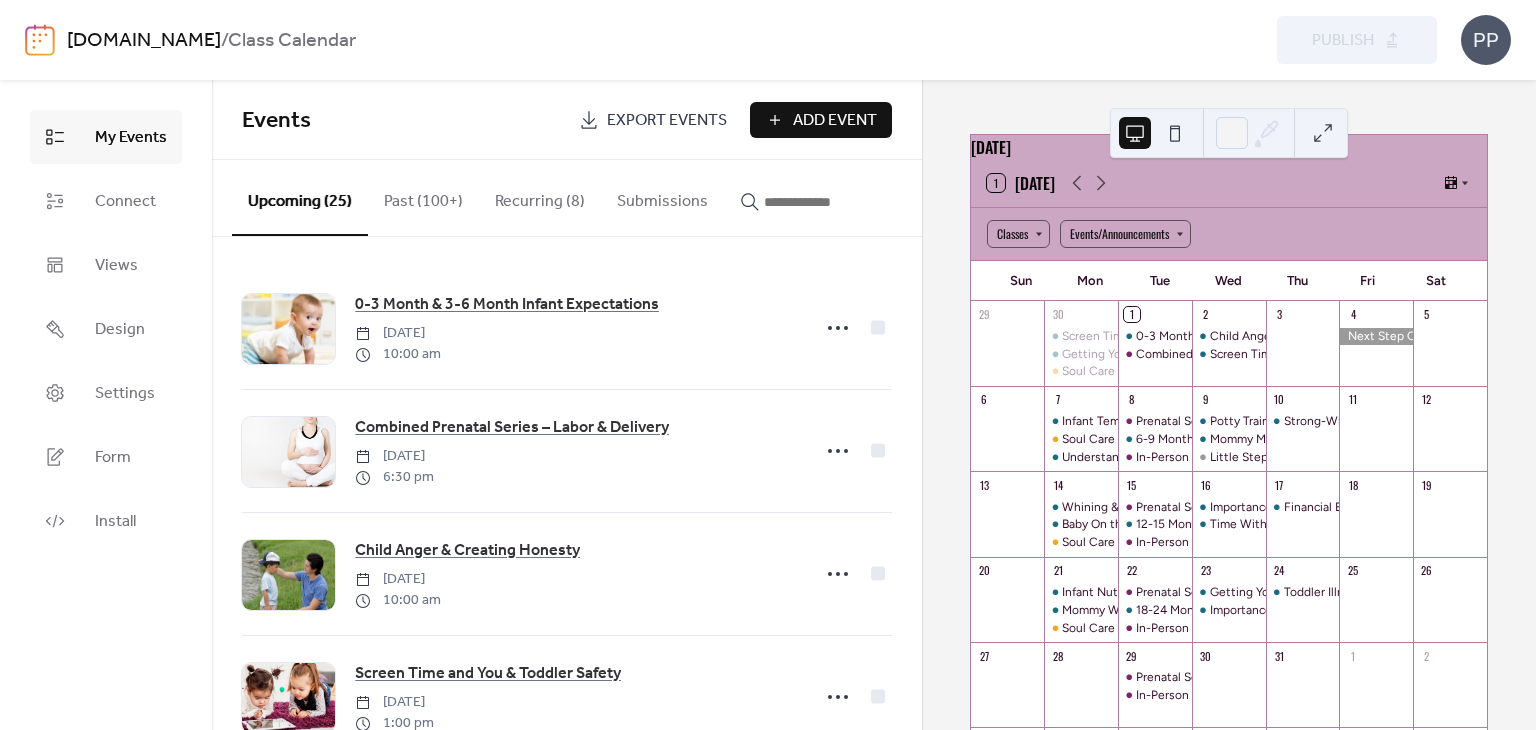 click at bounding box center (814, 202) 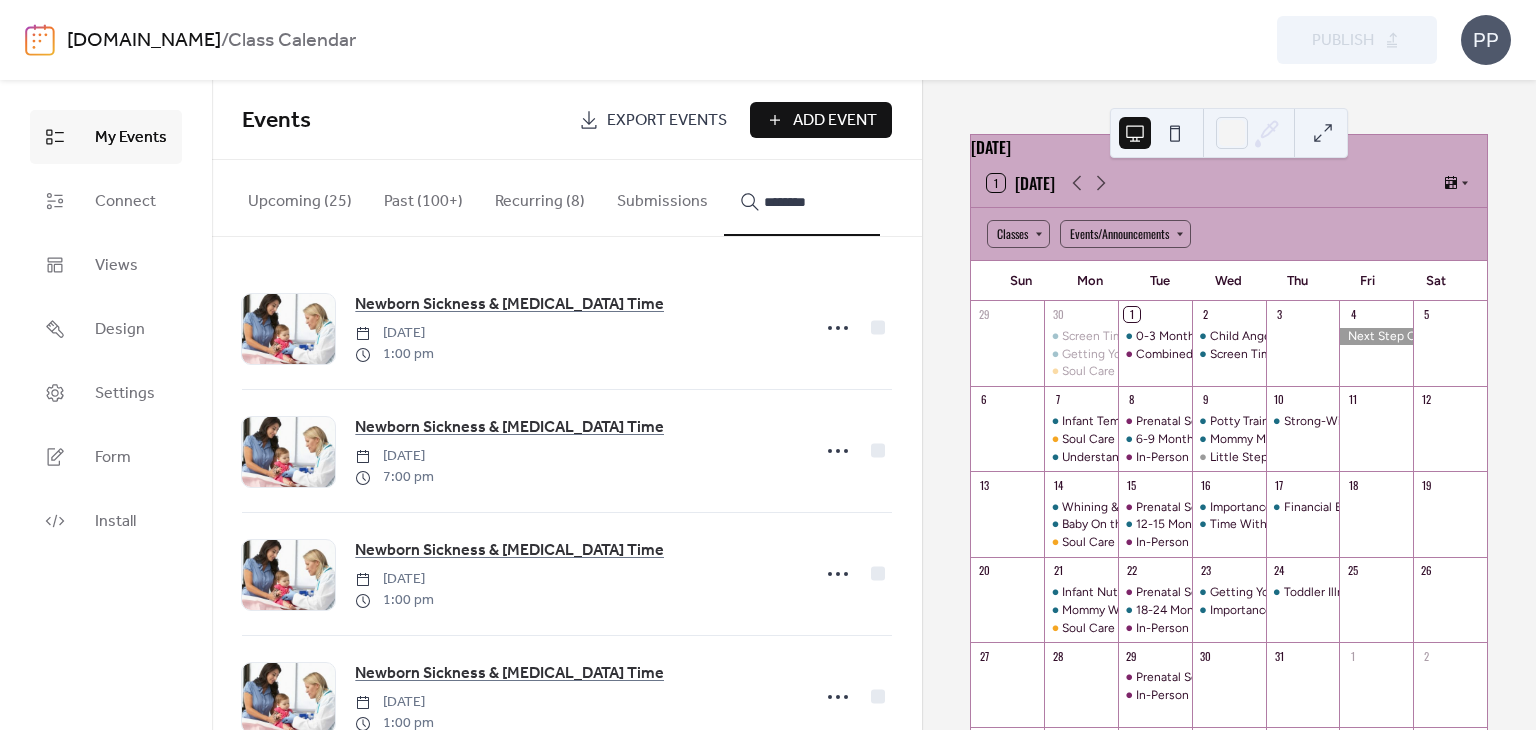 scroll, scrollTop: 428, scrollLeft: 0, axis: vertical 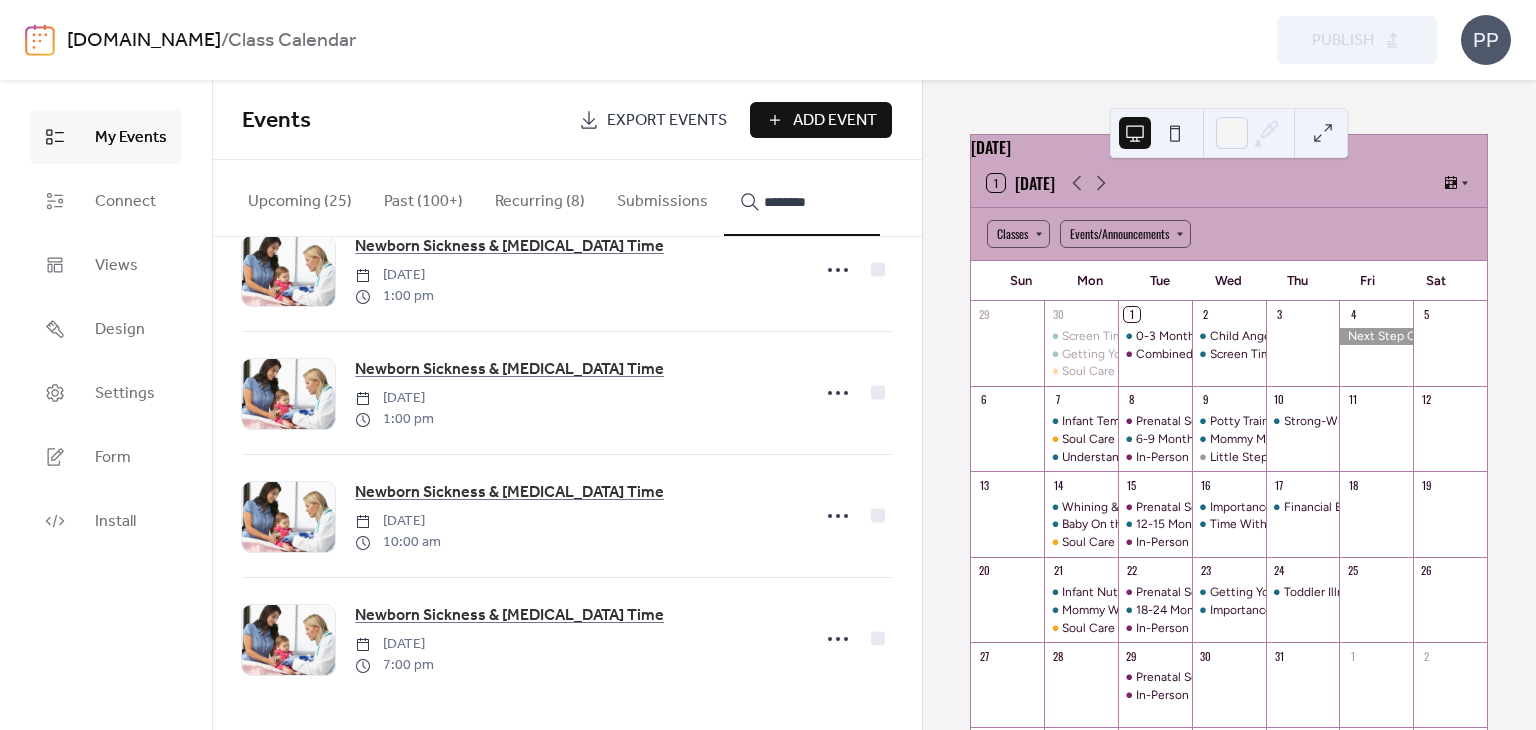 type on "********" 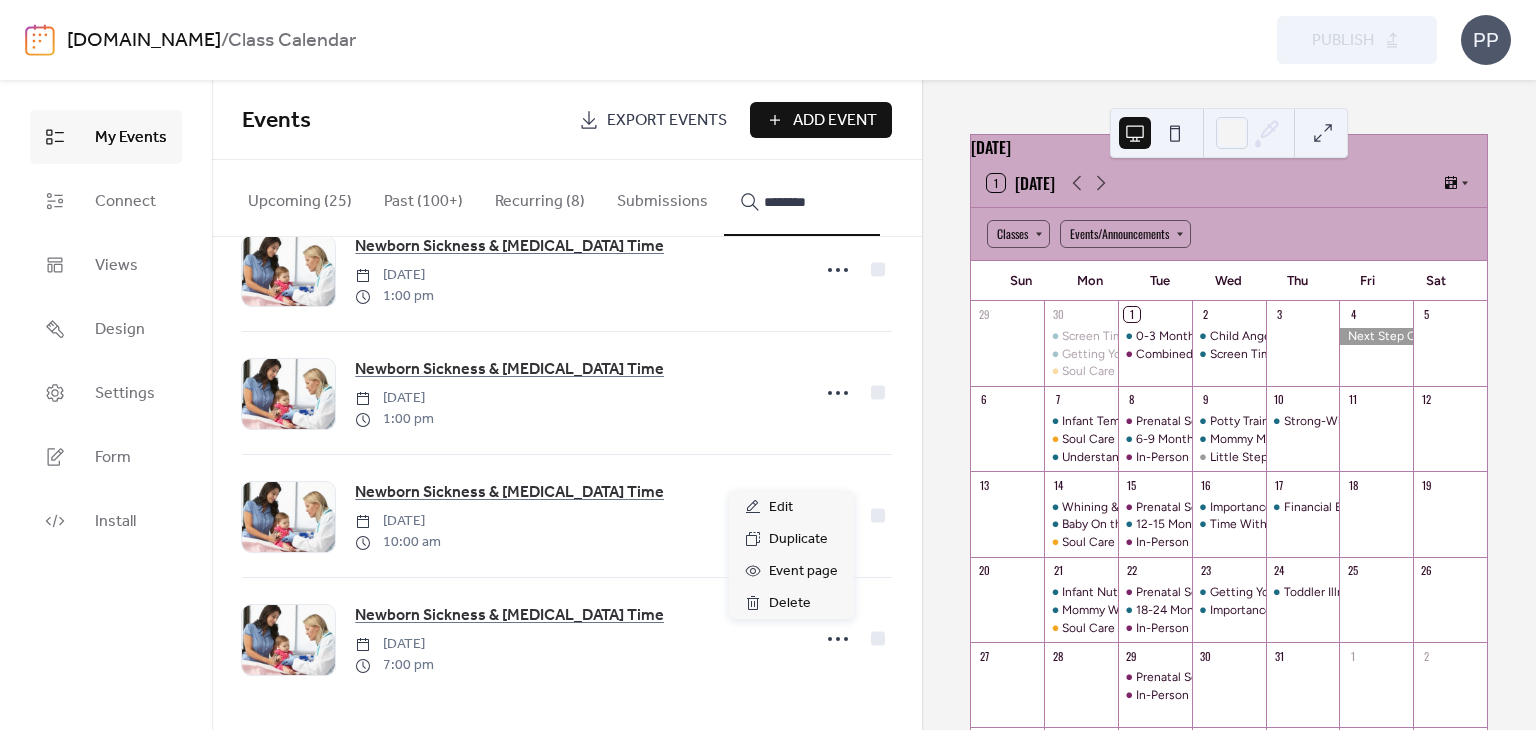 click 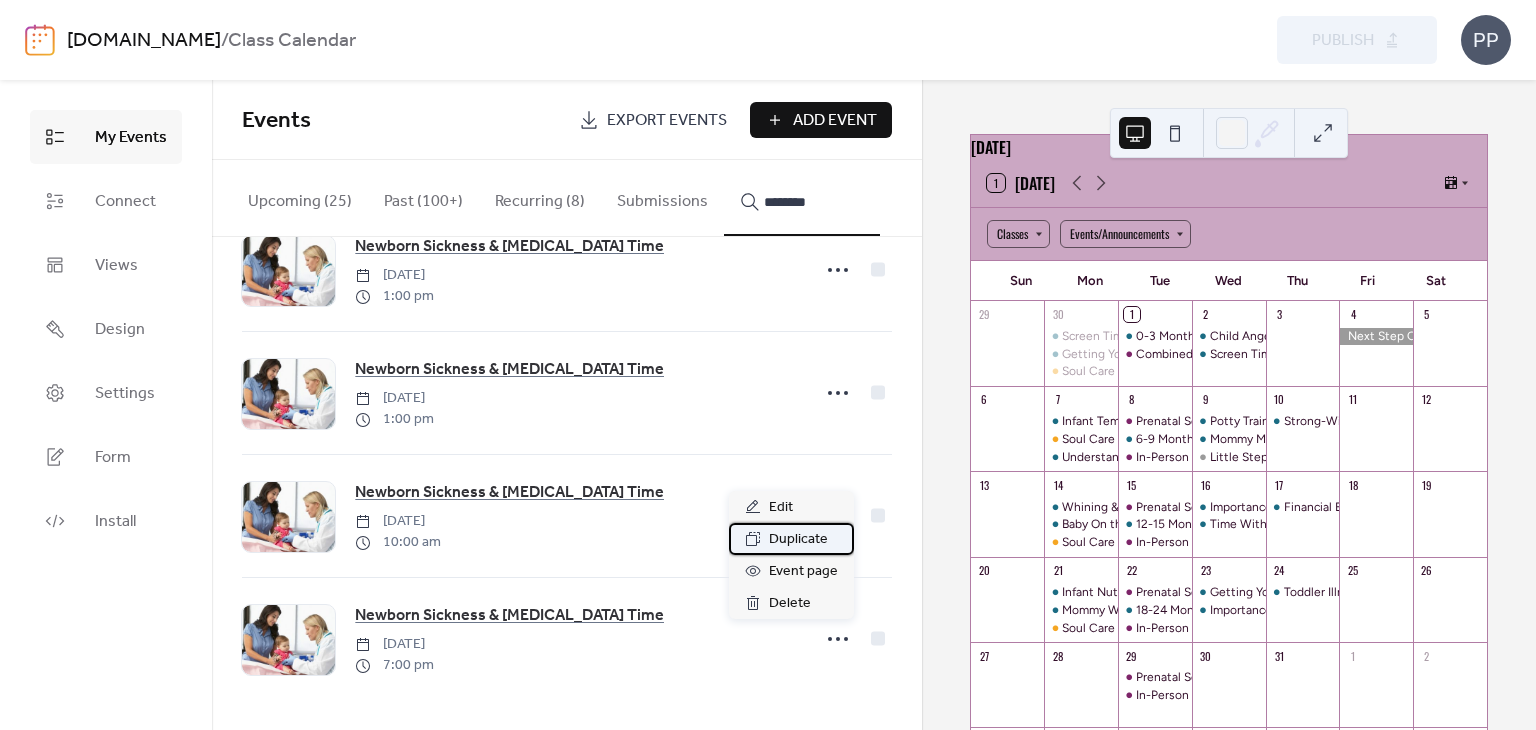 click on "Duplicate" at bounding box center [798, 540] 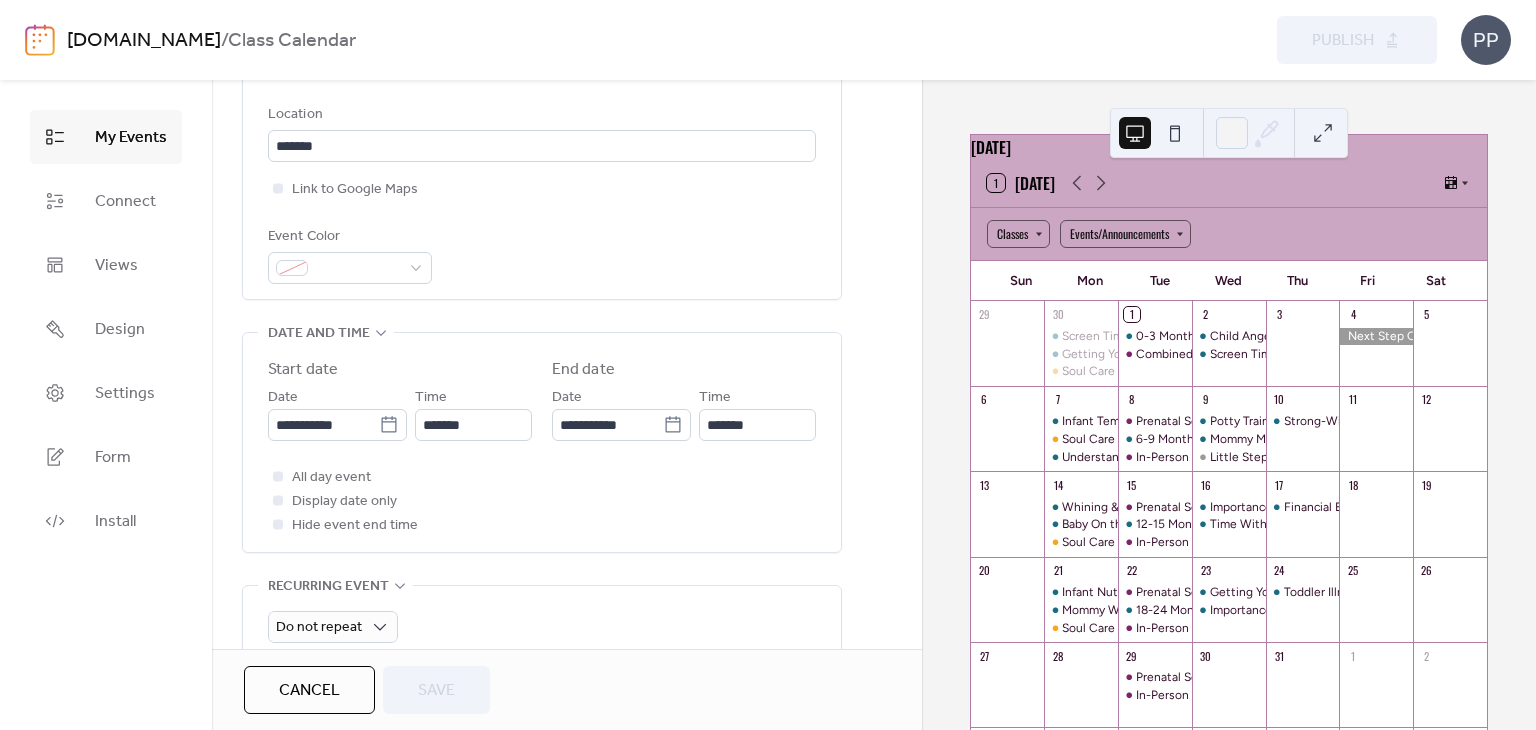 scroll, scrollTop: 442, scrollLeft: 0, axis: vertical 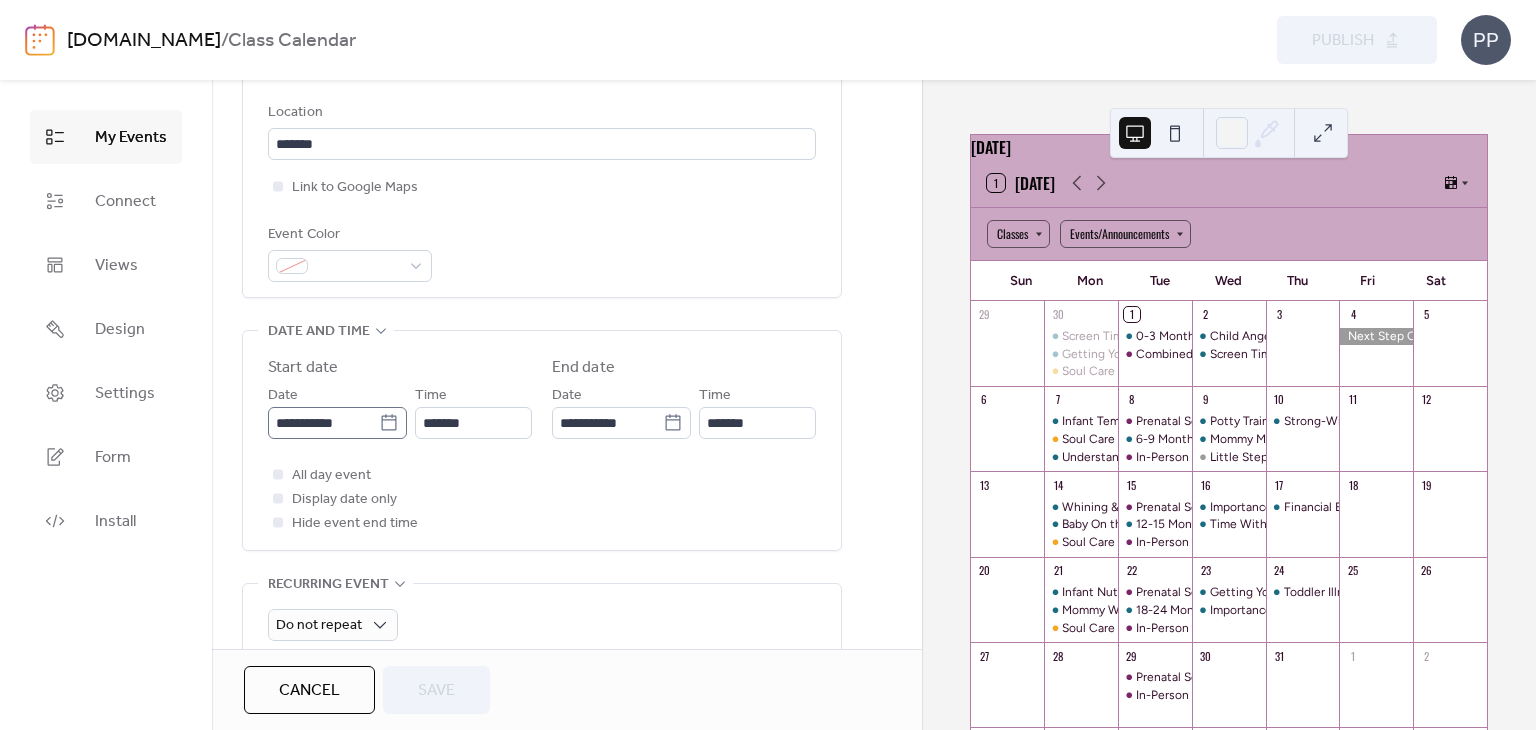 click 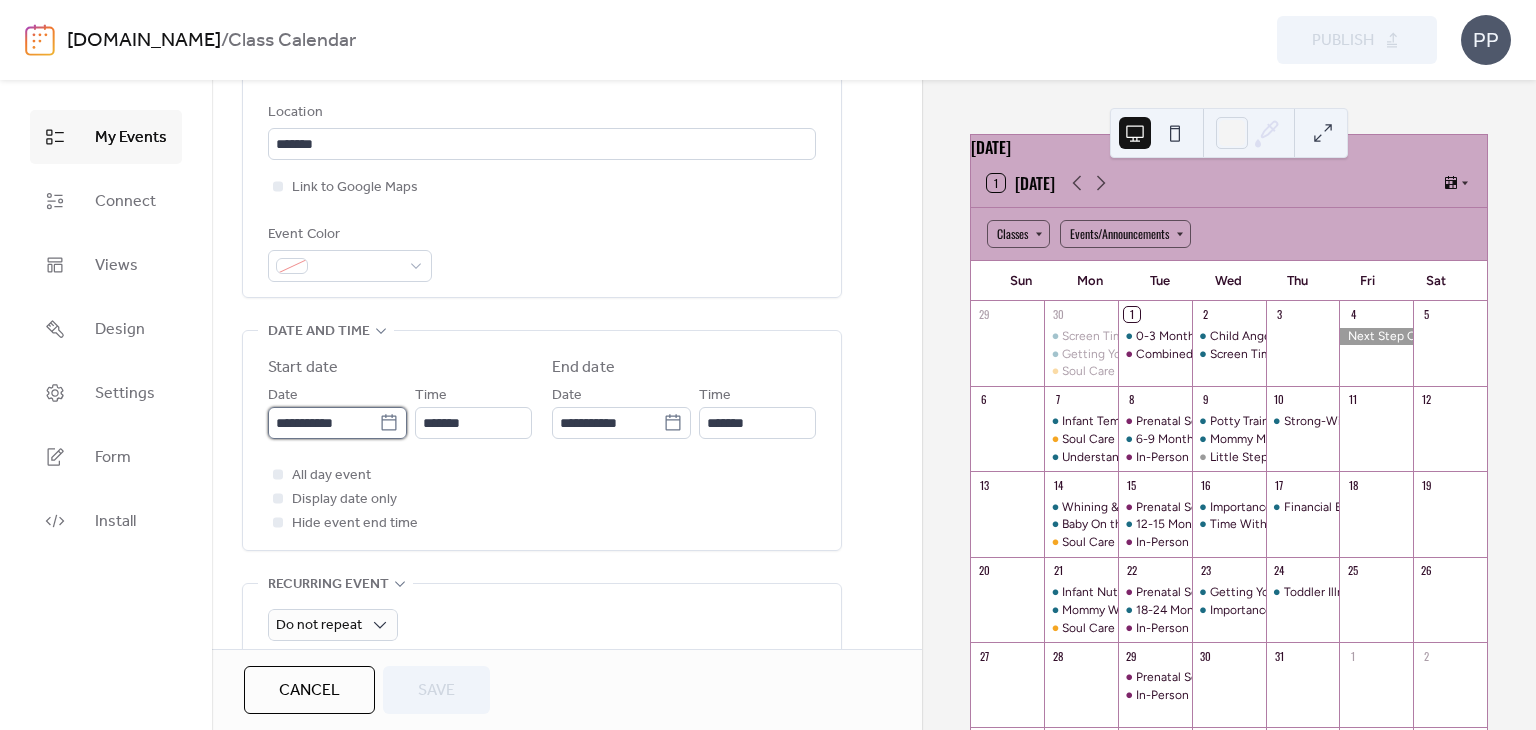 click on "**********" at bounding box center [323, 423] 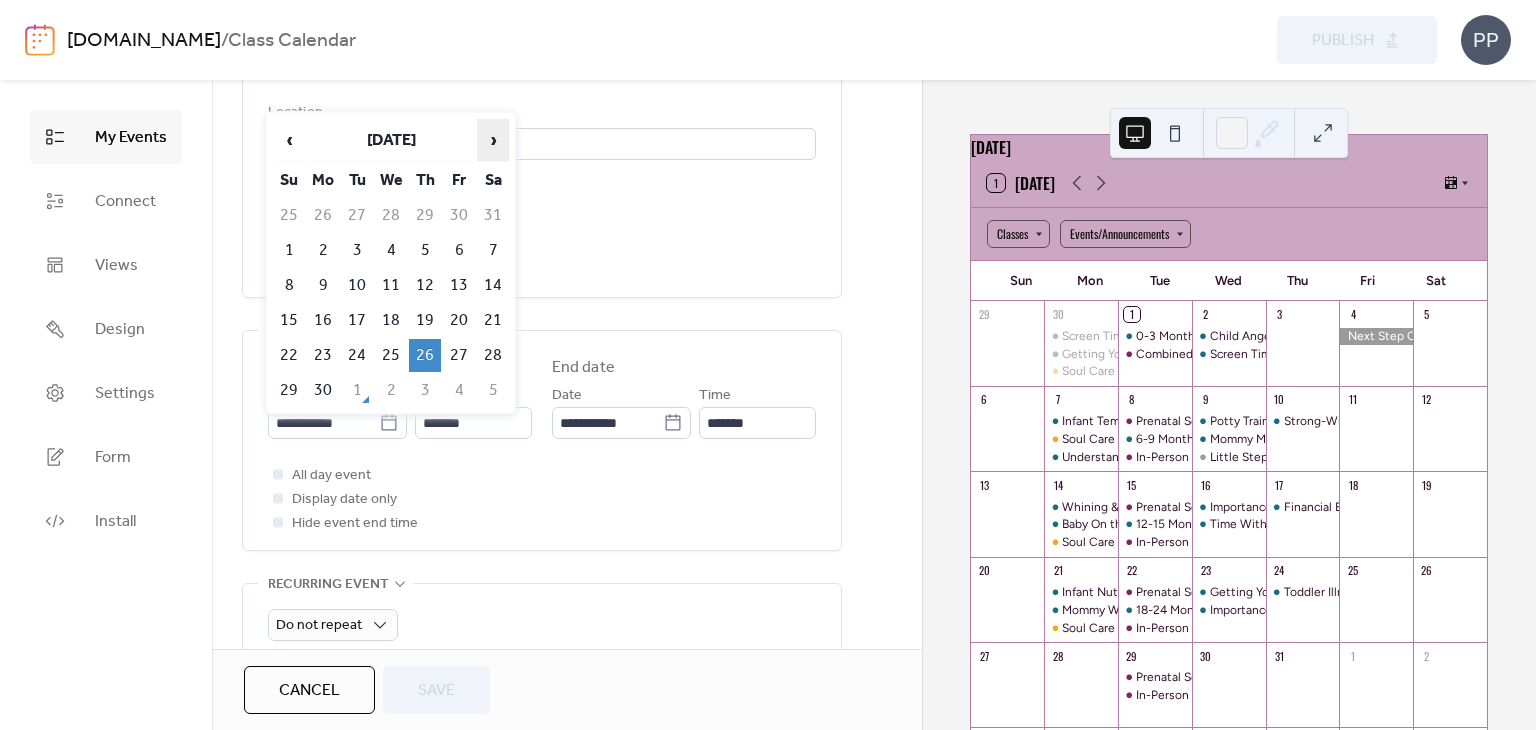 click on "›" at bounding box center [493, 140] 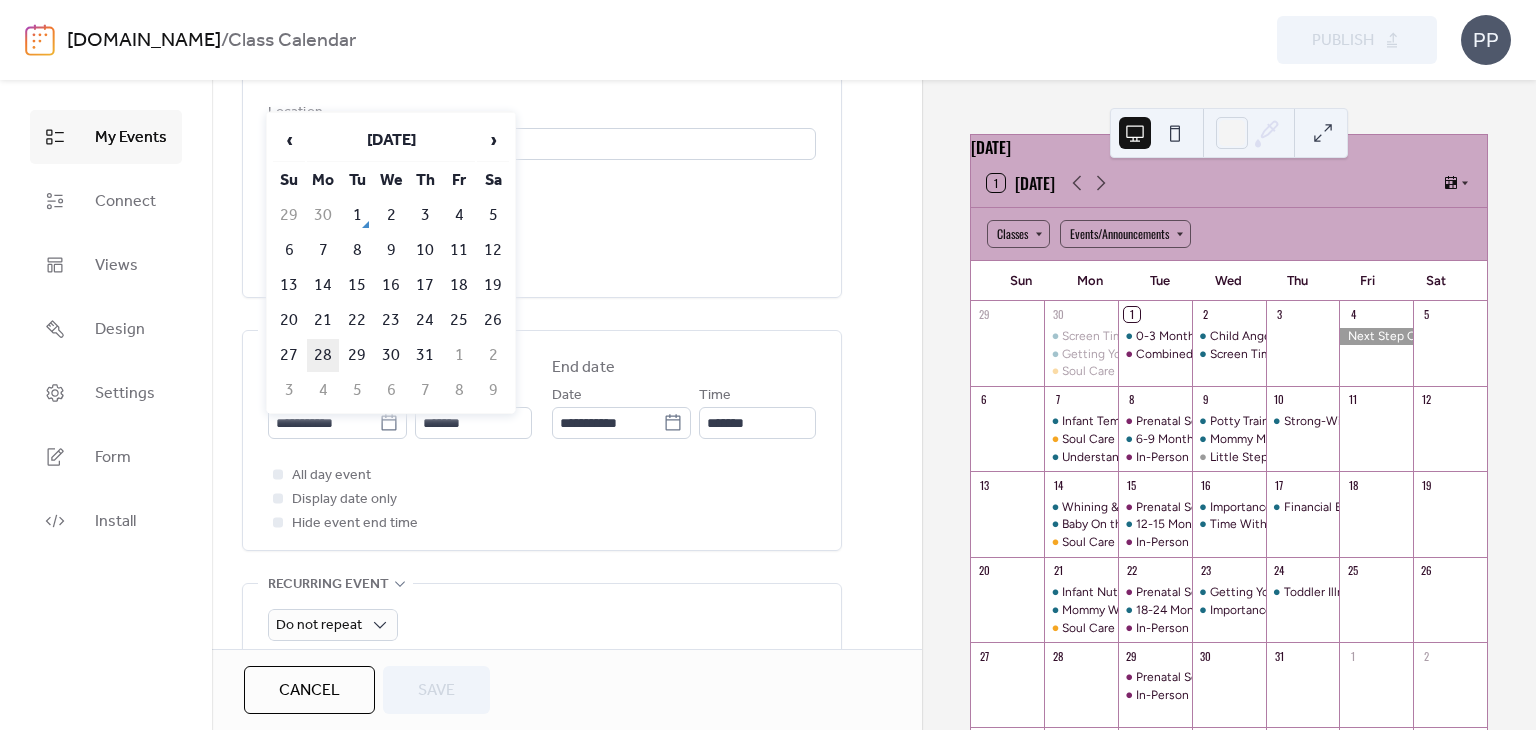 click on "28" at bounding box center [323, 355] 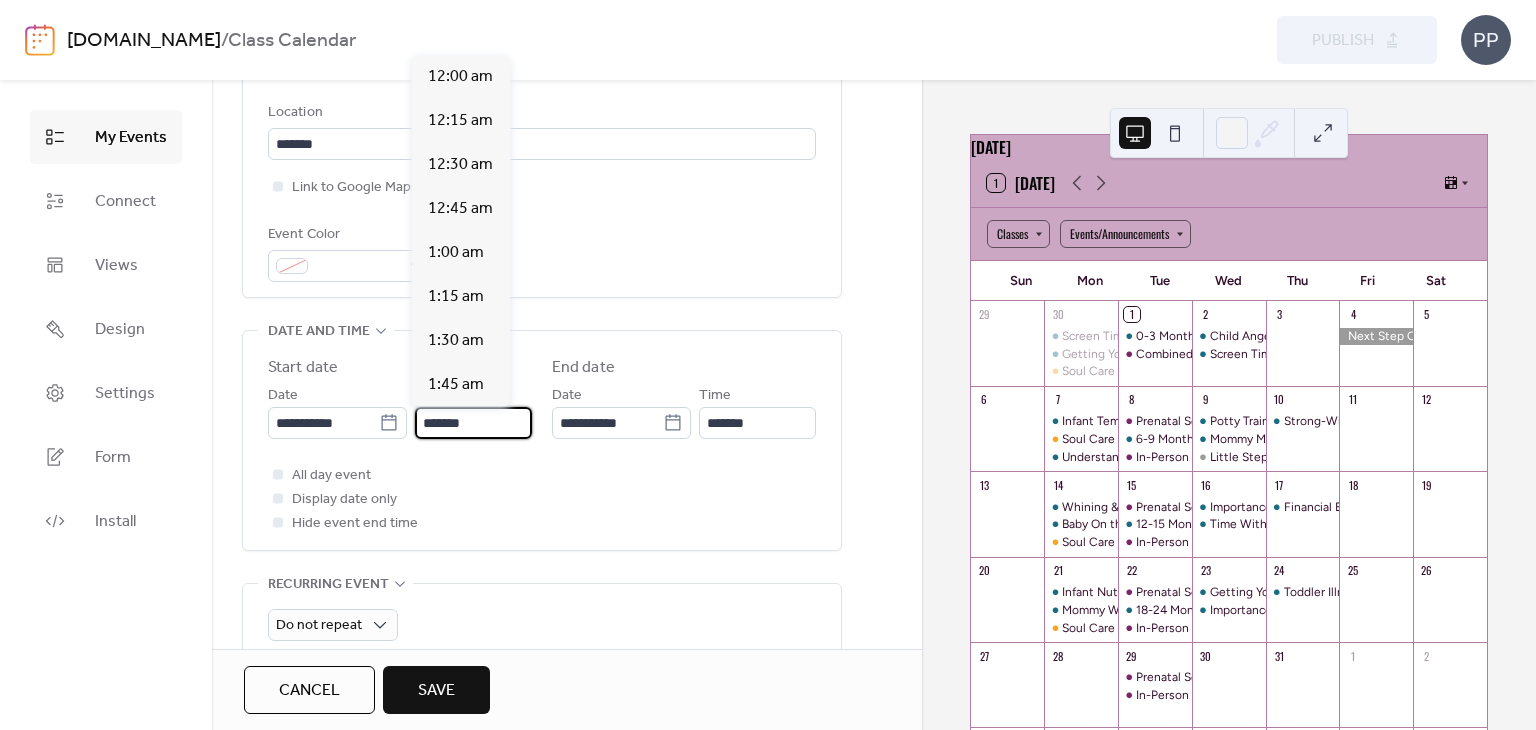 click on "*******" at bounding box center [473, 423] 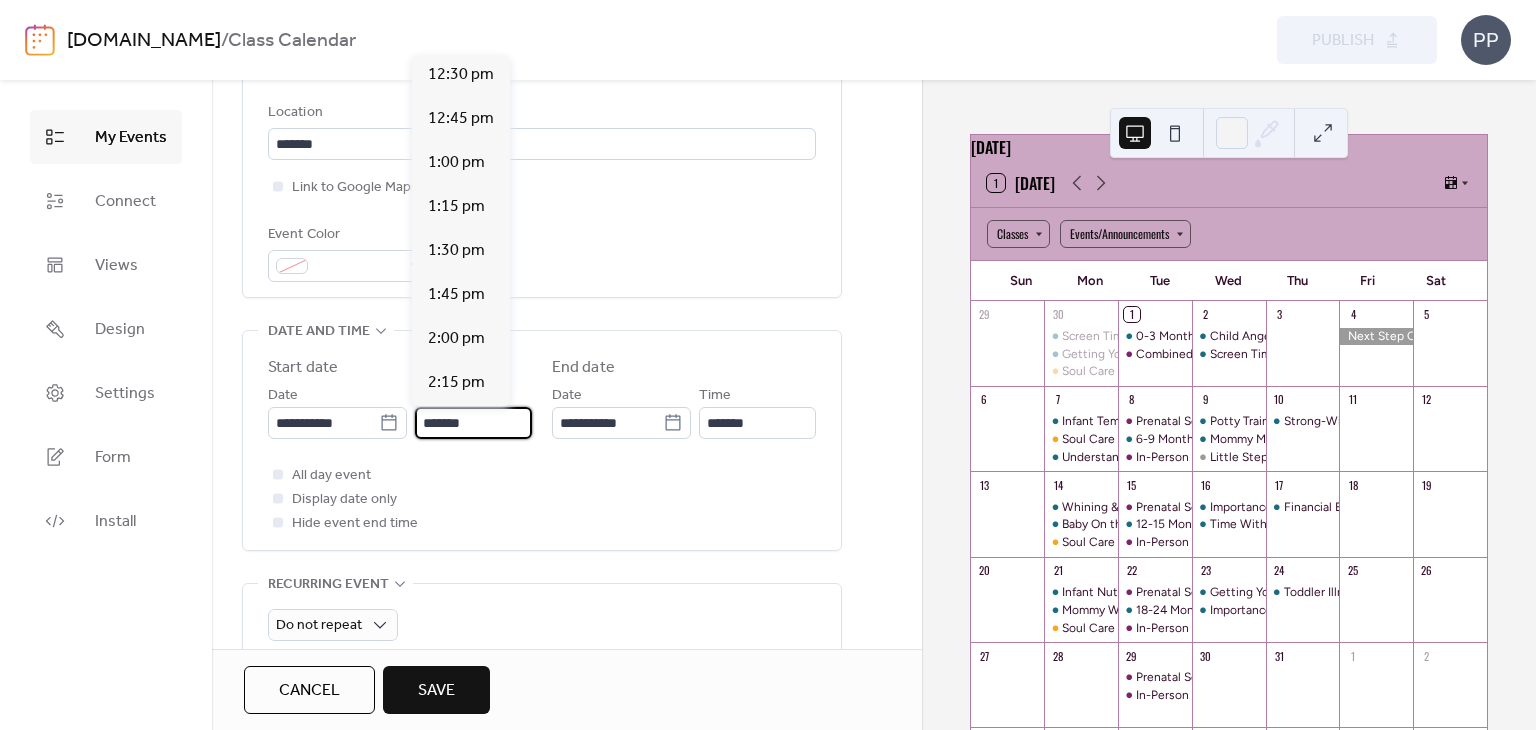 scroll, scrollTop: 2196, scrollLeft: 0, axis: vertical 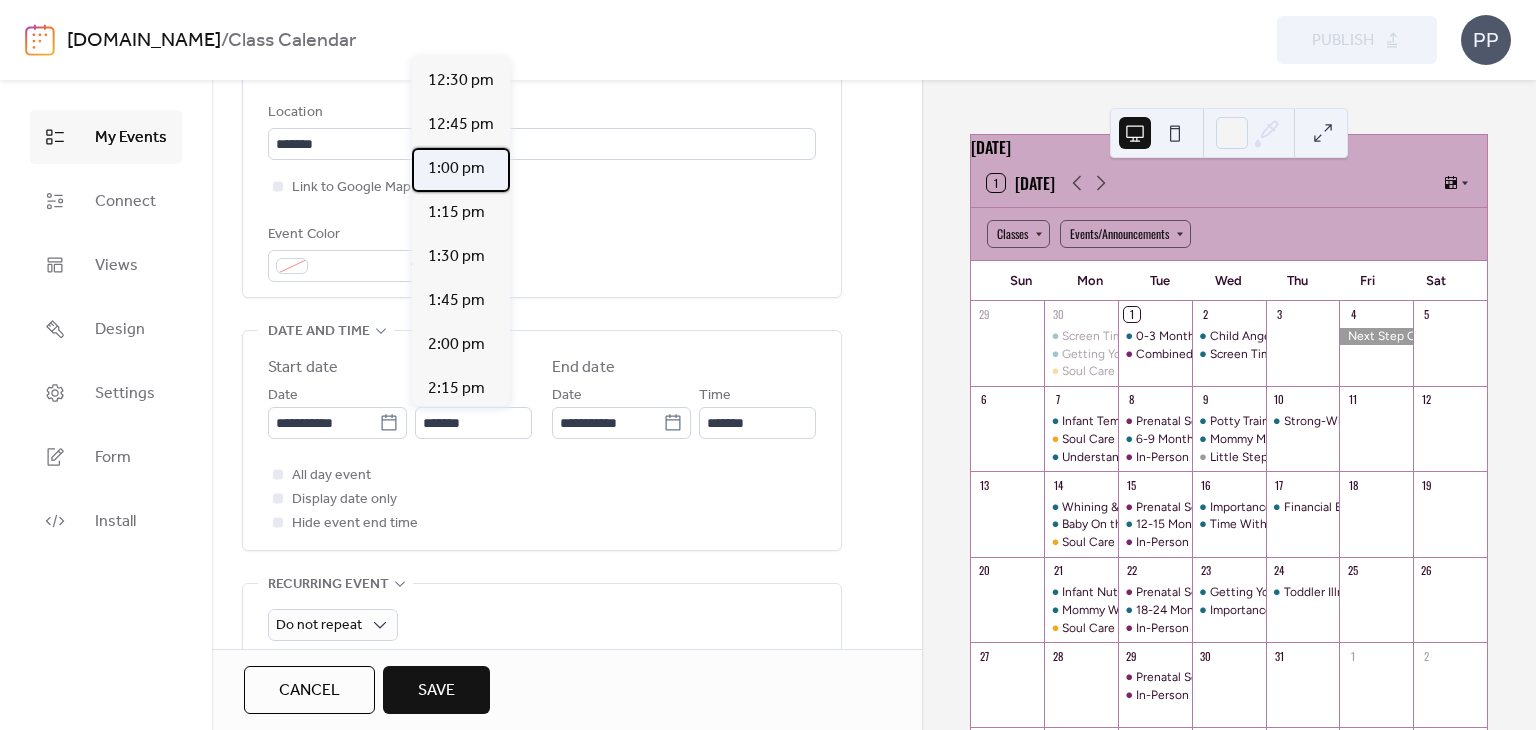 click on "1:00 pm" at bounding box center (456, 169) 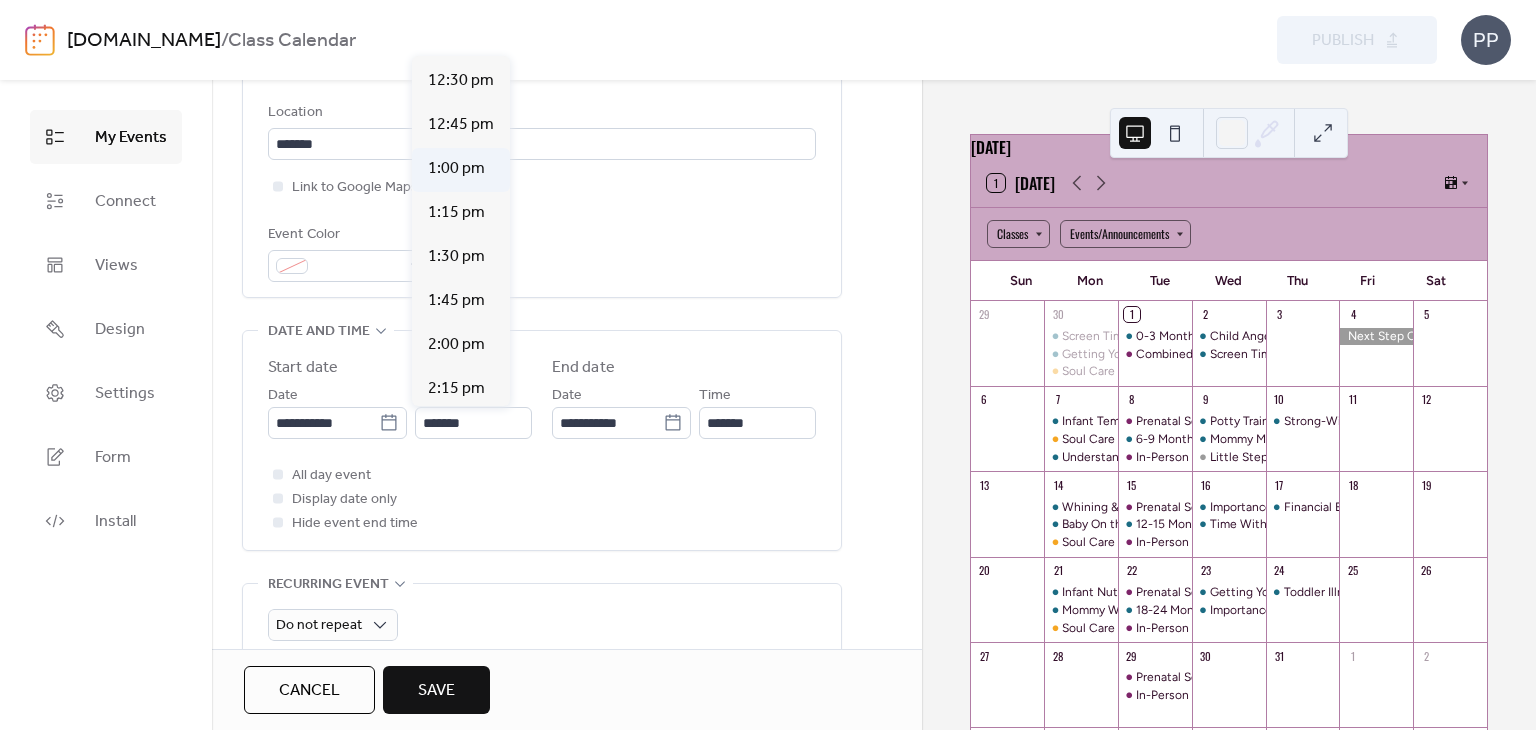 type on "*******" 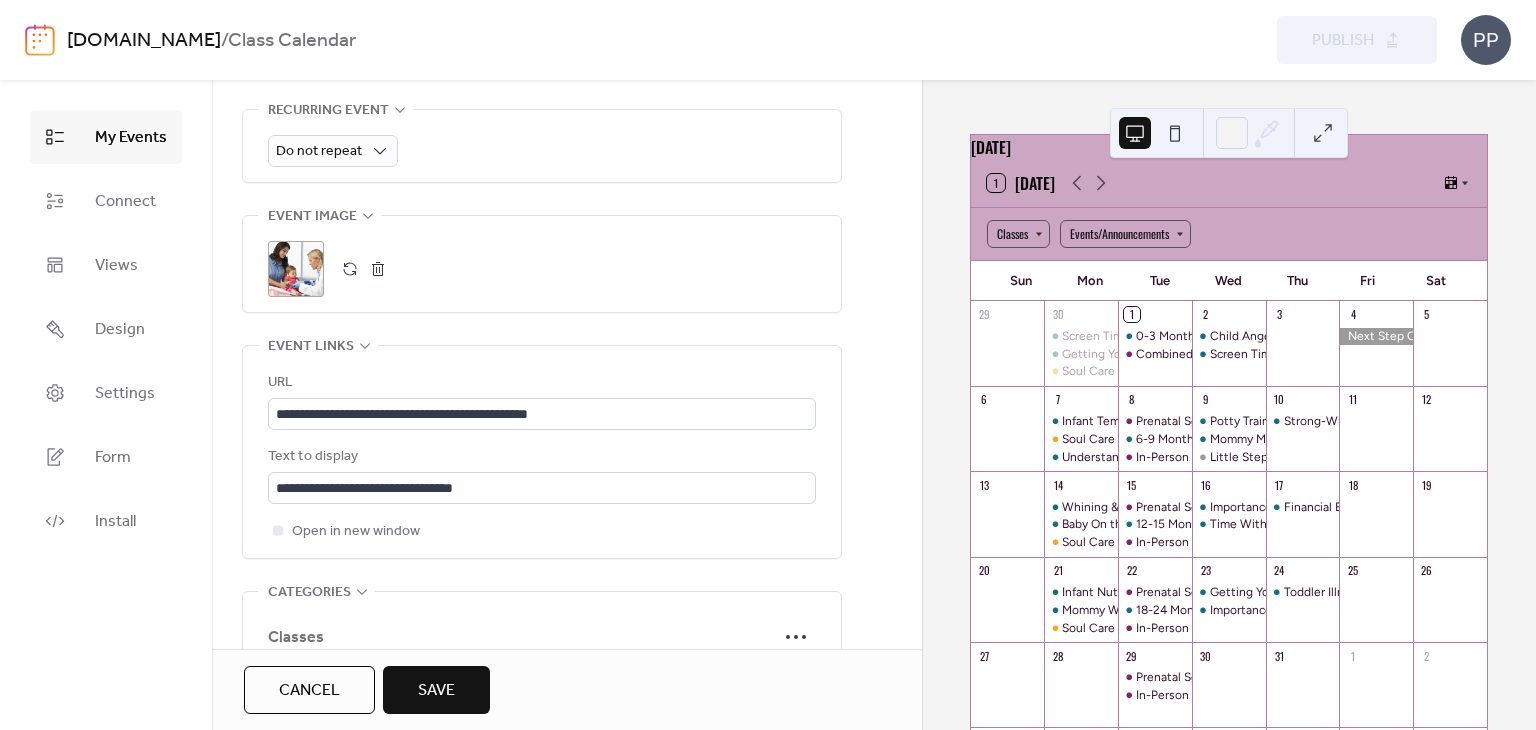 scroll, scrollTop: 916, scrollLeft: 0, axis: vertical 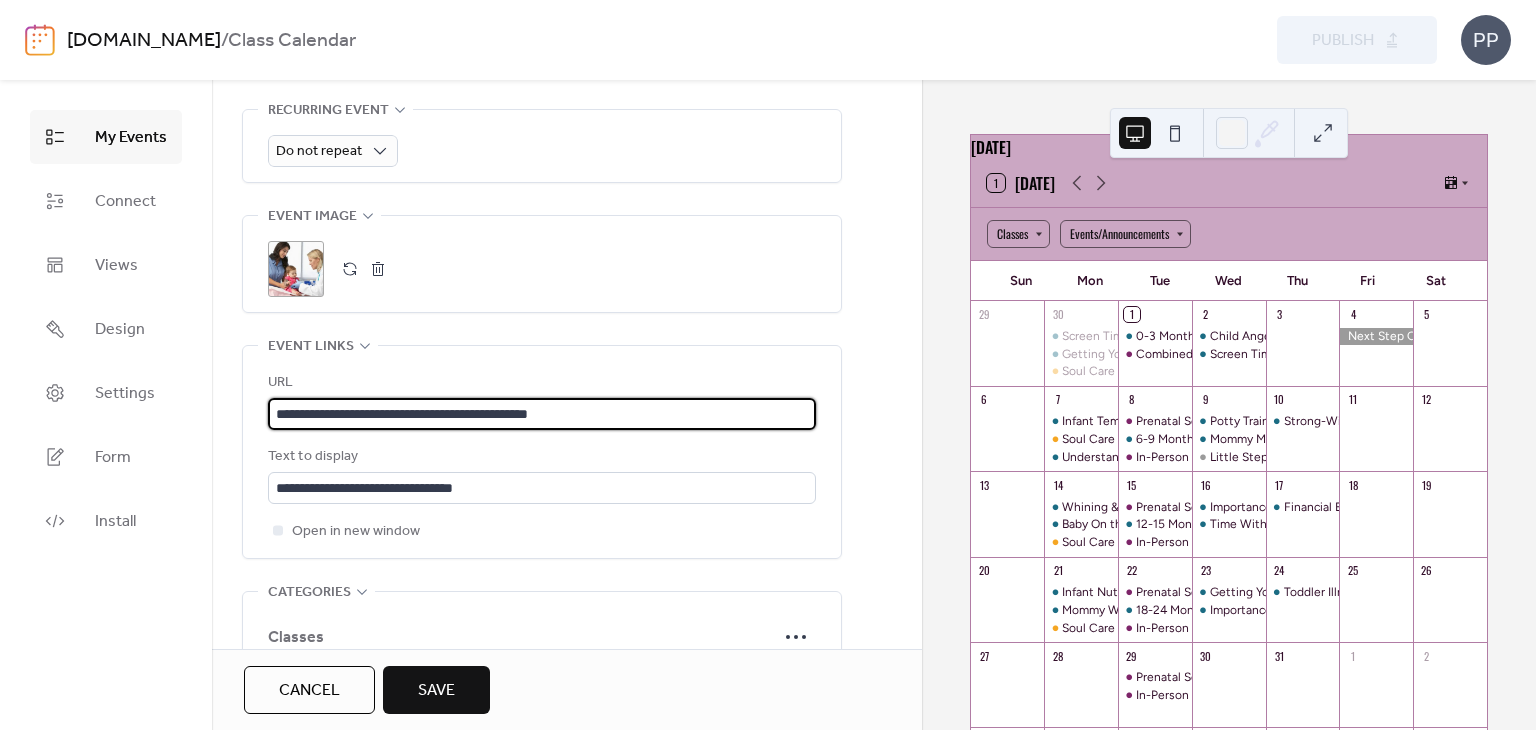 click on "**********" at bounding box center (542, 414) 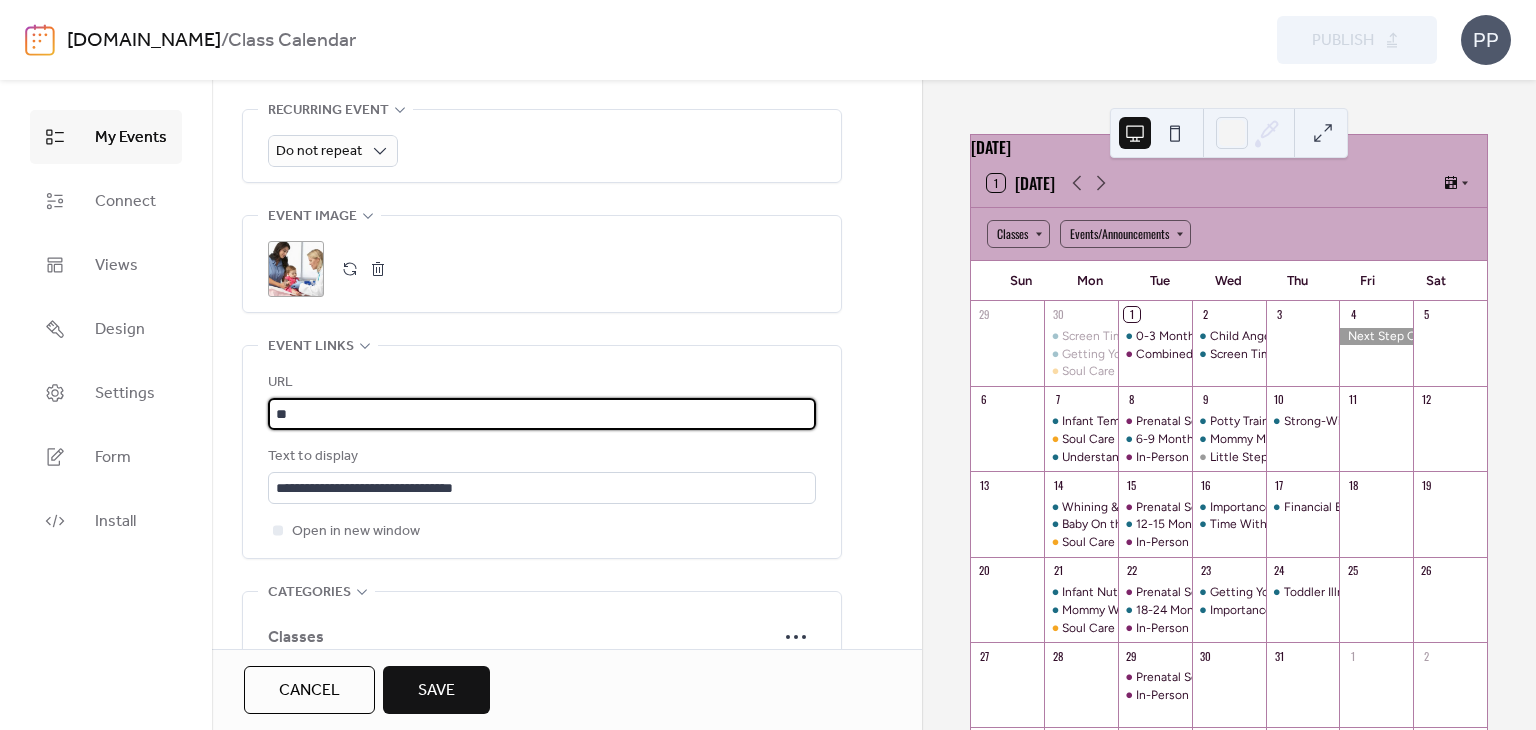 type on "*" 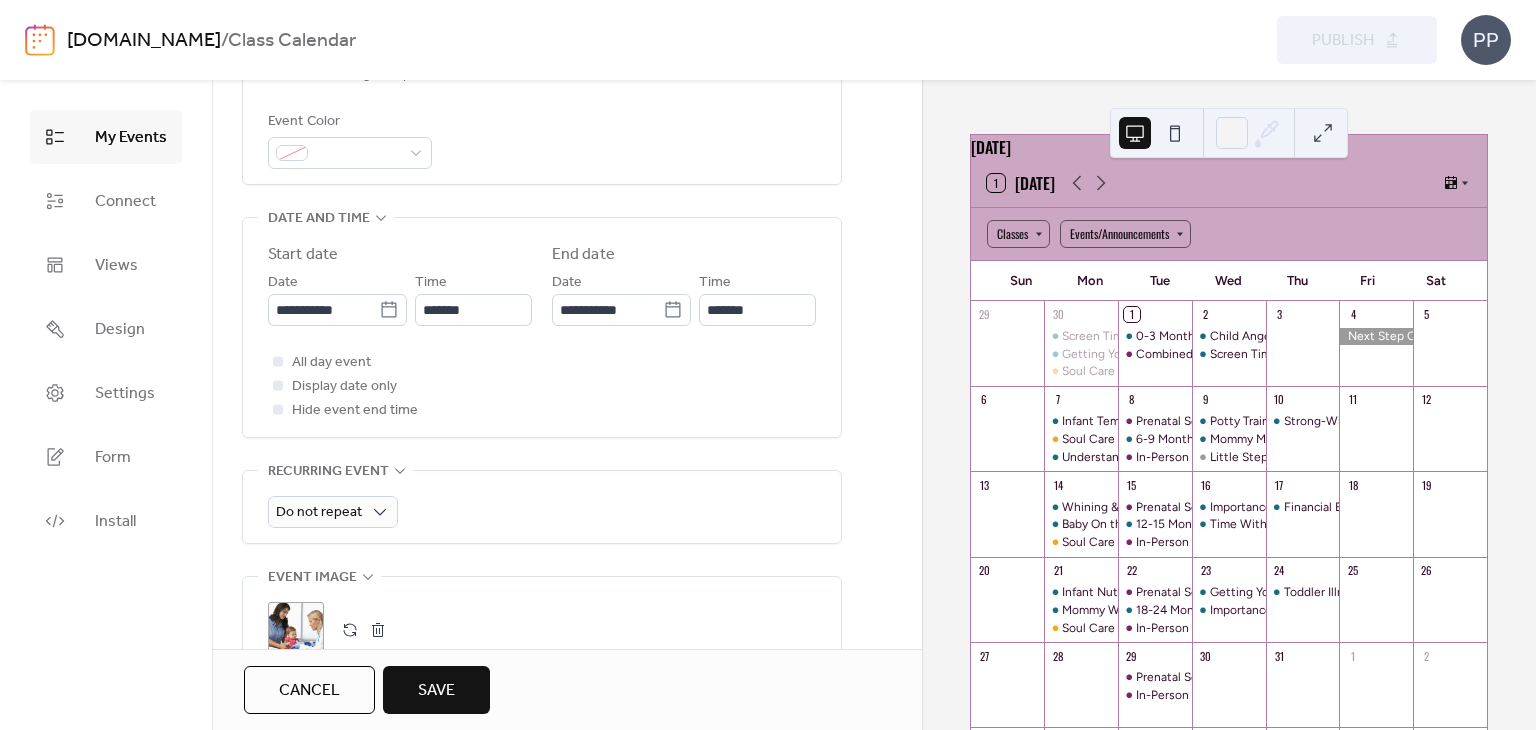 scroll, scrollTop: 568, scrollLeft: 0, axis: vertical 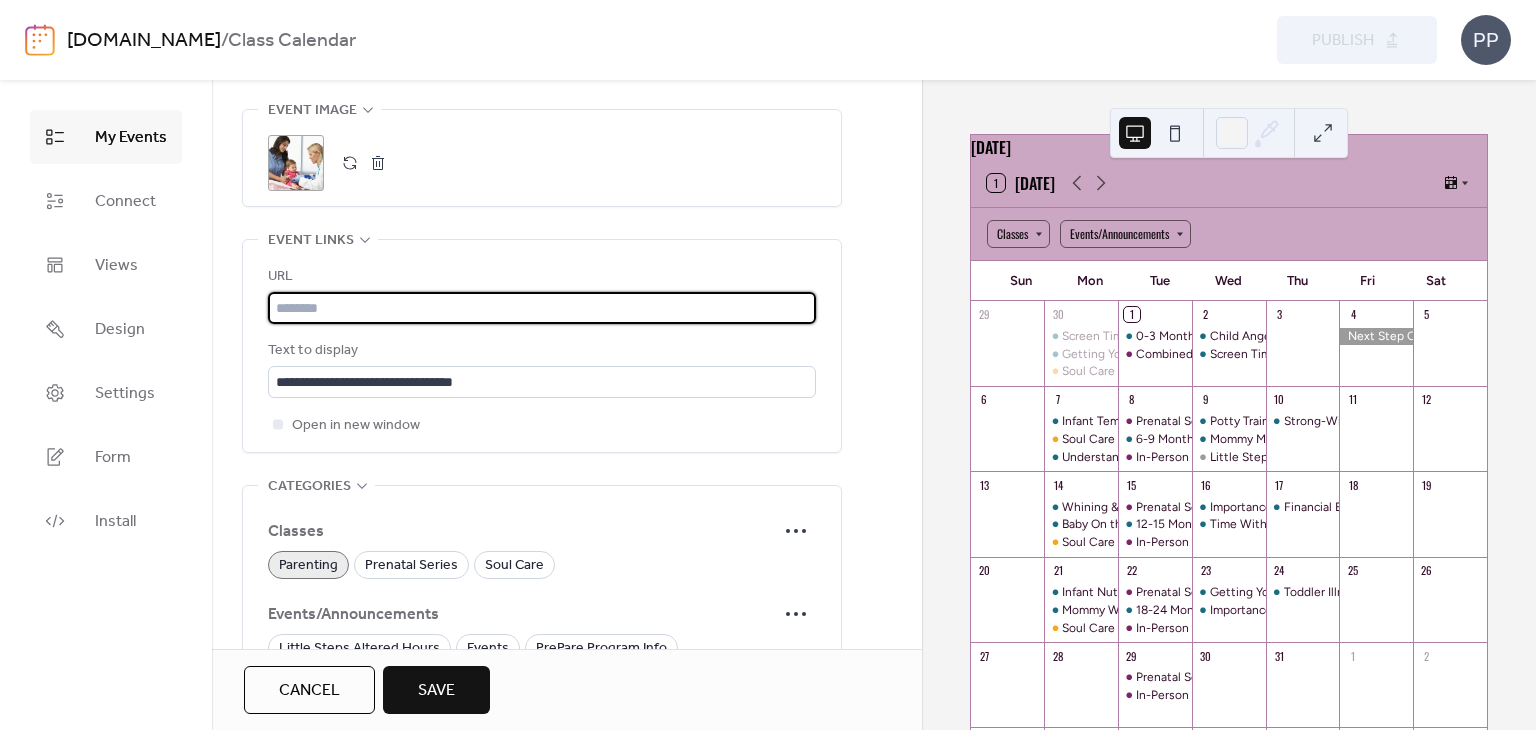paste on "**********" 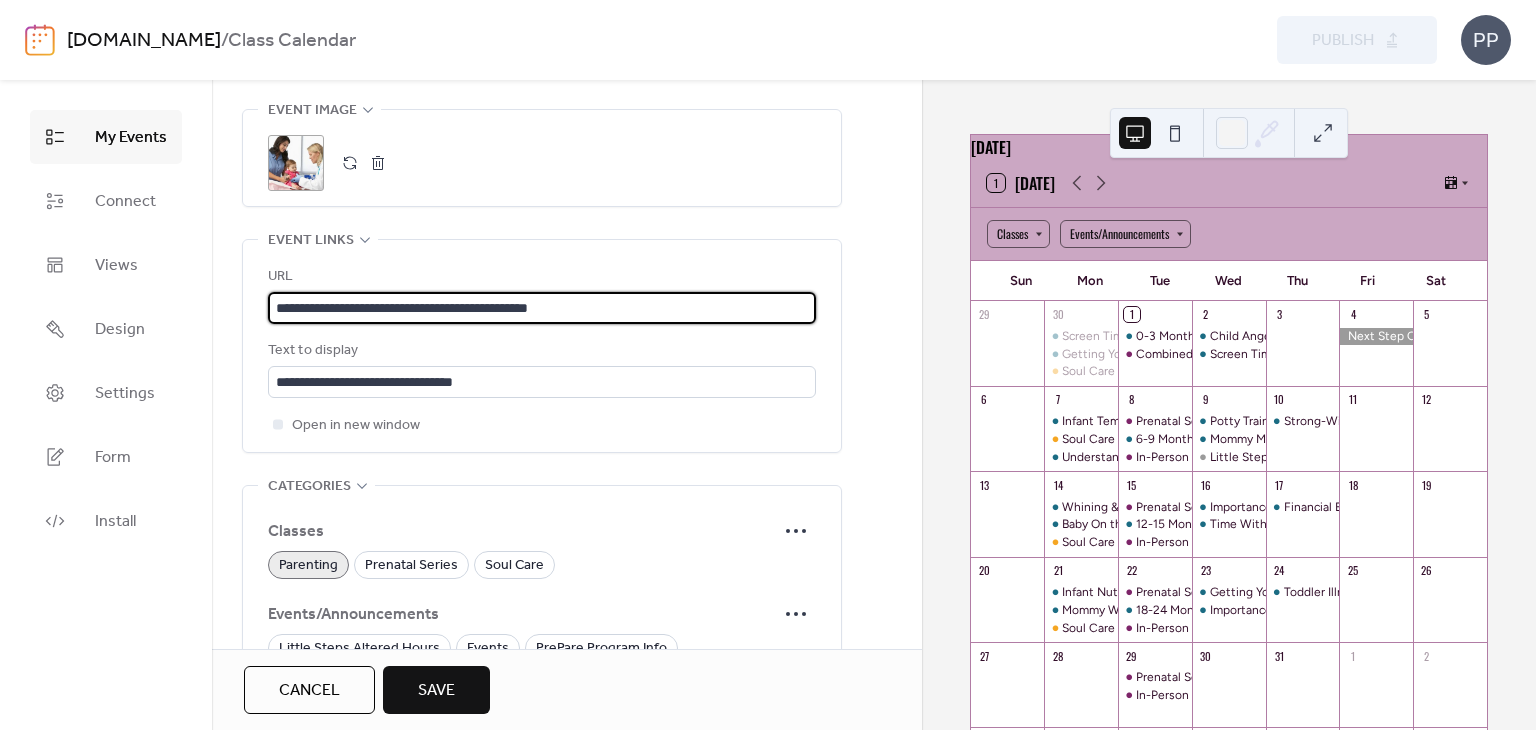 type on "**********" 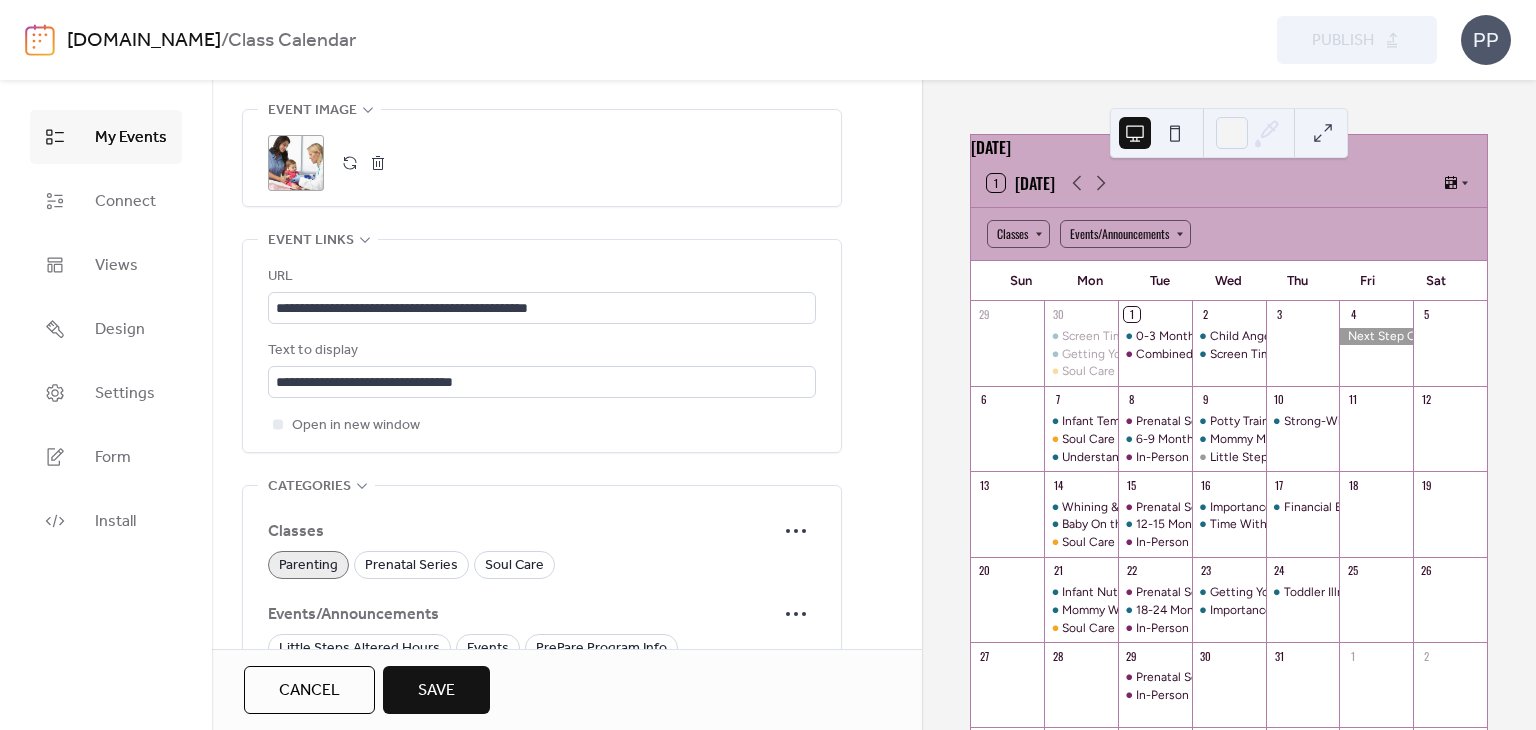 click on "Save" at bounding box center (436, 691) 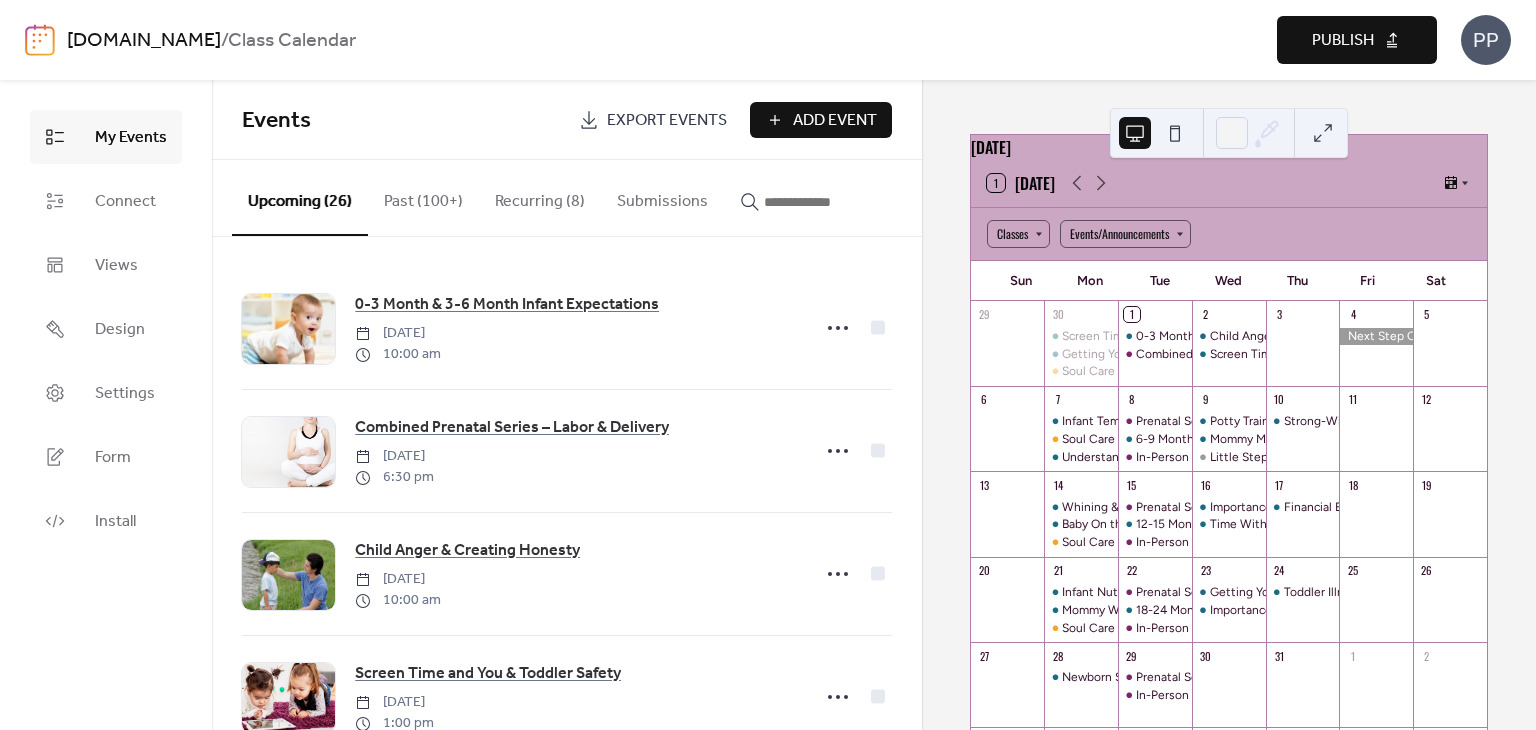 click on "Publish" at bounding box center (1343, 41) 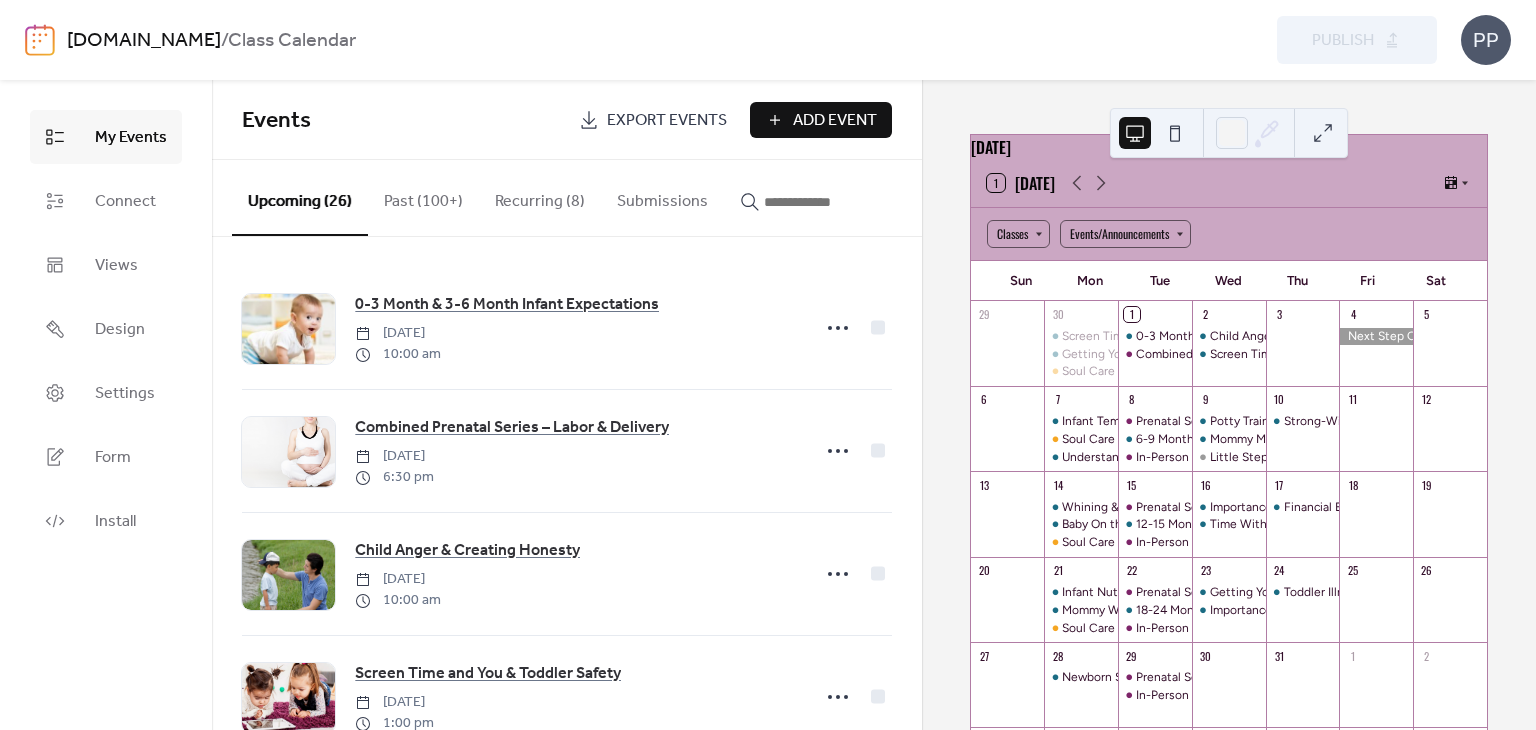 click at bounding box center [814, 202] 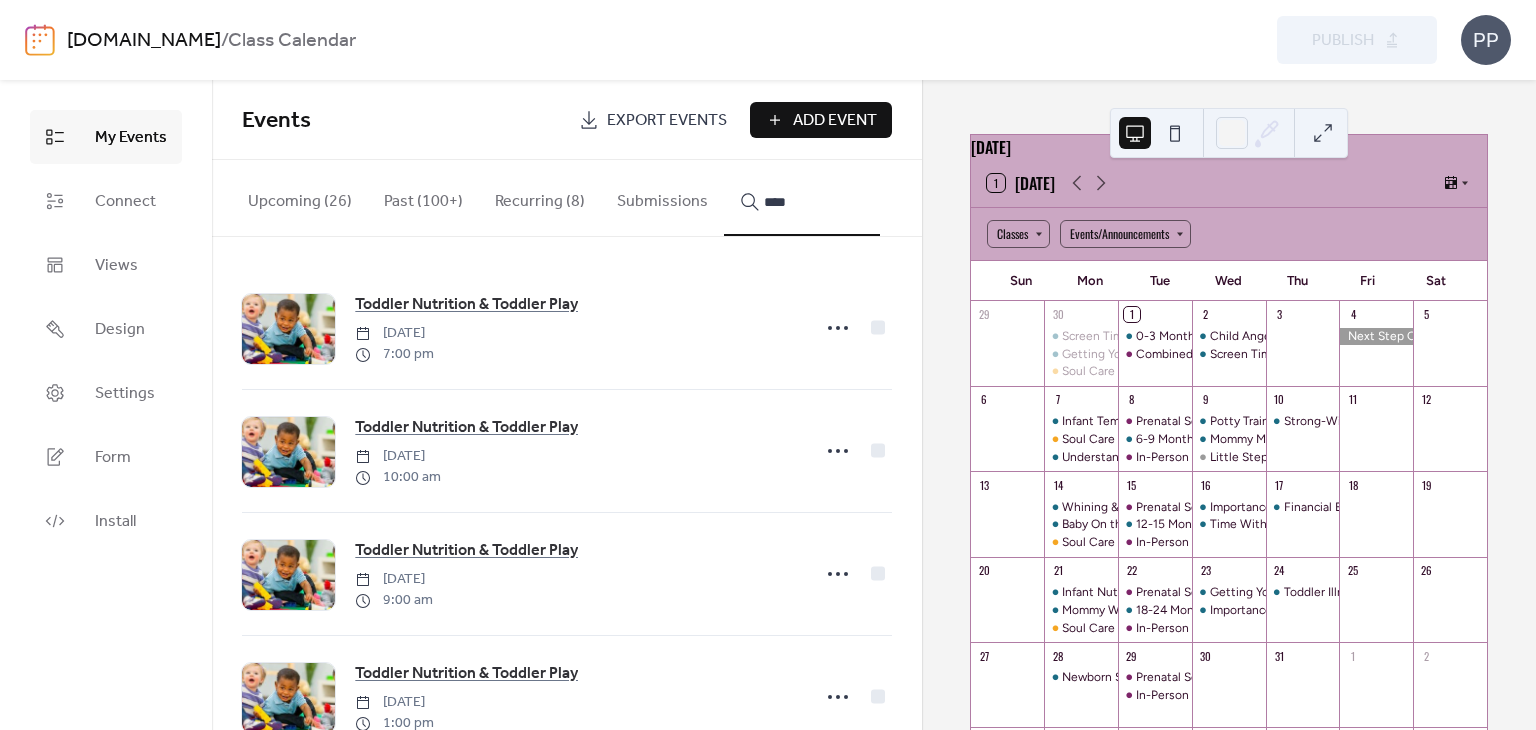 scroll, scrollTop: 182, scrollLeft: 0, axis: vertical 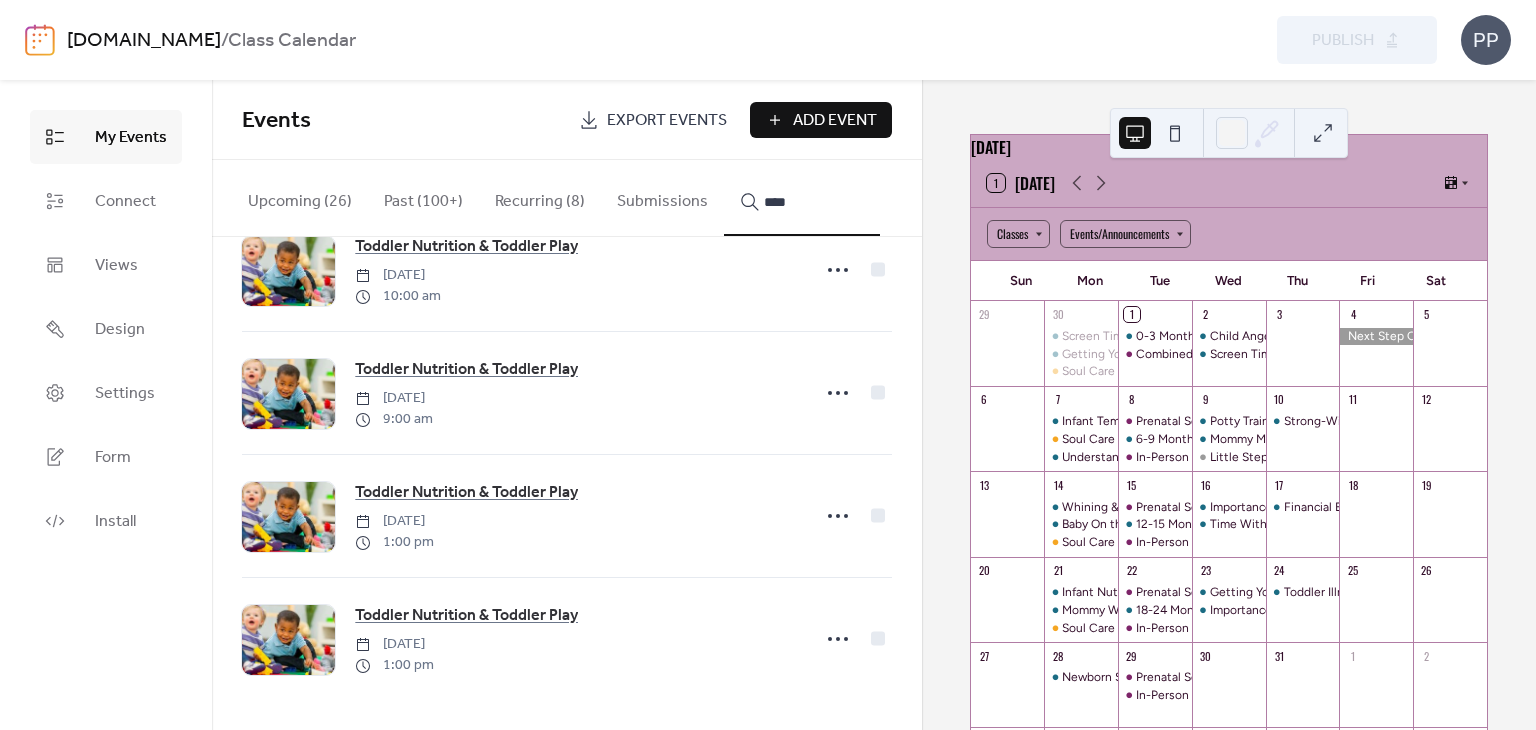 type on "****" 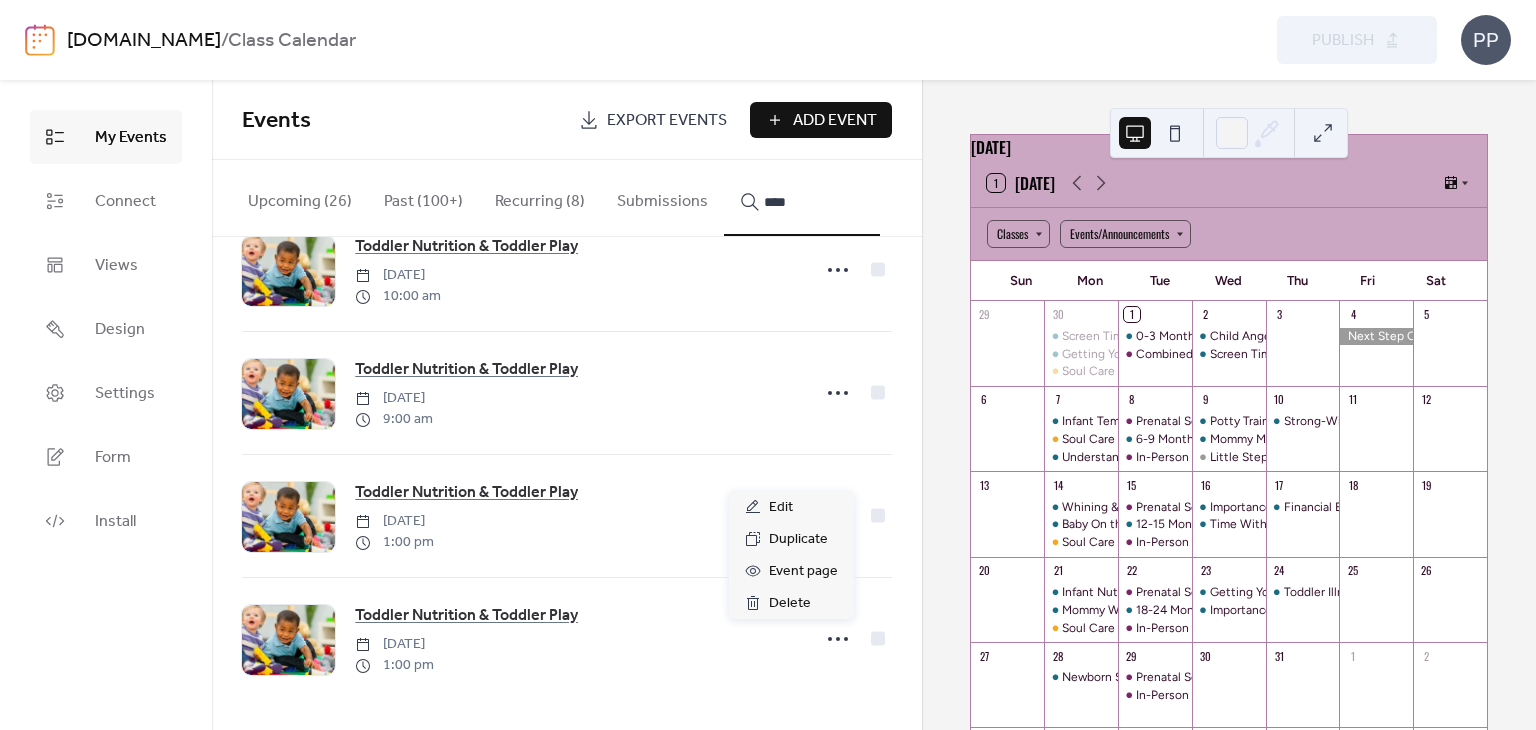 click 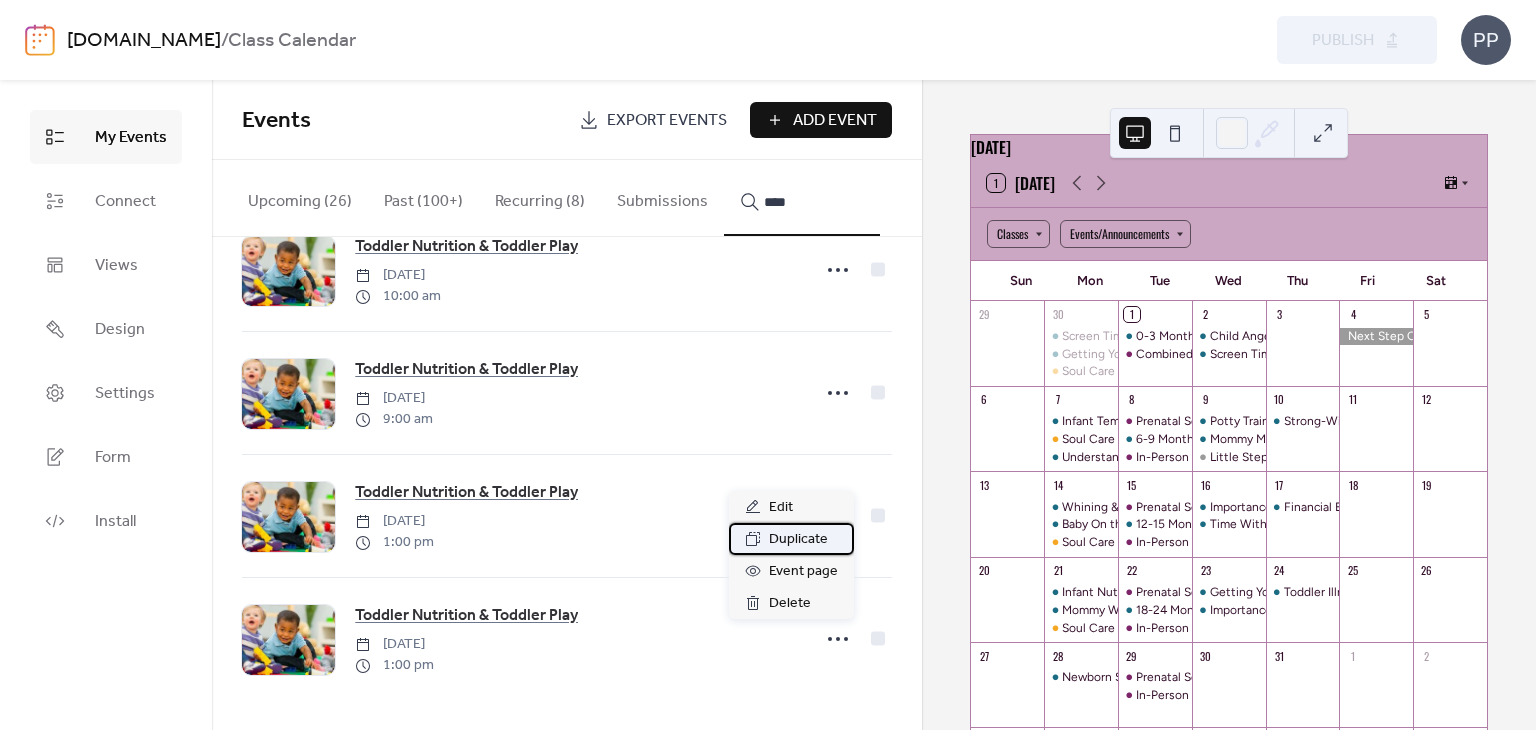 click on "Duplicate" at bounding box center (798, 540) 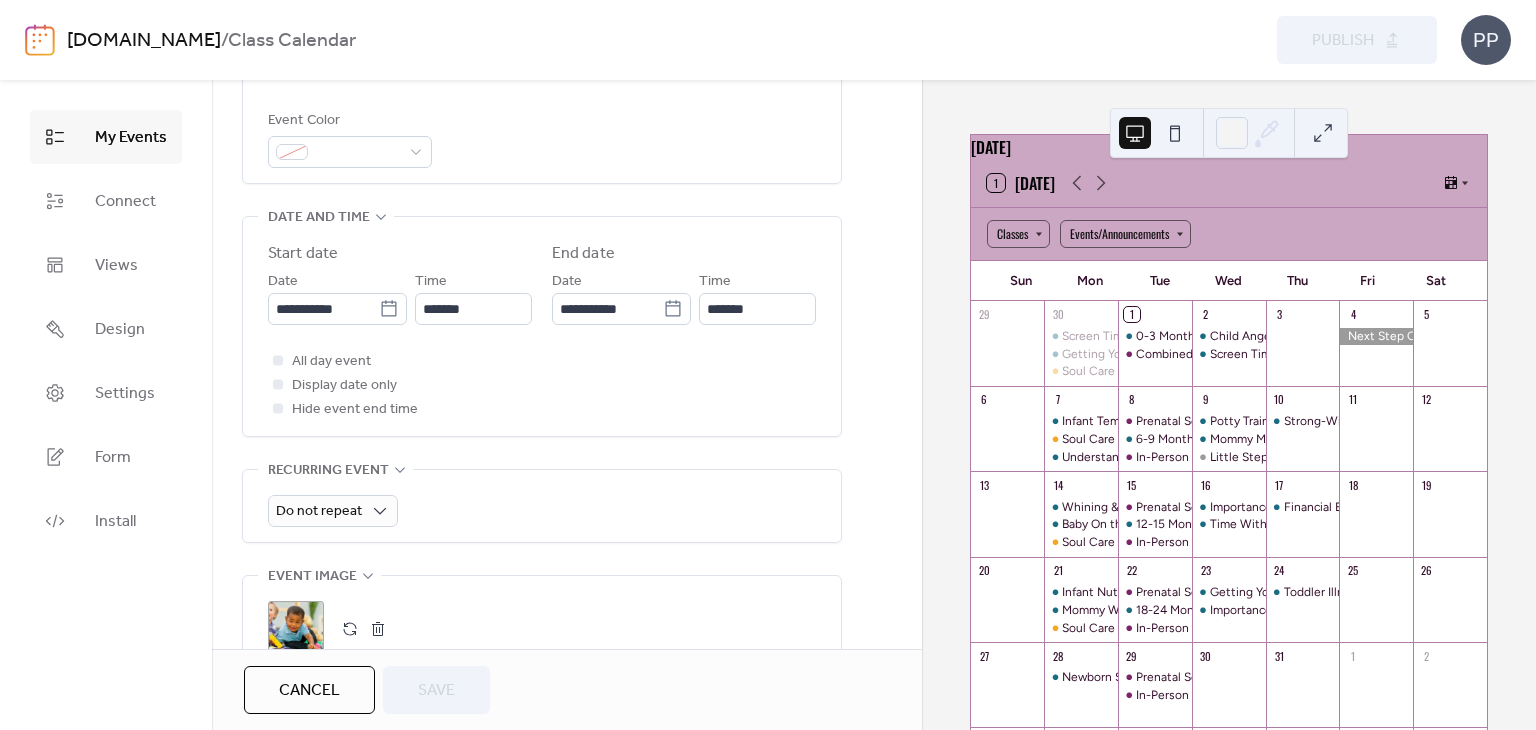 scroll, scrollTop: 563, scrollLeft: 0, axis: vertical 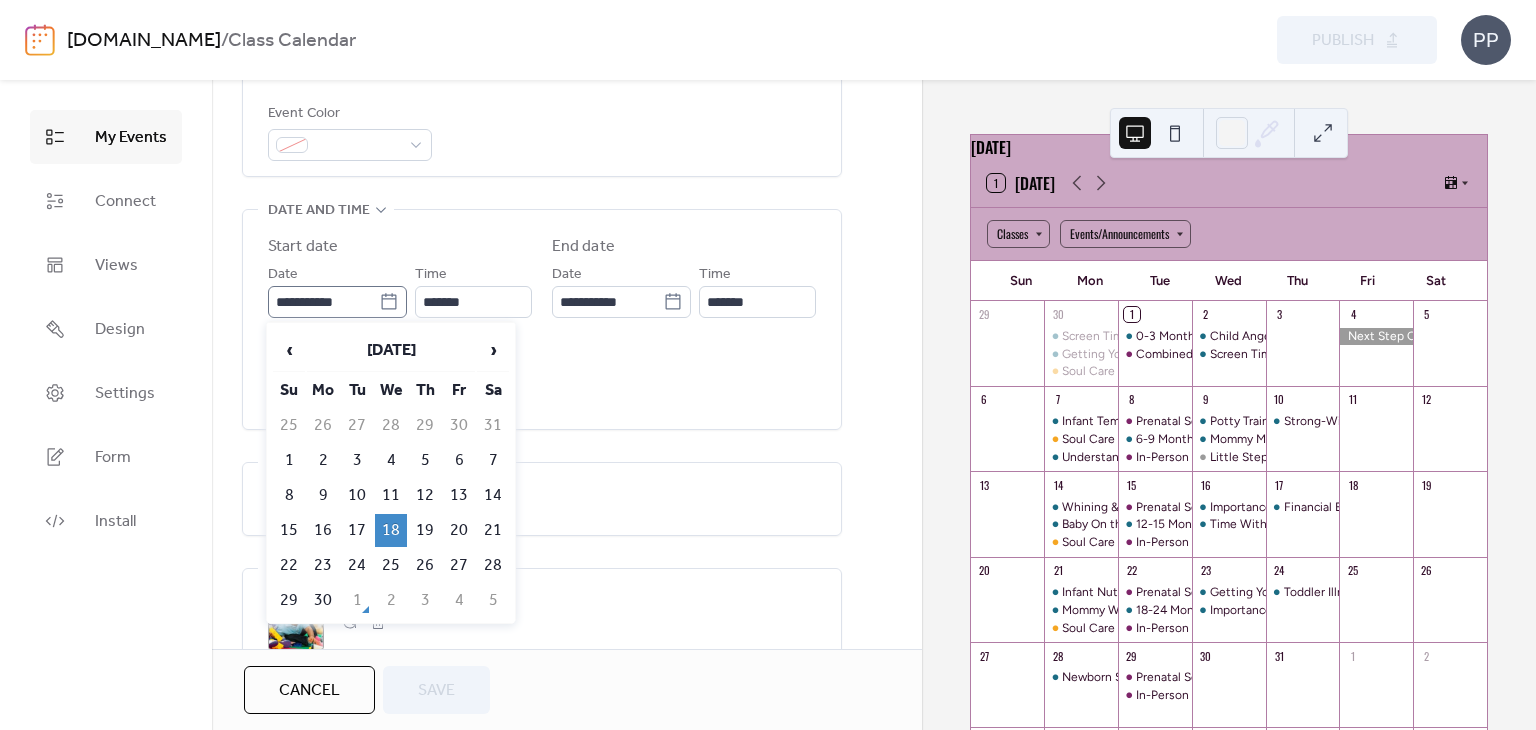 click 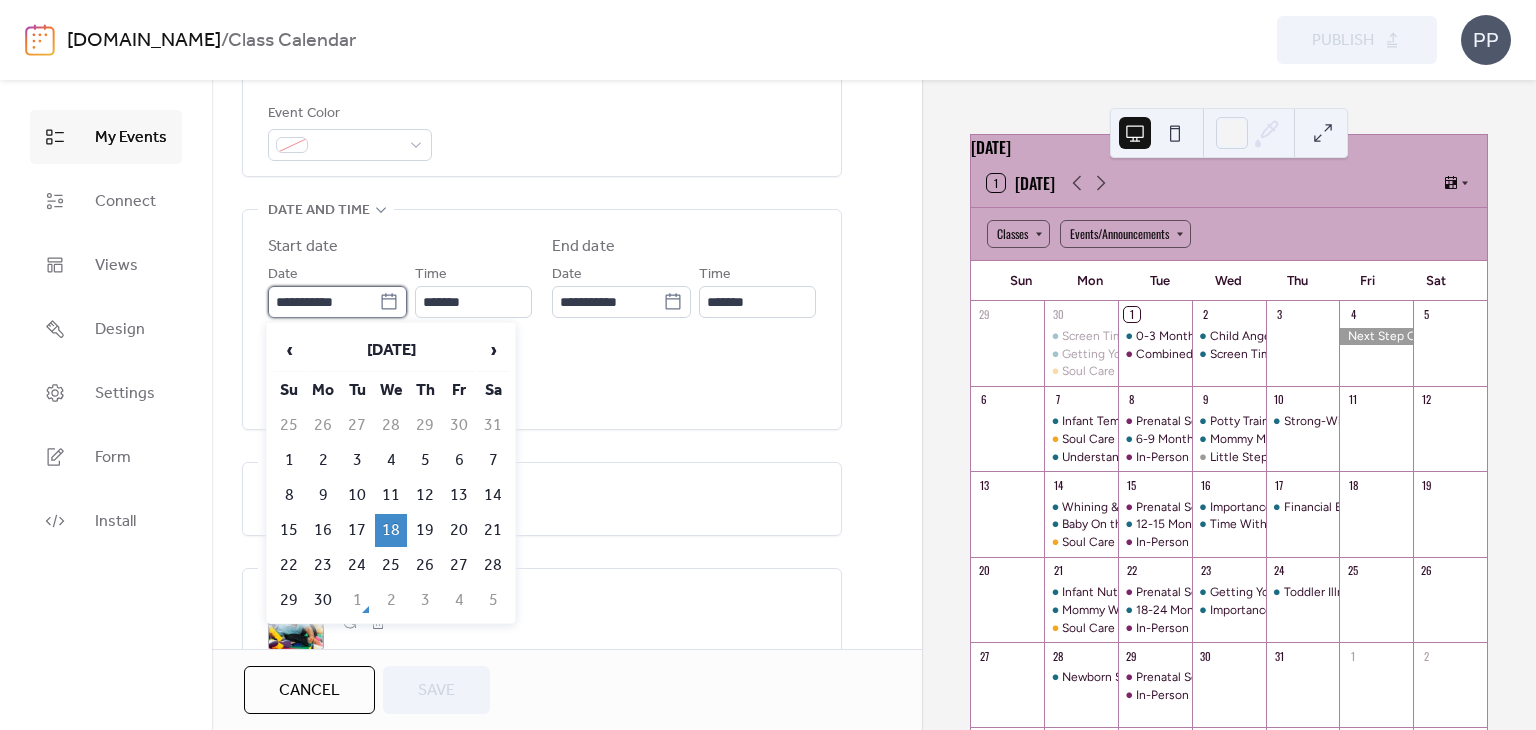 click on "**********" at bounding box center (323, 302) 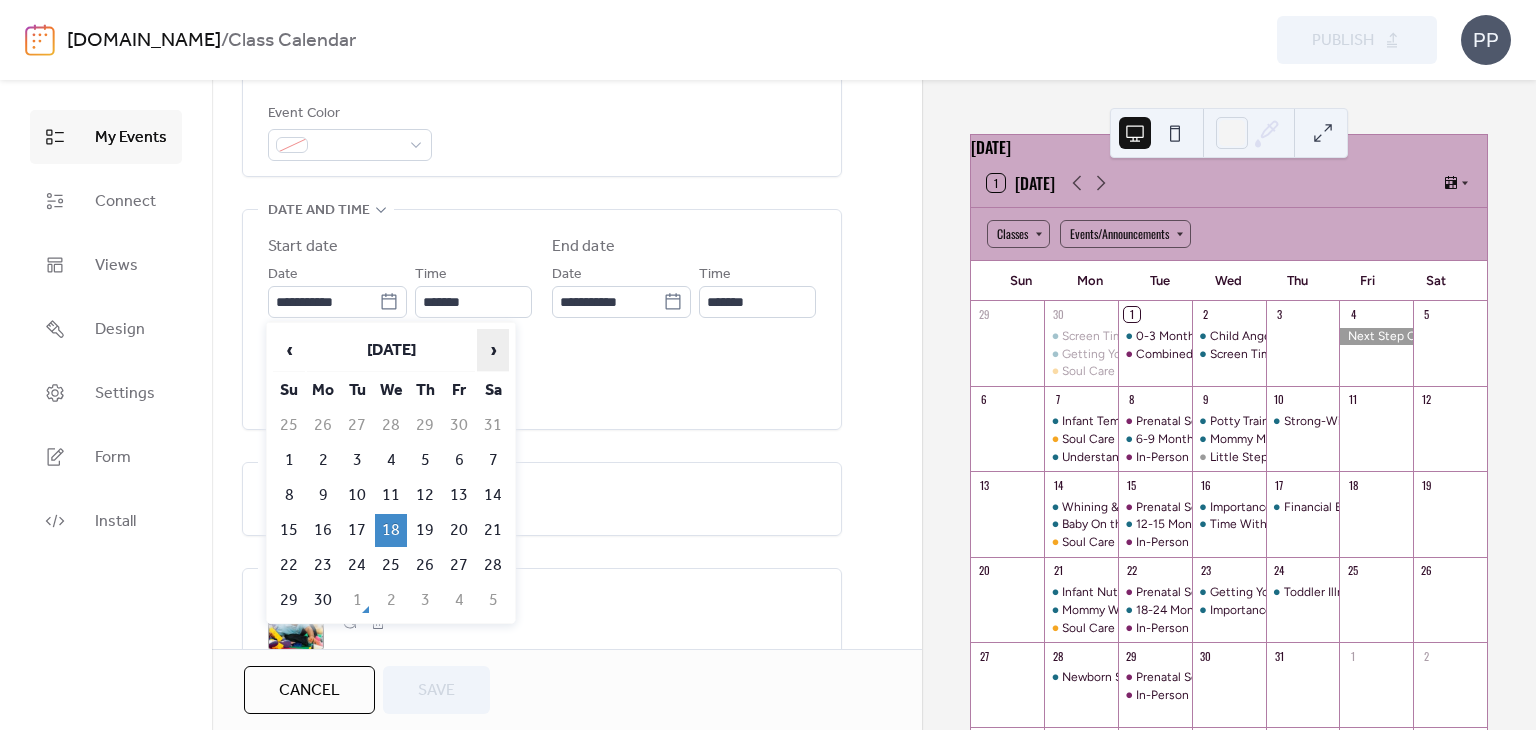 click on "›" at bounding box center (493, 350) 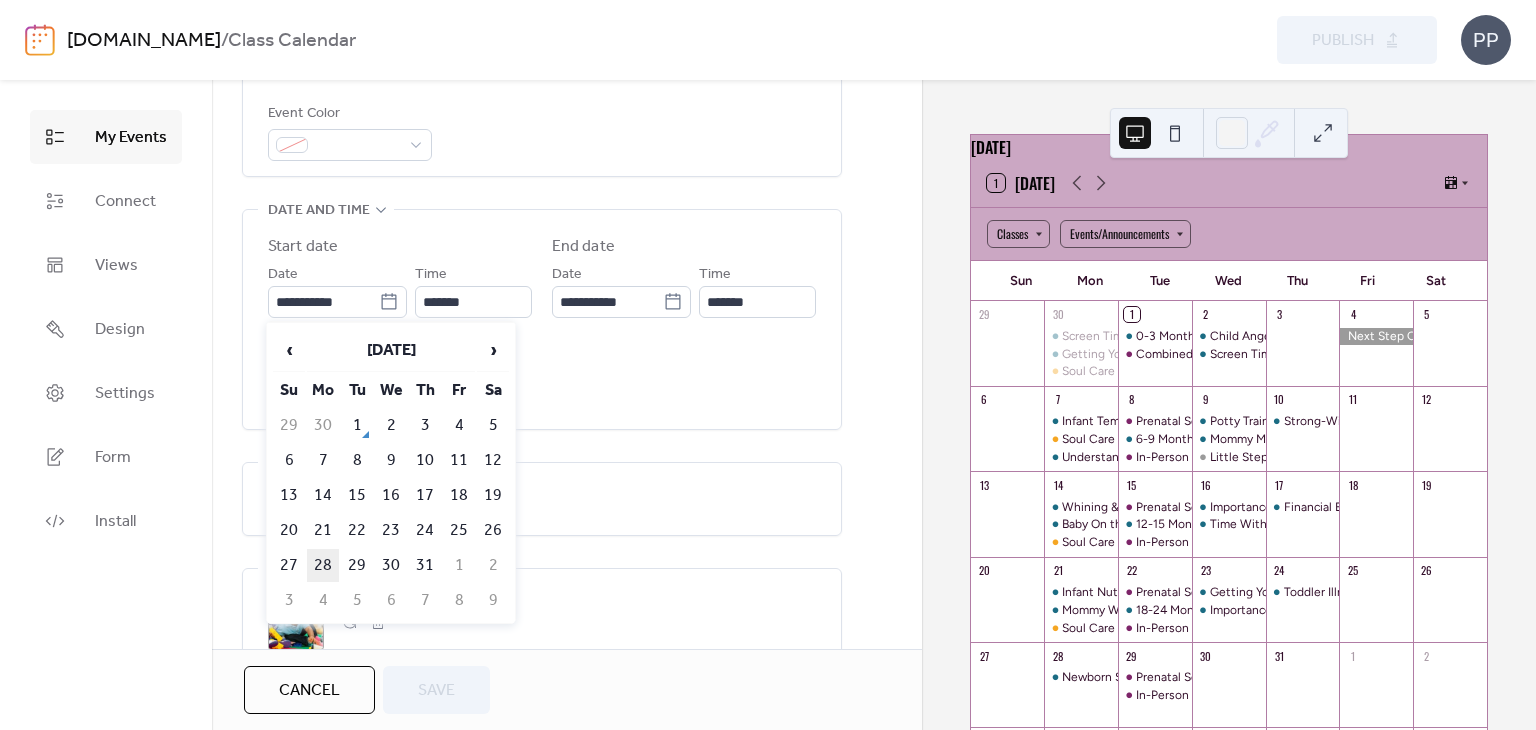 click on "28" at bounding box center (323, 565) 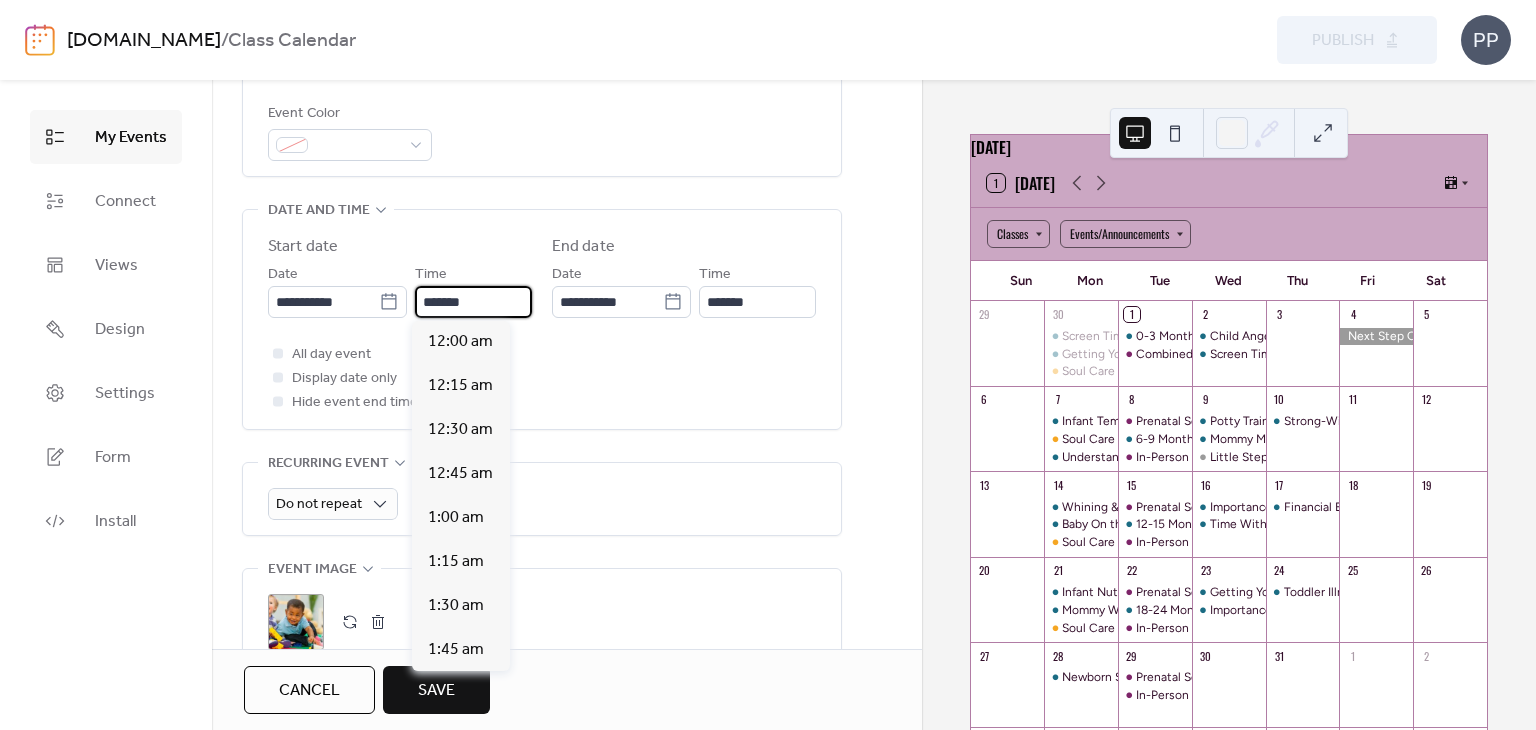 scroll, scrollTop: 2288, scrollLeft: 0, axis: vertical 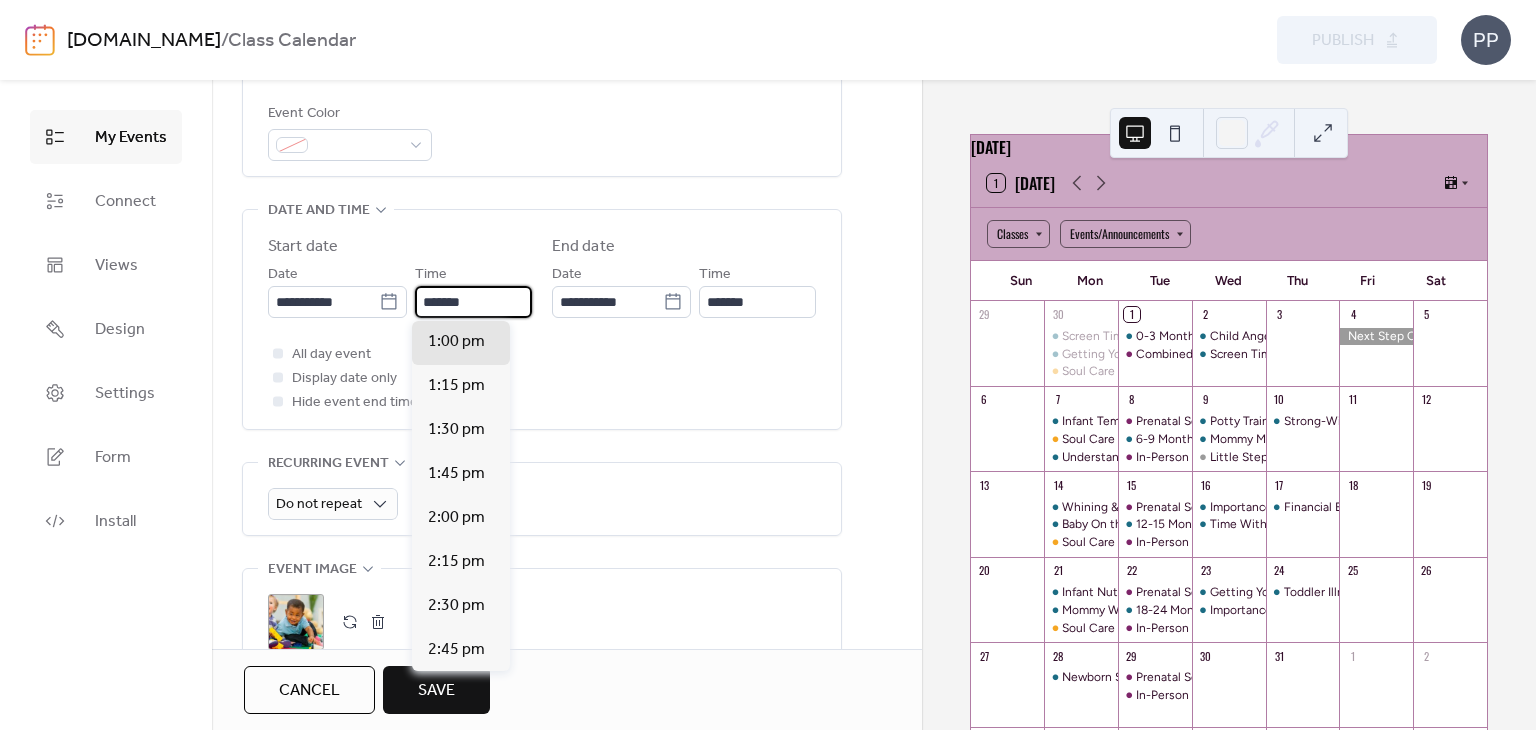 click on "*******" at bounding box center [473, 302] 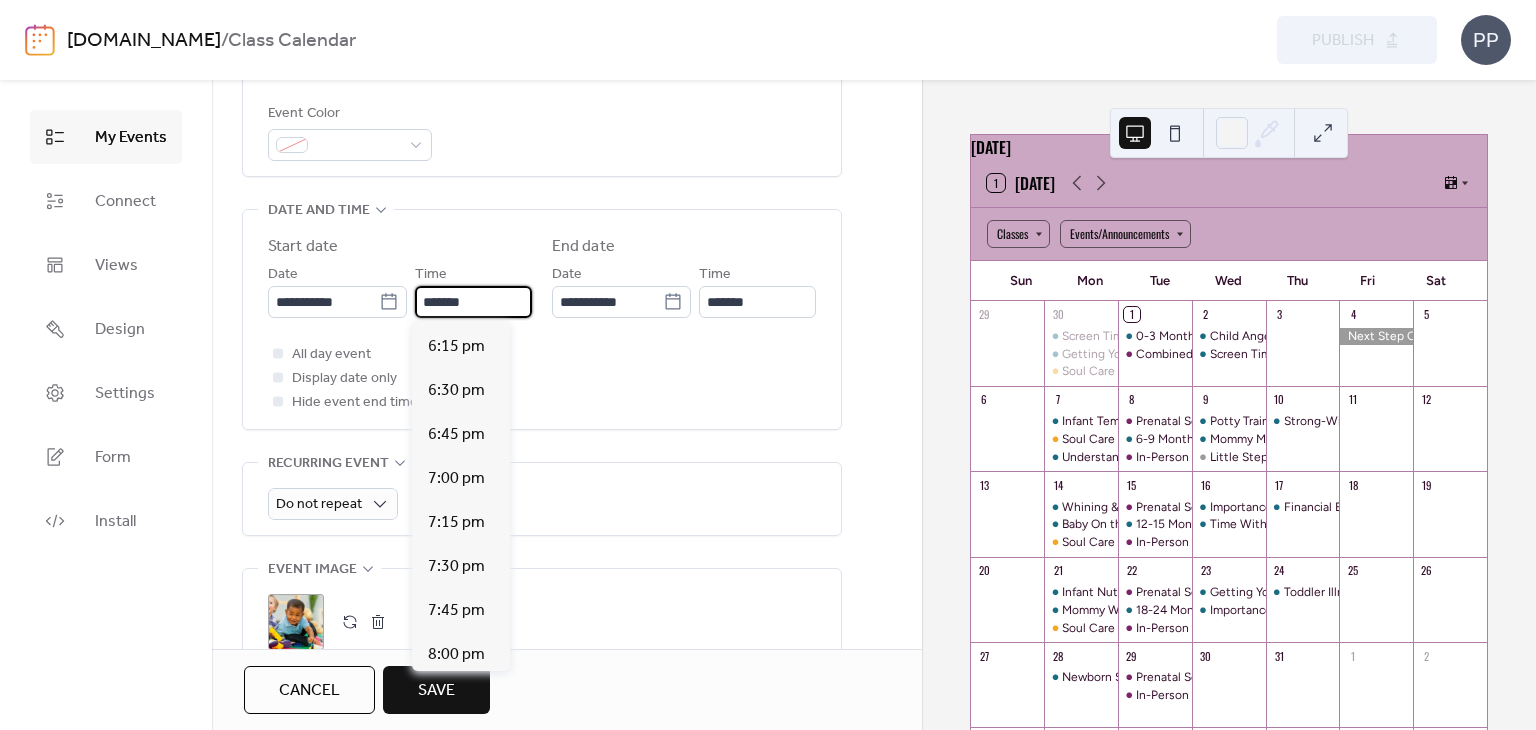 scroll, scrollTop: 3208, scrollLeft: 0, axis: vertical 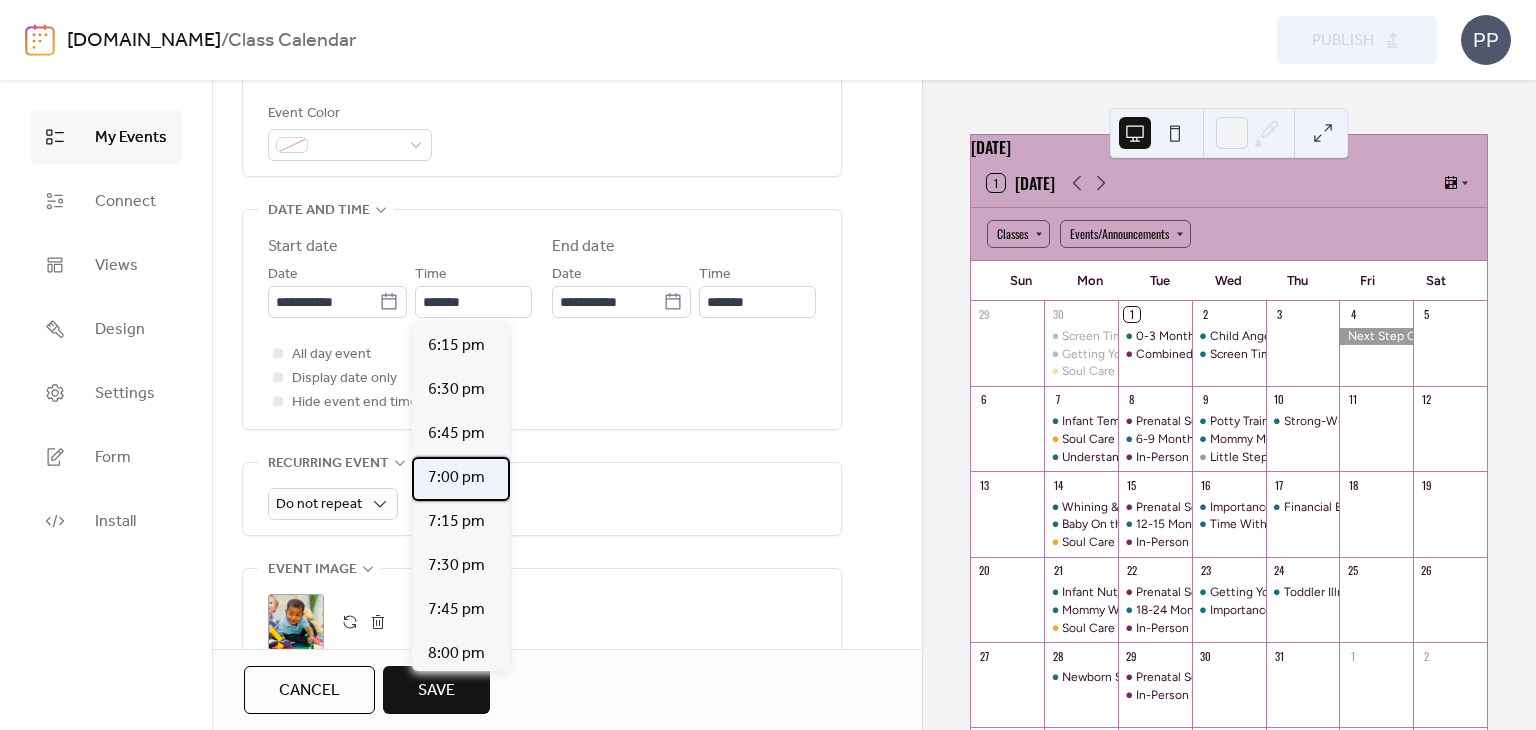 click on "7:00 pm" at bounding box center (456, 478) 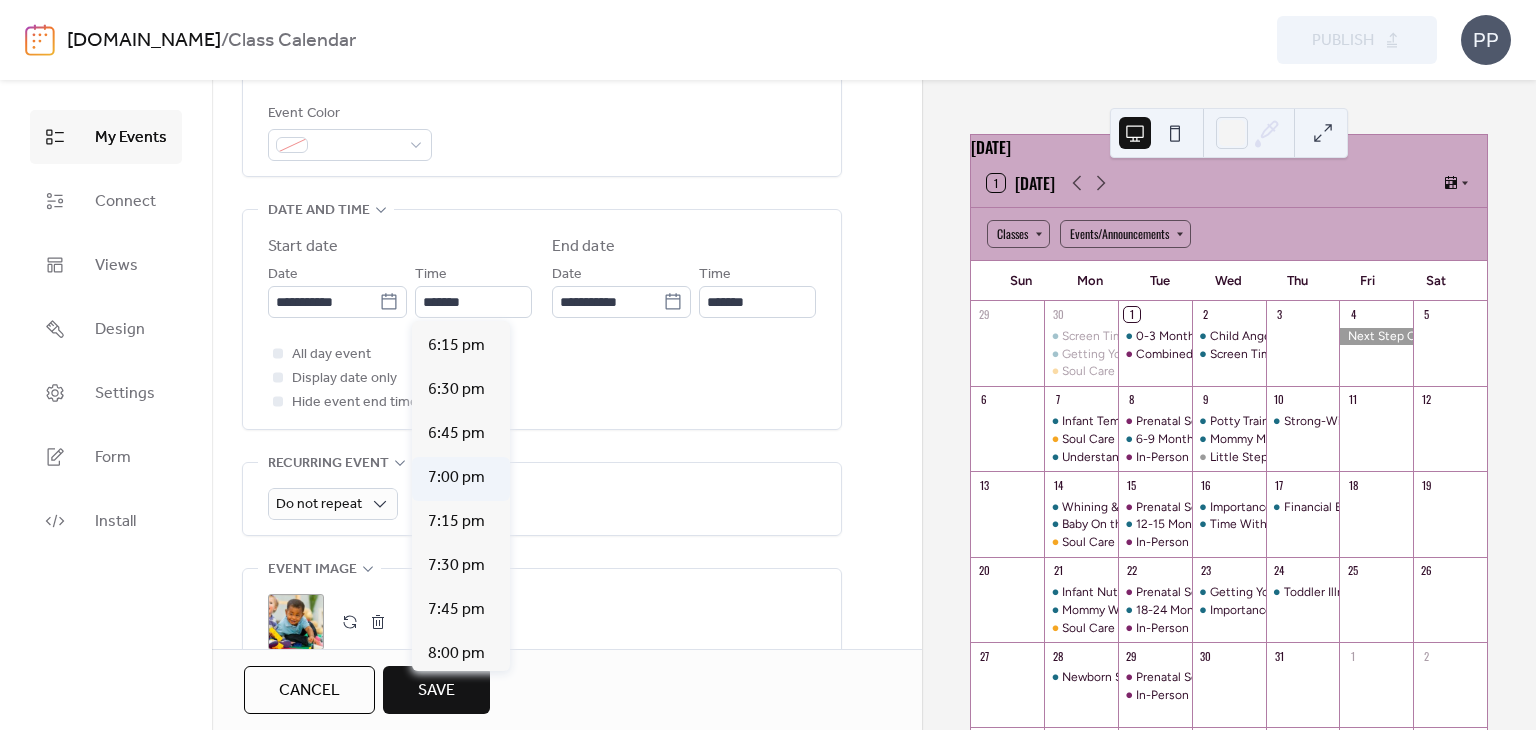 type on "*******" 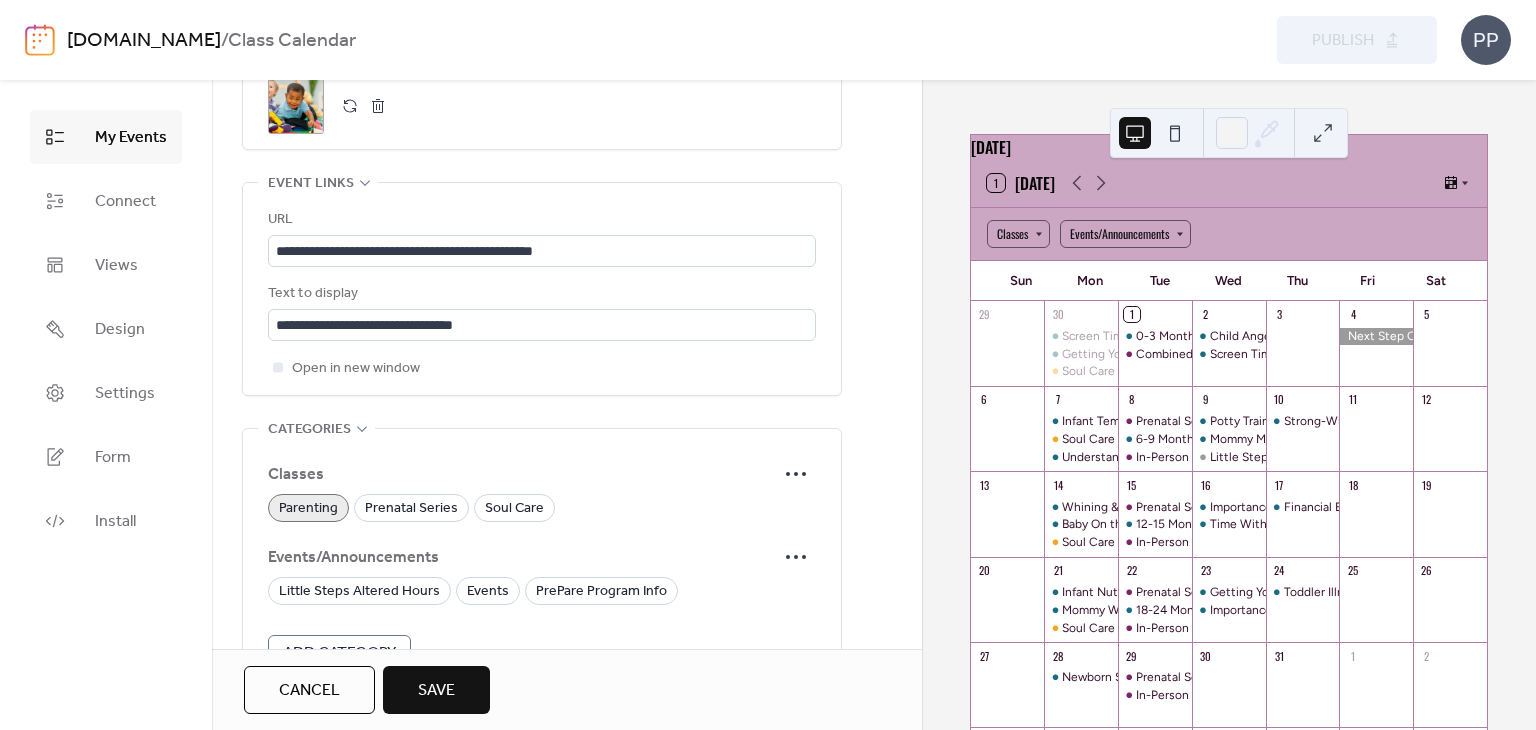 scroll, scrollTop: 1076, scrollLeft: 0, axis: vertical 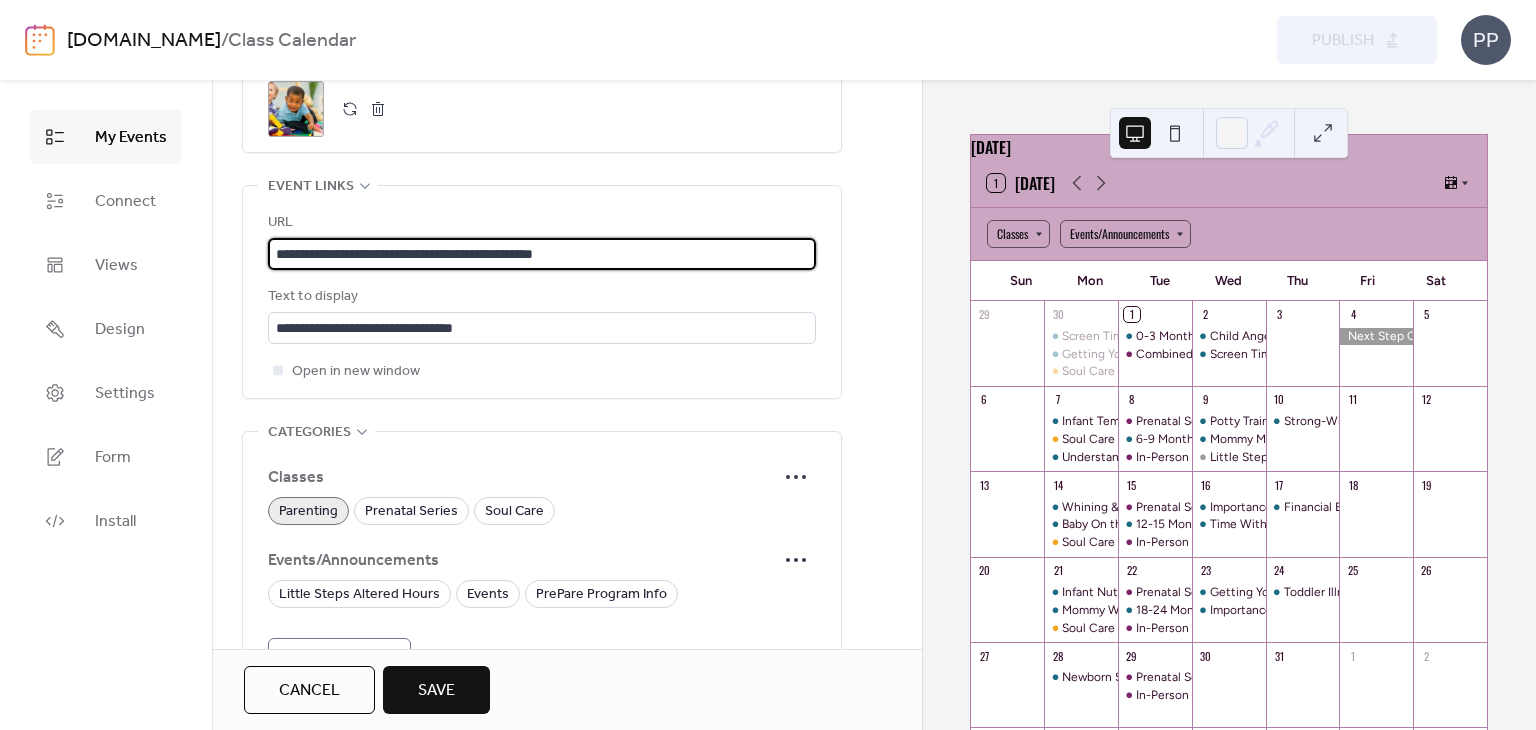 click on "**********" at bounding box center (542, 254) 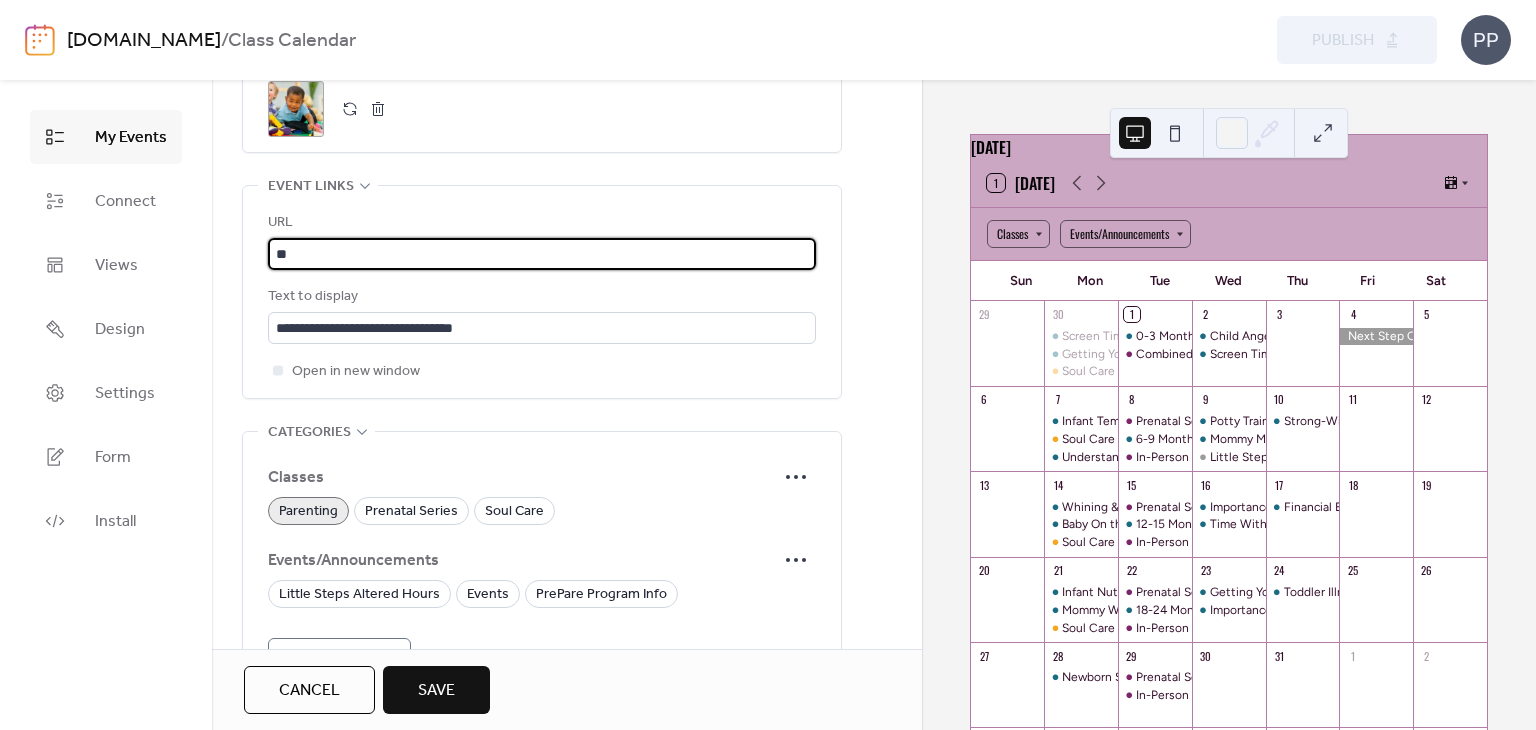 type on "*" 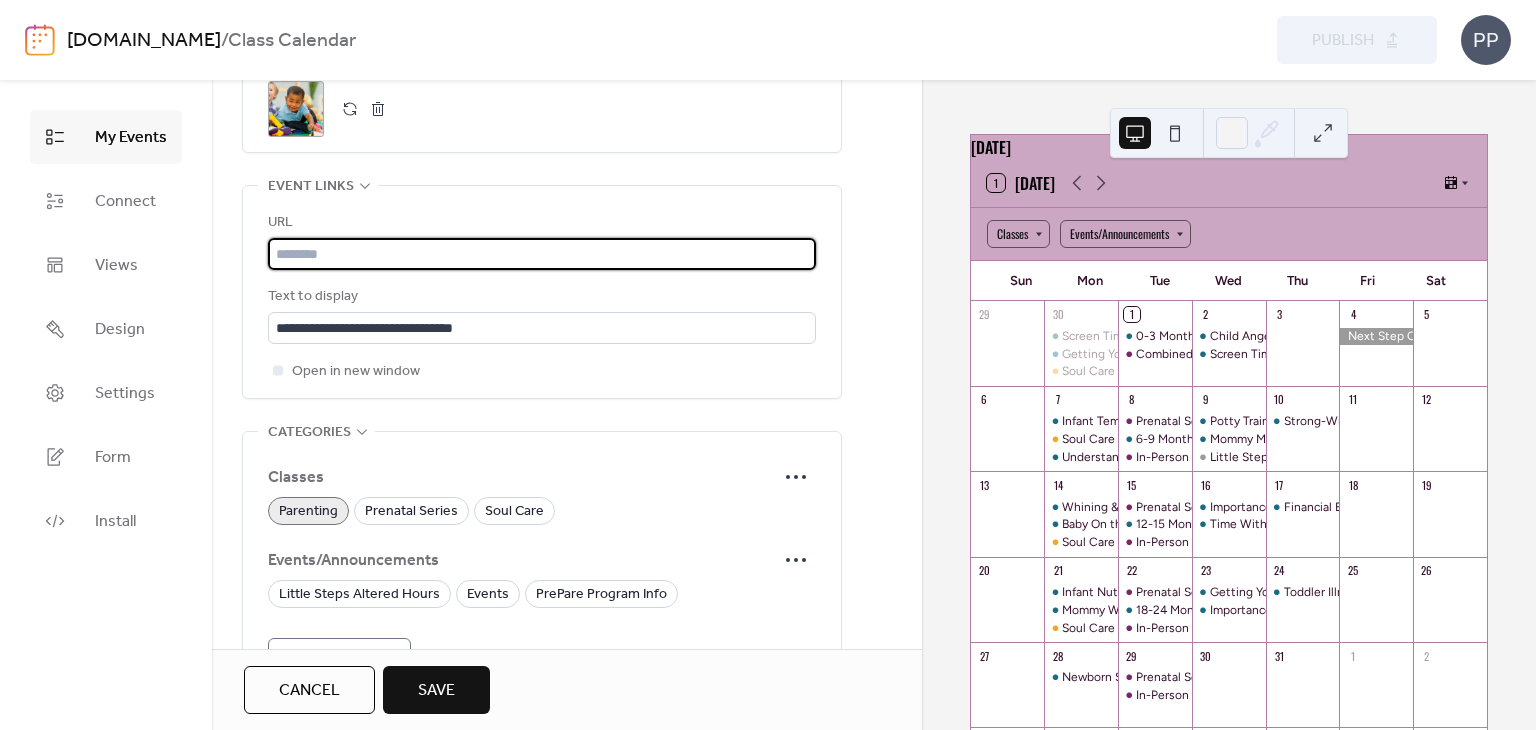 paste on "**********" 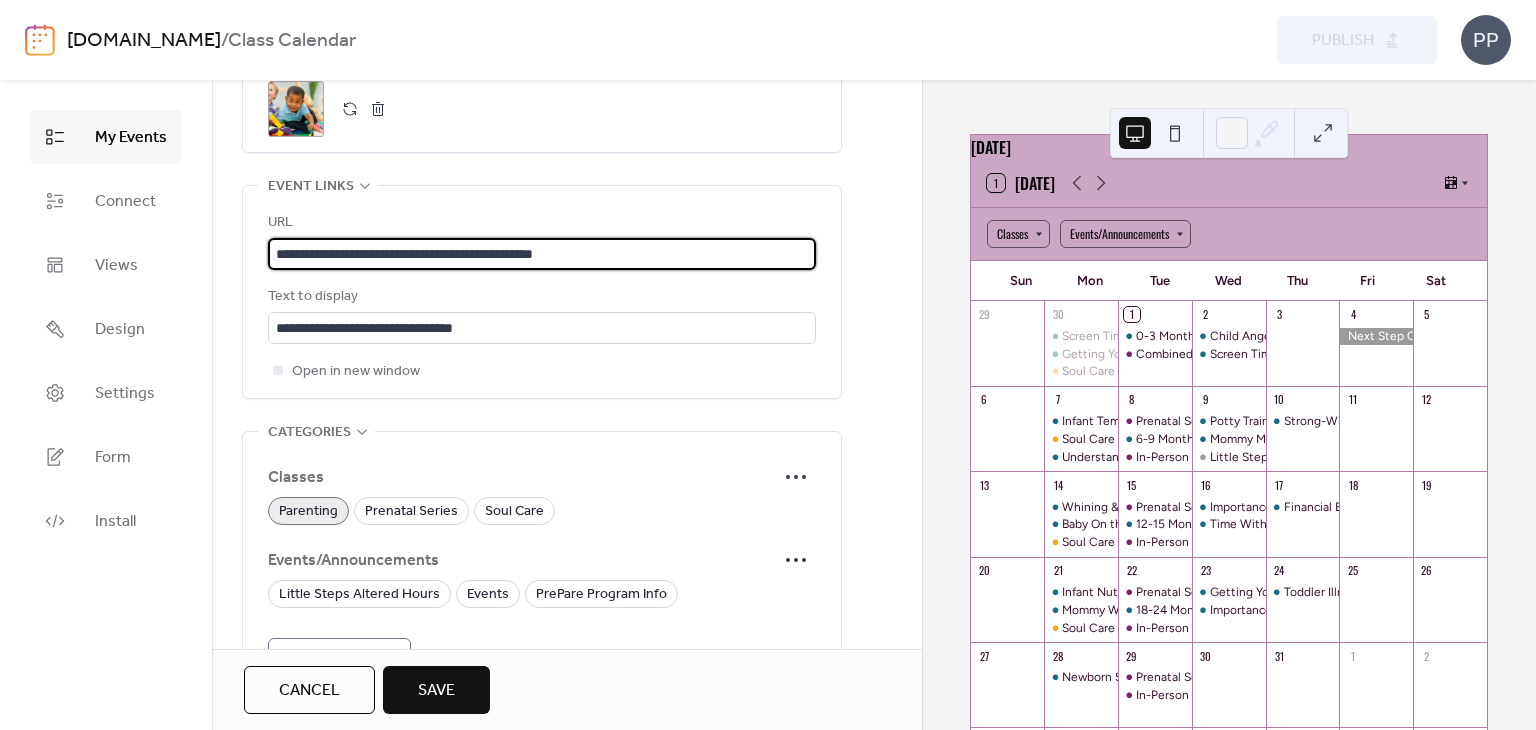 type on "**********" 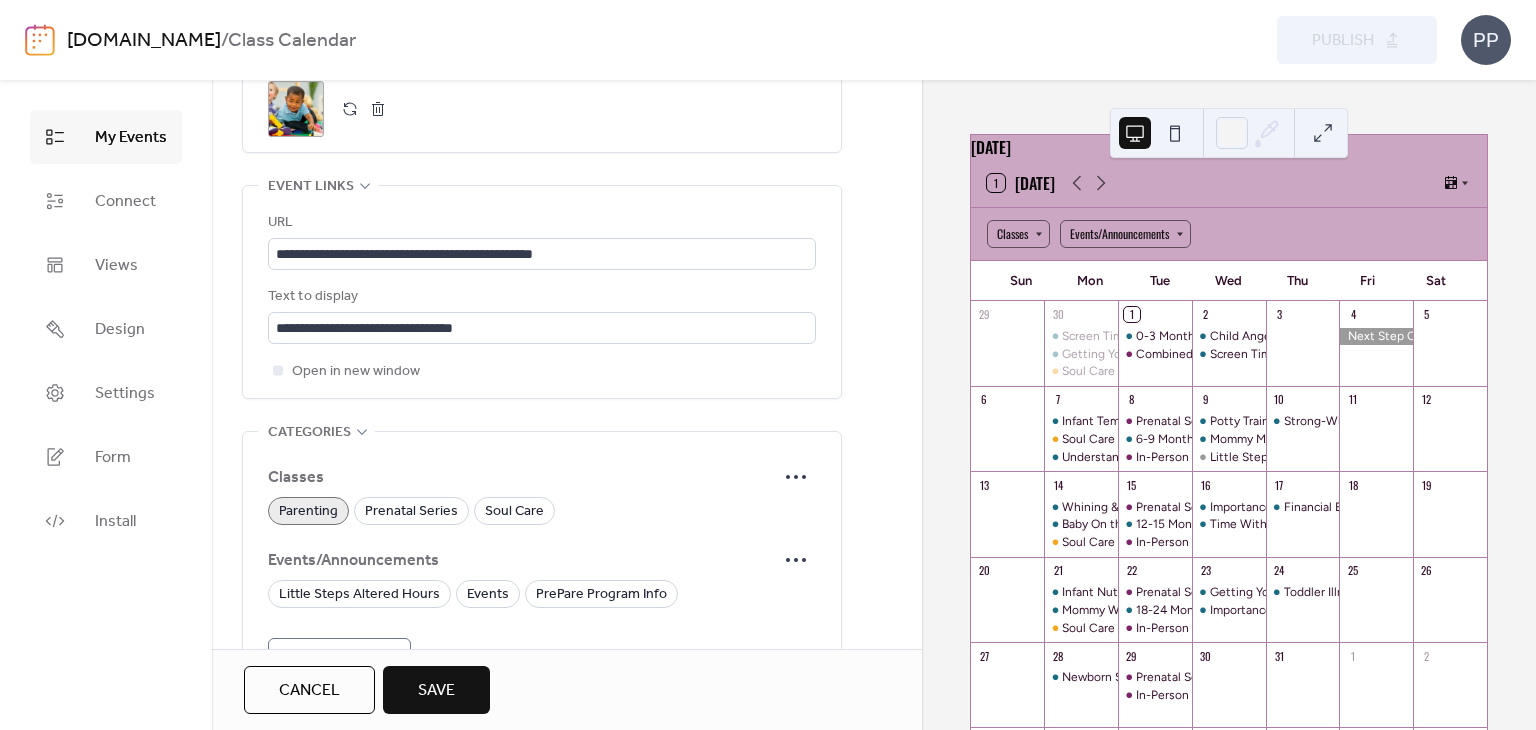 click on "Save" at bounding box center (436, 691) 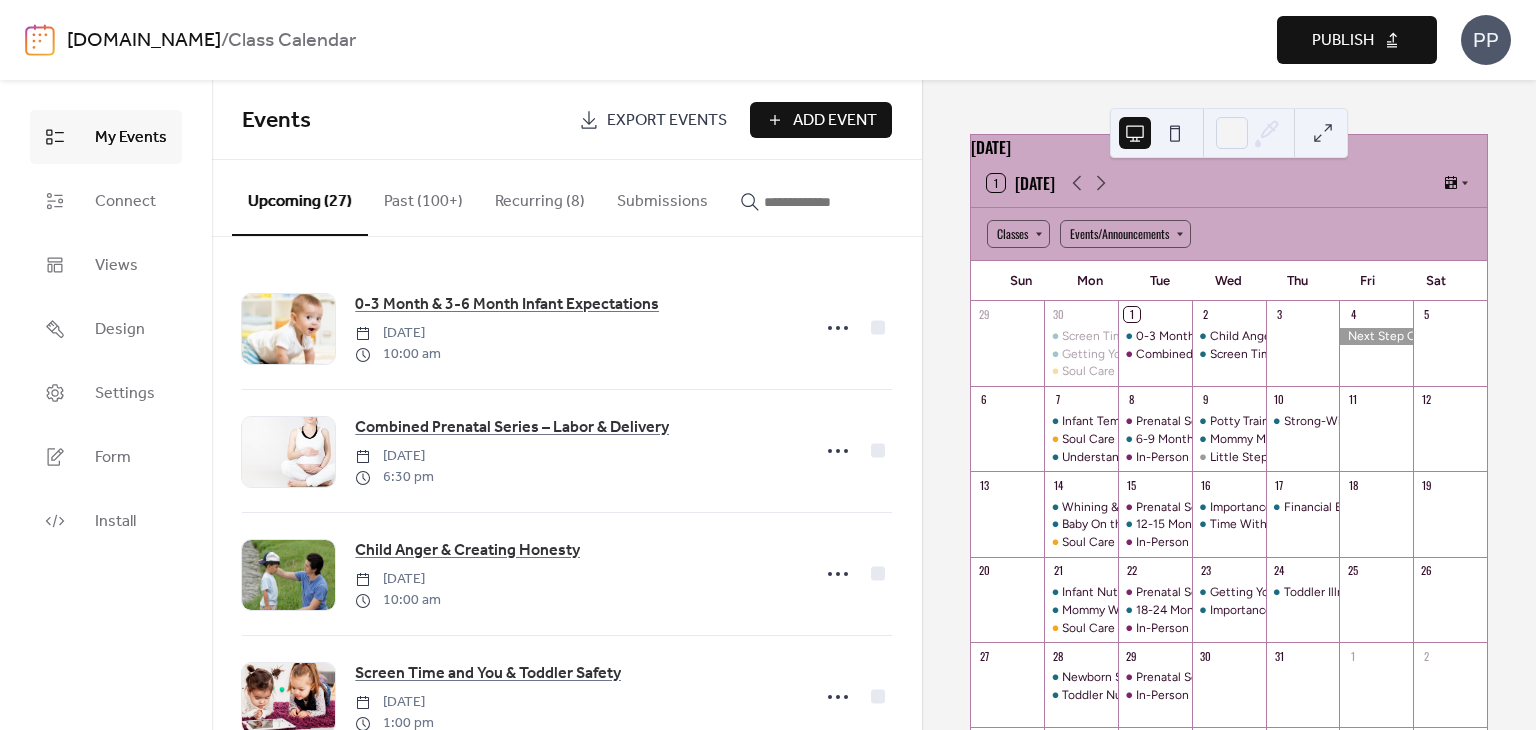 click on "Publish" at bounding box center [1343, 41] 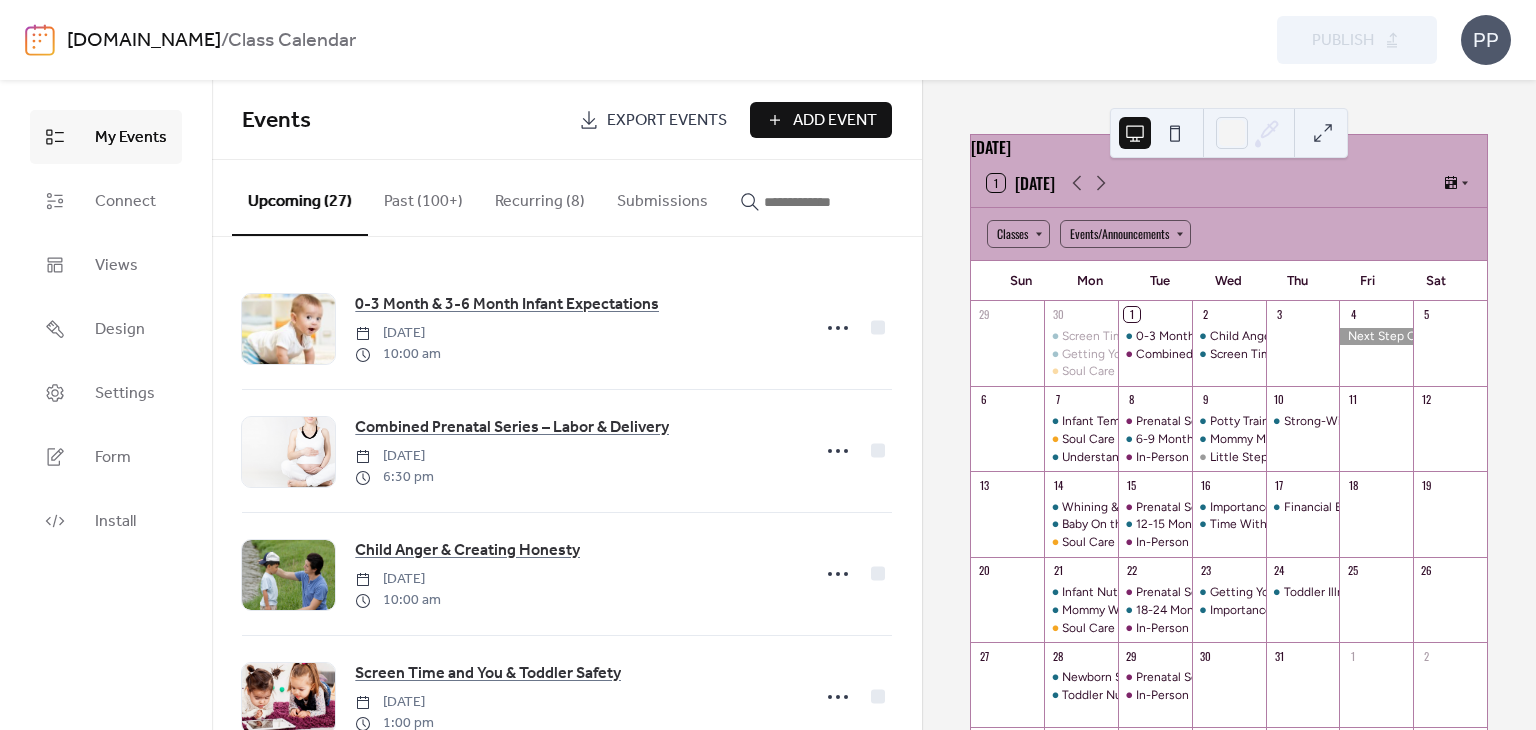 click at bounding box center [814, 202] 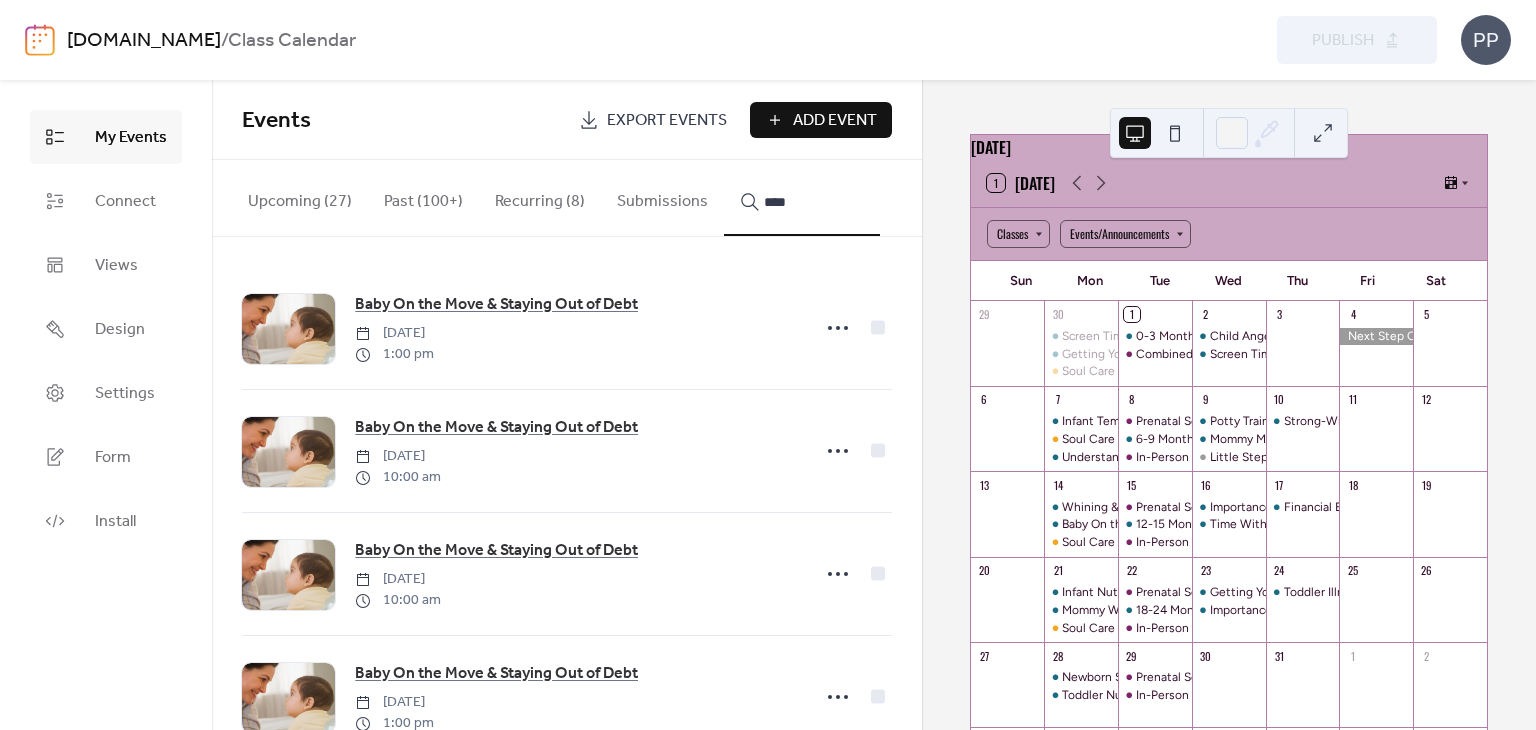scroll, scrollTop: 428, scrollLeft: 0, axis: vertical 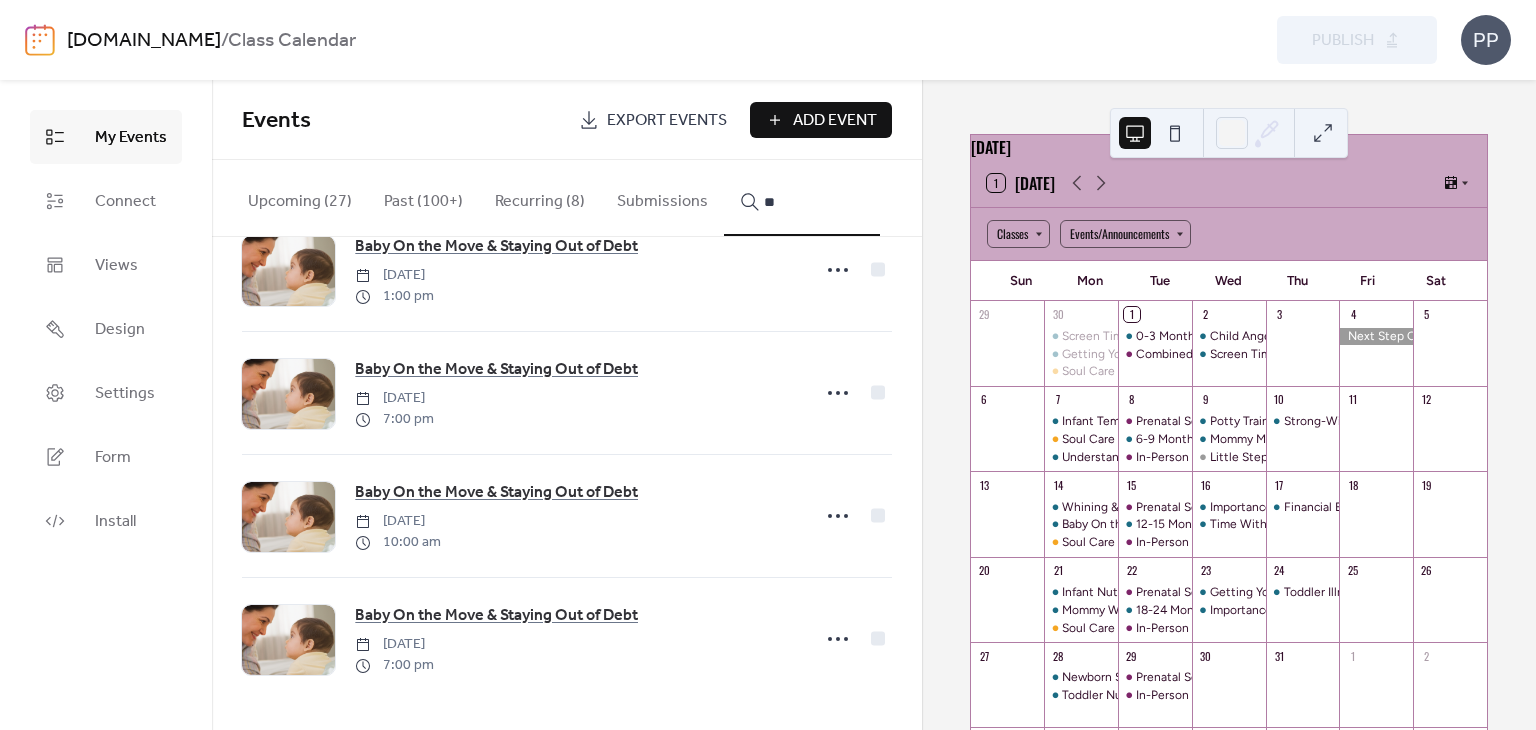 type on "*" 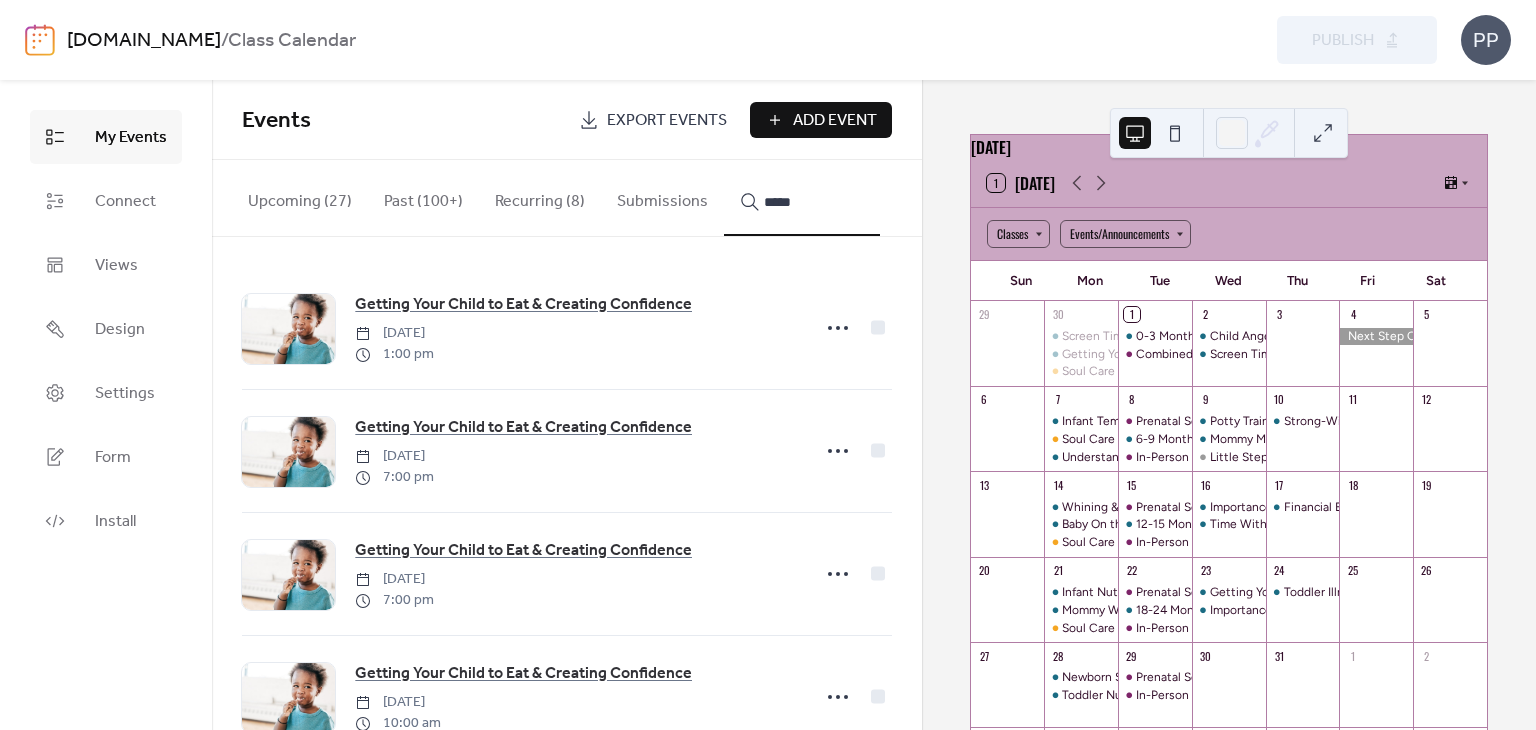 scroll, scrollTop: 182, scrollLeft: 0, axis: vertical 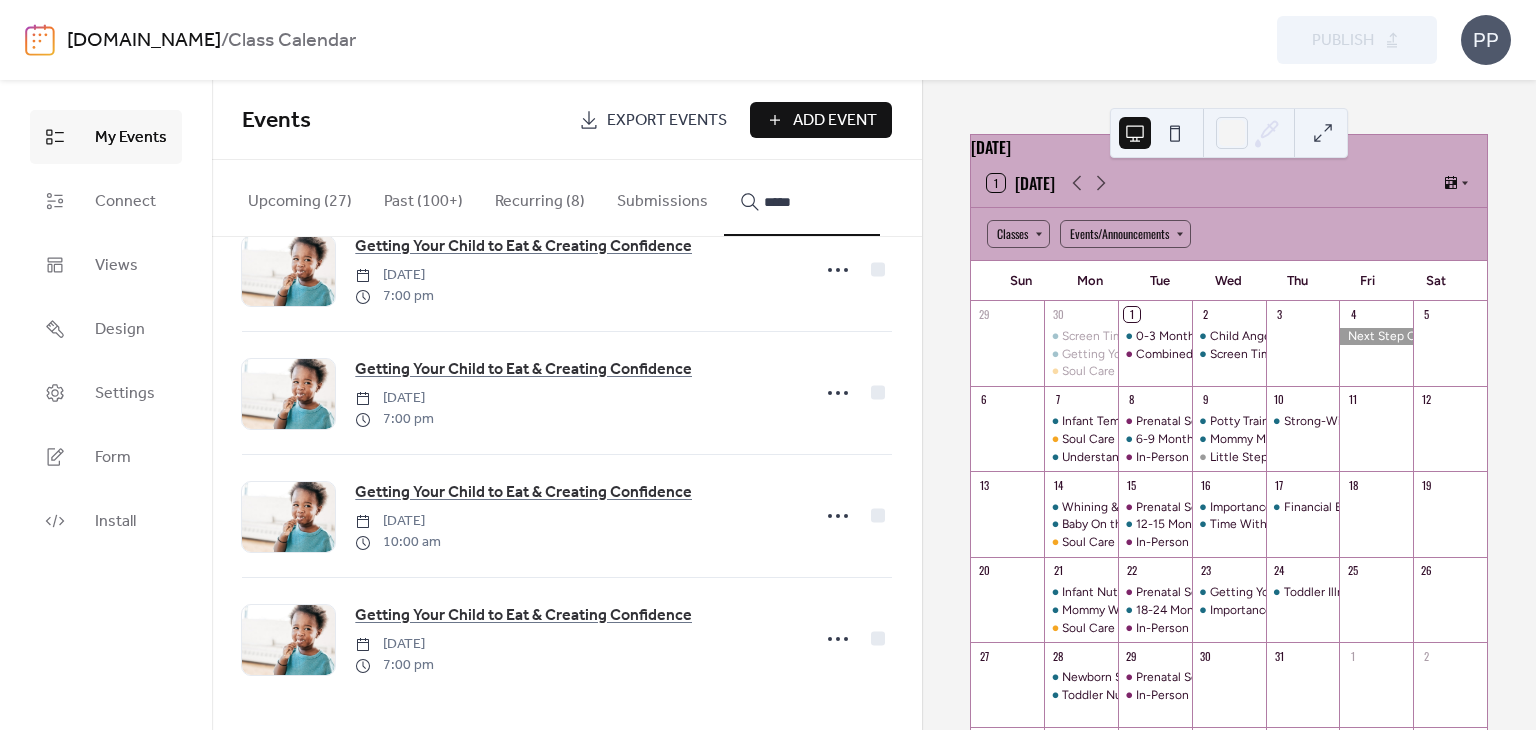 type on "*****" 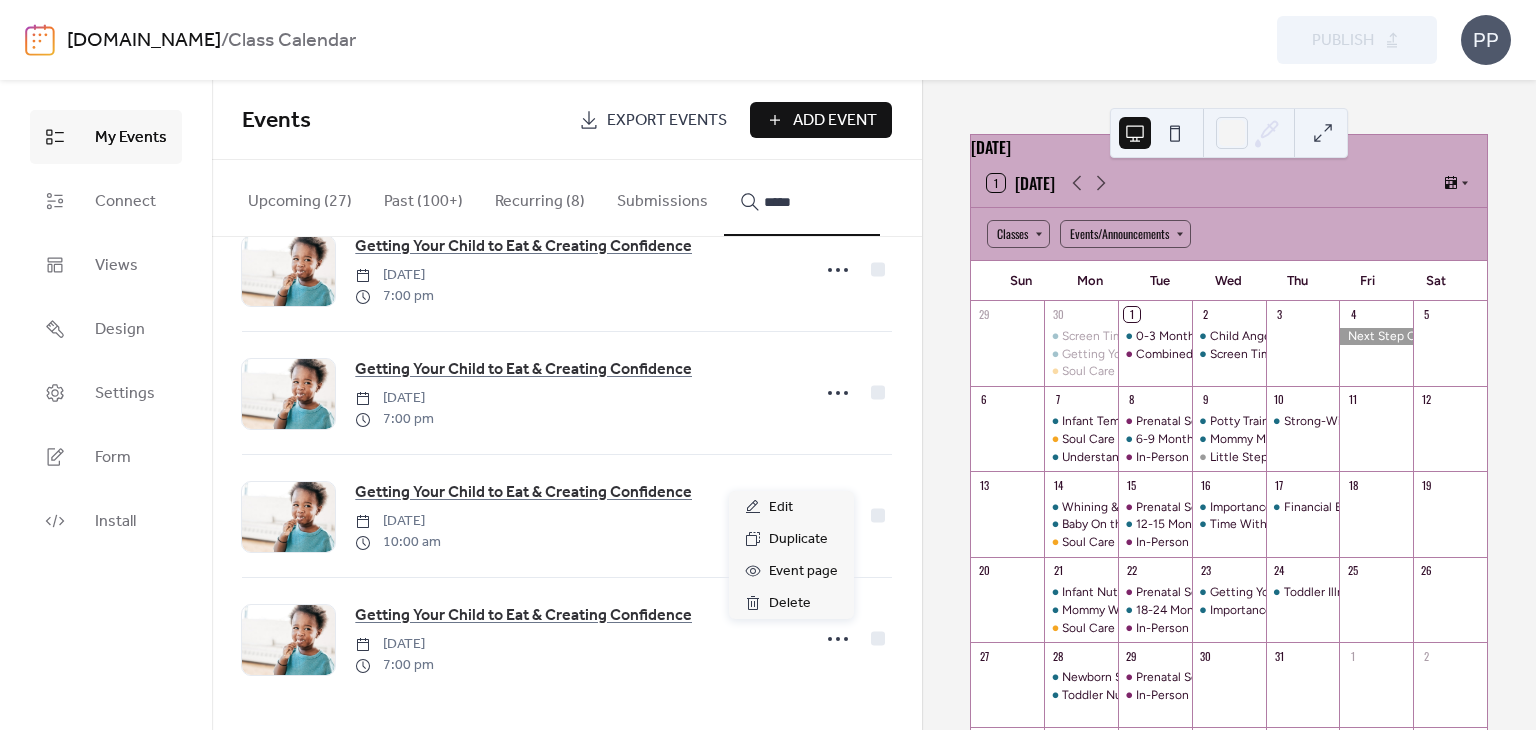 click 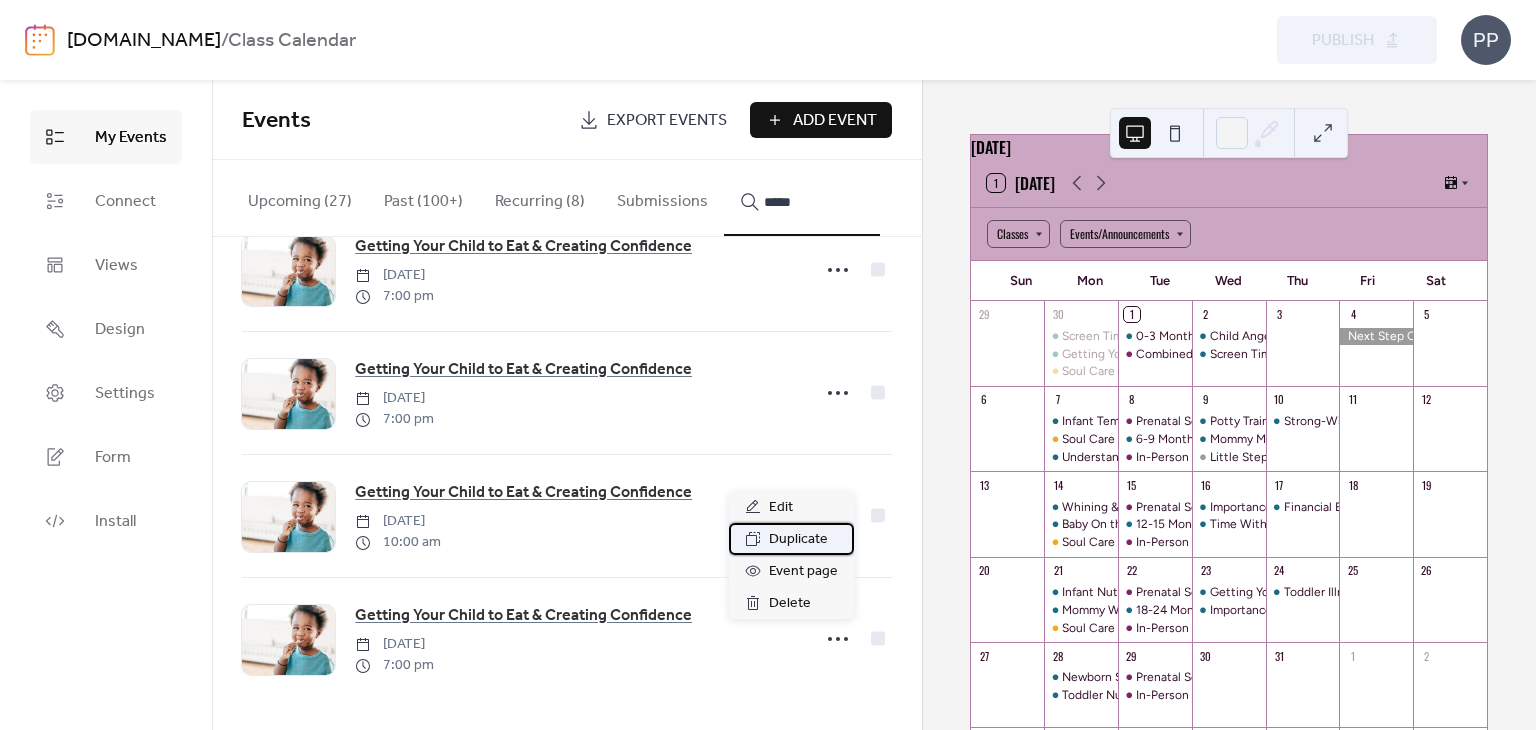click on "Duplicate" at bounding box center [798, 540] 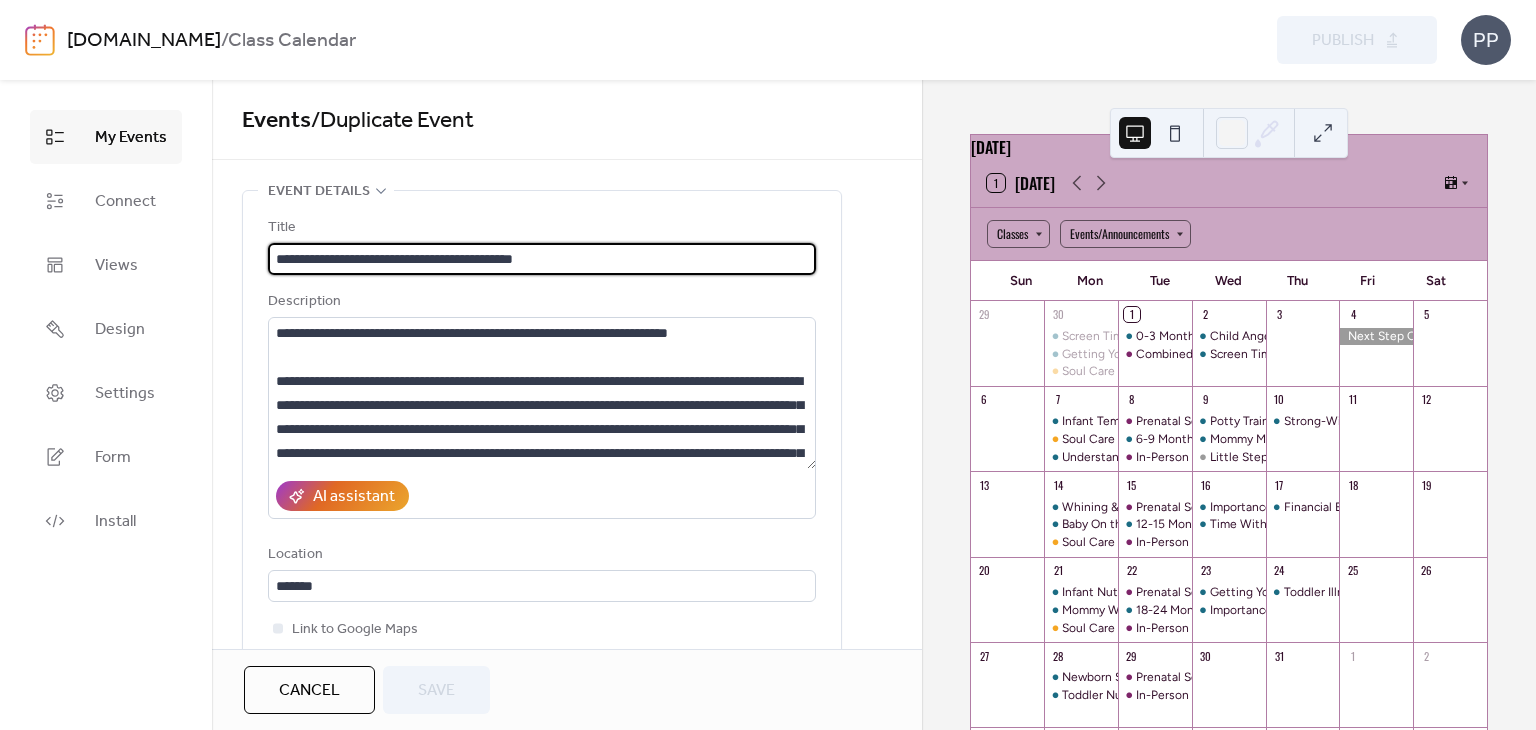 scroll, scrollTop: 522, scrollLeft: 0, axis: vertical 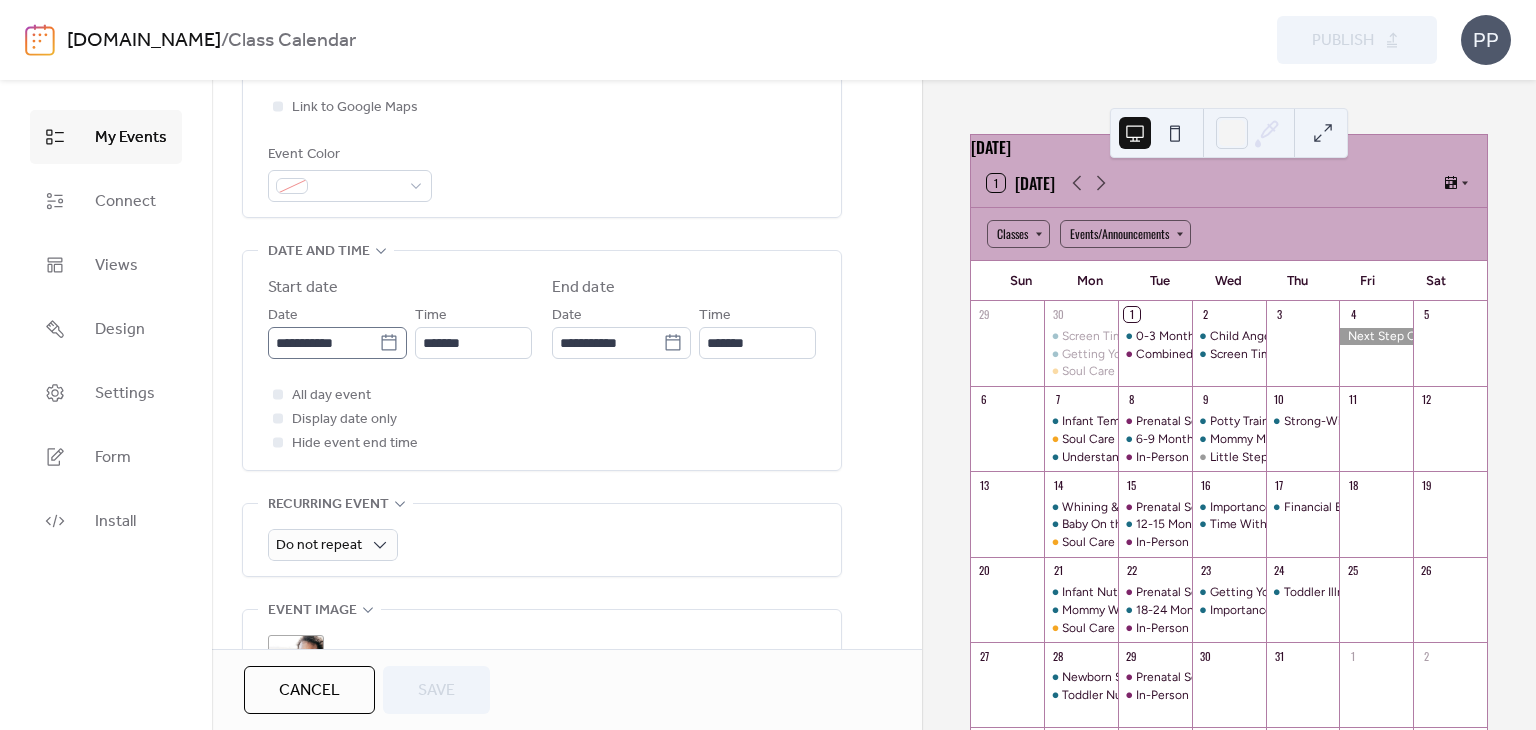 click 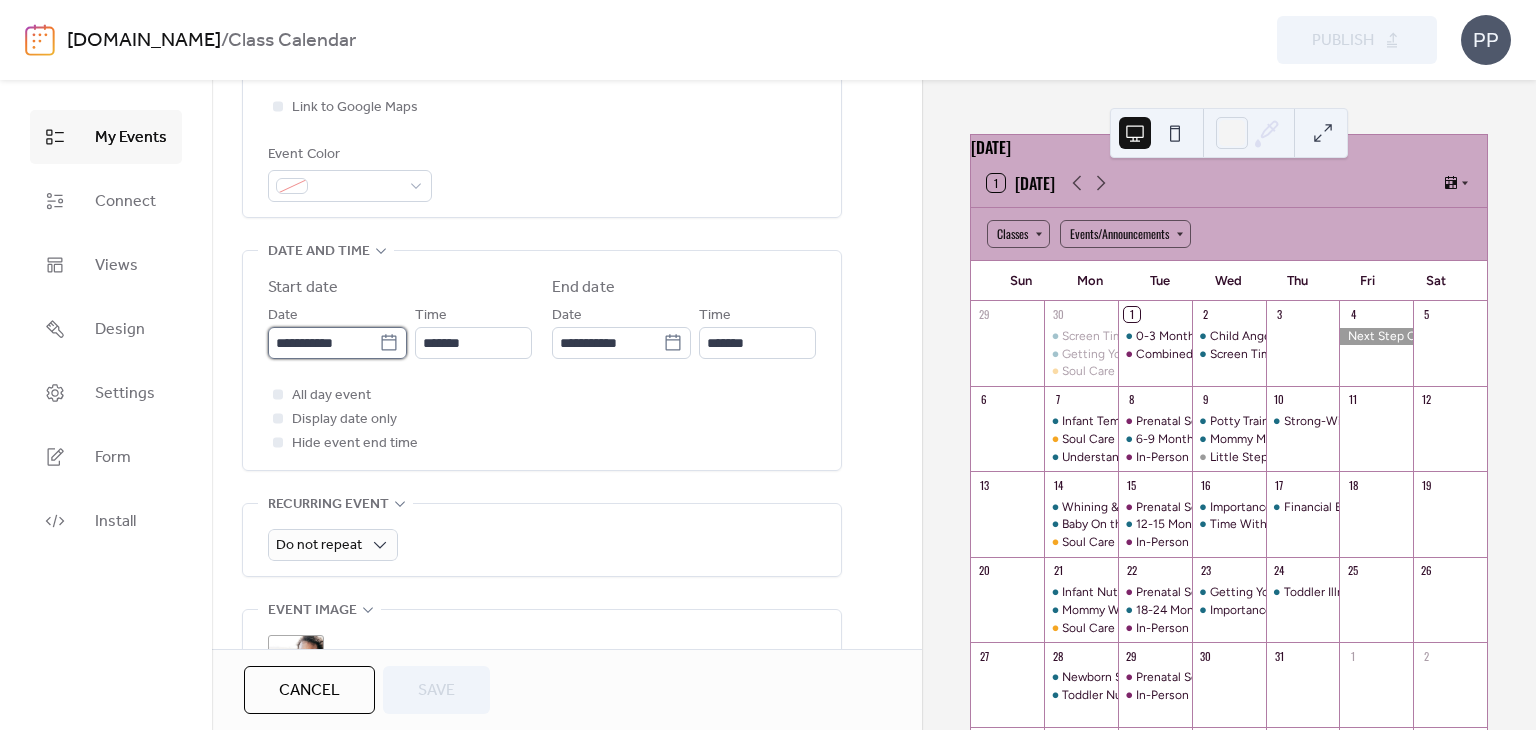 click on "**********" at bounding box center (323, 343) 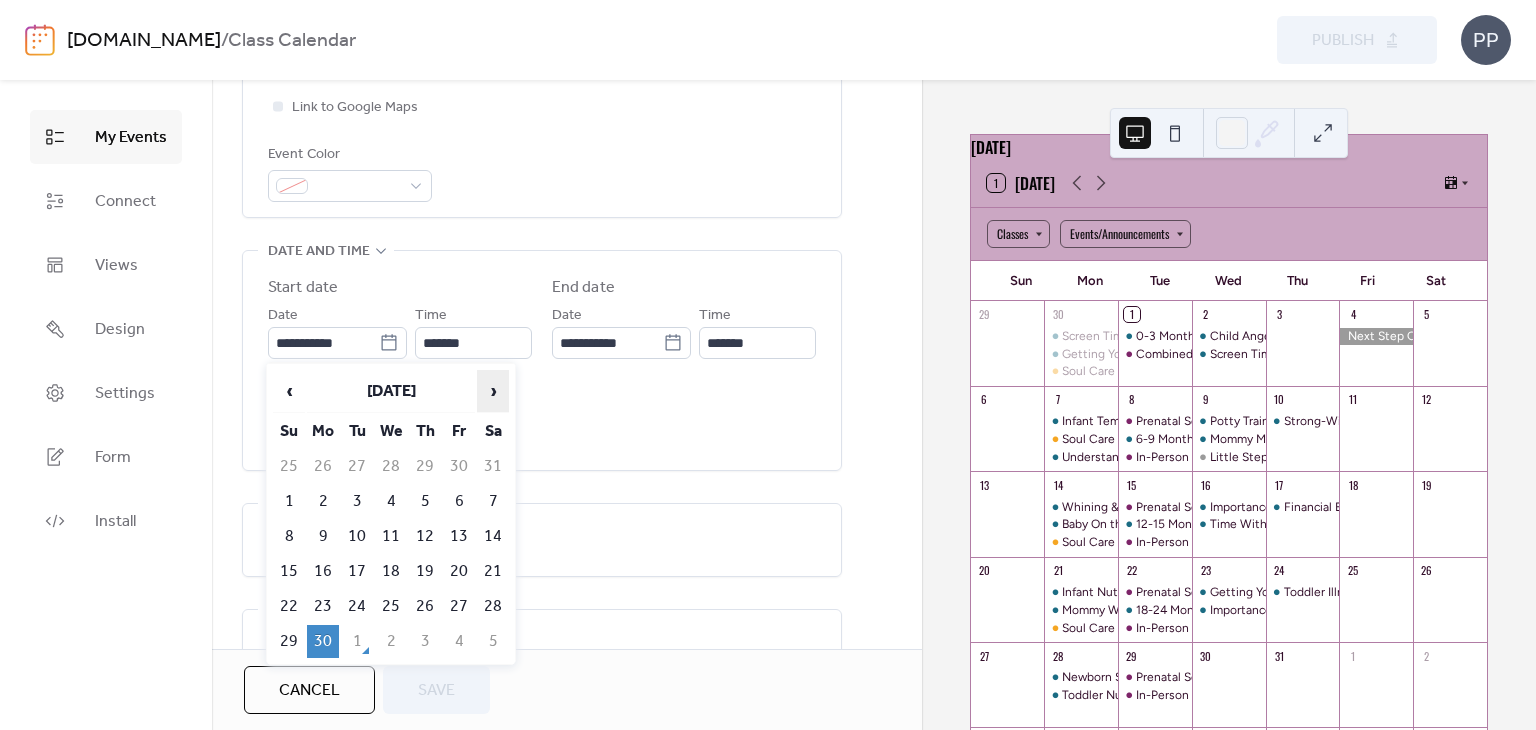 click on "›" at bounding box center (493, 391) 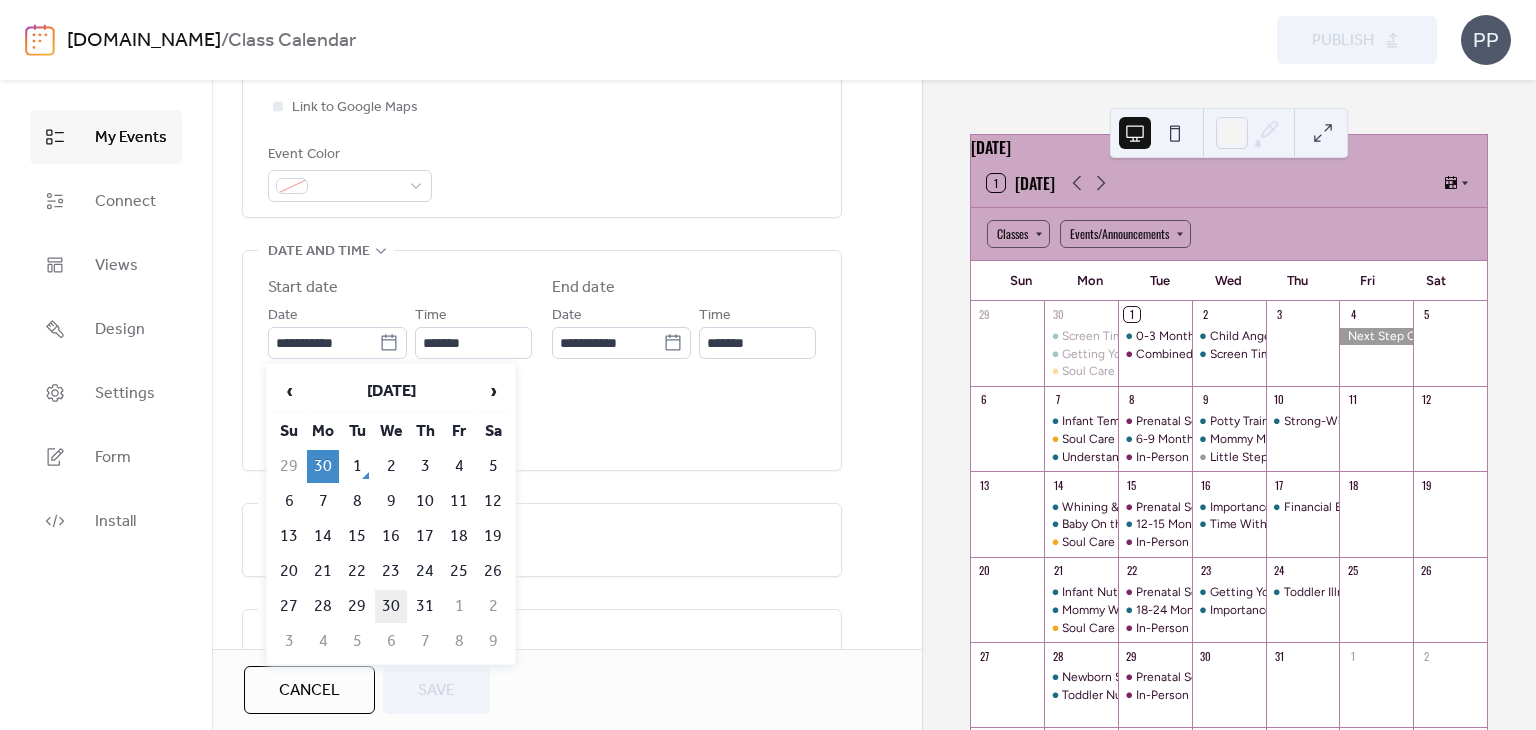 click on "30" at bounding box center [391, 606] 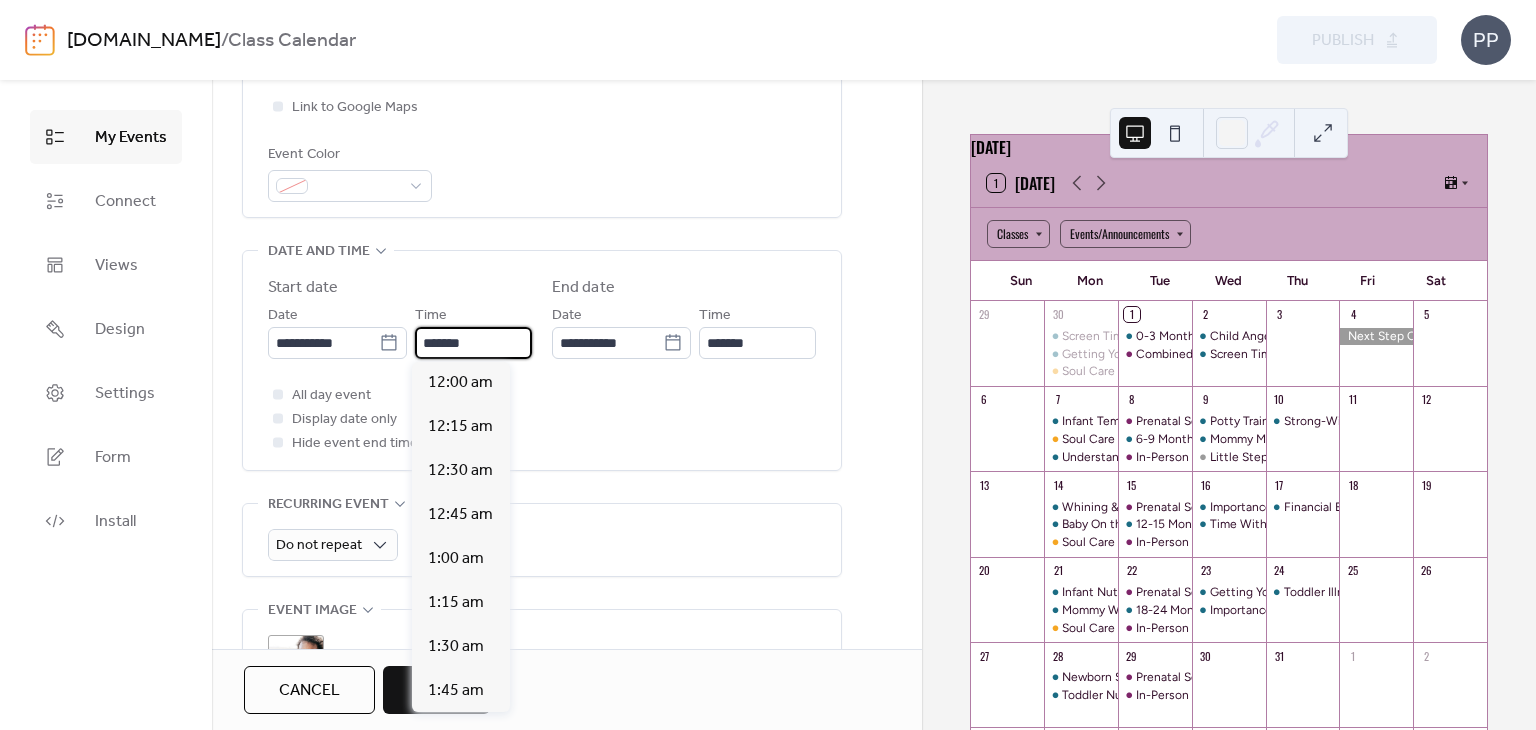 click on "*******" at bounding box center (473, 343) 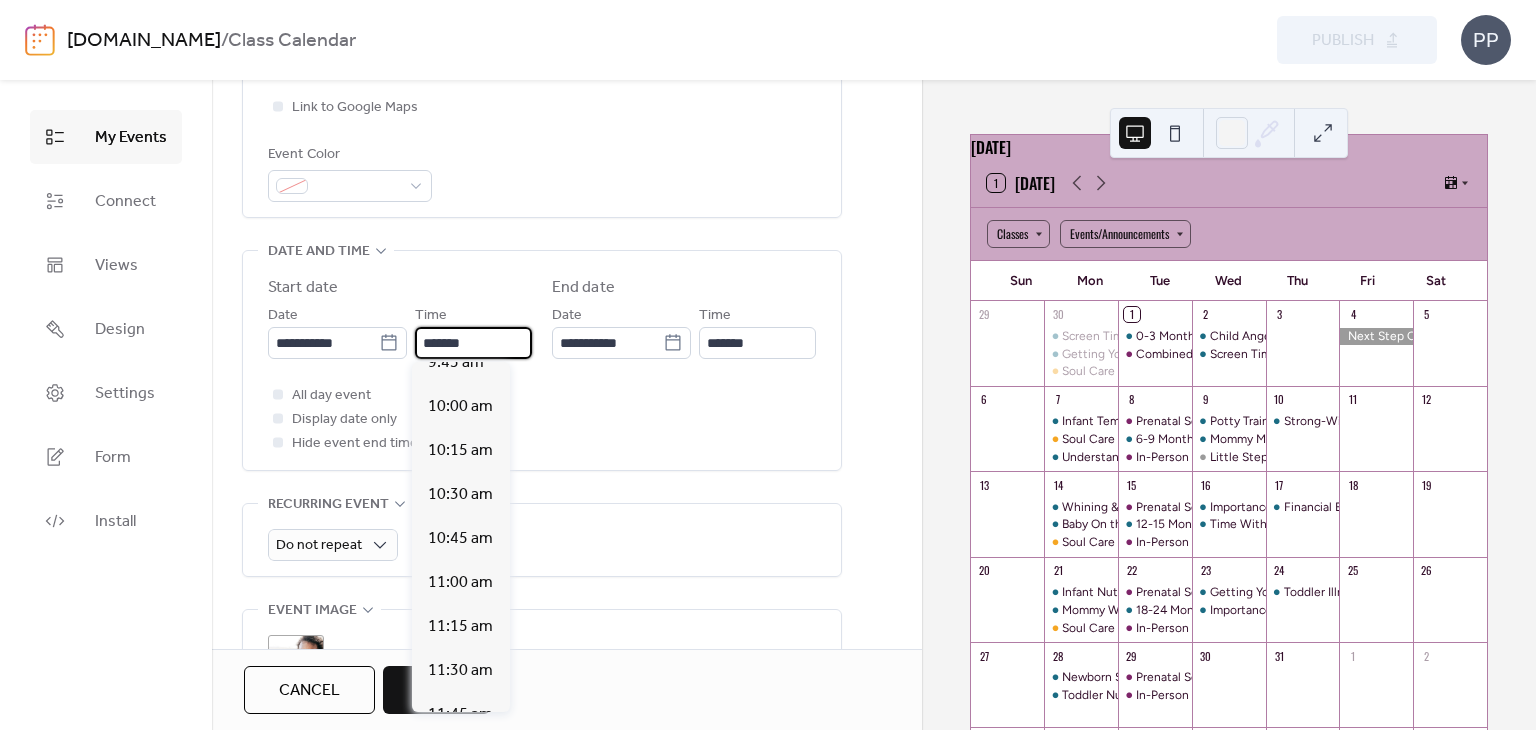 scroll, scrollTop: 1728, scrollLeft: 0, axis: vertical 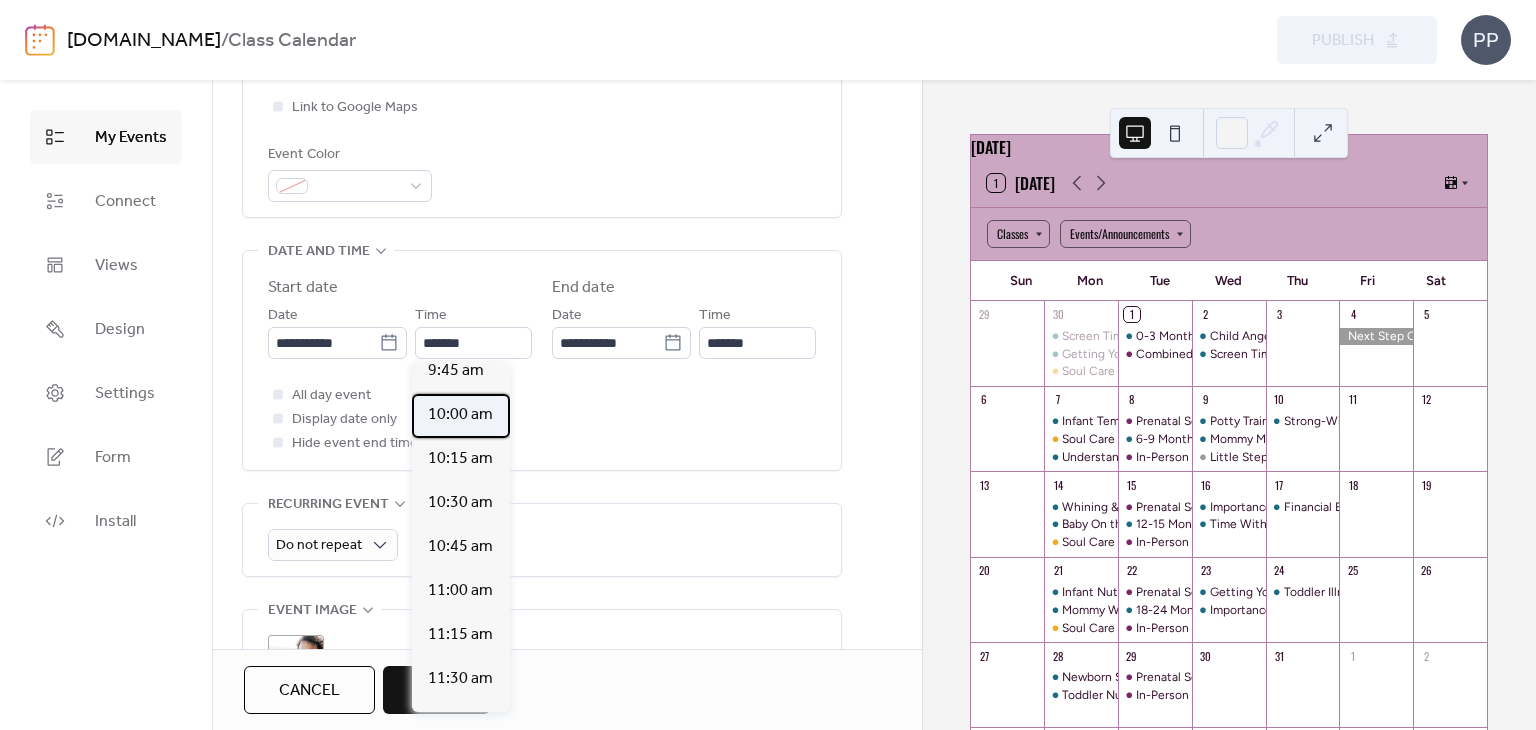 click on "10:00 am" at bounding box center (460, 415) 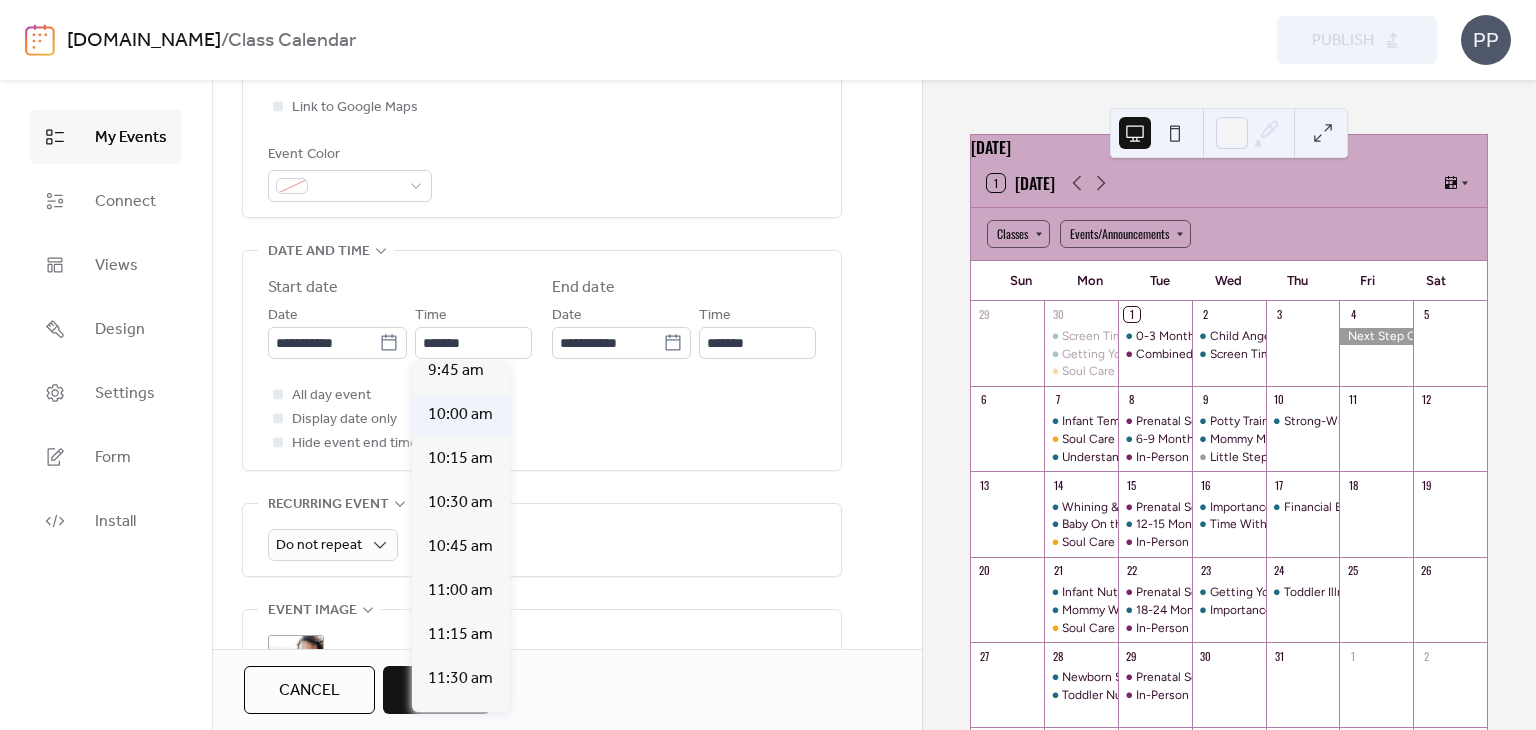 type on "********" 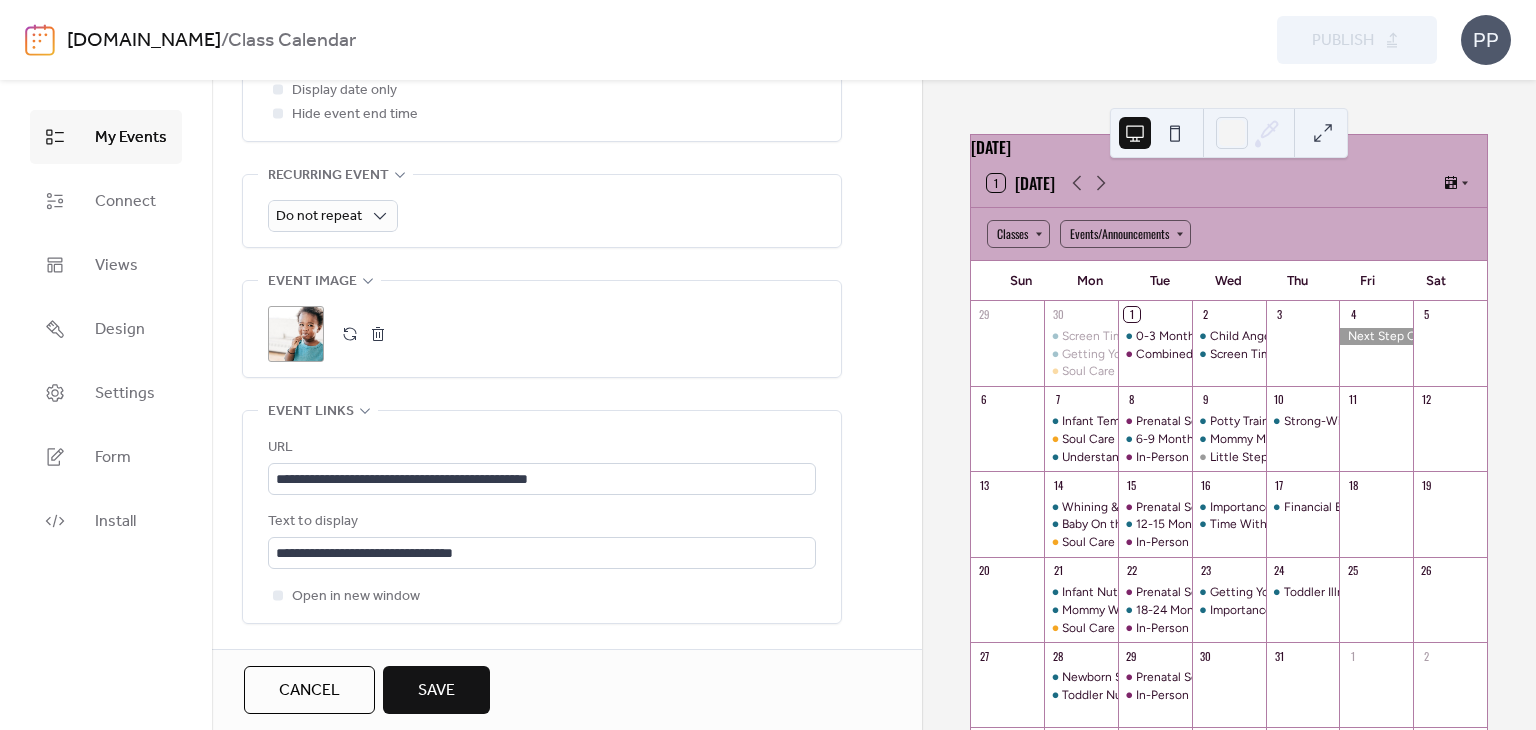 scroll, scrollTop: 878, scrollLeft: 0, axis: vertical 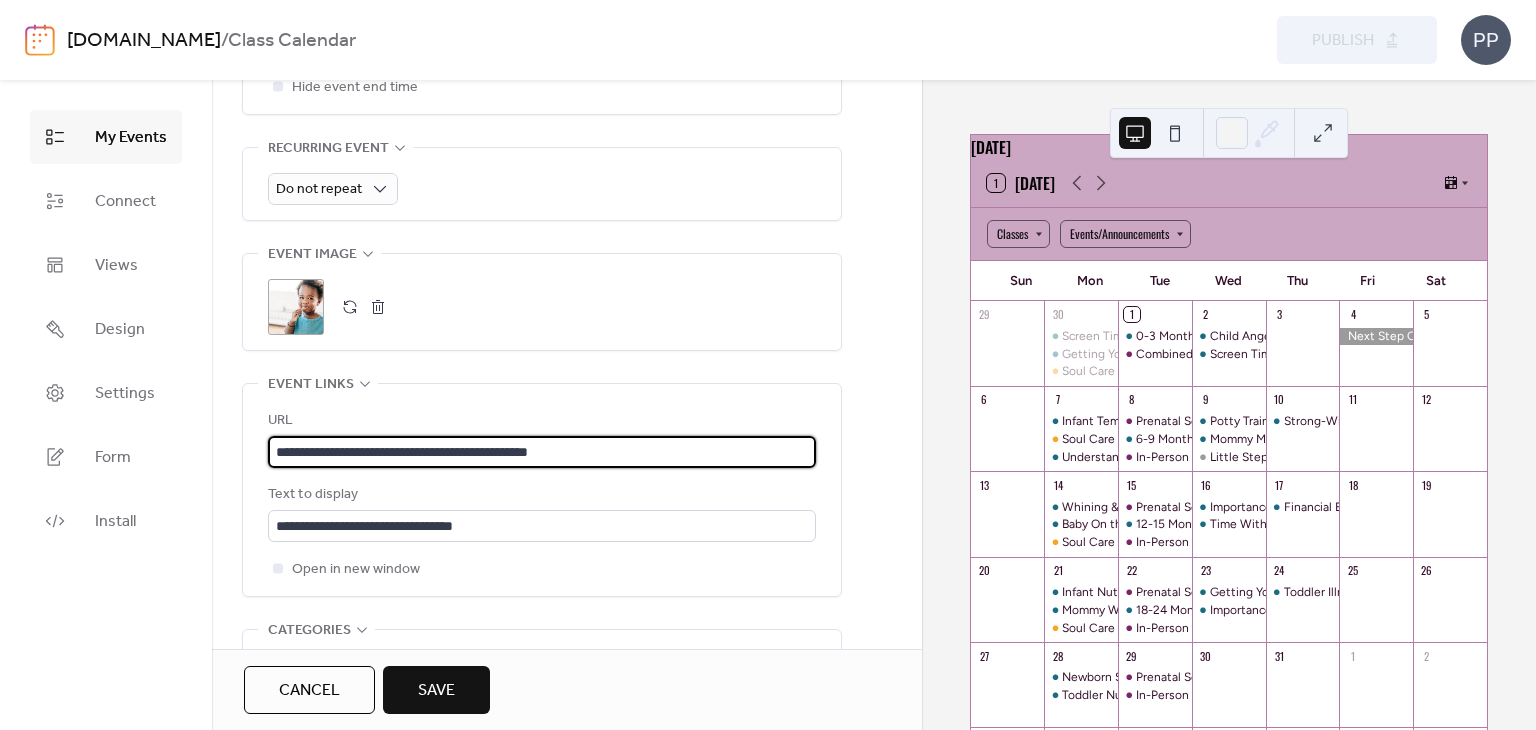 click on "**********" at bounding box center [542, 452] 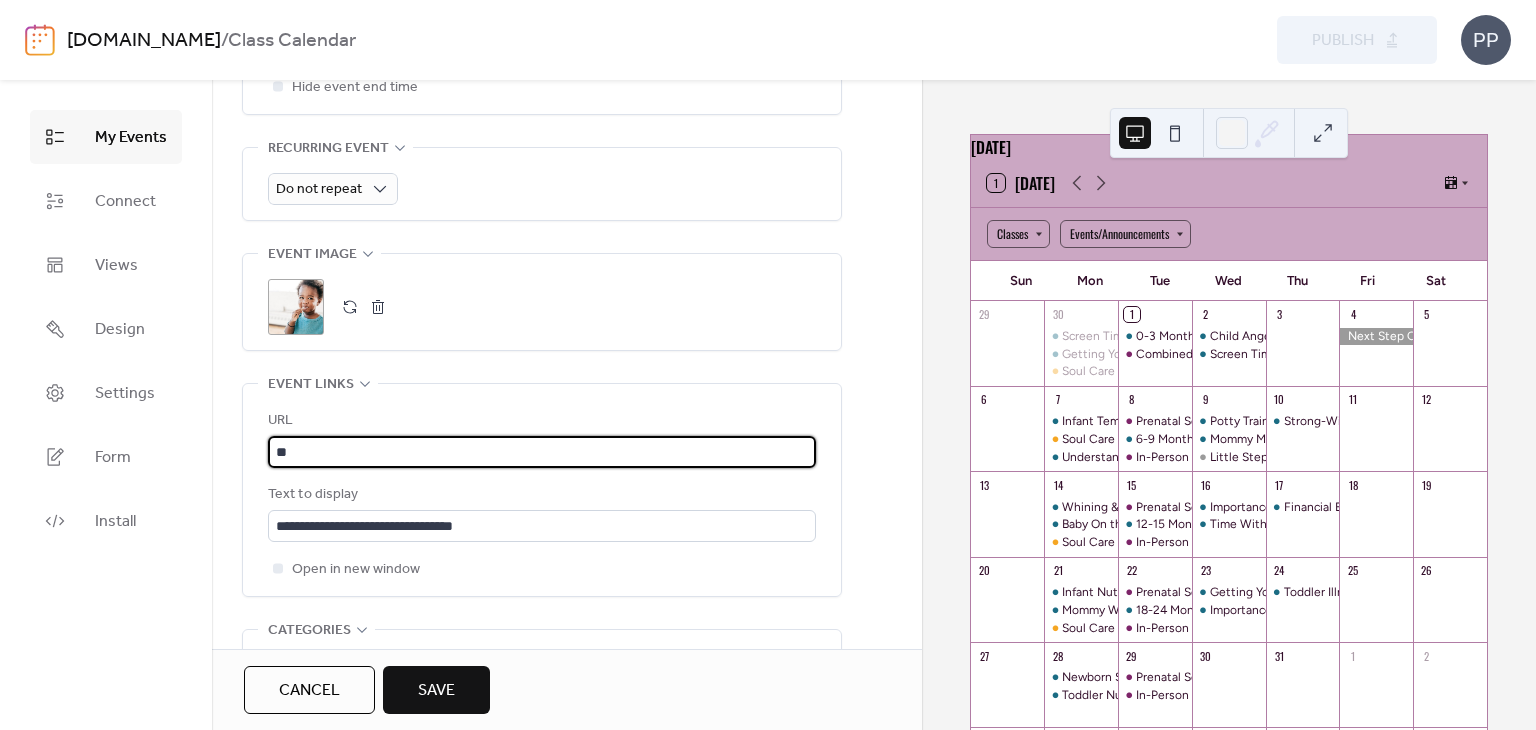 type on "*" 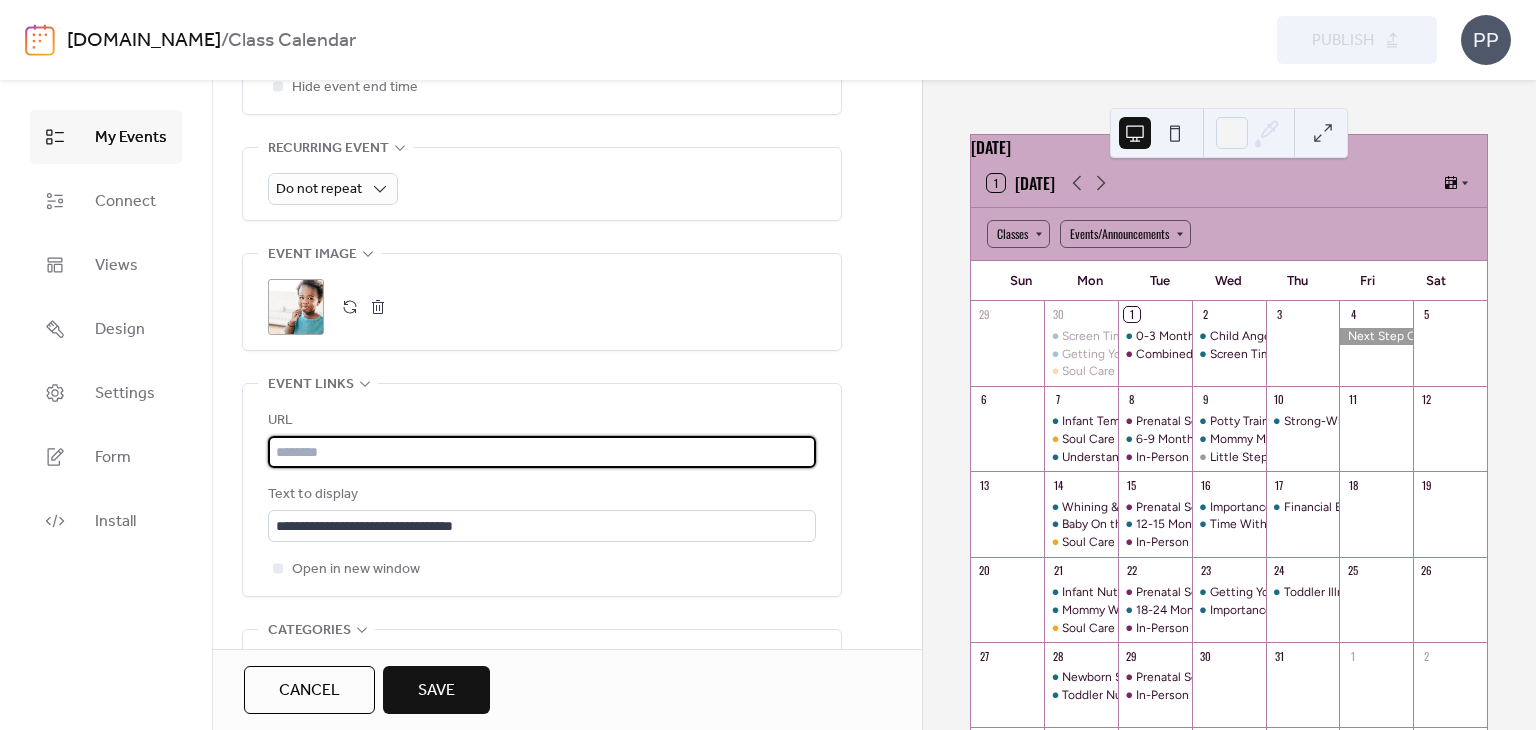 paste on "**********" 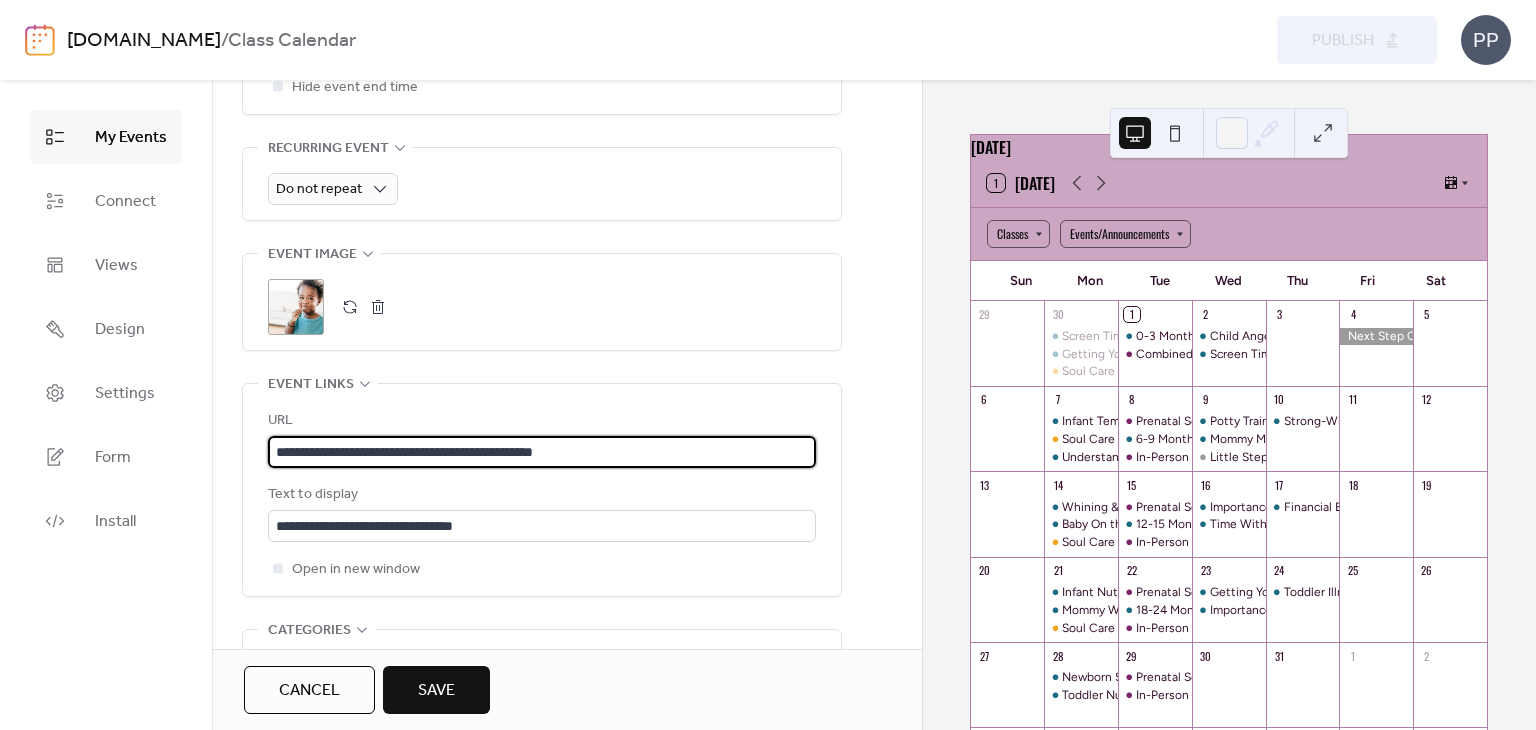 type on "**********" 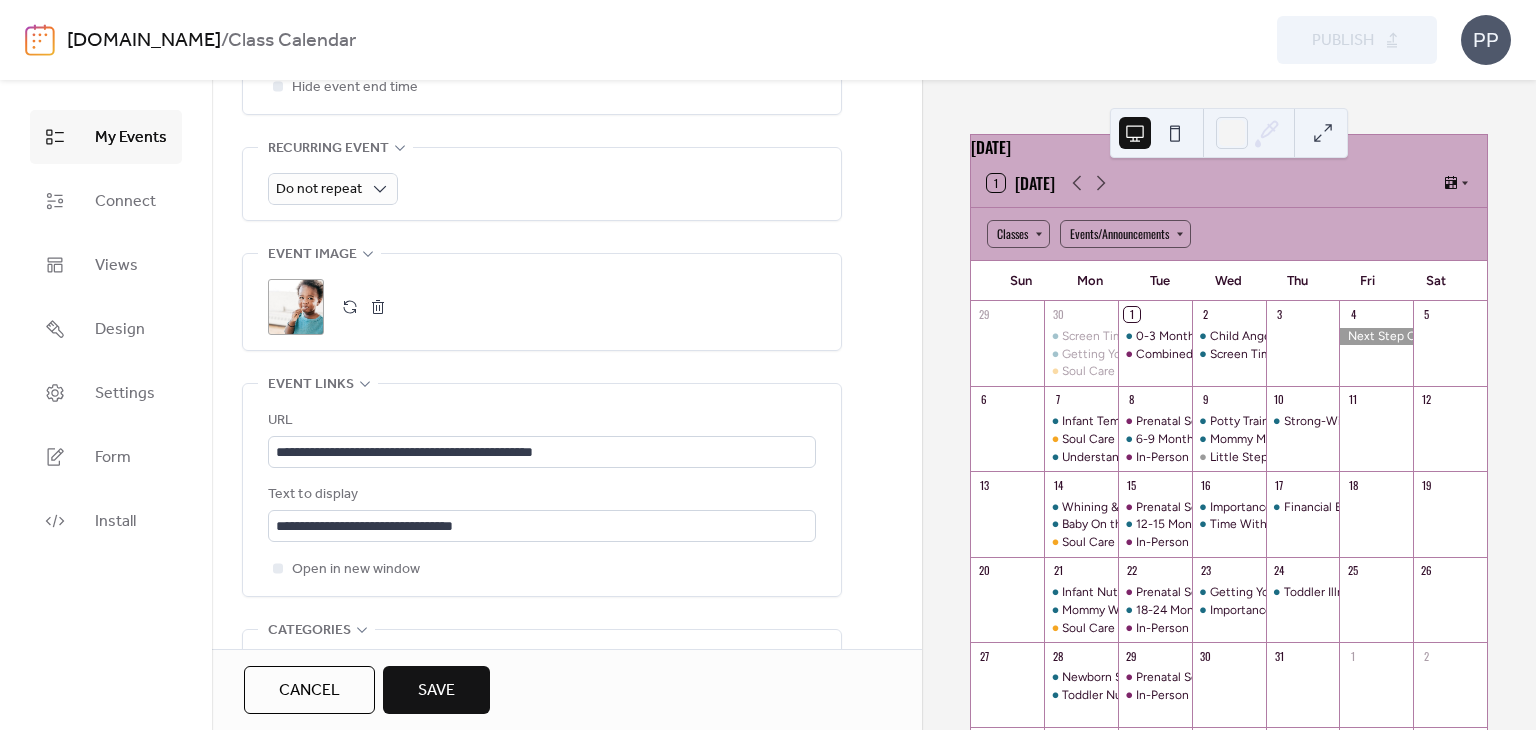 click on "Save" at bounding box center (436, 690) 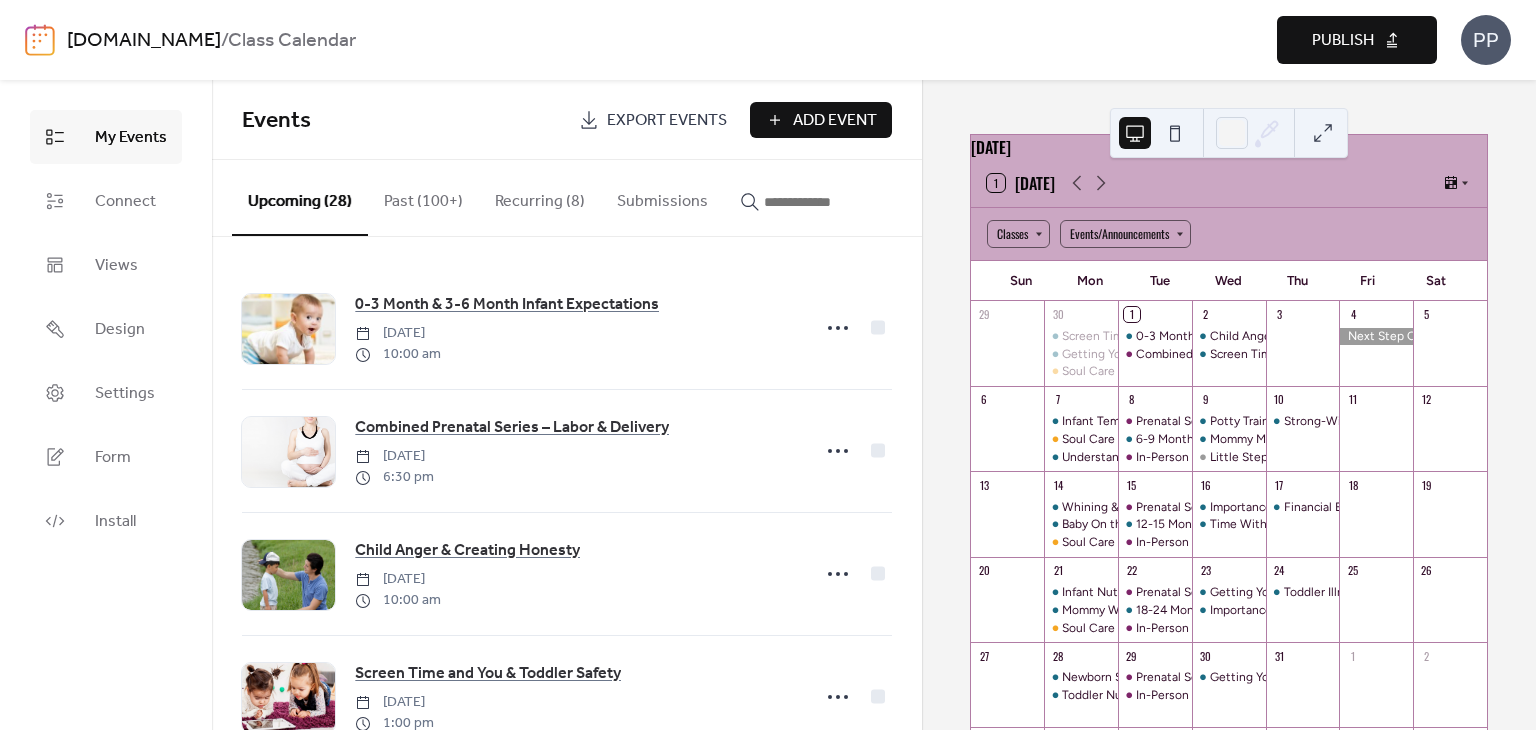 click on "Publish" at bounding box center (1343, 41) 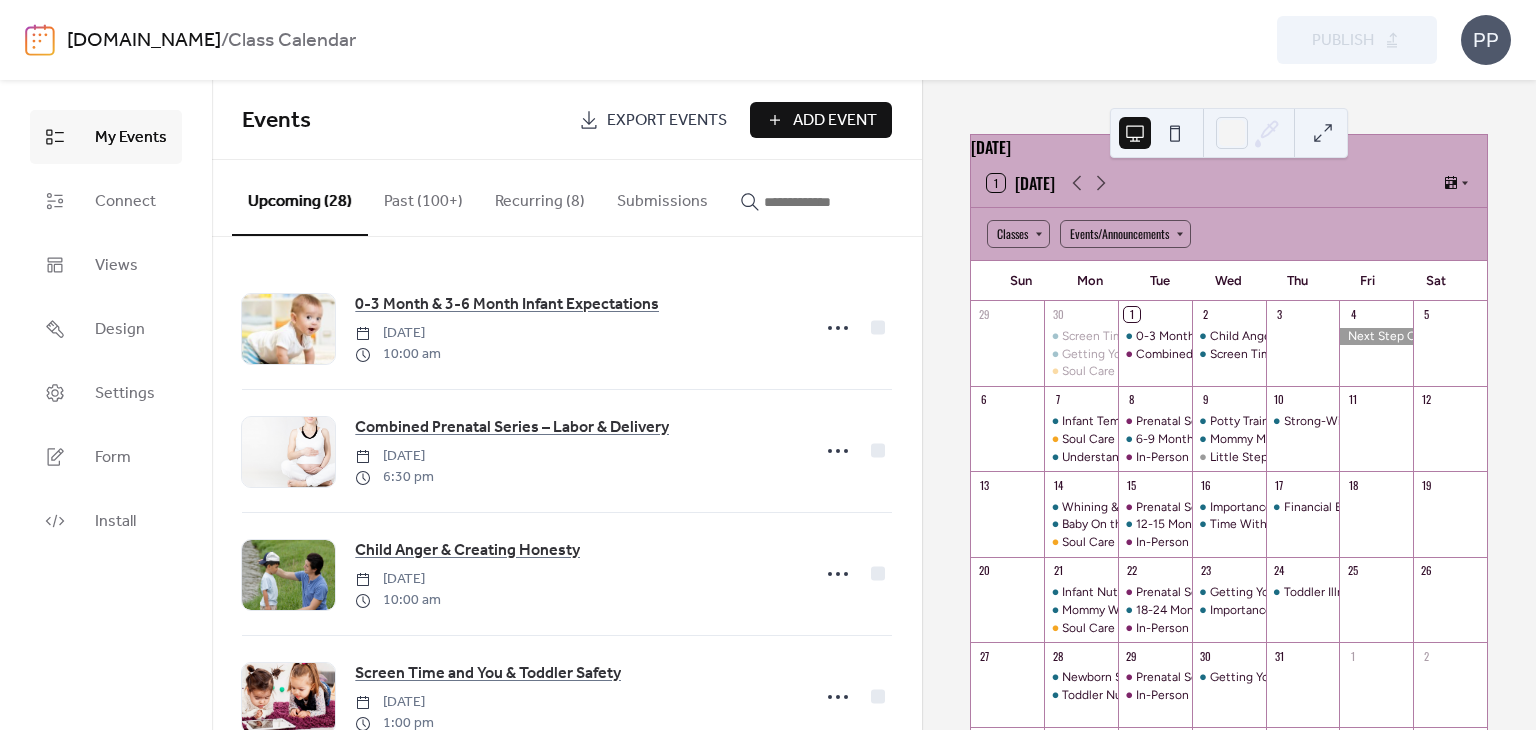 click at bounding box center [814, 202] 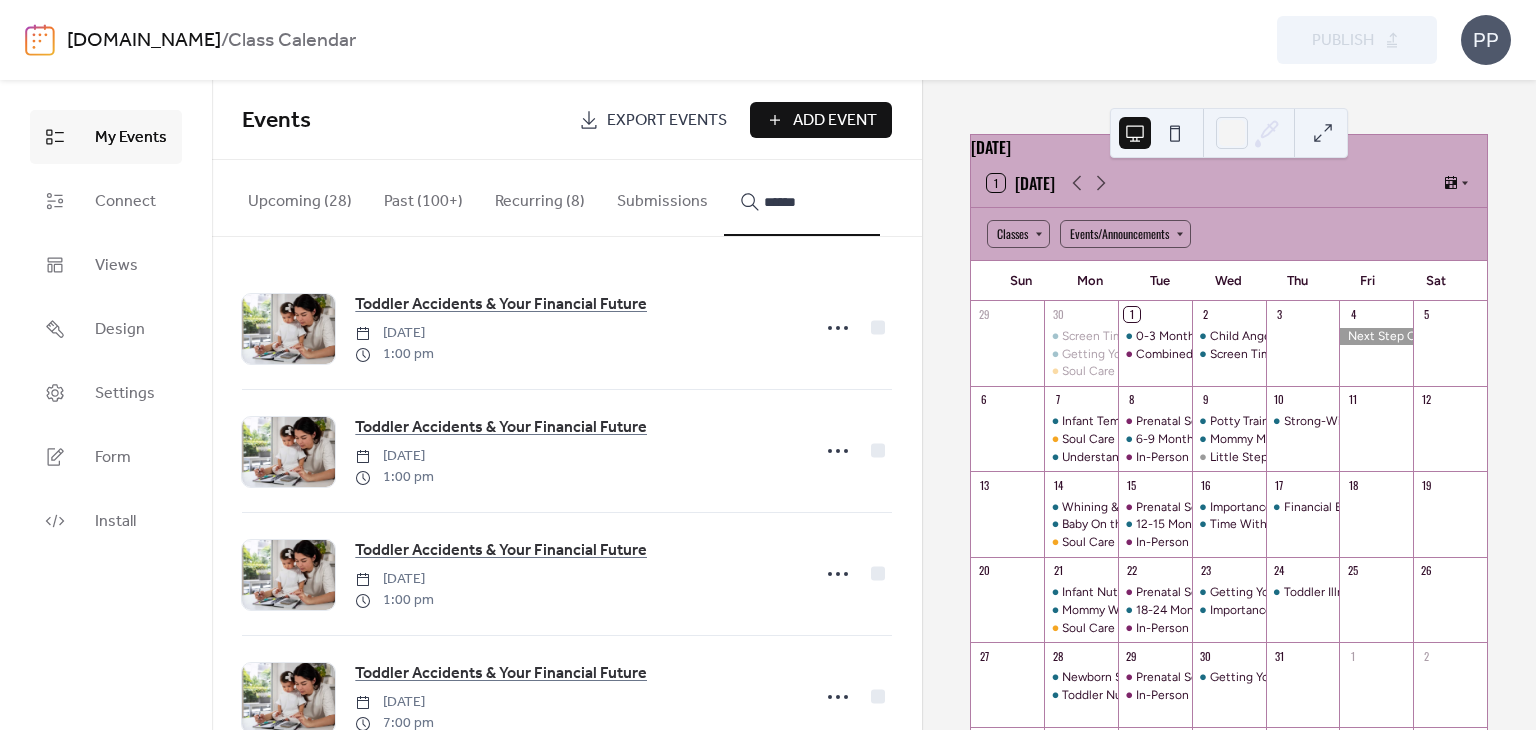 scroll, scrollTop: 182, scrollLeft: 0, axis: vertical 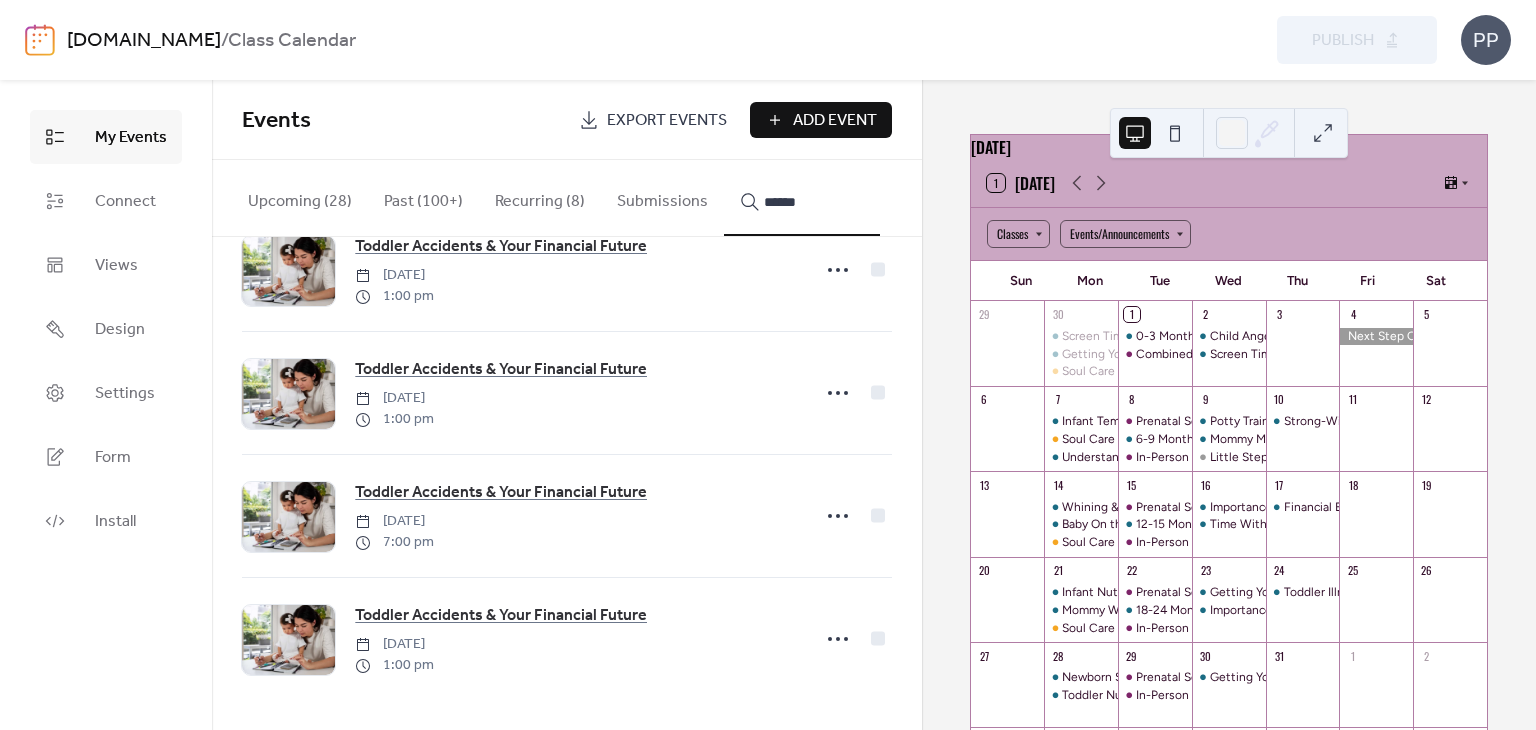 type on "******" 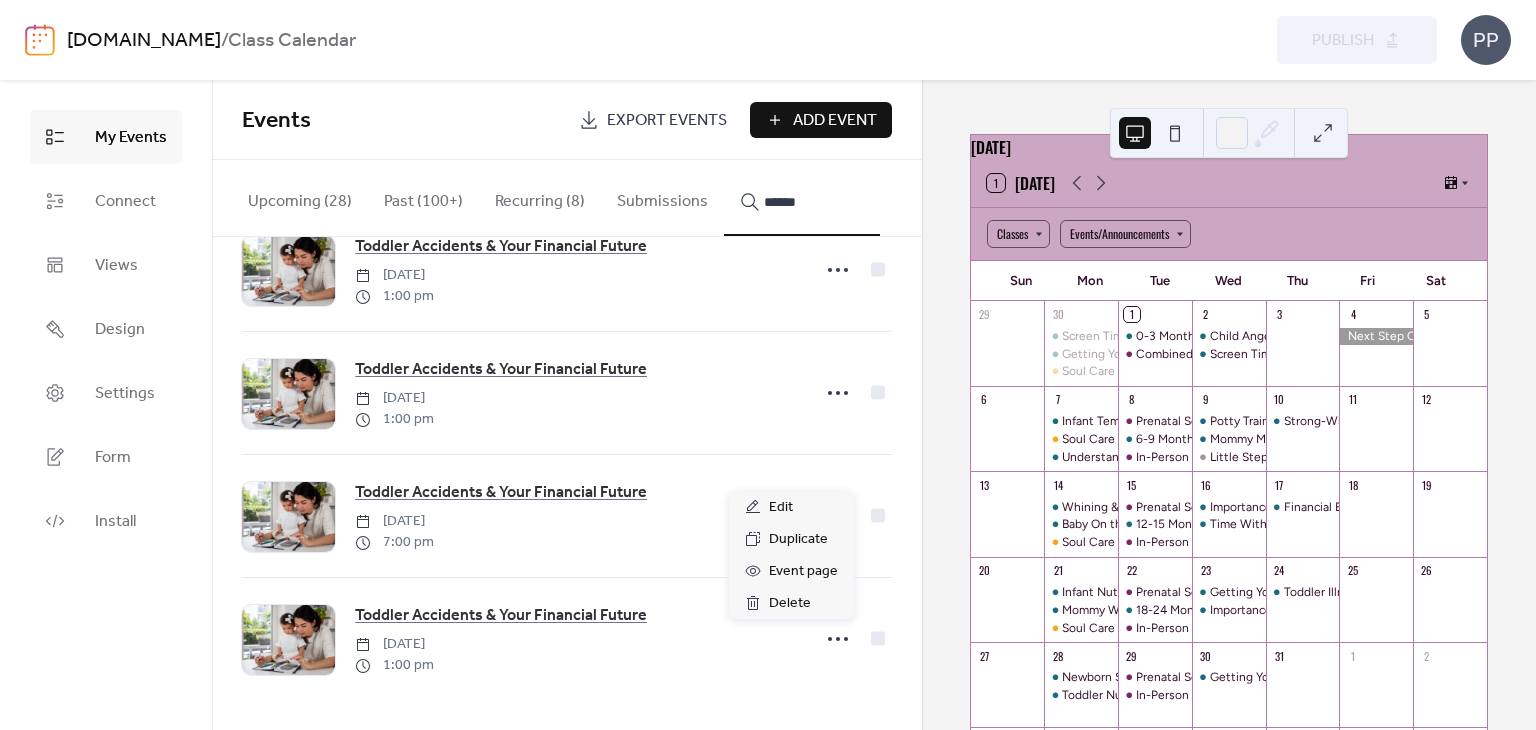 click 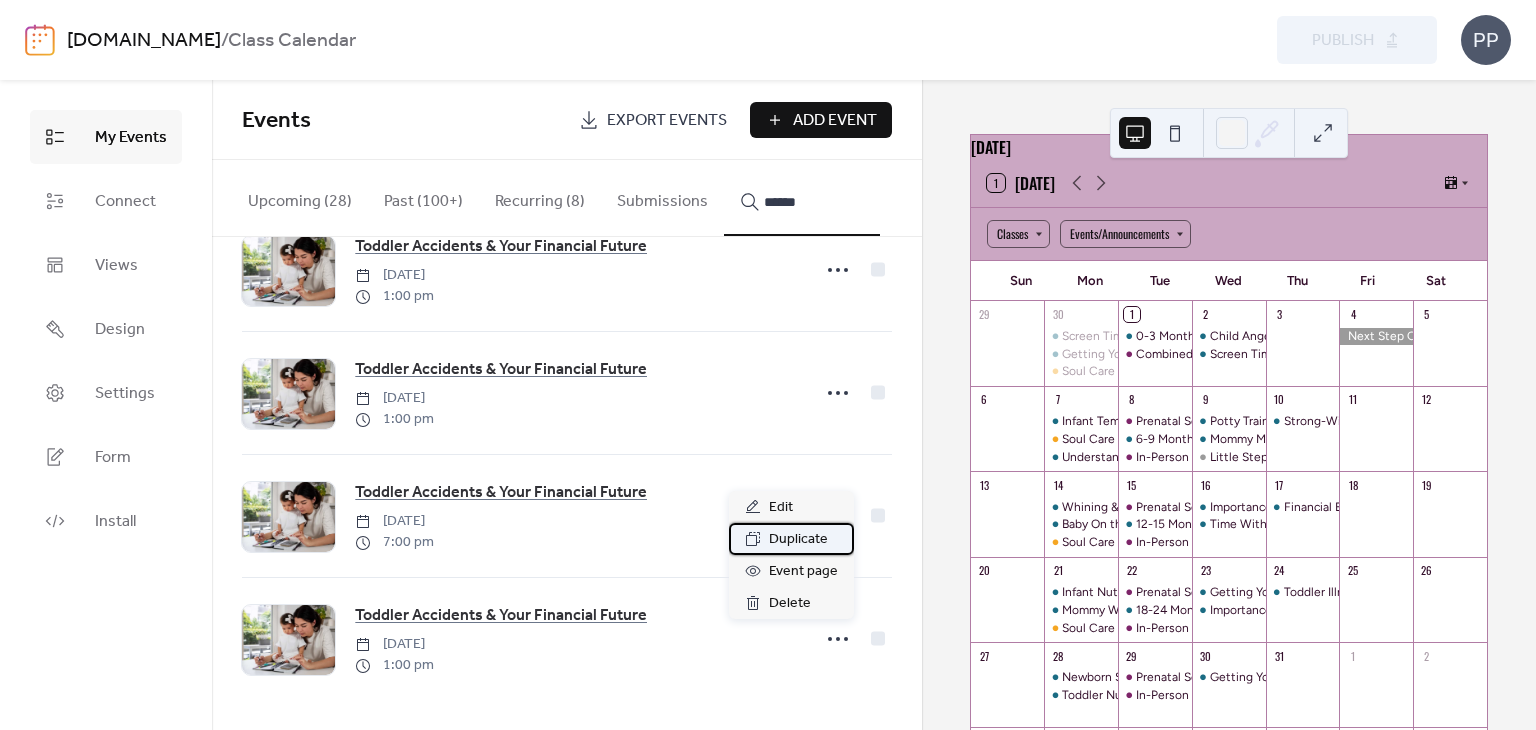 click on "Duplicate" at bounding box center (798, 540) 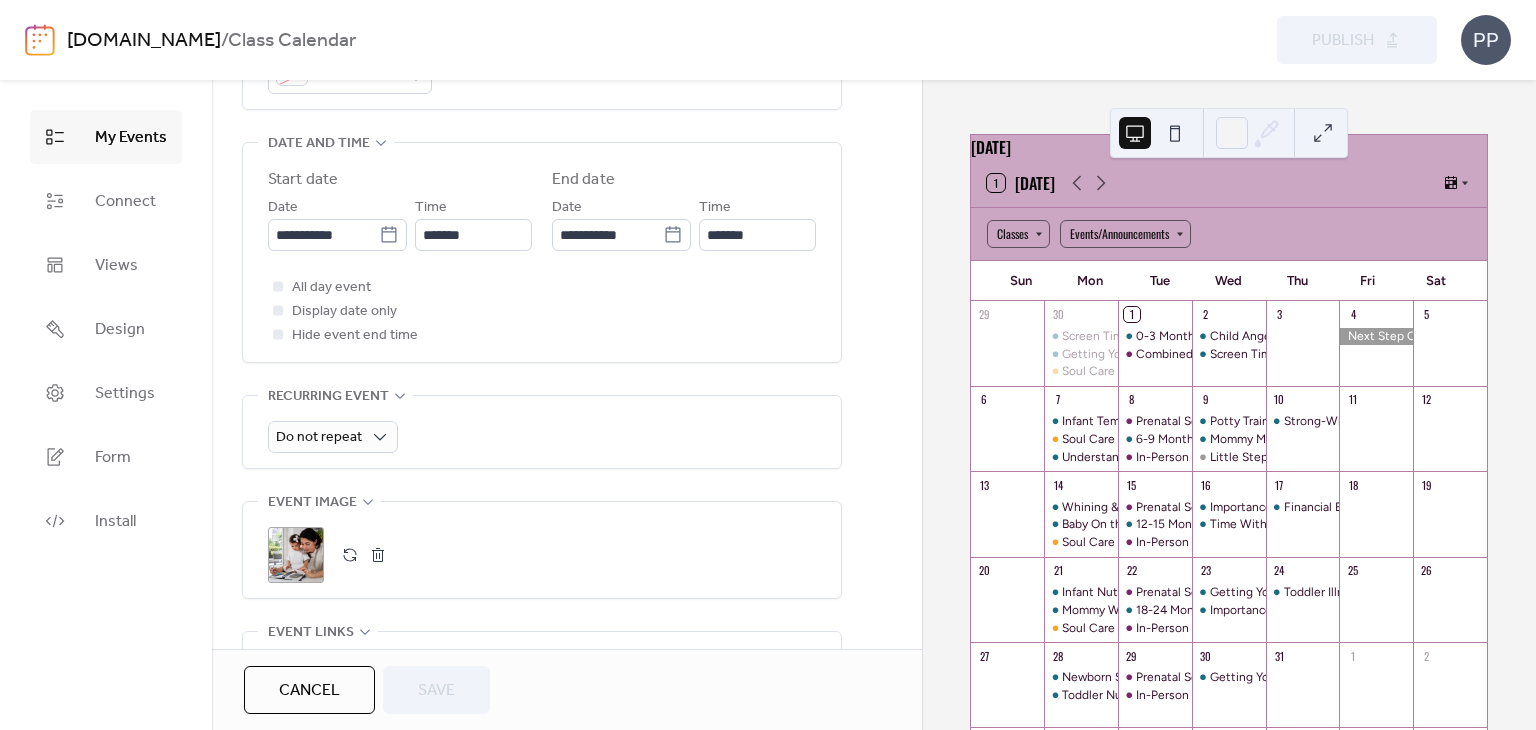 scroll, scrollTop: 655, scrollLeft: 0, axis: vertical 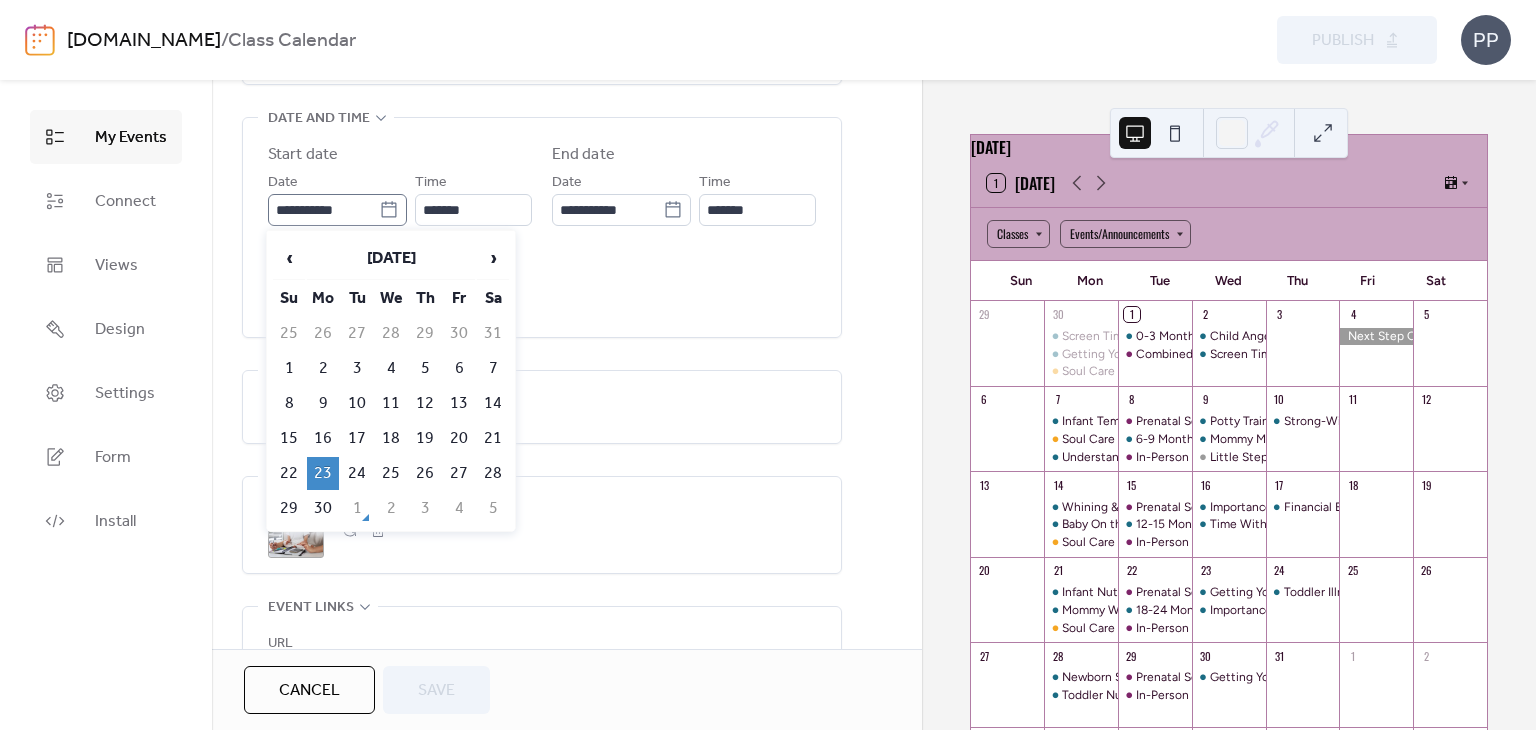 click 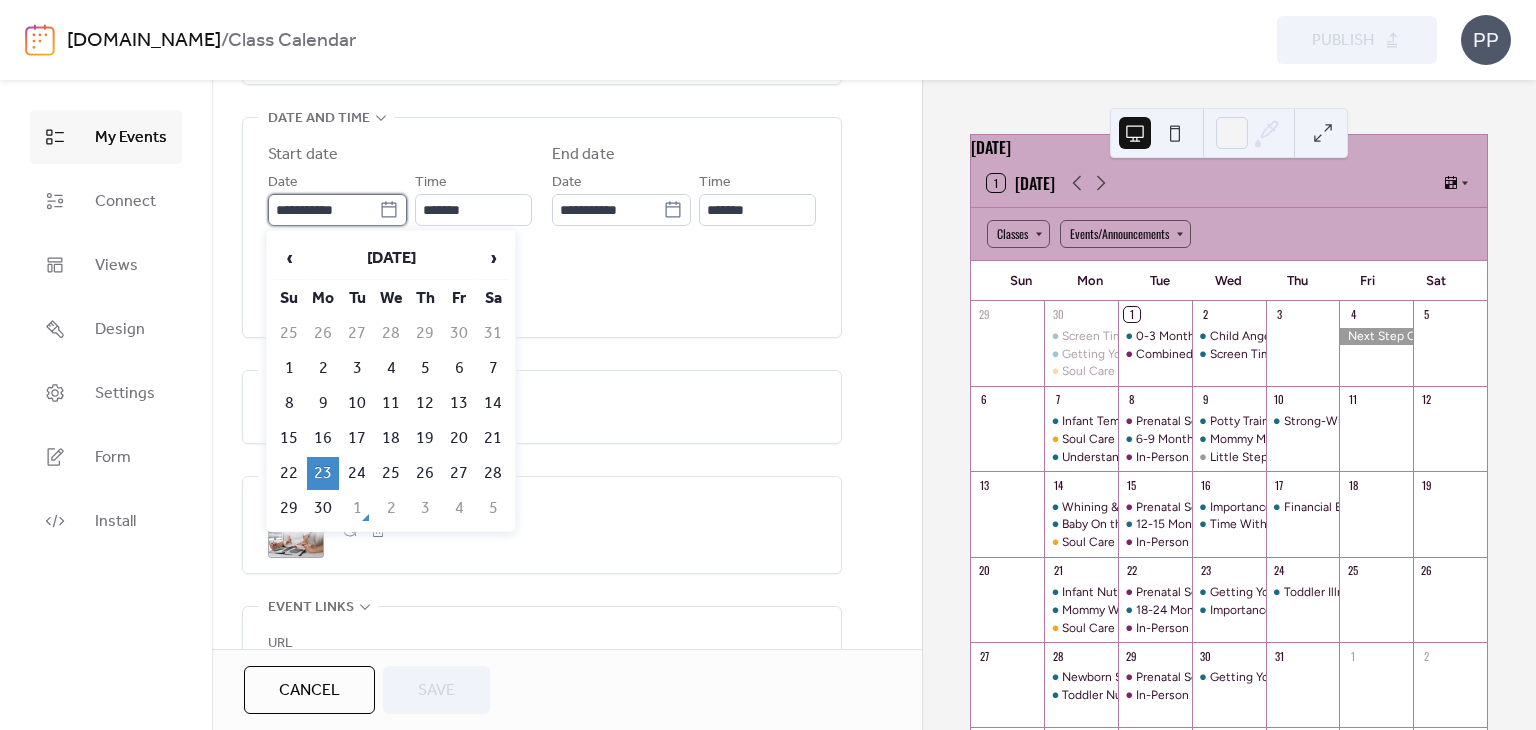 click on "**********" at bounding box center (323, 210) 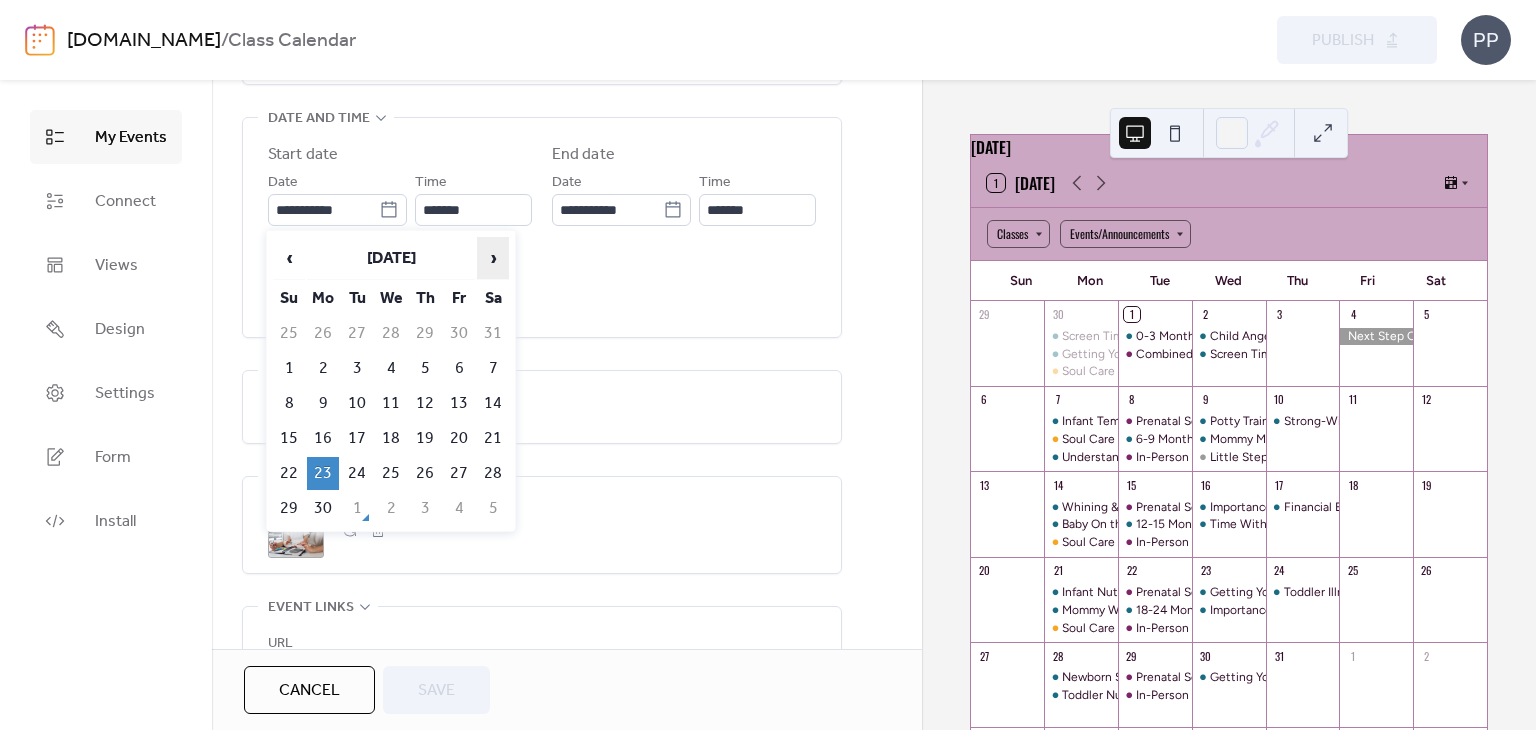 click on "›" at bounding box center (493, 258) 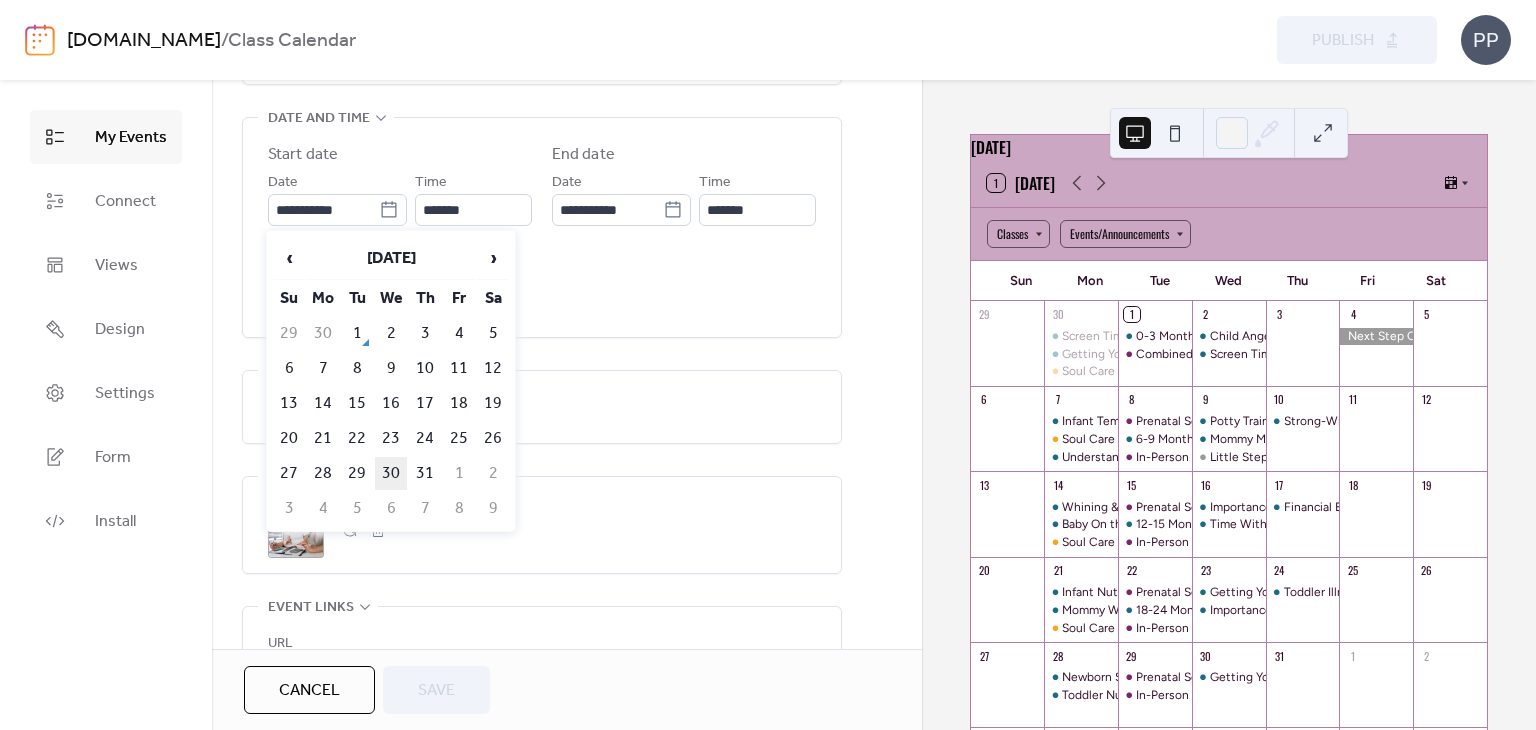 click on "30" at bounding box center (391, 473) 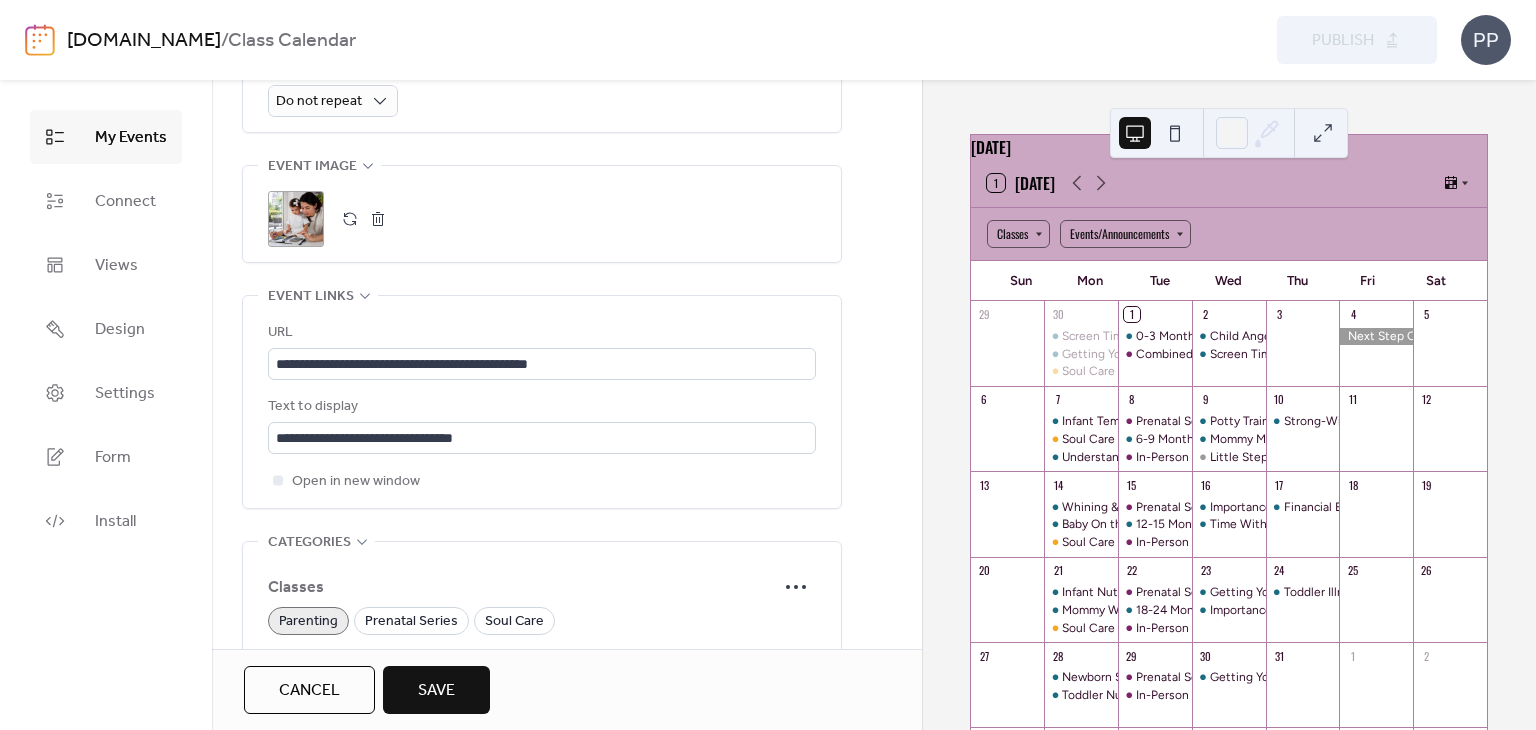 scroll, scrollTop: 967, scrollLeft: 0, axis: vertical 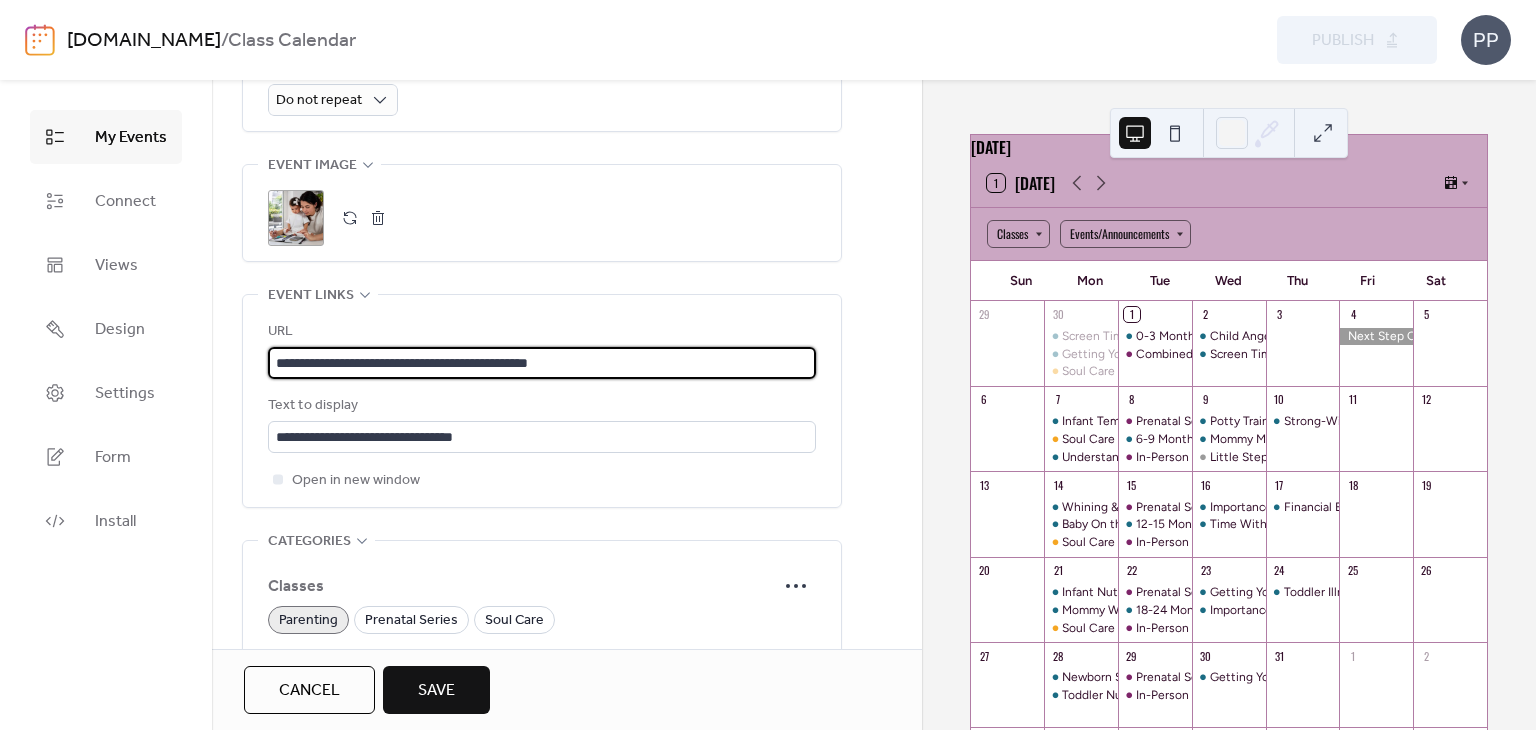 click on "**********" at bounding box center (542, 363) 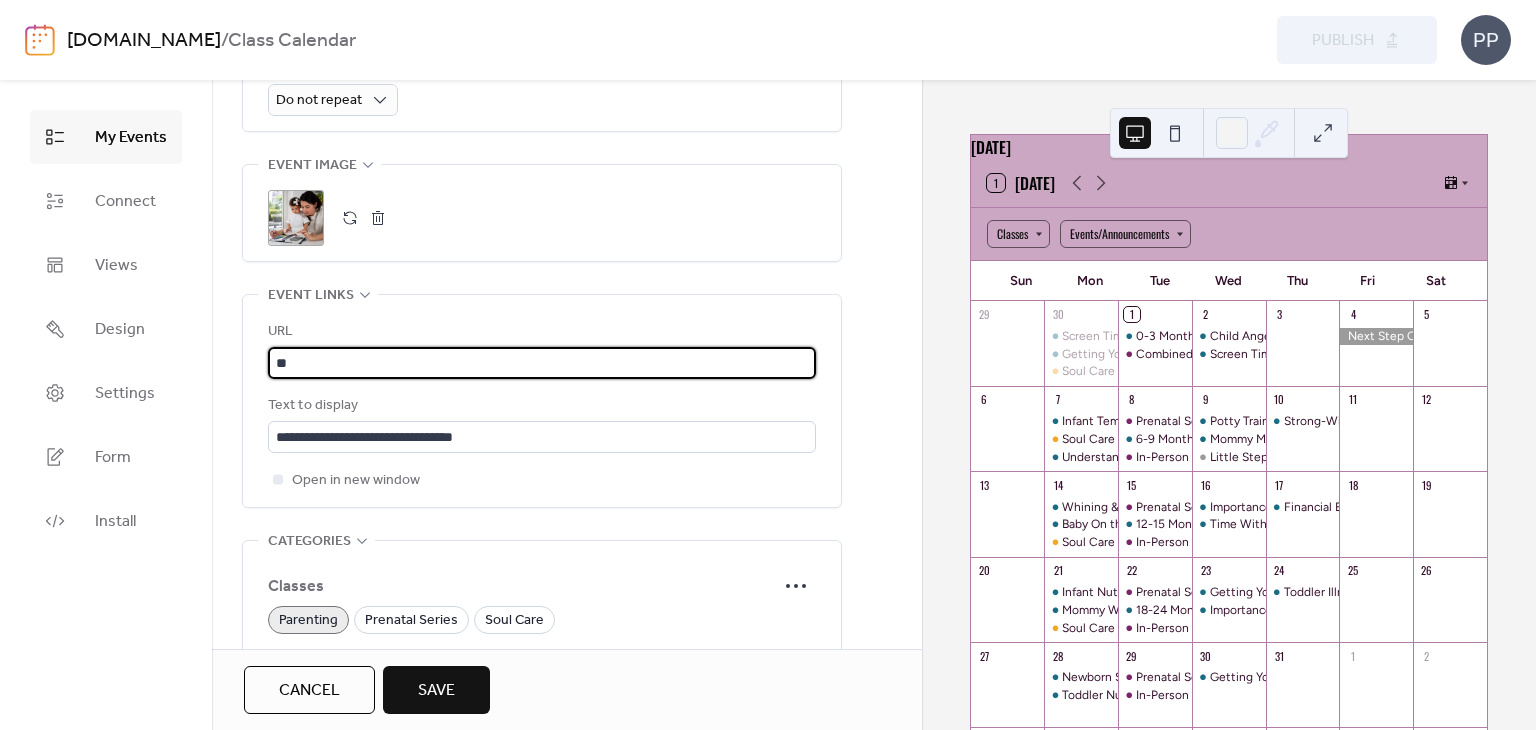 type on "*" 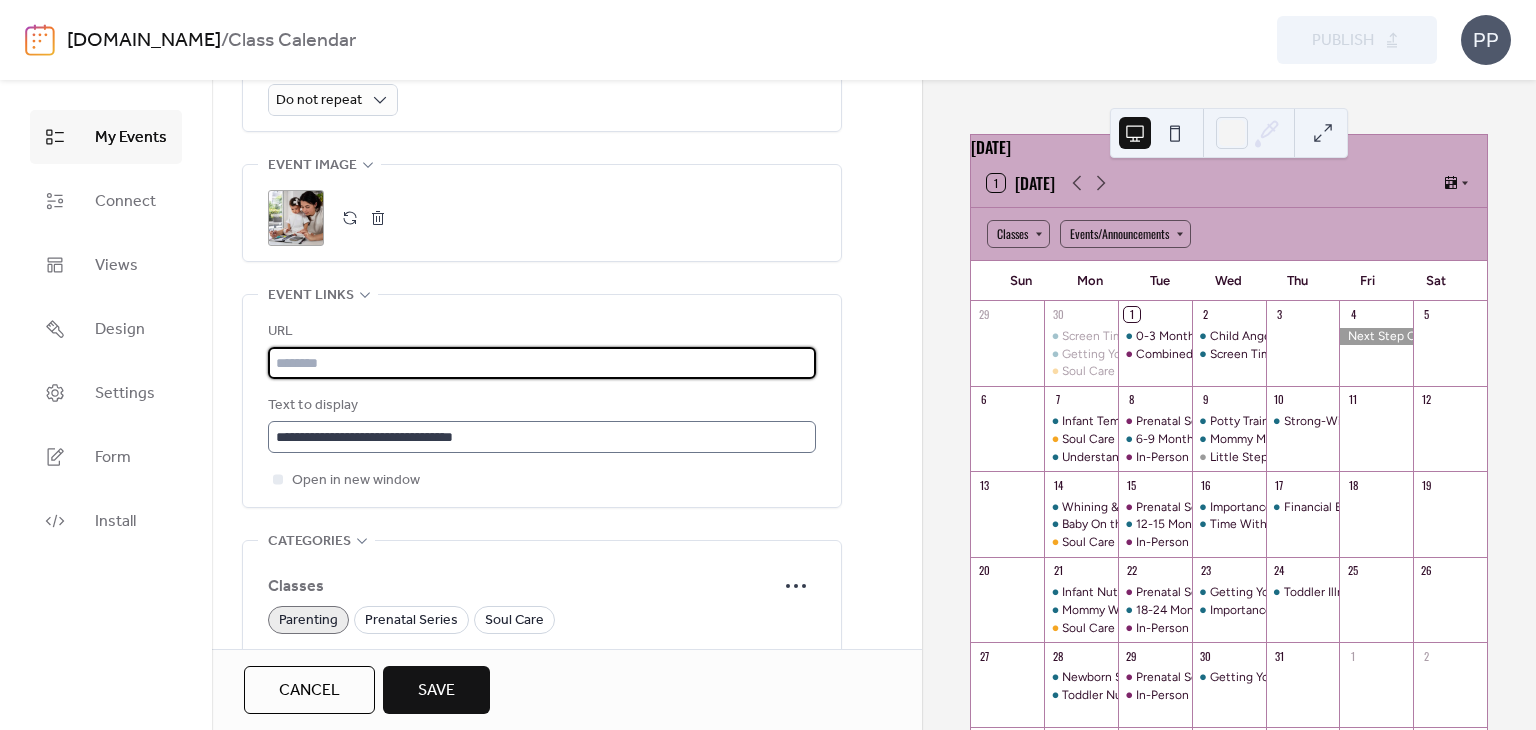 scroll, scrollTop: 0, scrollLeft: 0, axis: both 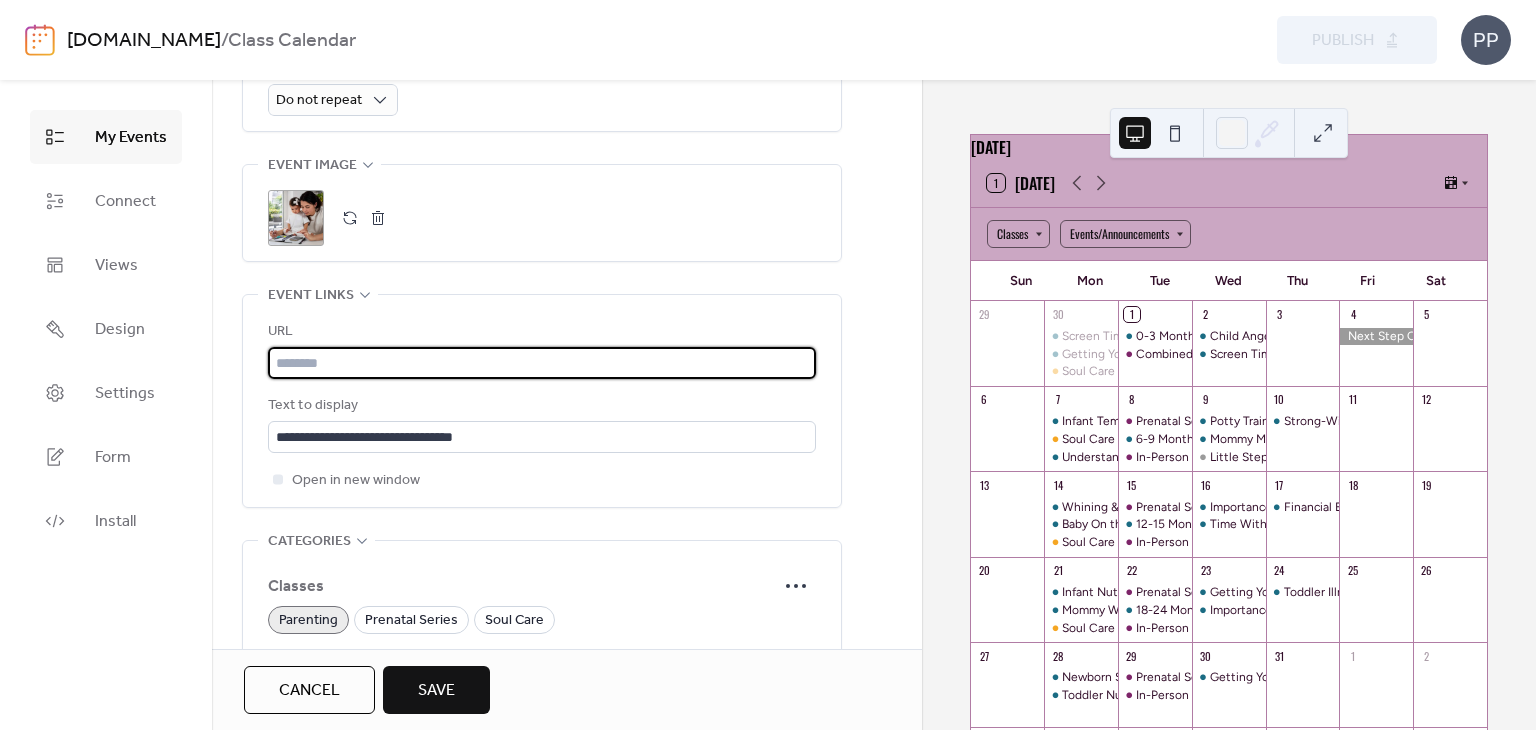 paste on "**********" 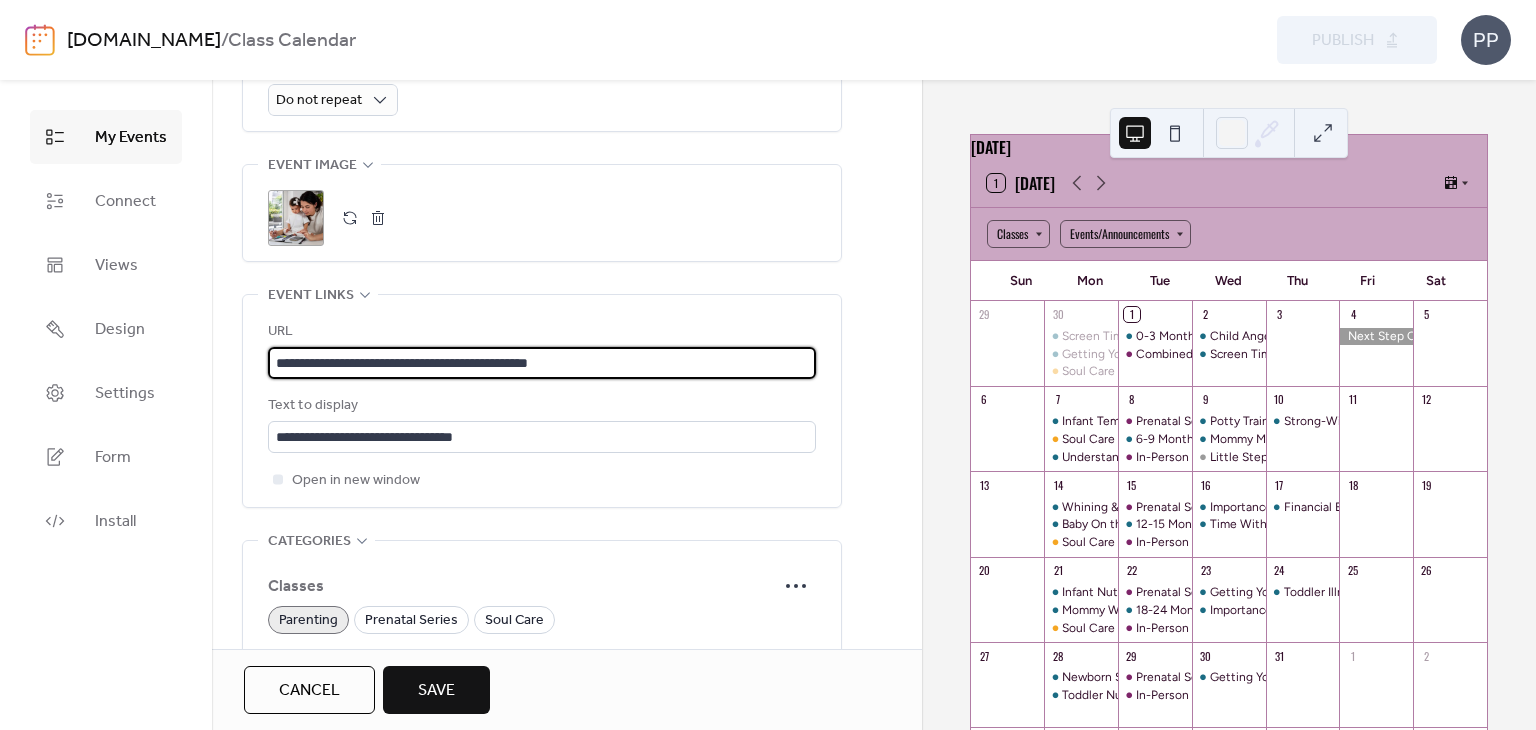 type on "**********" 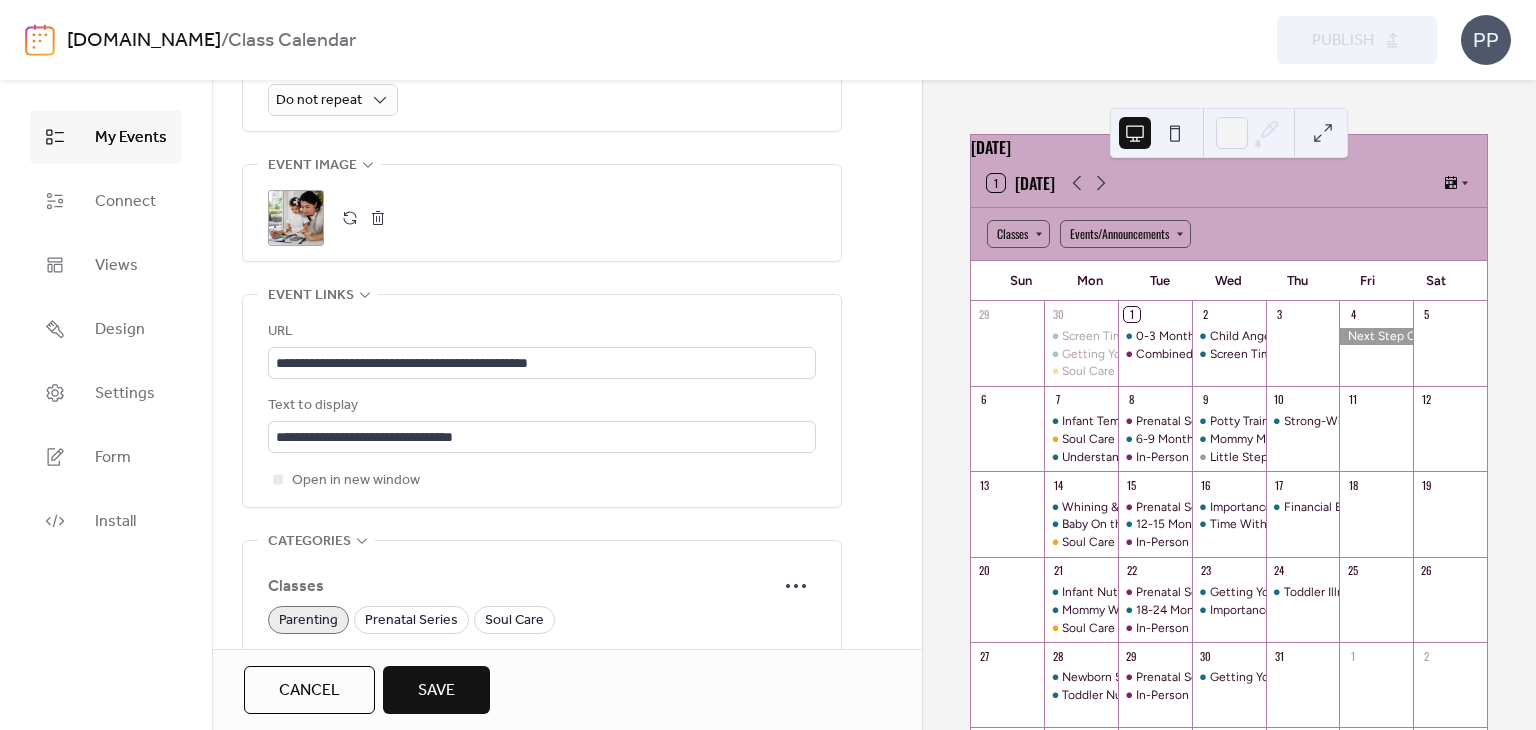 click on "Save" at bounding box center (436, 691) 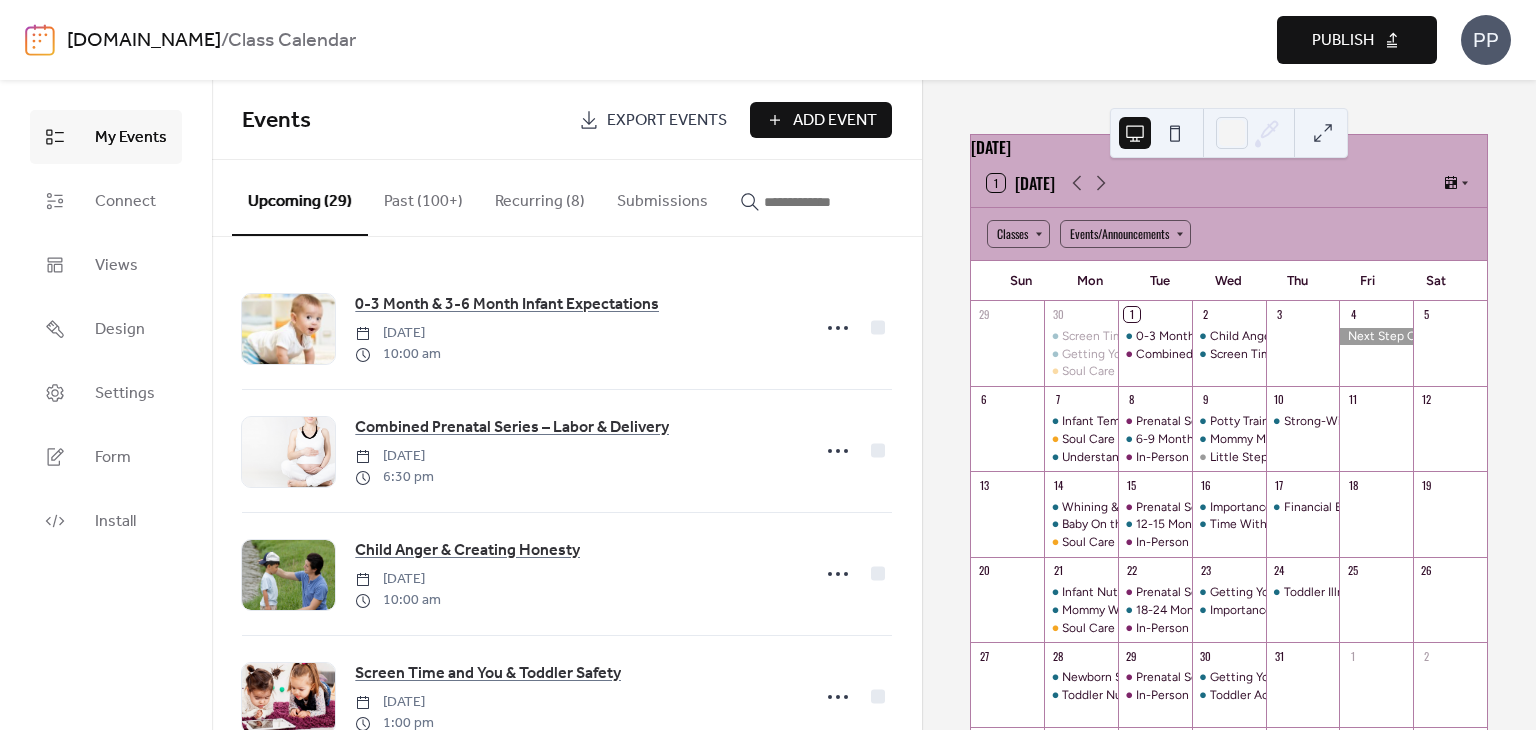 click on "Publish" at bounding box center (1343, 41) 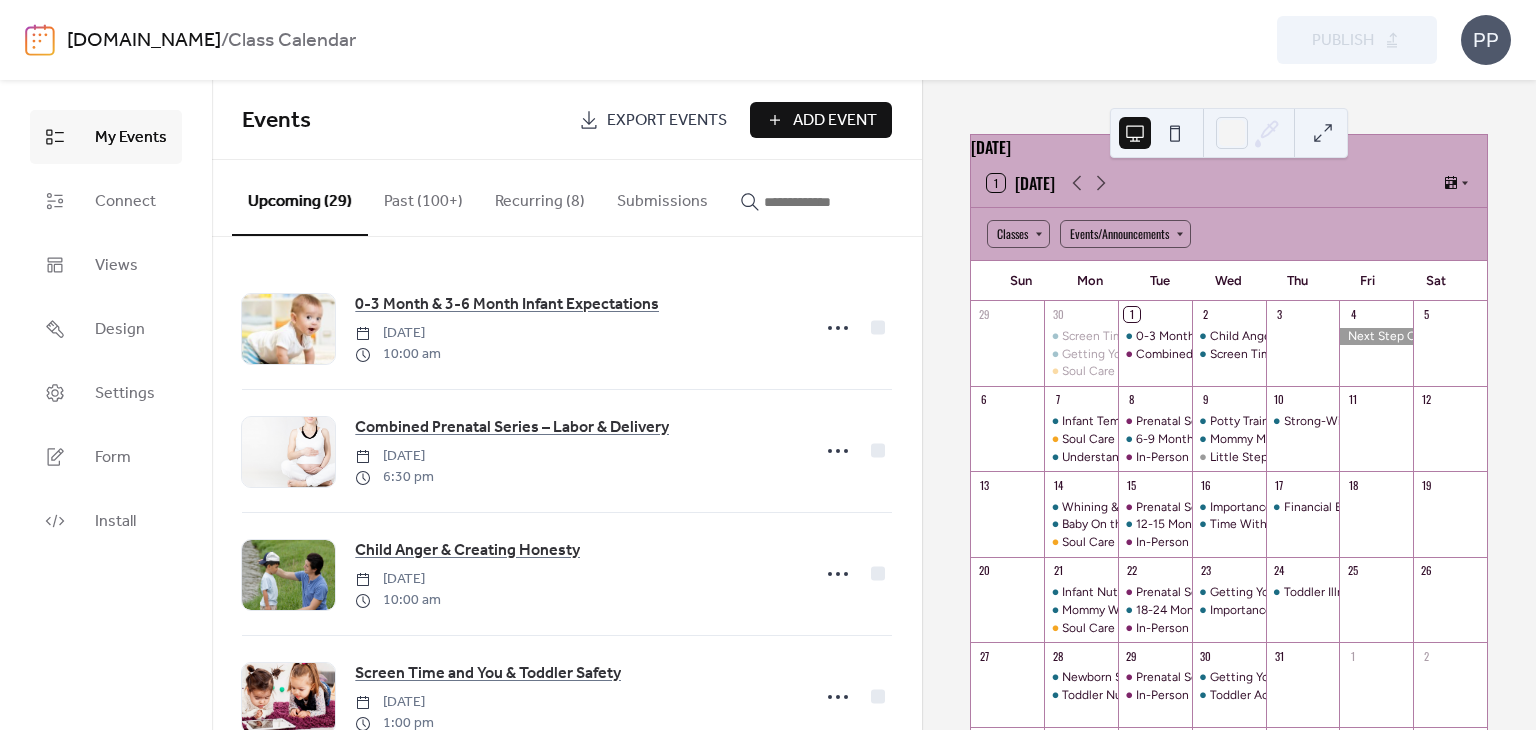 click at bounding box center [814, 202] 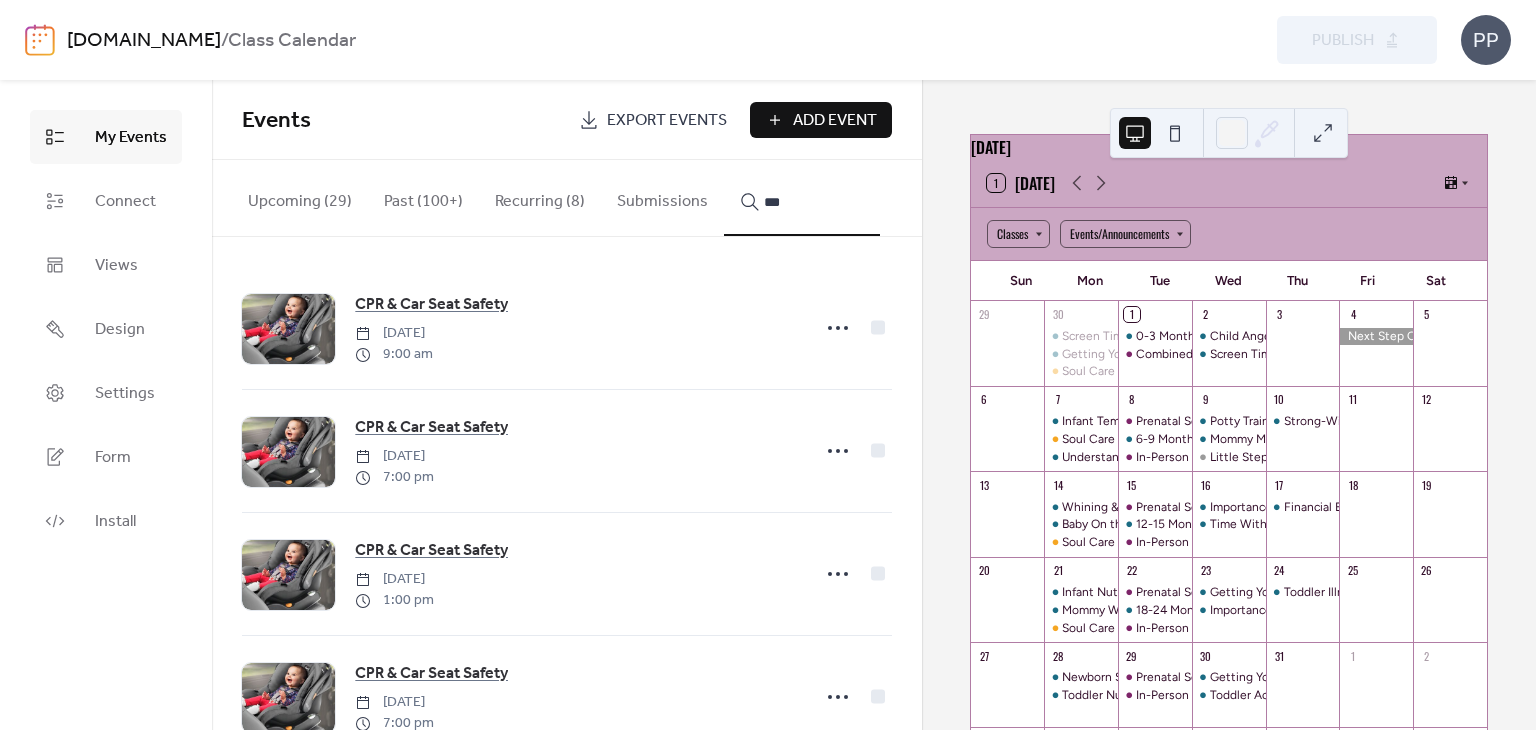 scroll, scrollTop: 182, scrollLeft: 0, axis: vertical 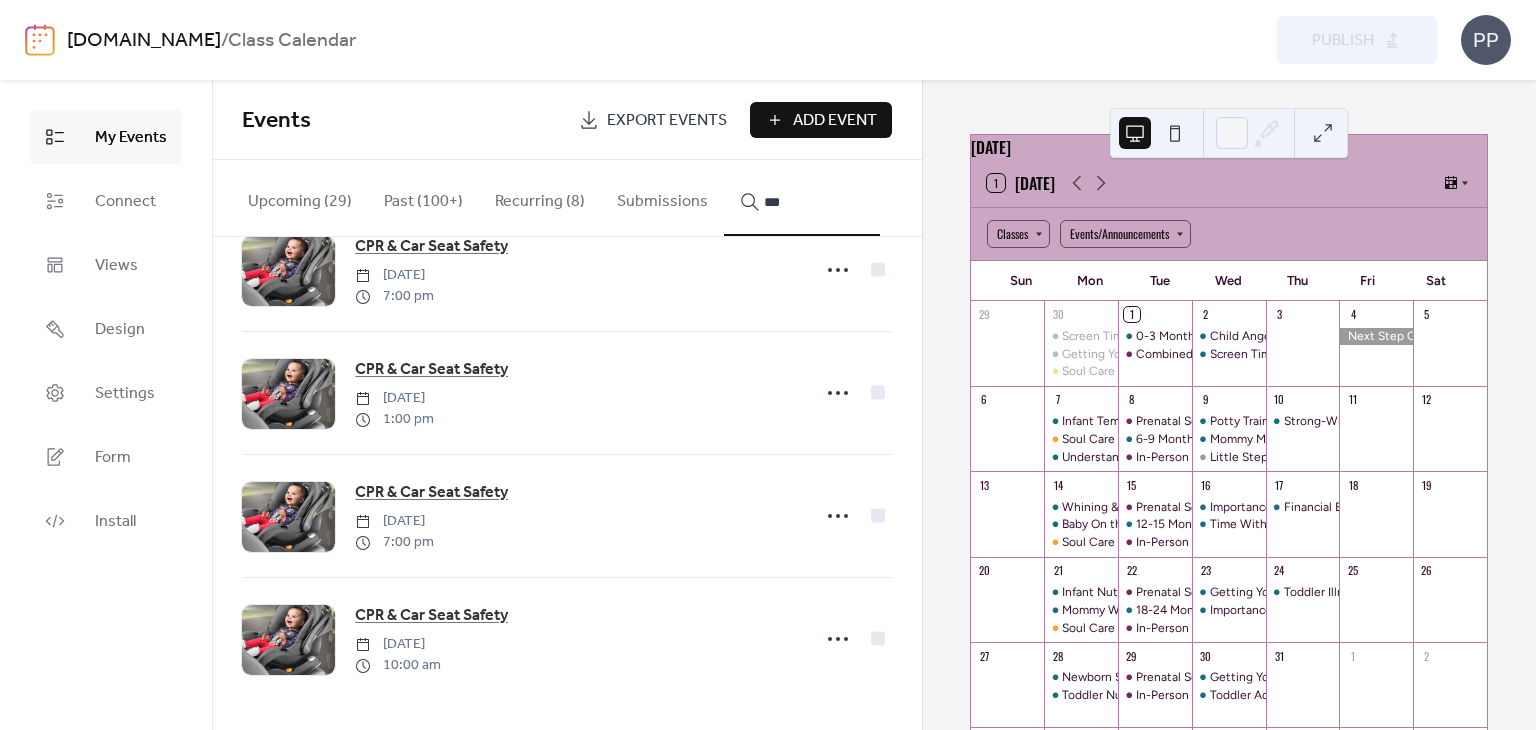 type on "***" 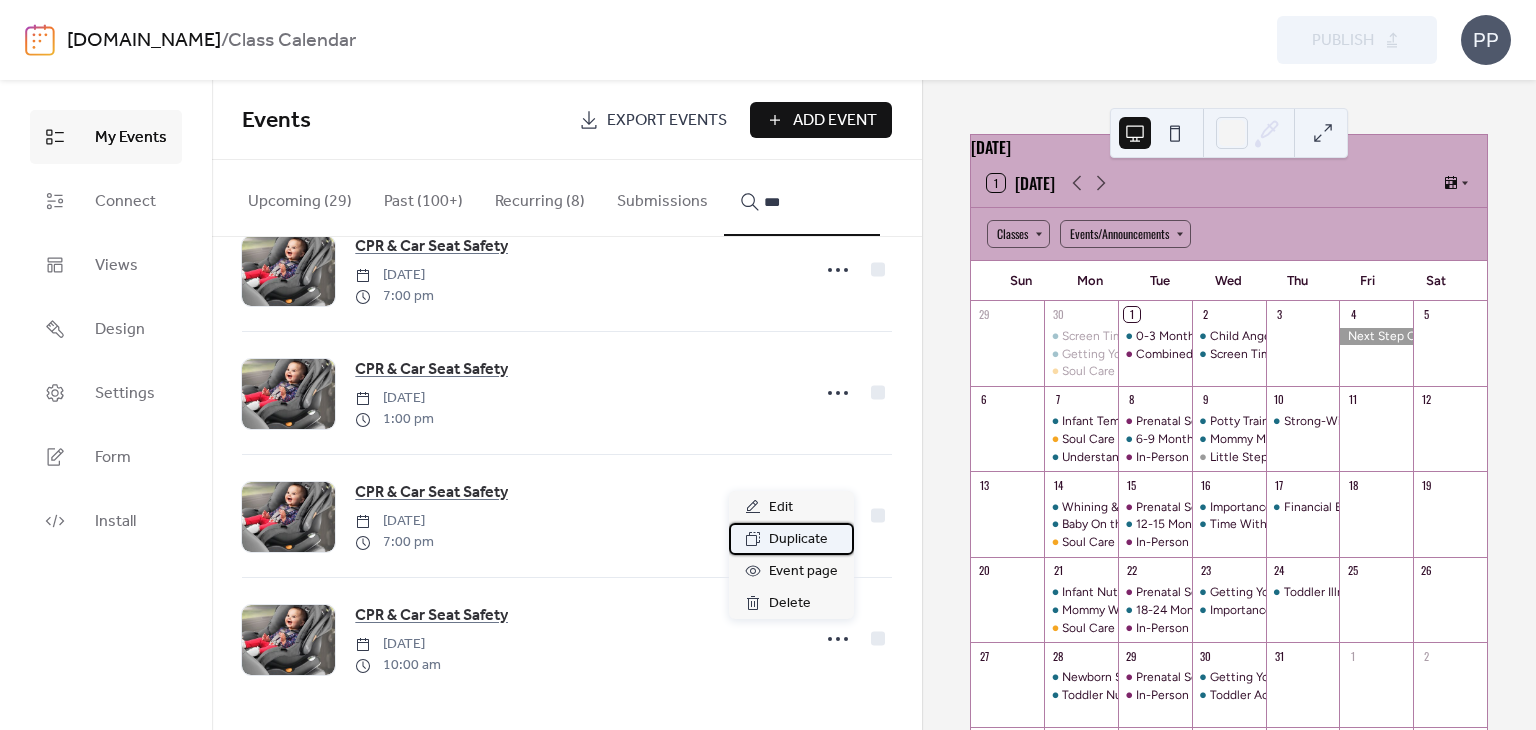 click on "Duplicate" at bounding box center (798, 540) 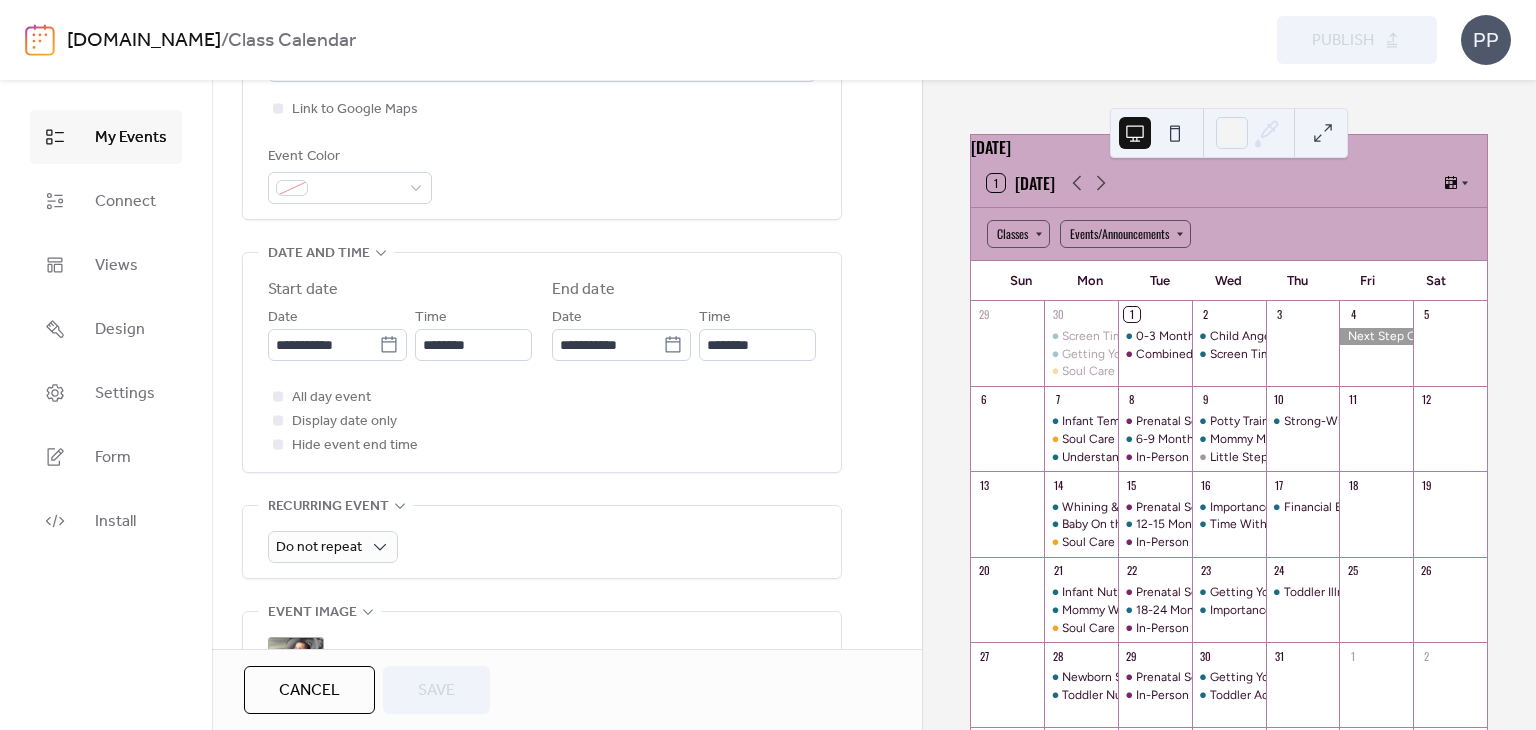 scroll, scrollTop: 532, scrollLeft: 0, axis: vertical 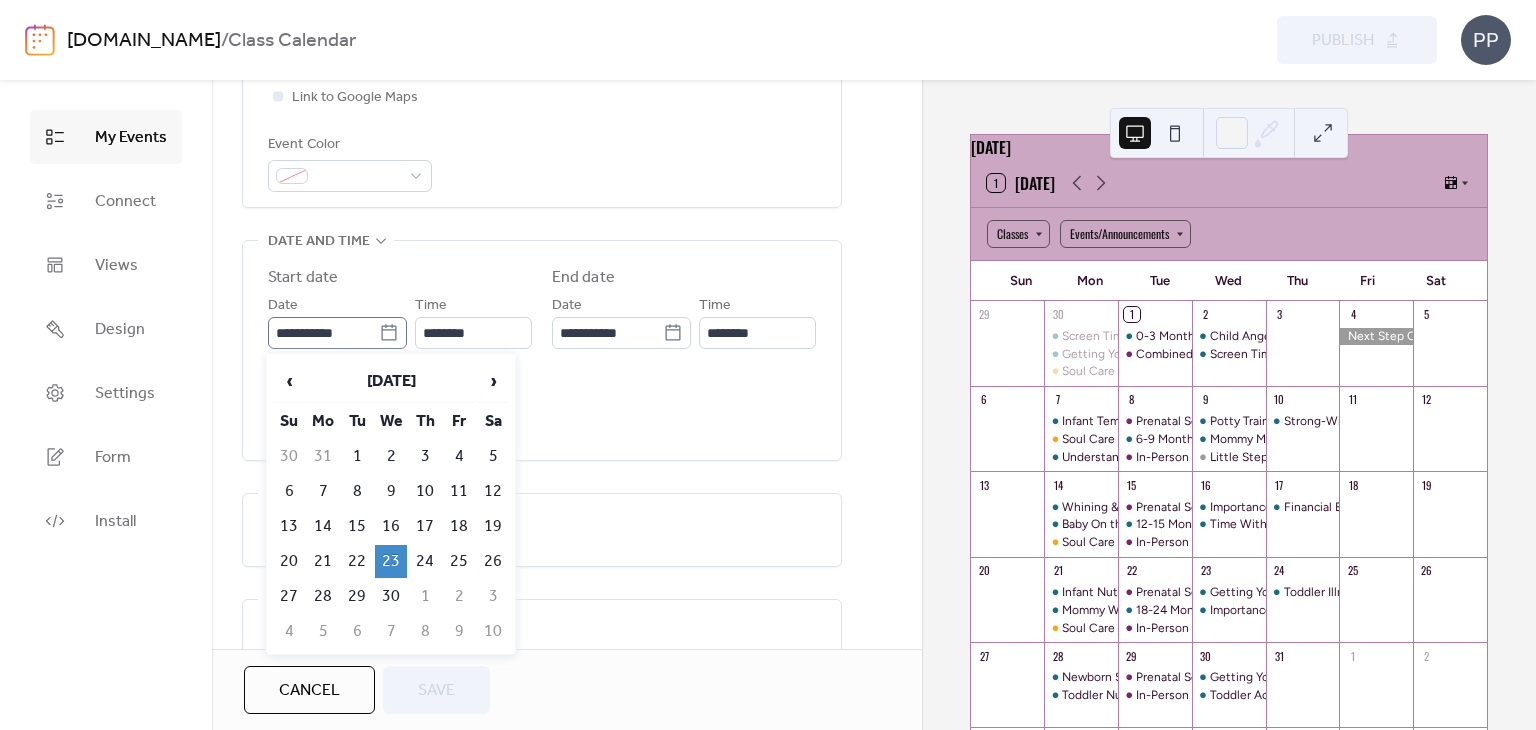click 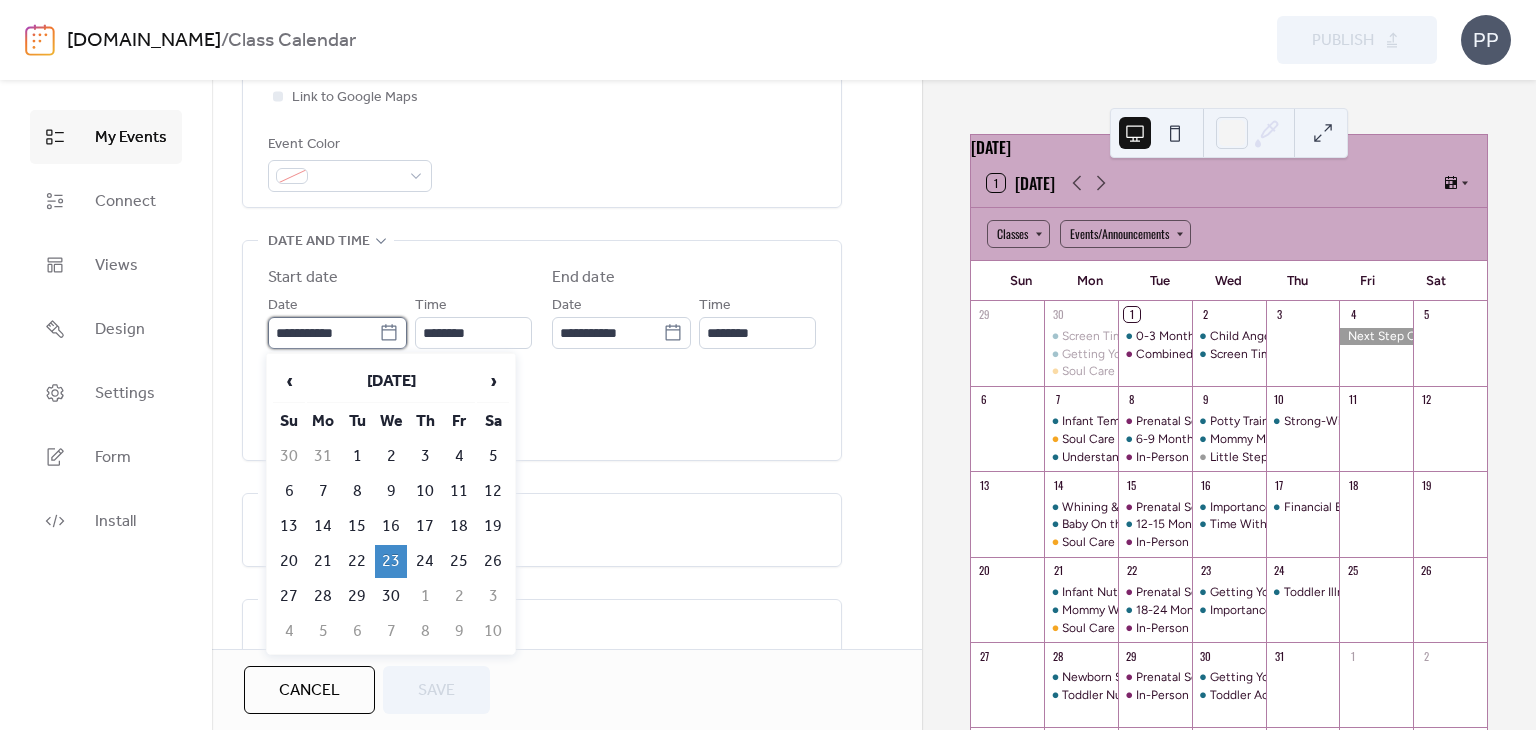 click on "**********" at bounding box center (323, 333) 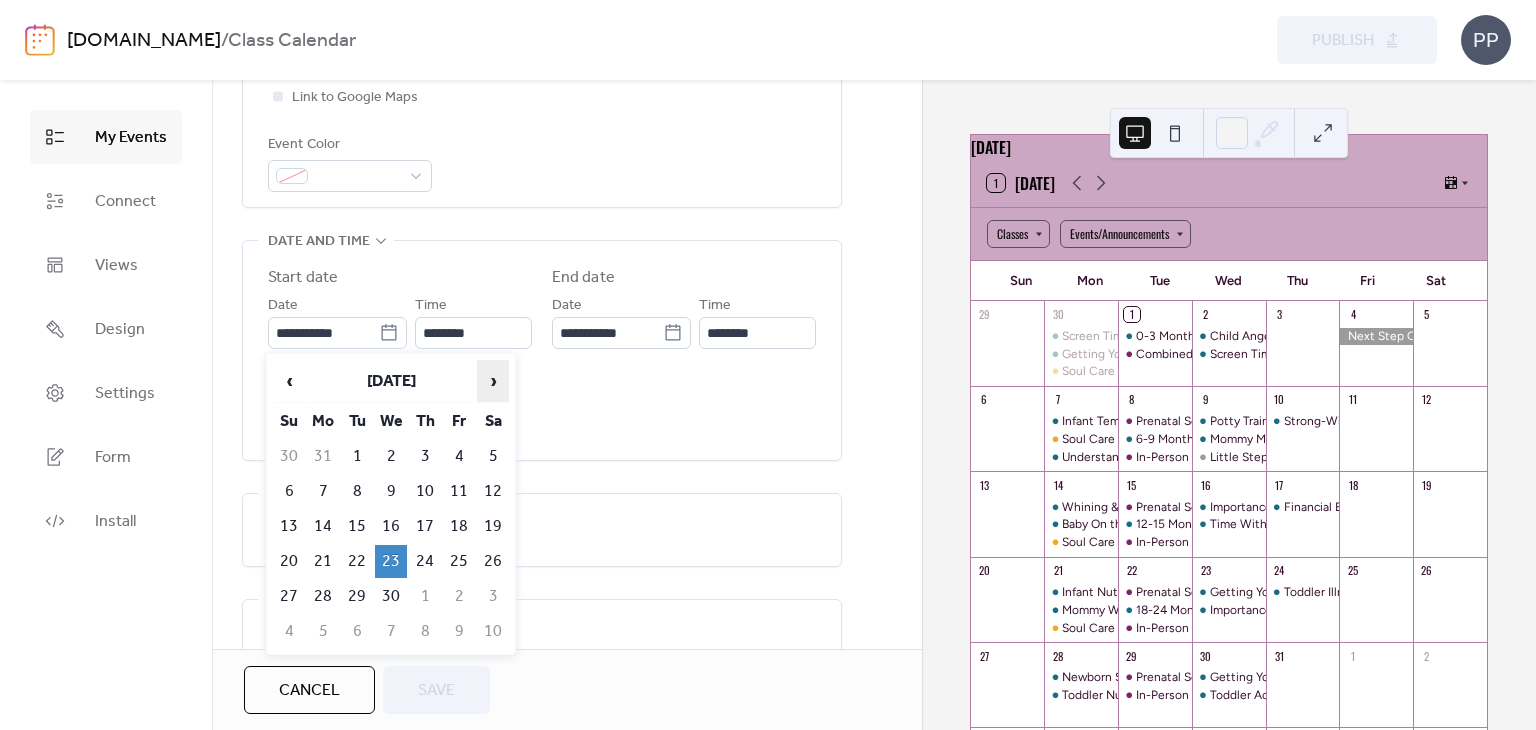 click on "›" at bounding box center (493, 381) 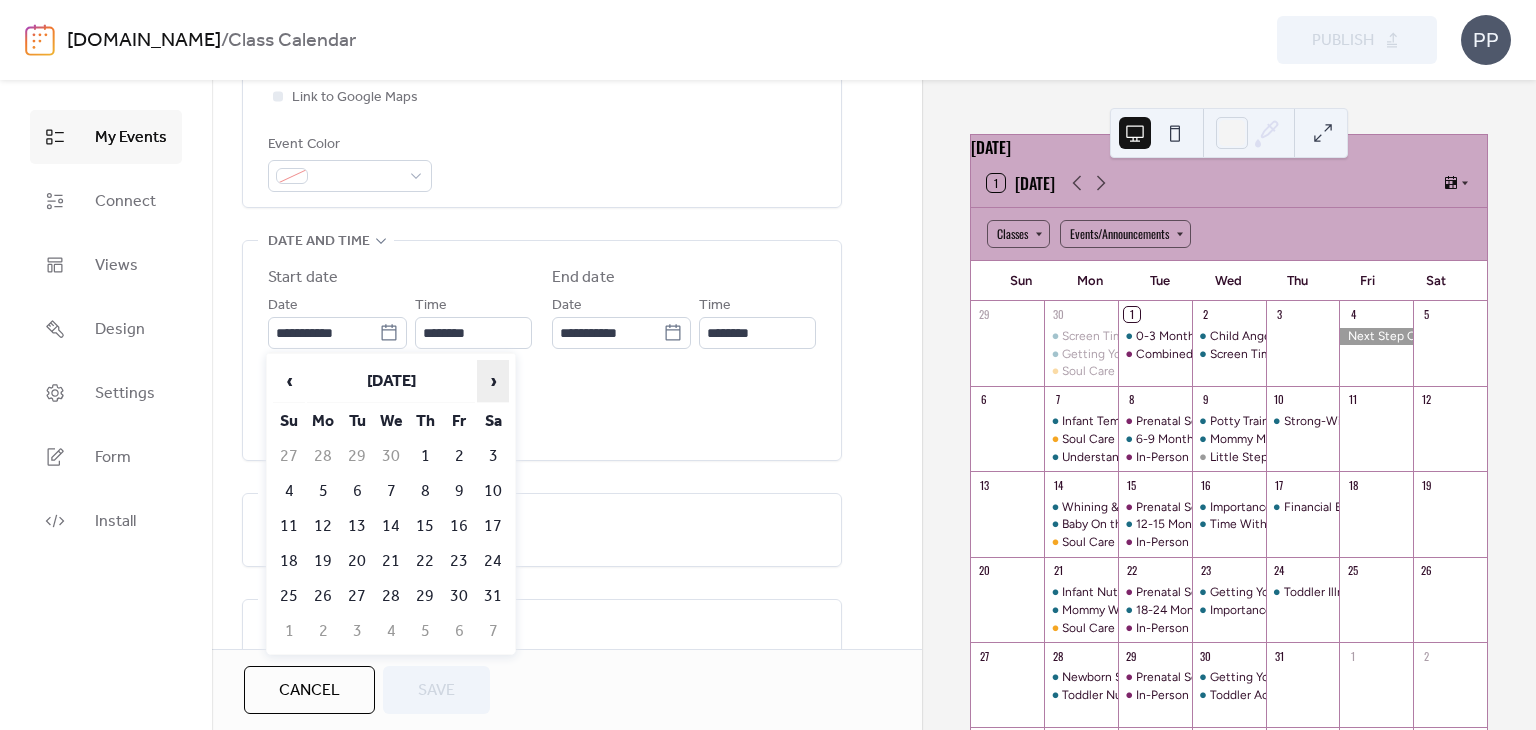 click on "›" at bounding box center [493, 381] 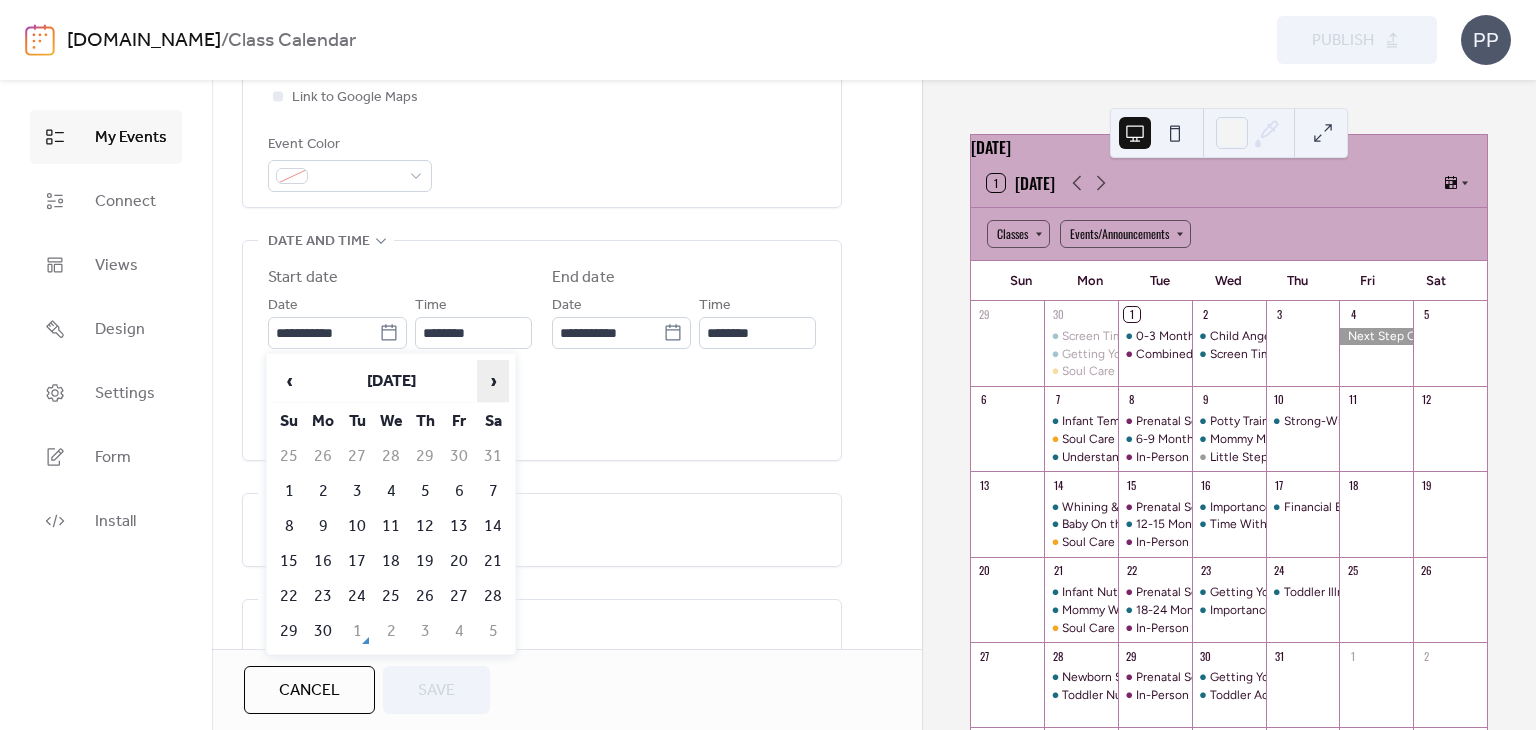 click on "›" at bounding box center [493, 381] 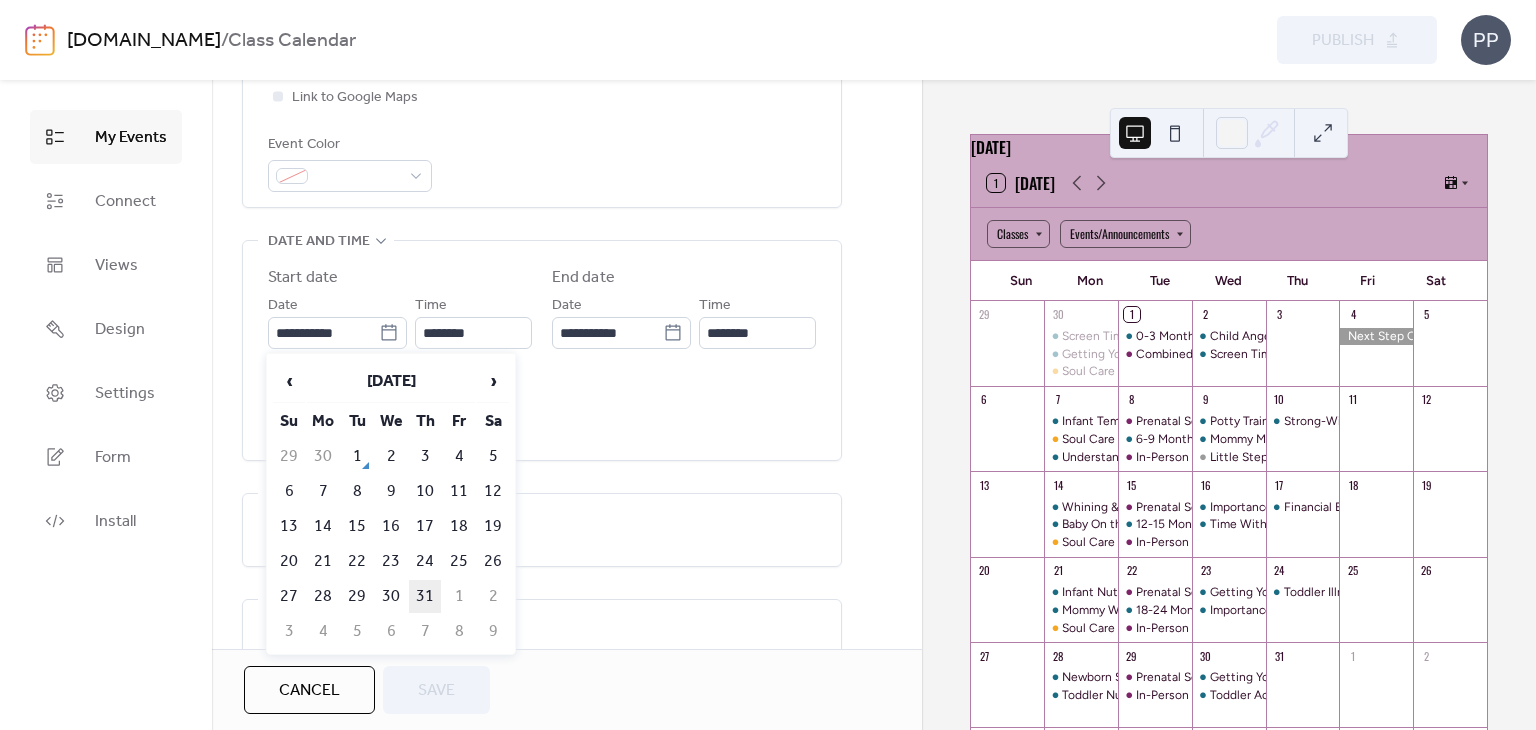 click on "31" at bounding box center [425, 596] 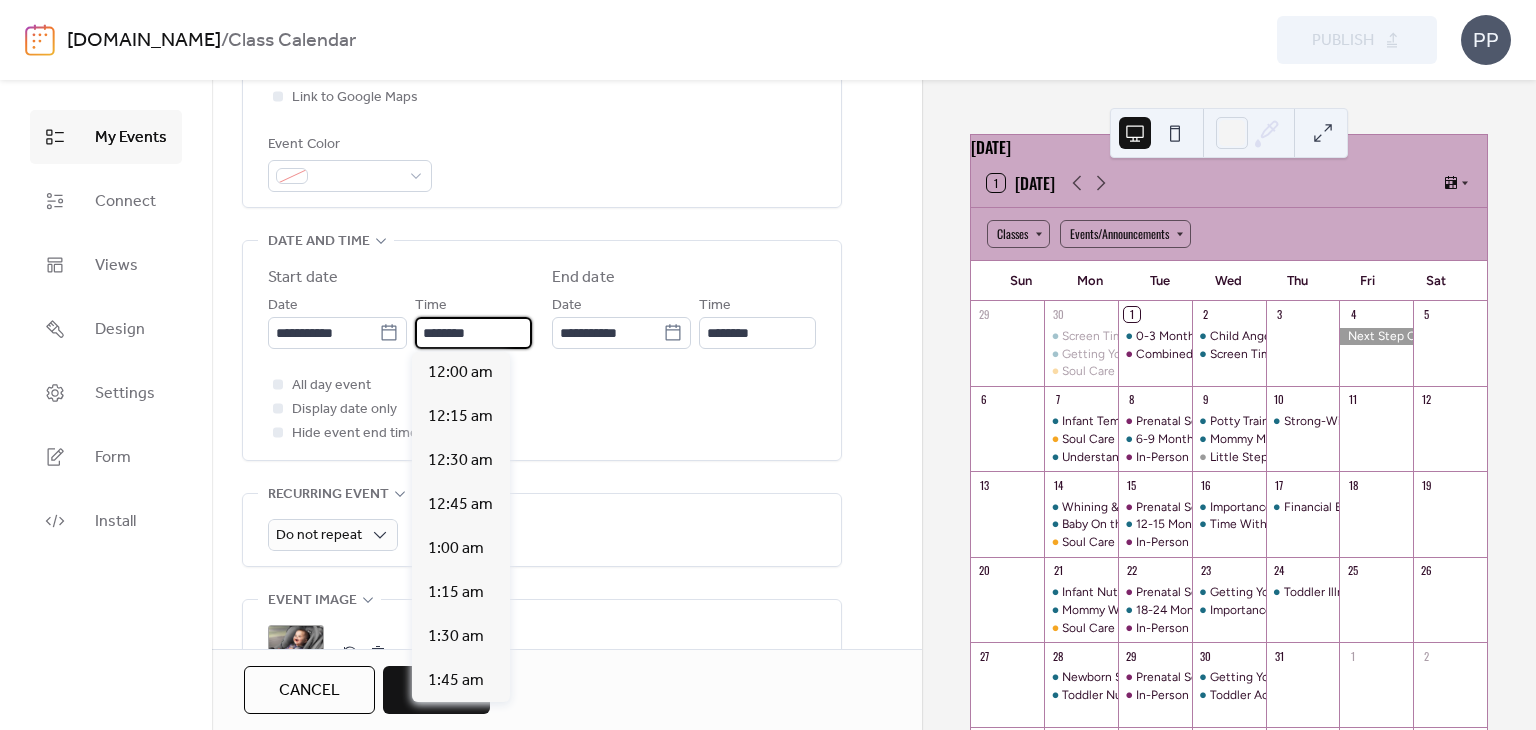 click on "********" at bounding box center (473, 333) 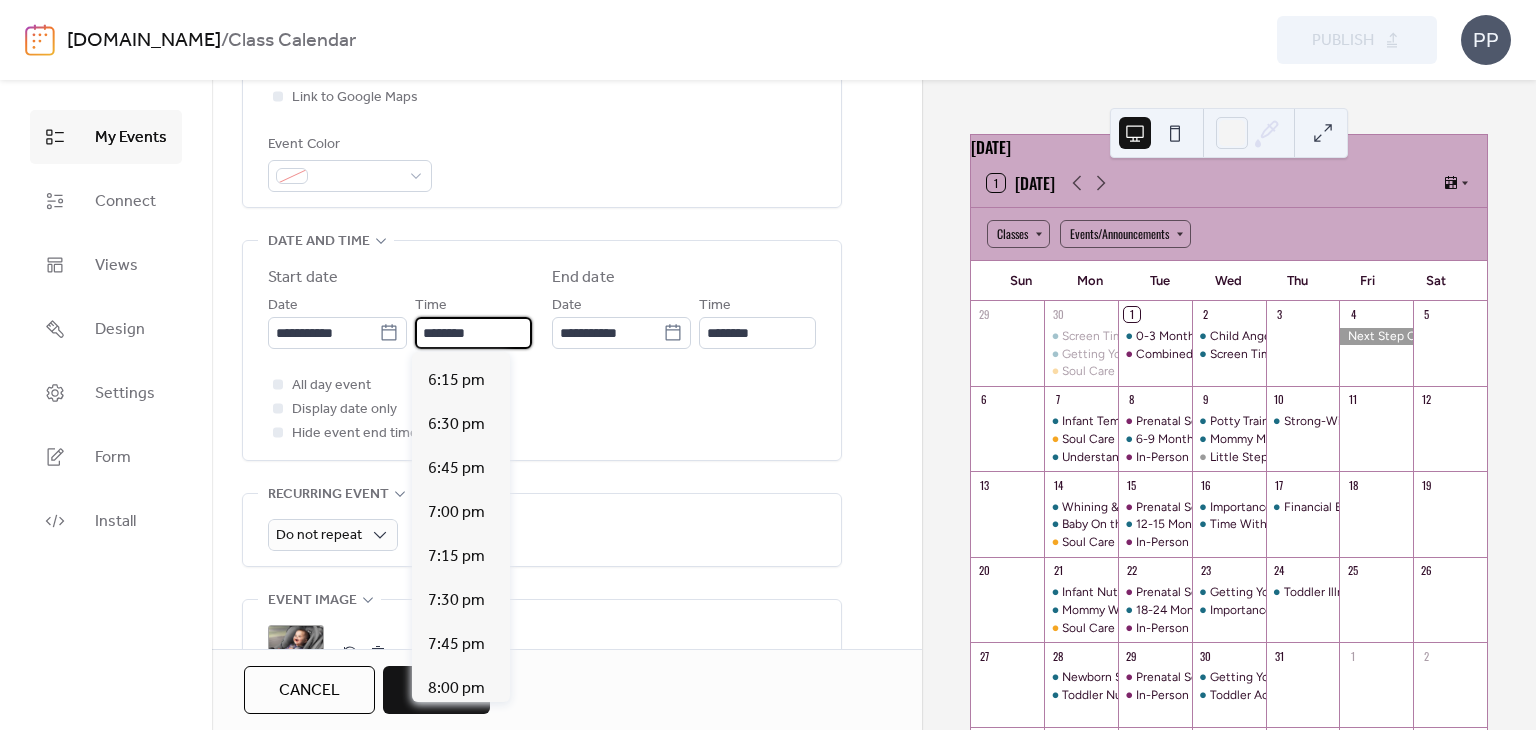 scroll, scrollTop: 3204, scrollLeft: 0, axis: vertical 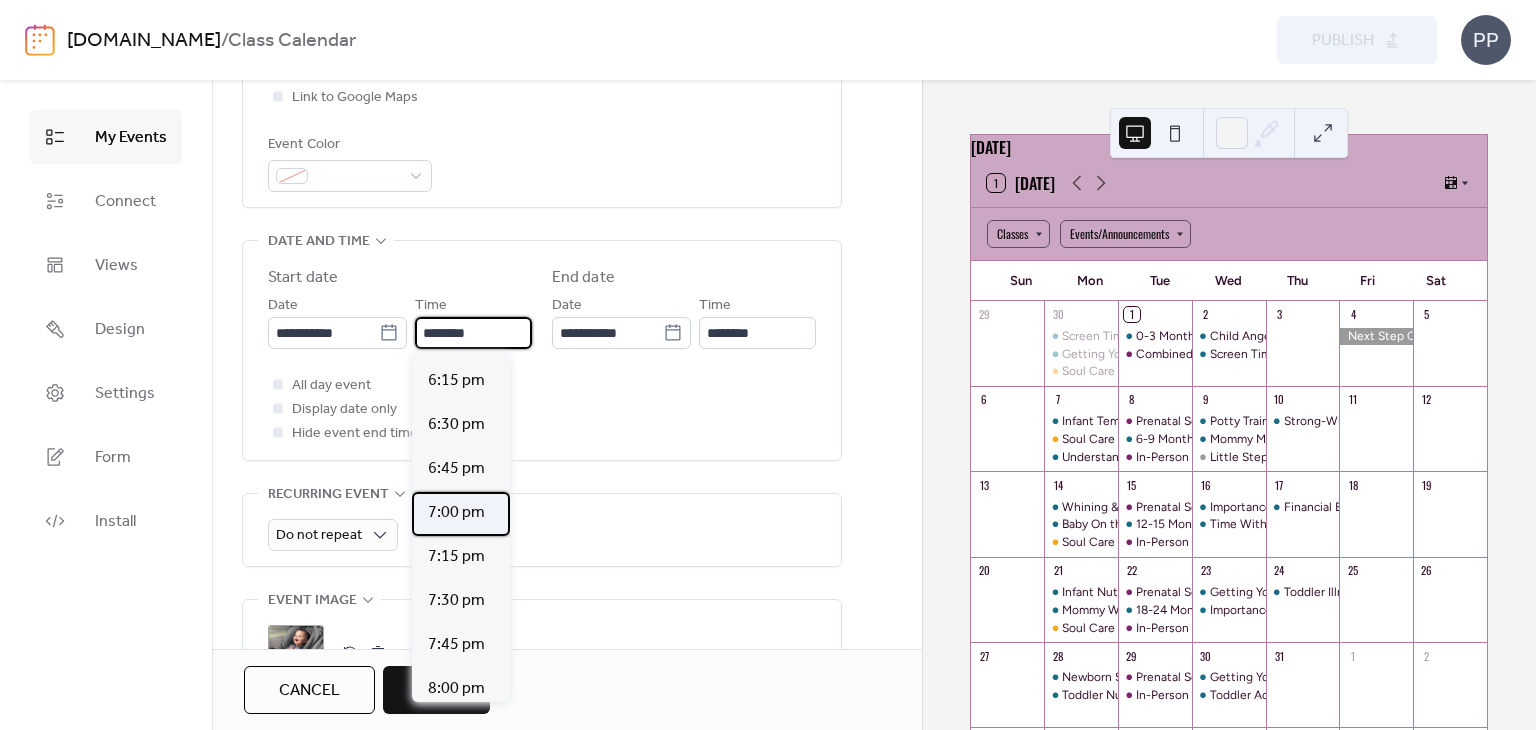 click on "7:00 pm" at bounding box center [456, 513] 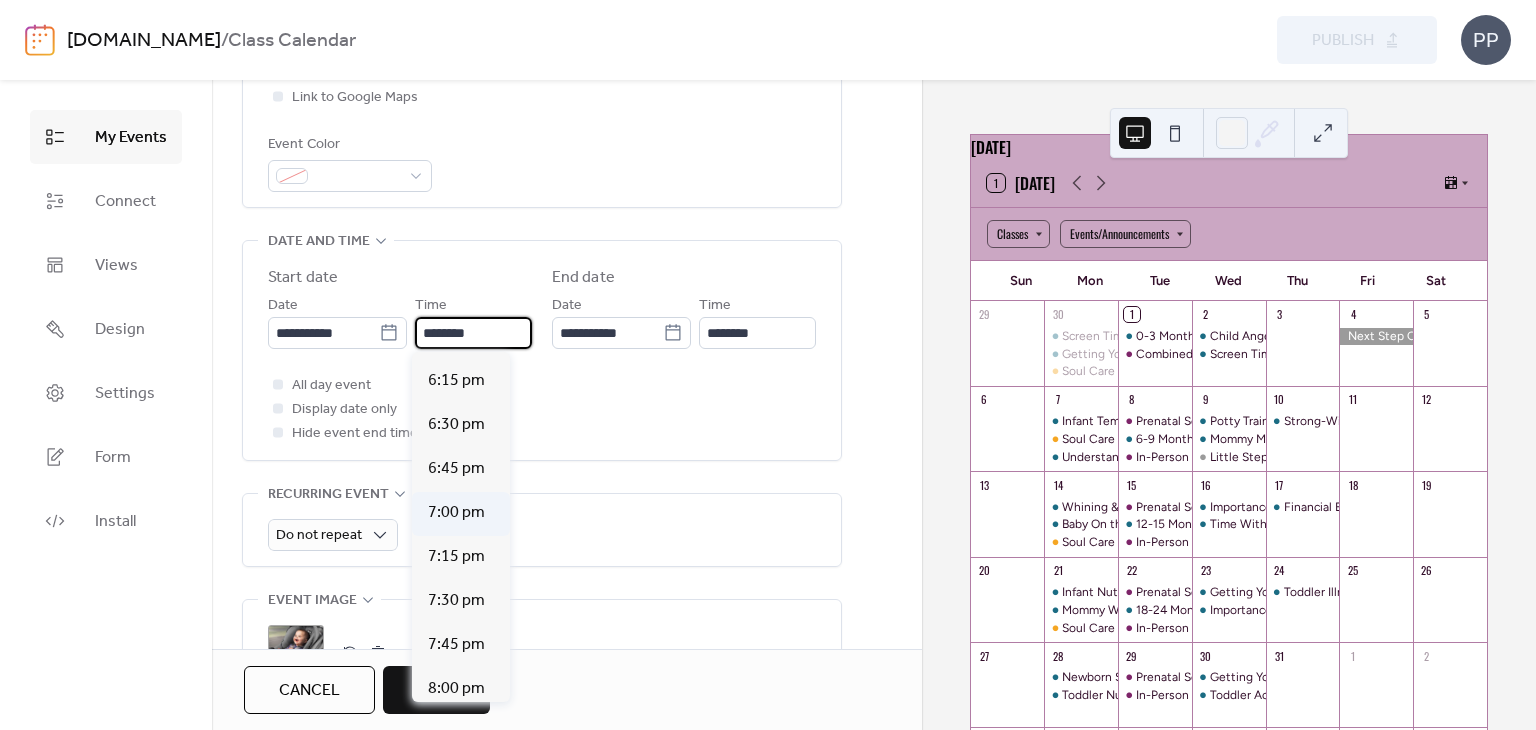 type on "*******" 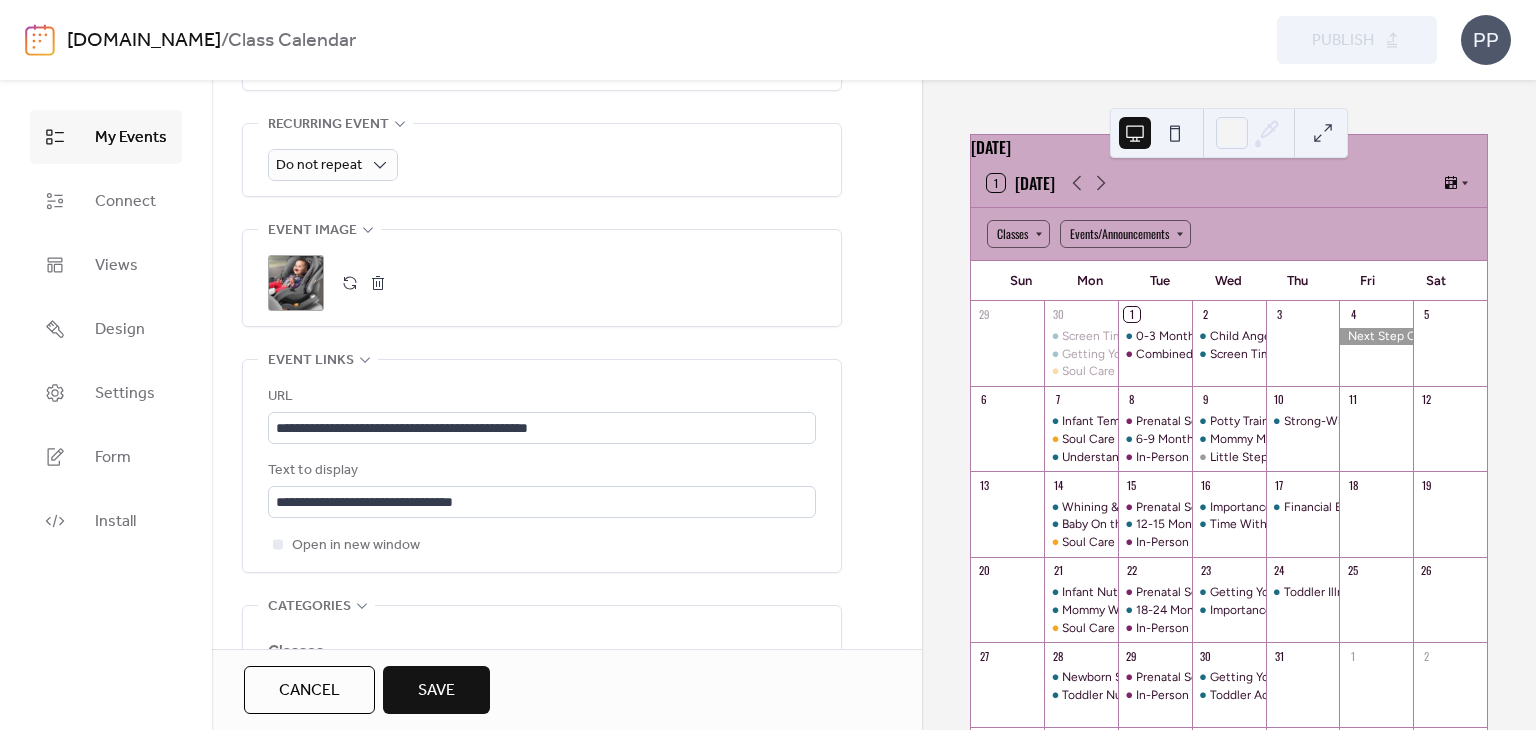 scroll, scrollTop: 904, scrollLeft: 0, axis: vertical 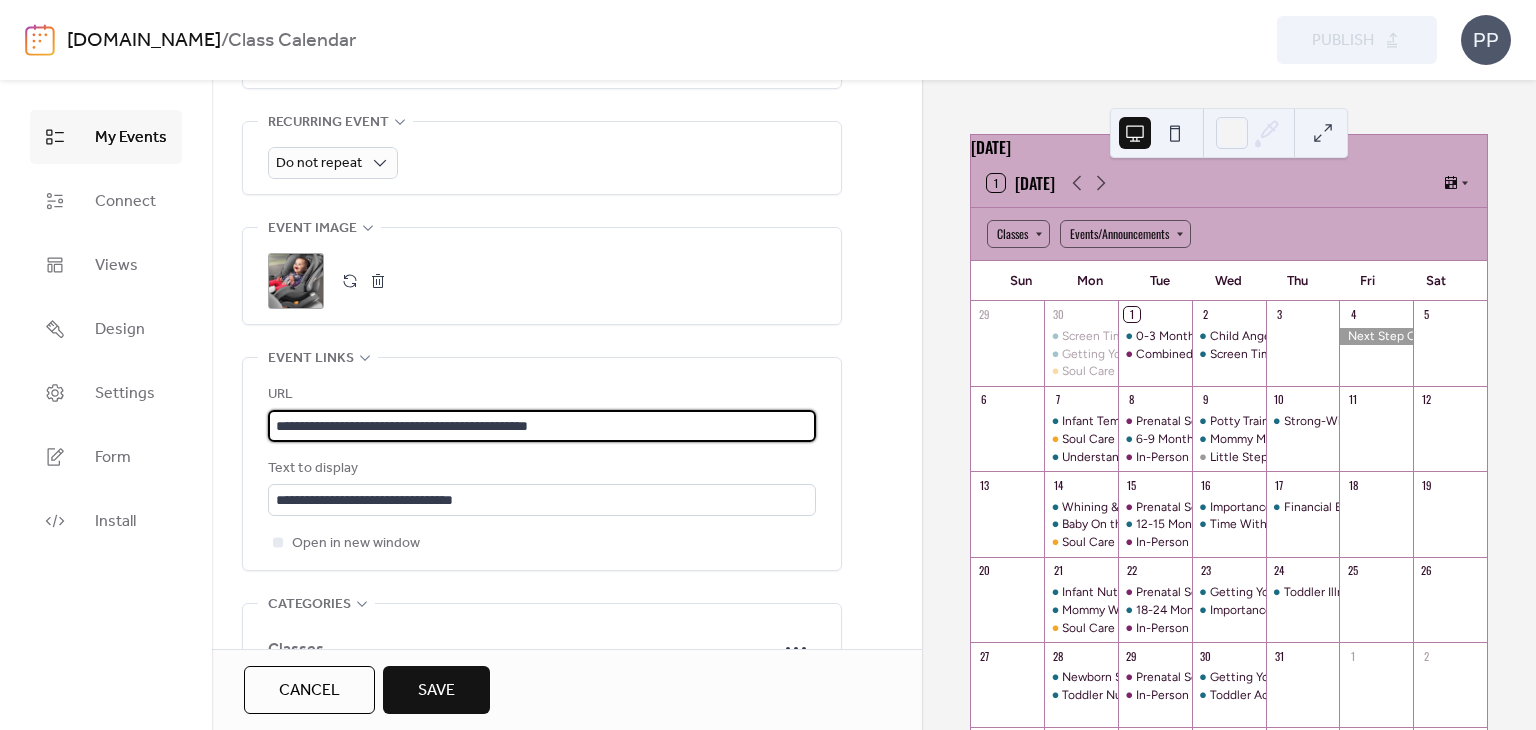 click on "**********" at bounding box center [542, 426] 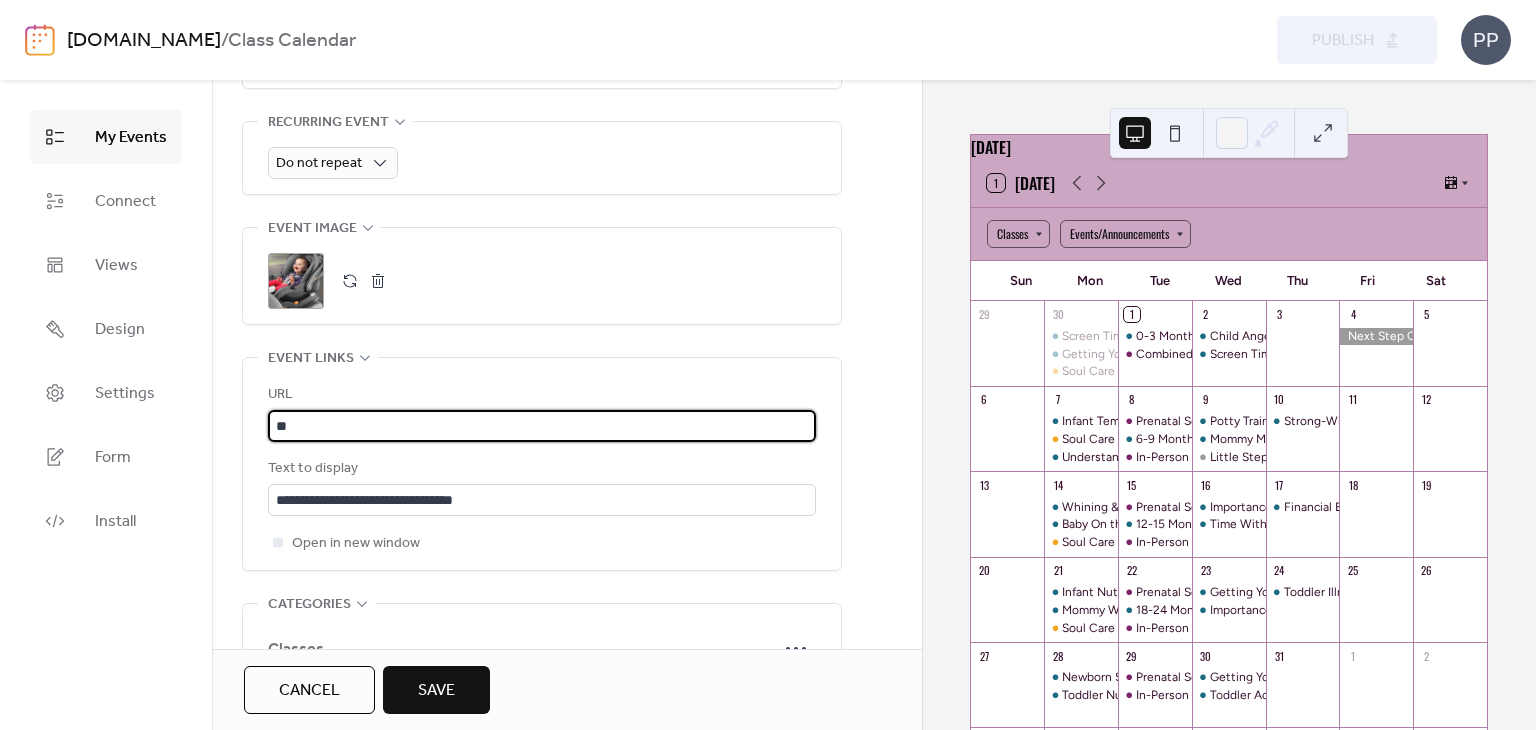 type on "*" 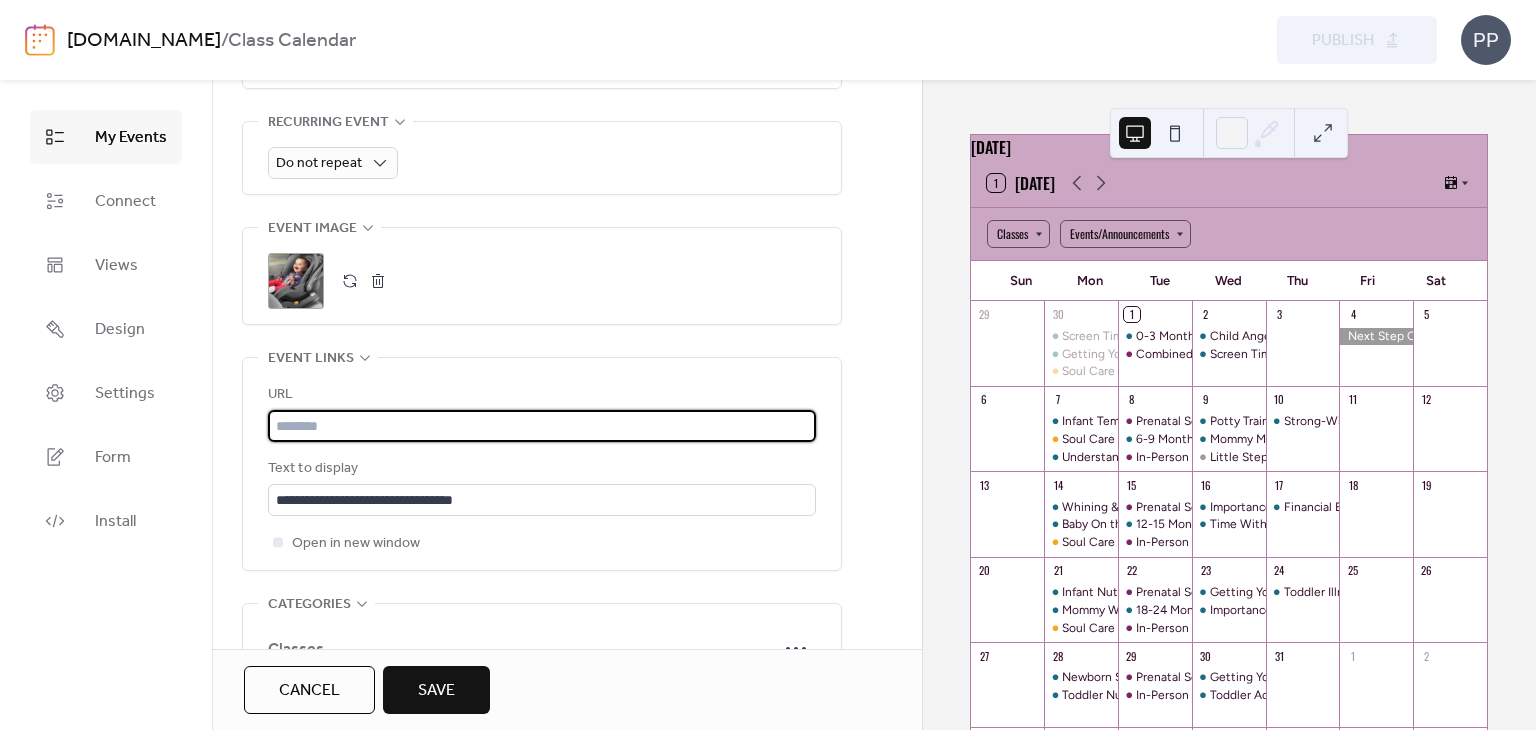 paste on "**********" 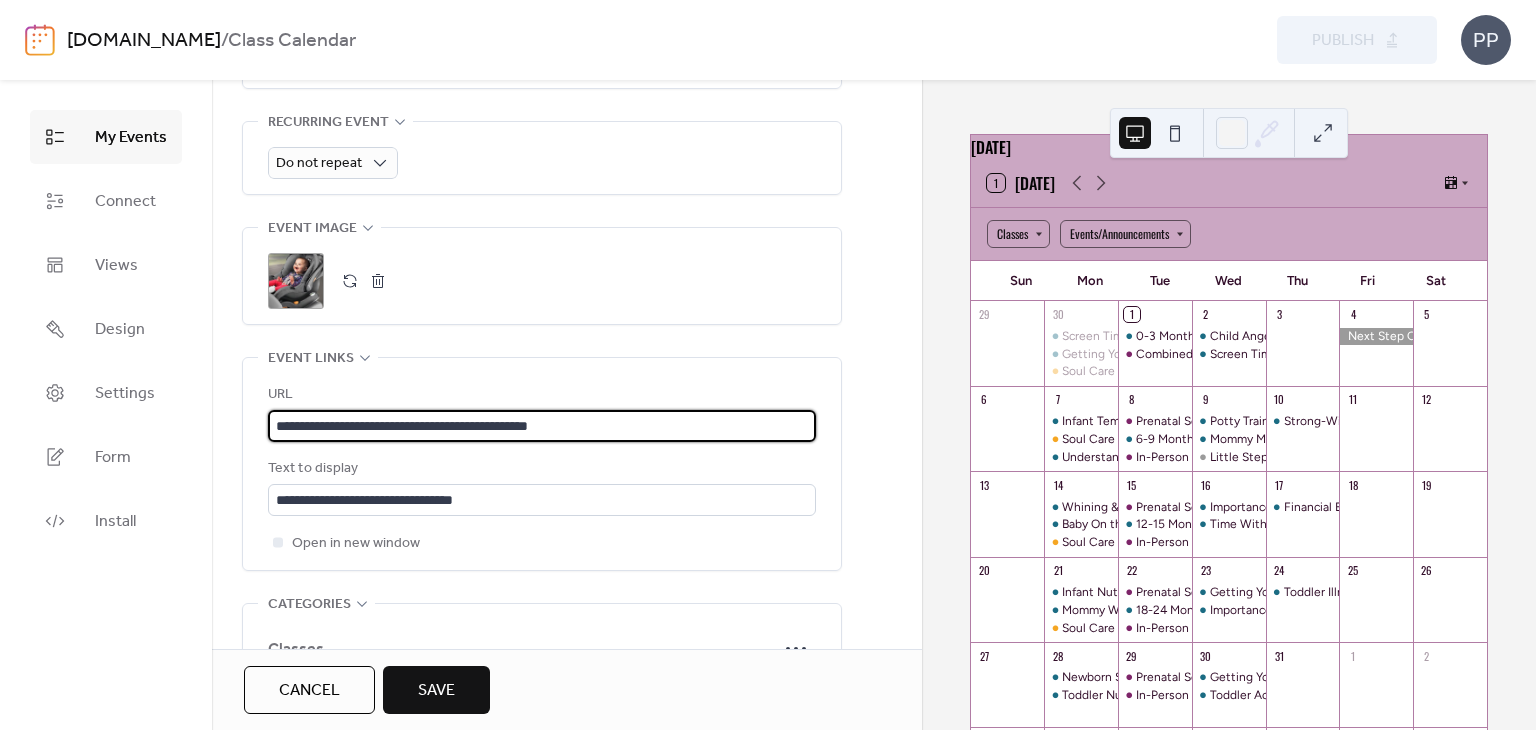type on "**********" 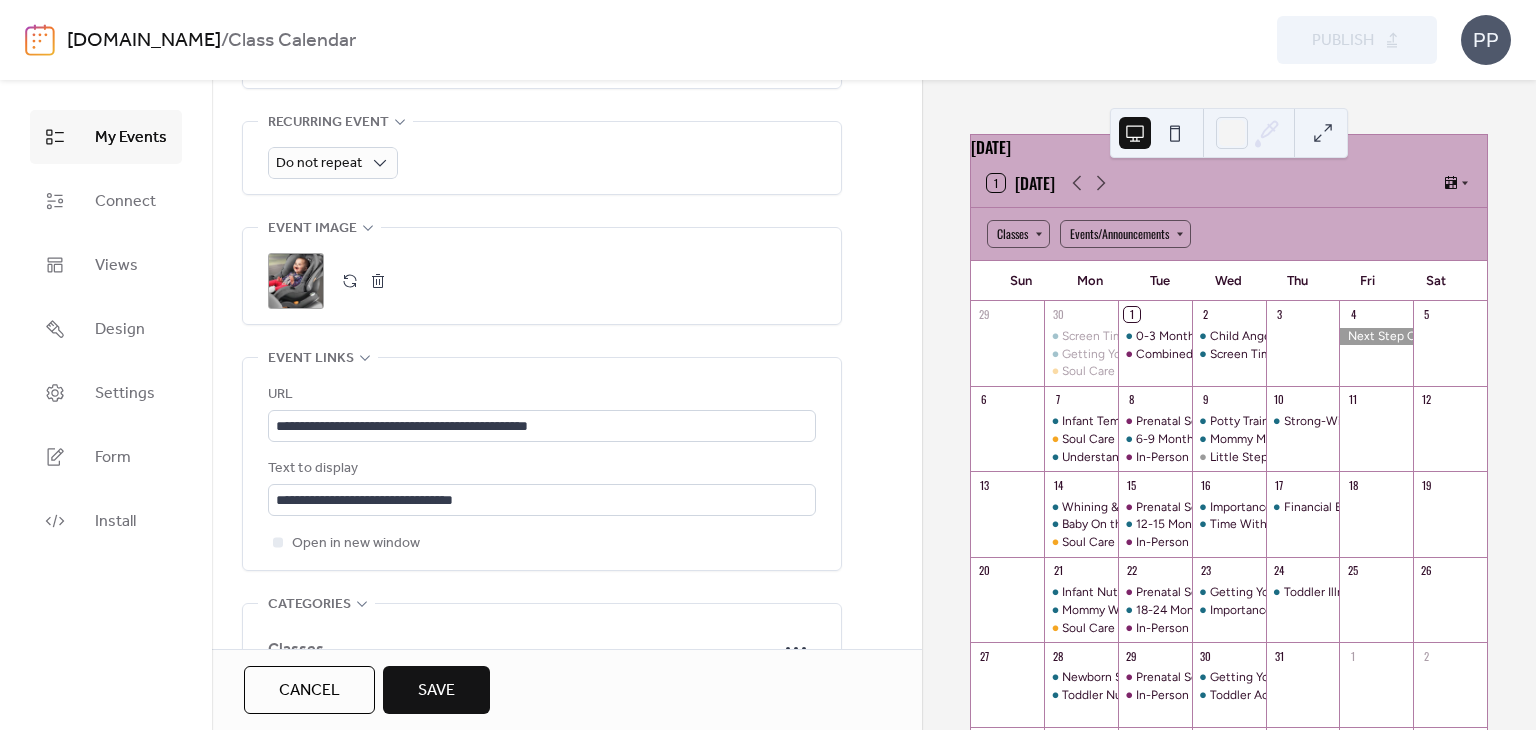 click on "Save" at bounding box center [436, 691] 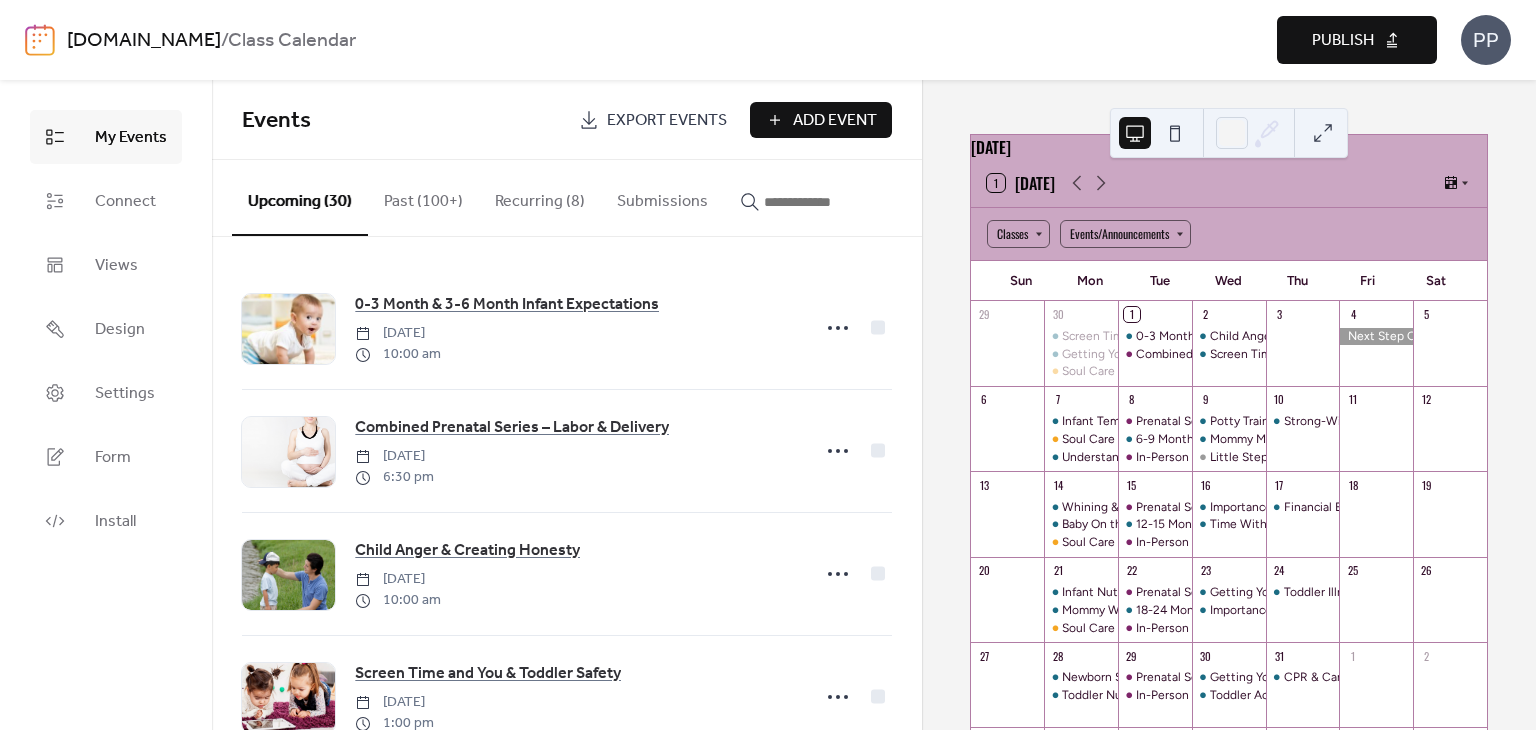 click on "Publish" at bounding box center [1343, 41] 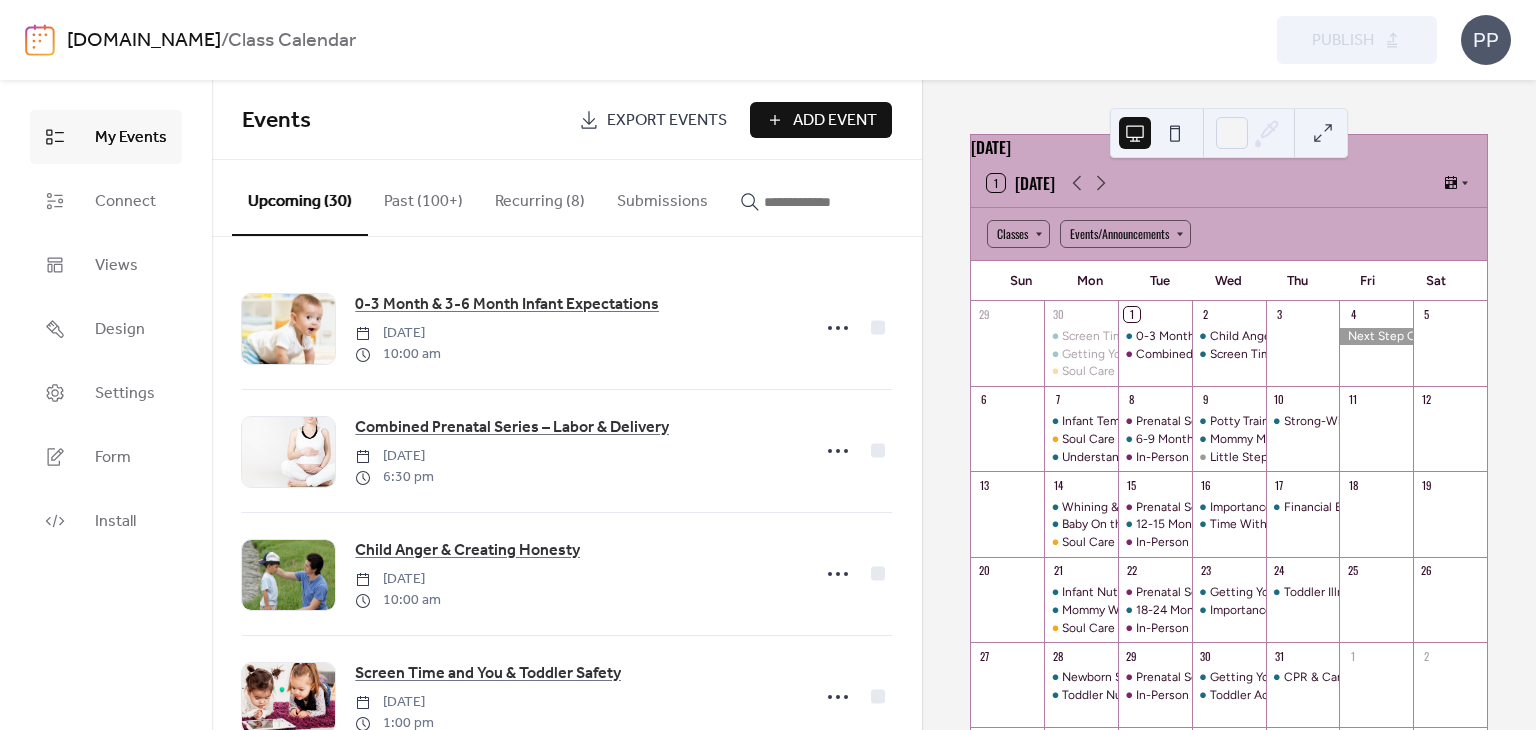click at bounding box center [814, 202] 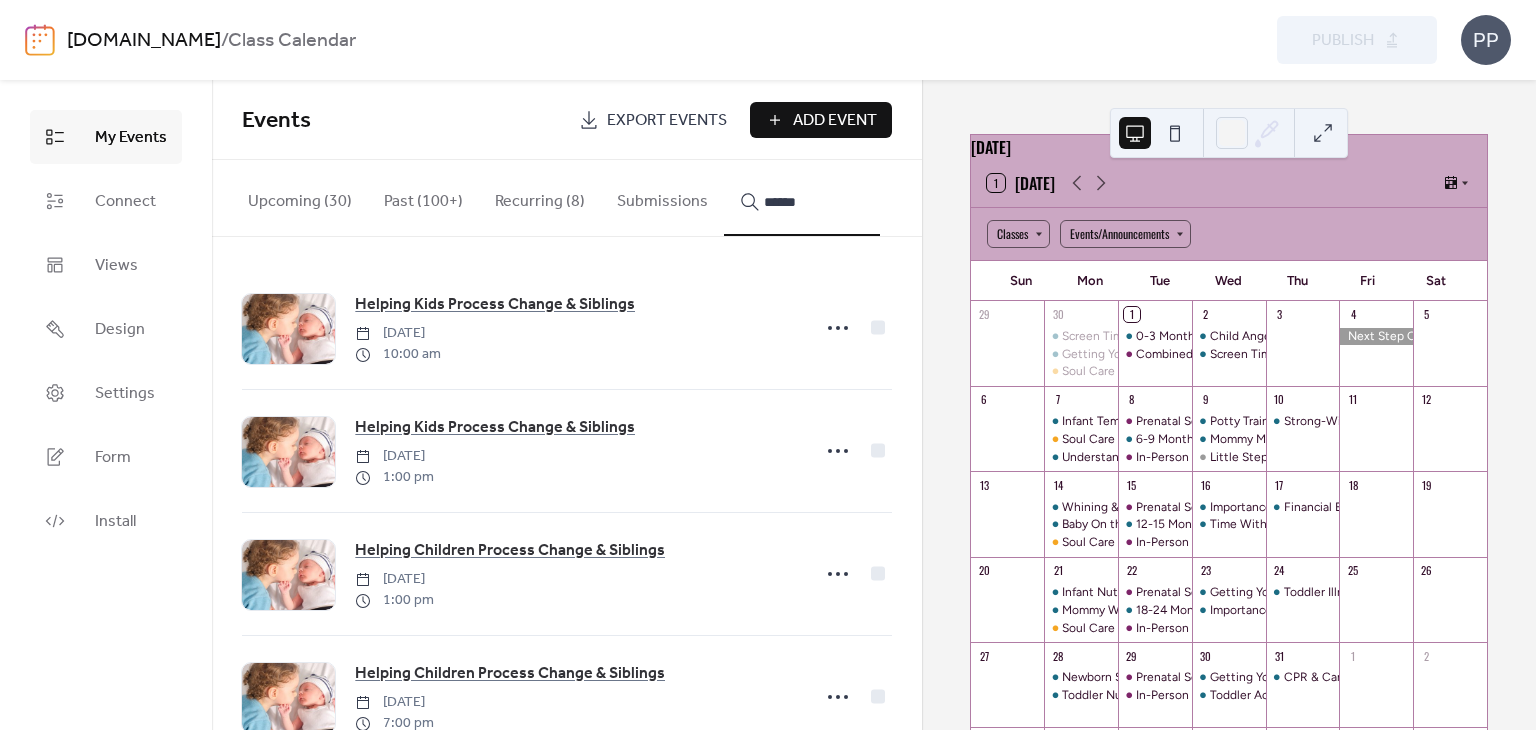 scroll, scrollTop: 182, scrollLeft: 0, axis: vertical 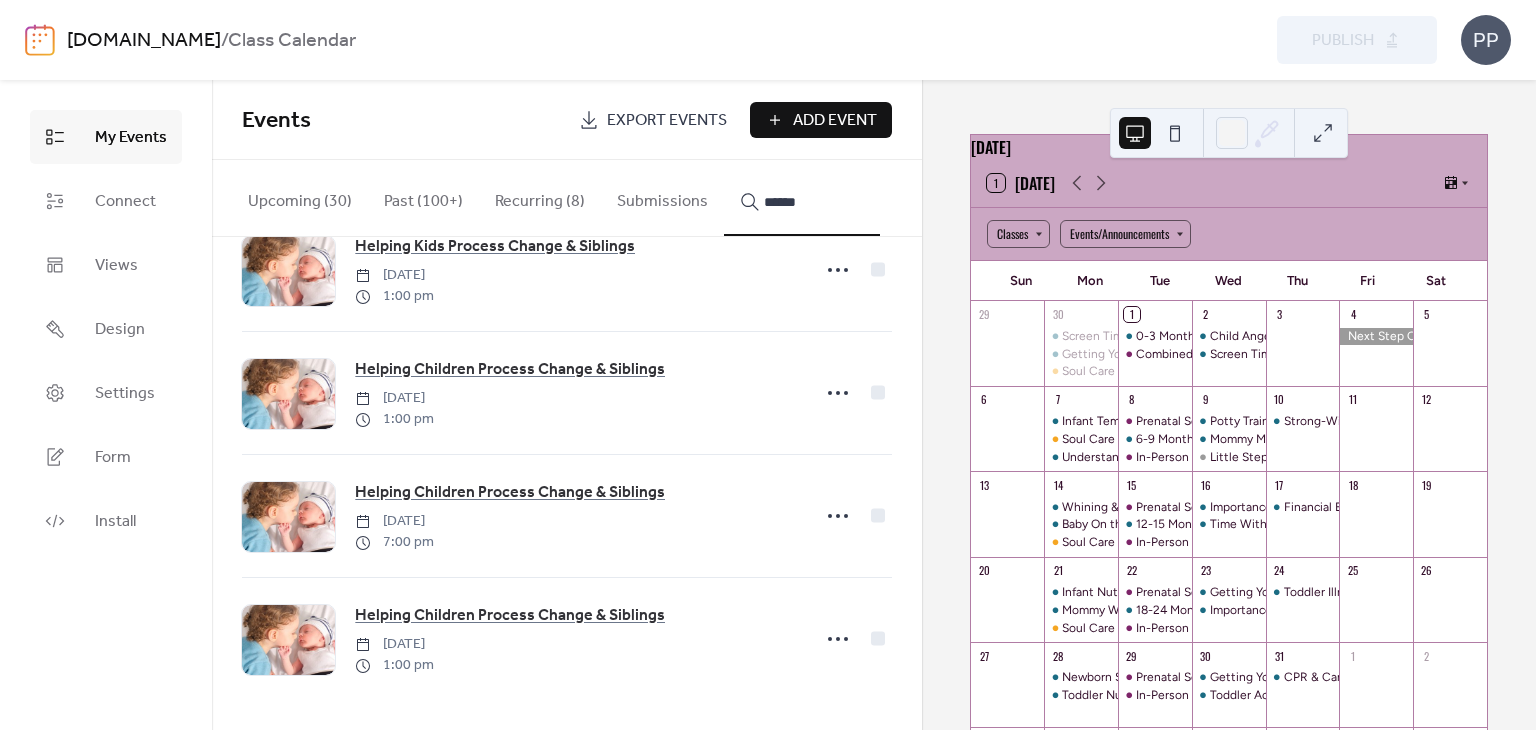 type on "******" 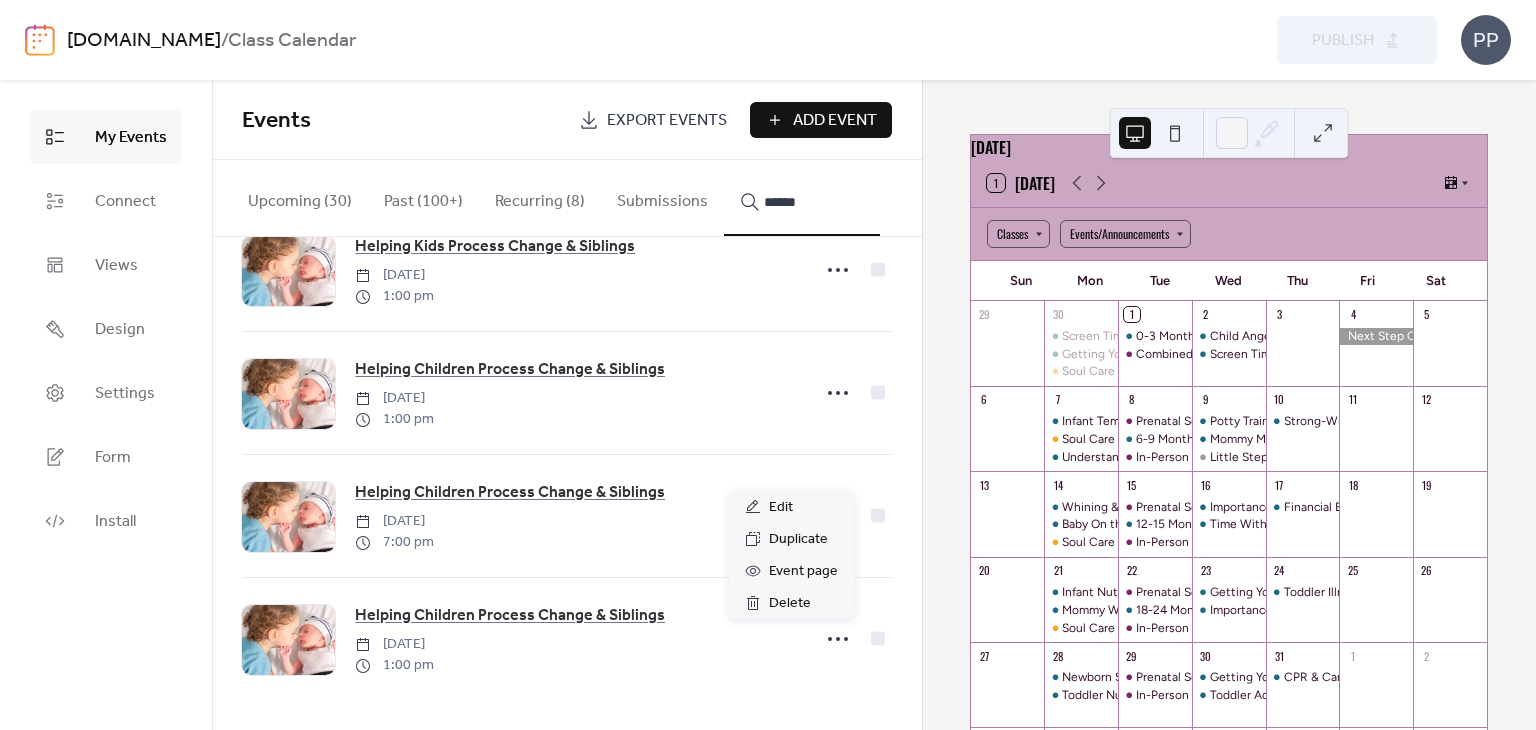 click 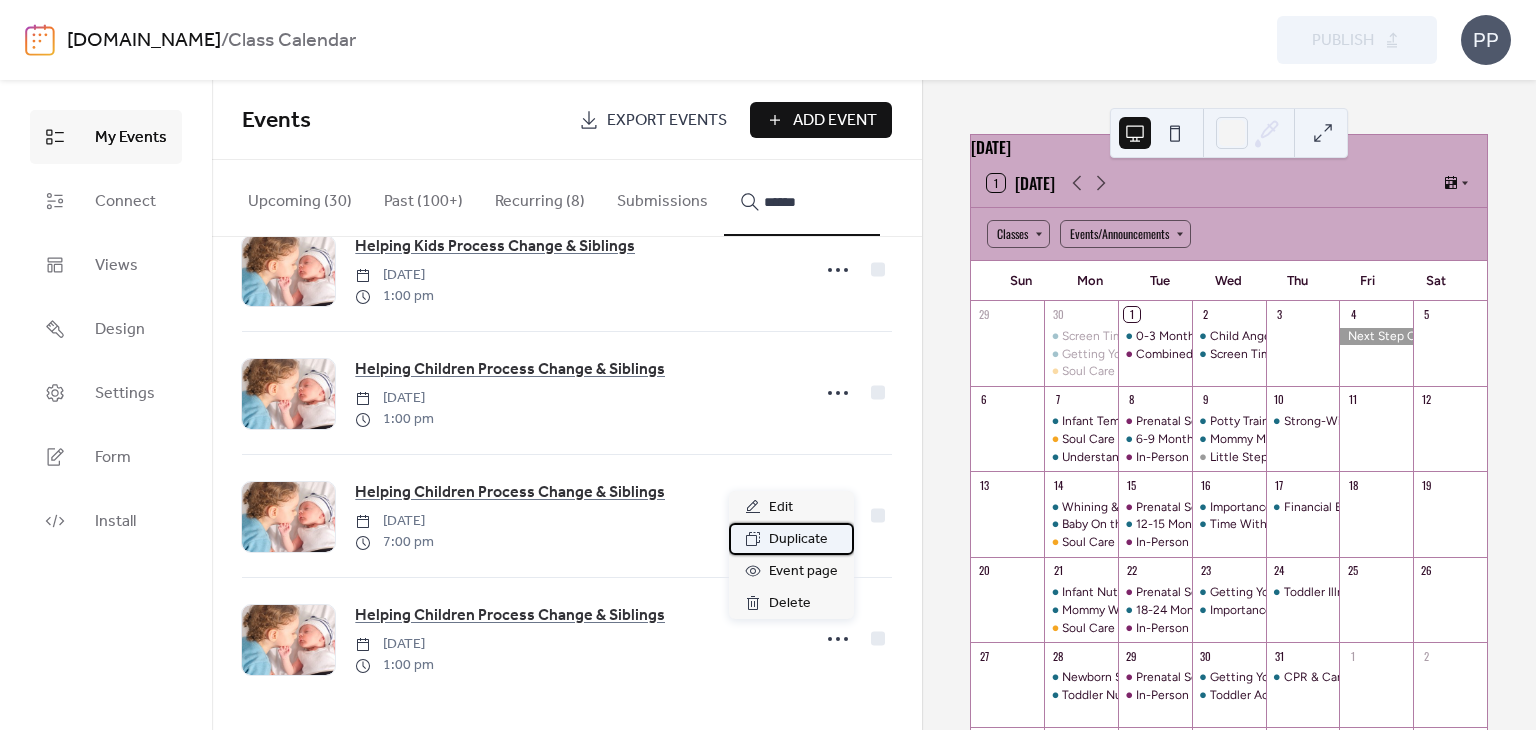 click on "Duplicate" at bounding box center [798, 540] 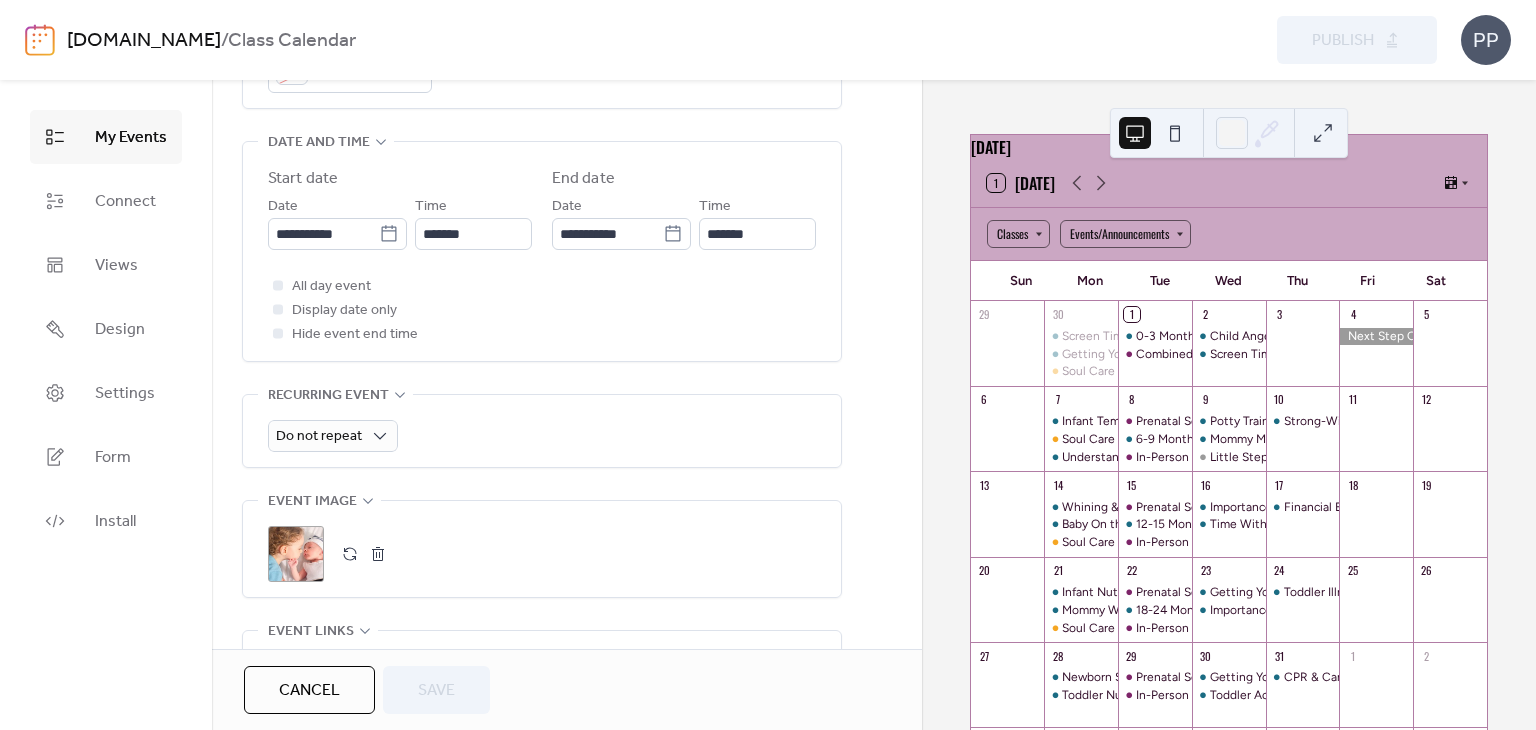 scroll, scrollTop: 662, scrollLeft: 0, axis: vertical 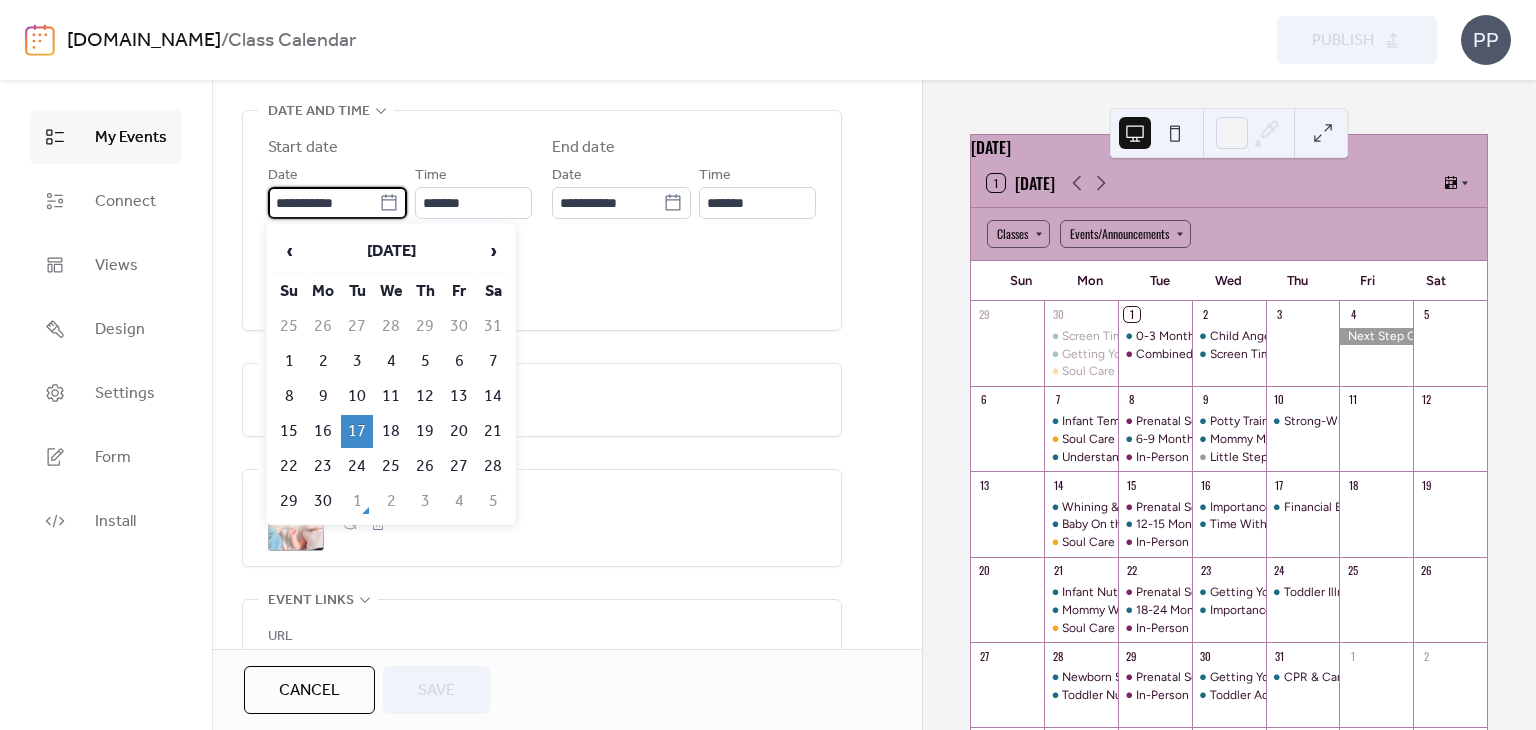 click on "**********" at bounding box center (323, 203) 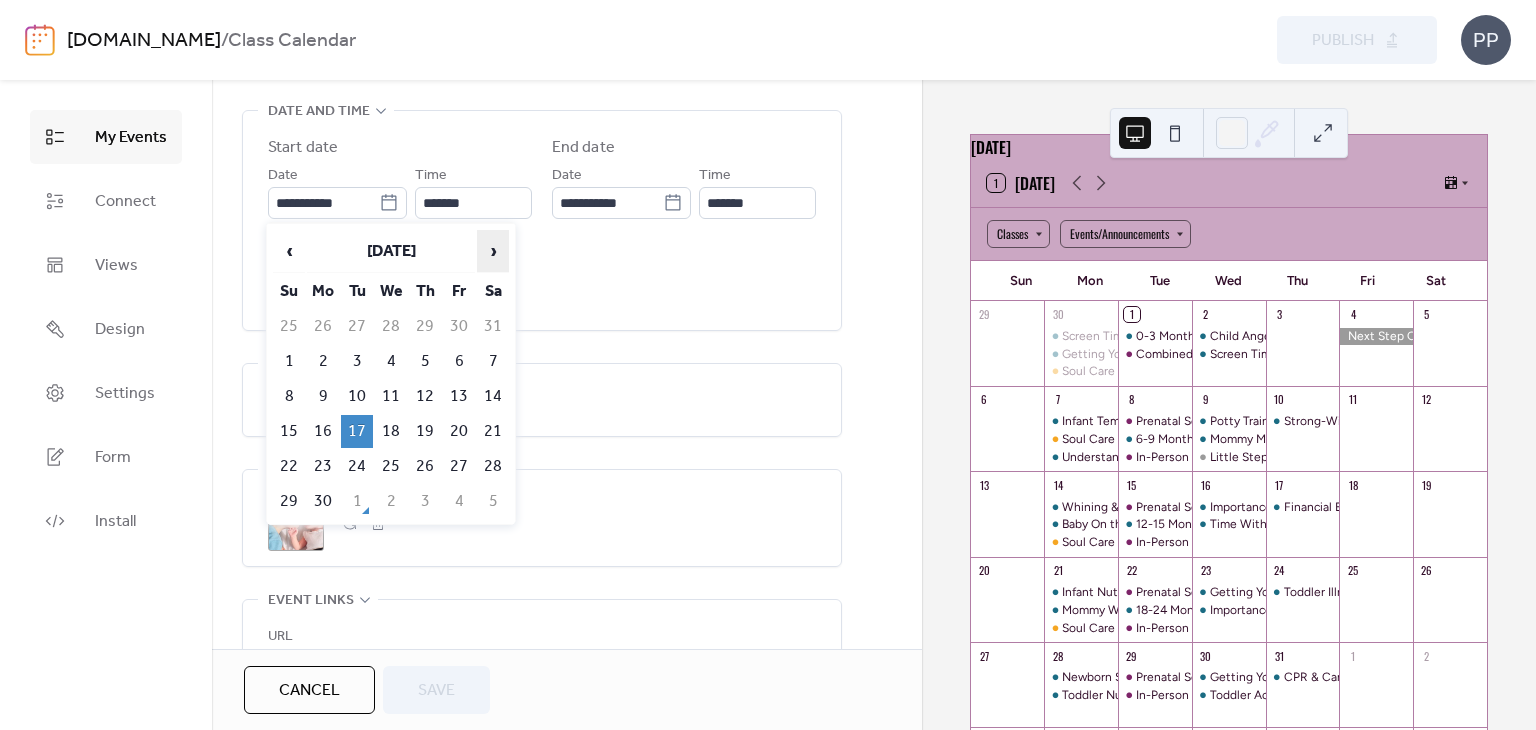 click on "›" at bounding box center (493, 251) 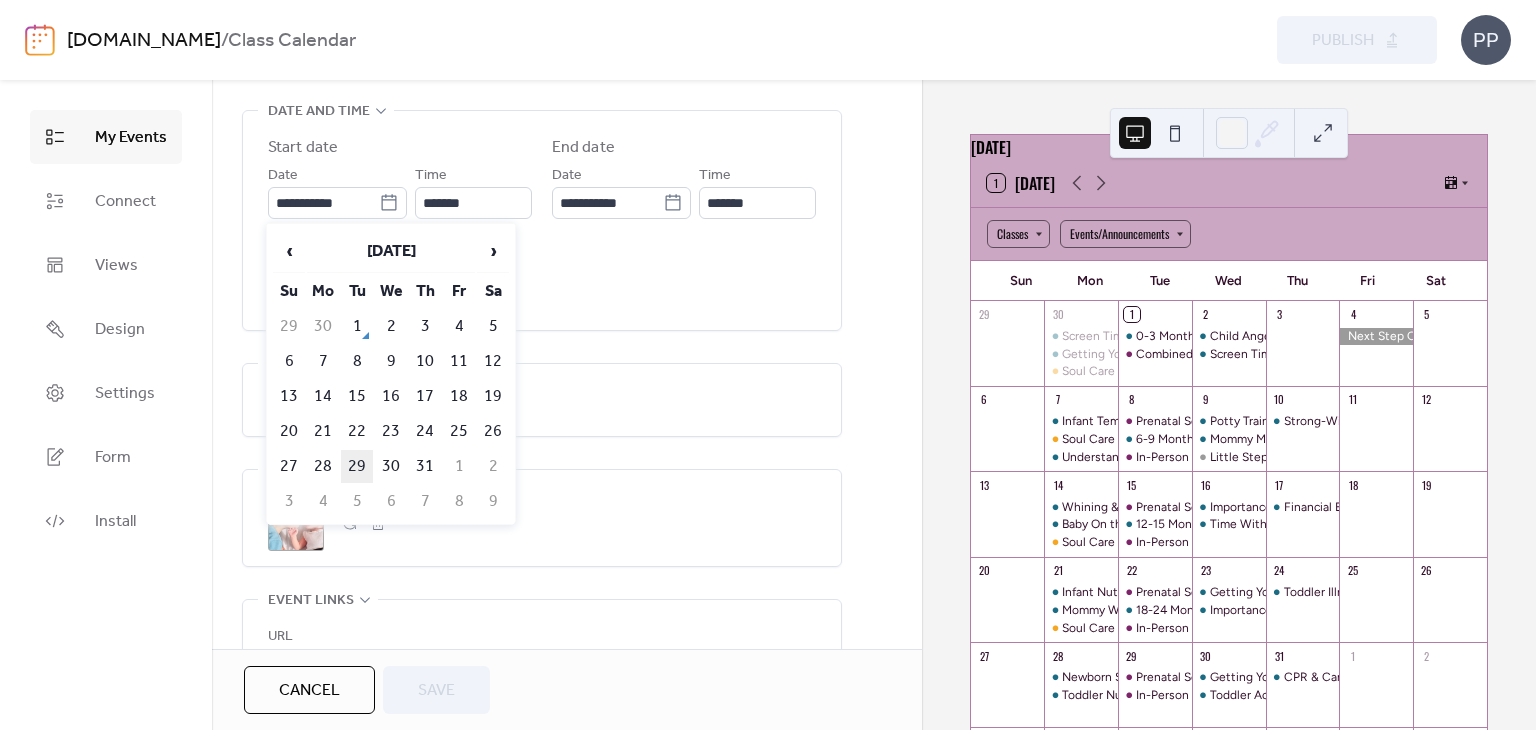 click on "29" at bounding box center (357, 466) 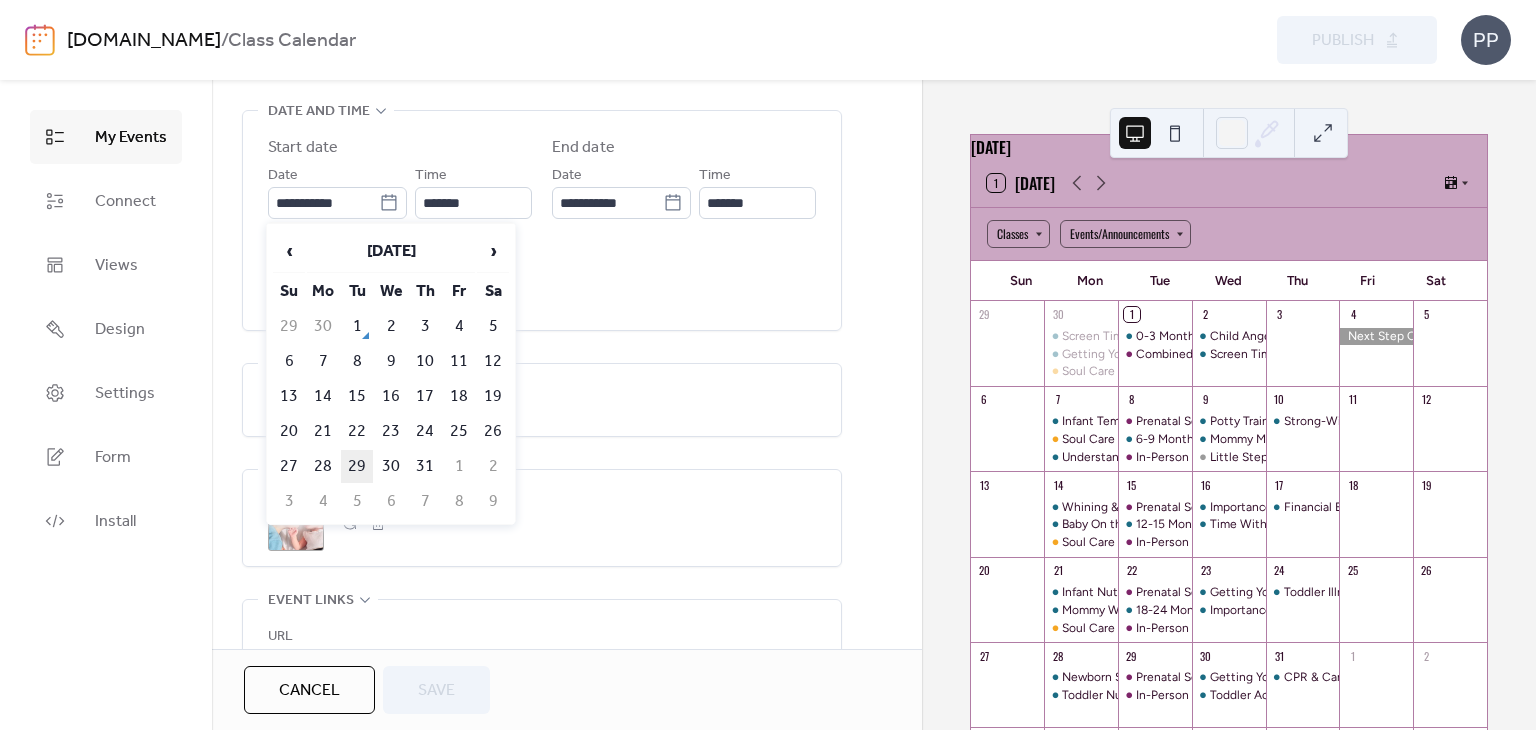 type on "**********" 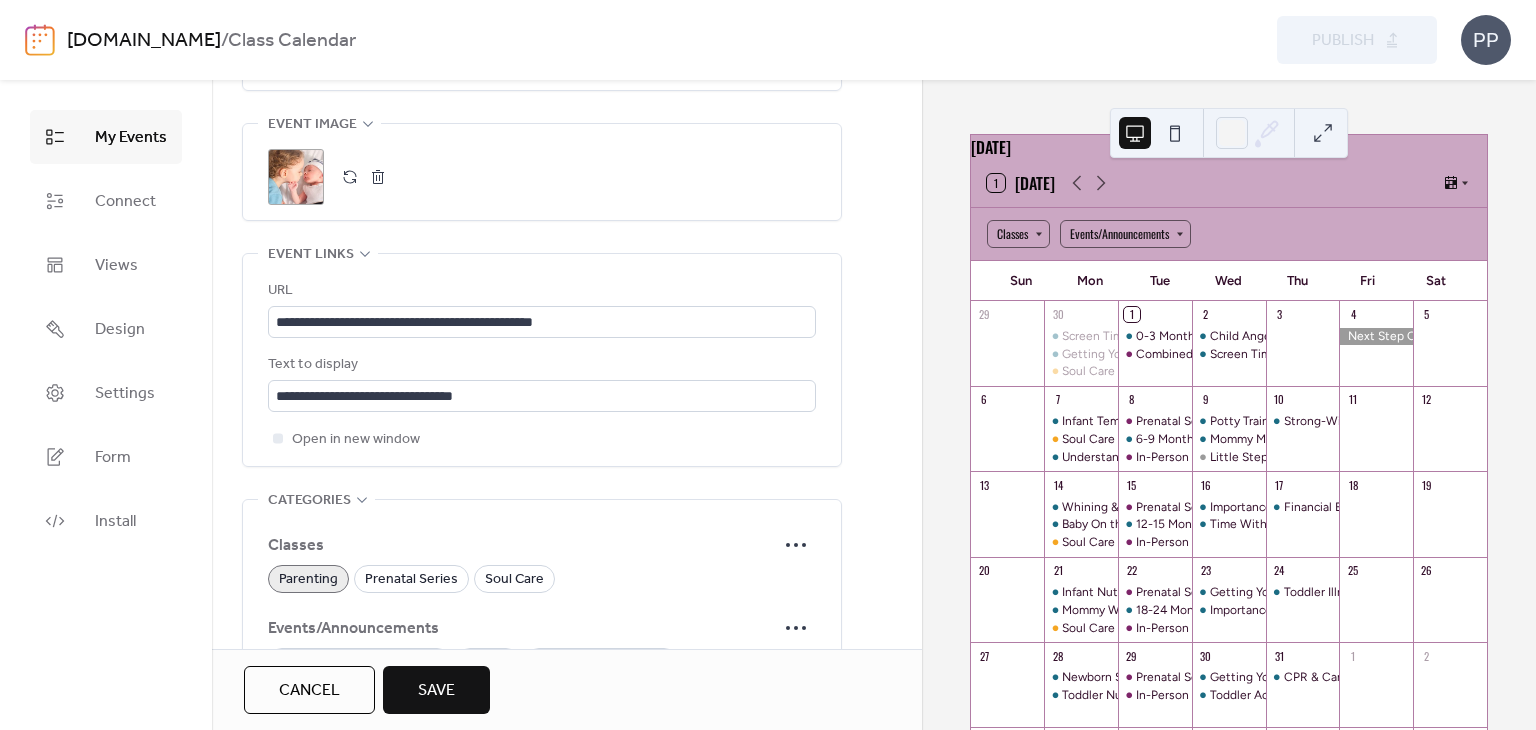 scroll, scrollTop: 1024, scrollLeft: 0, axis: vertical 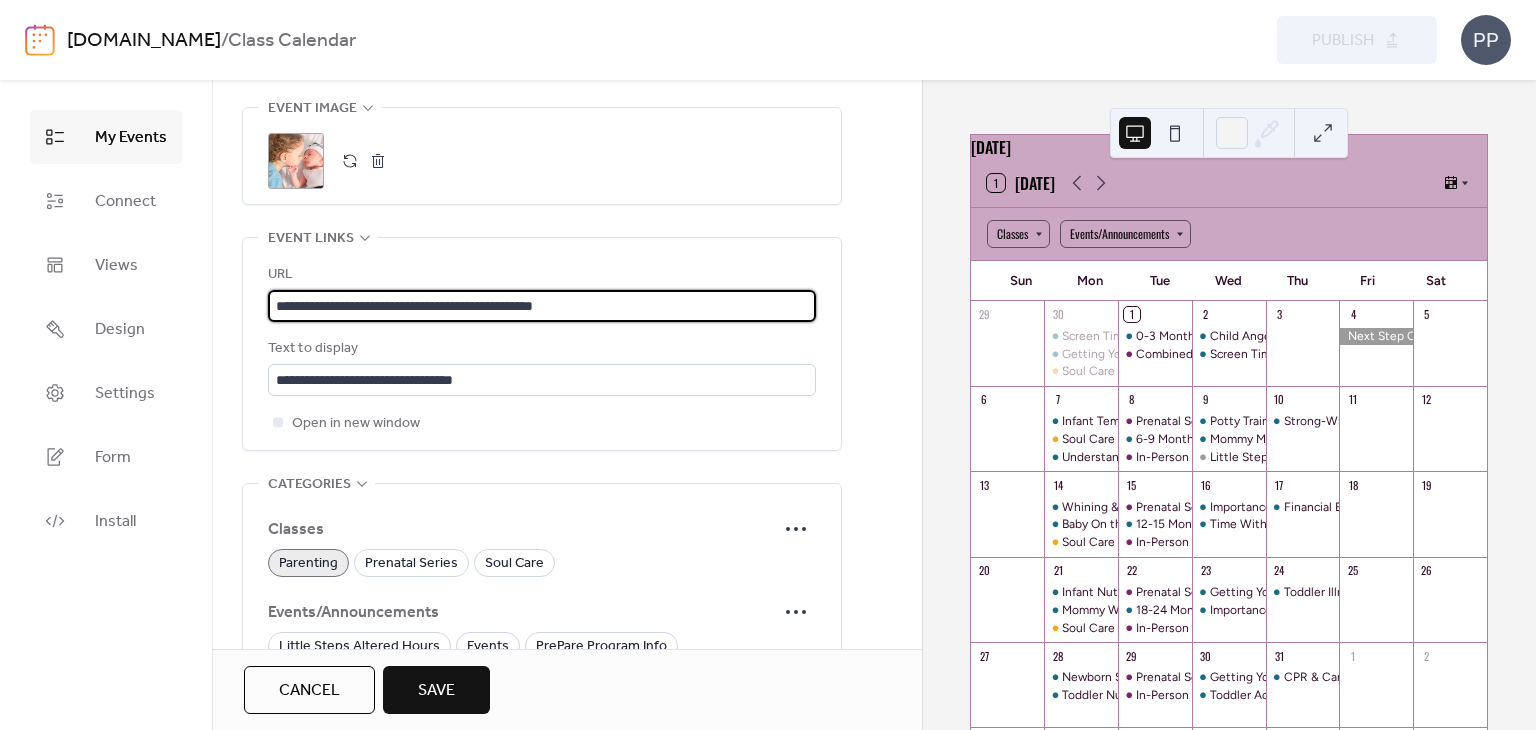 click on "**********" at bounding box center [542, 306] 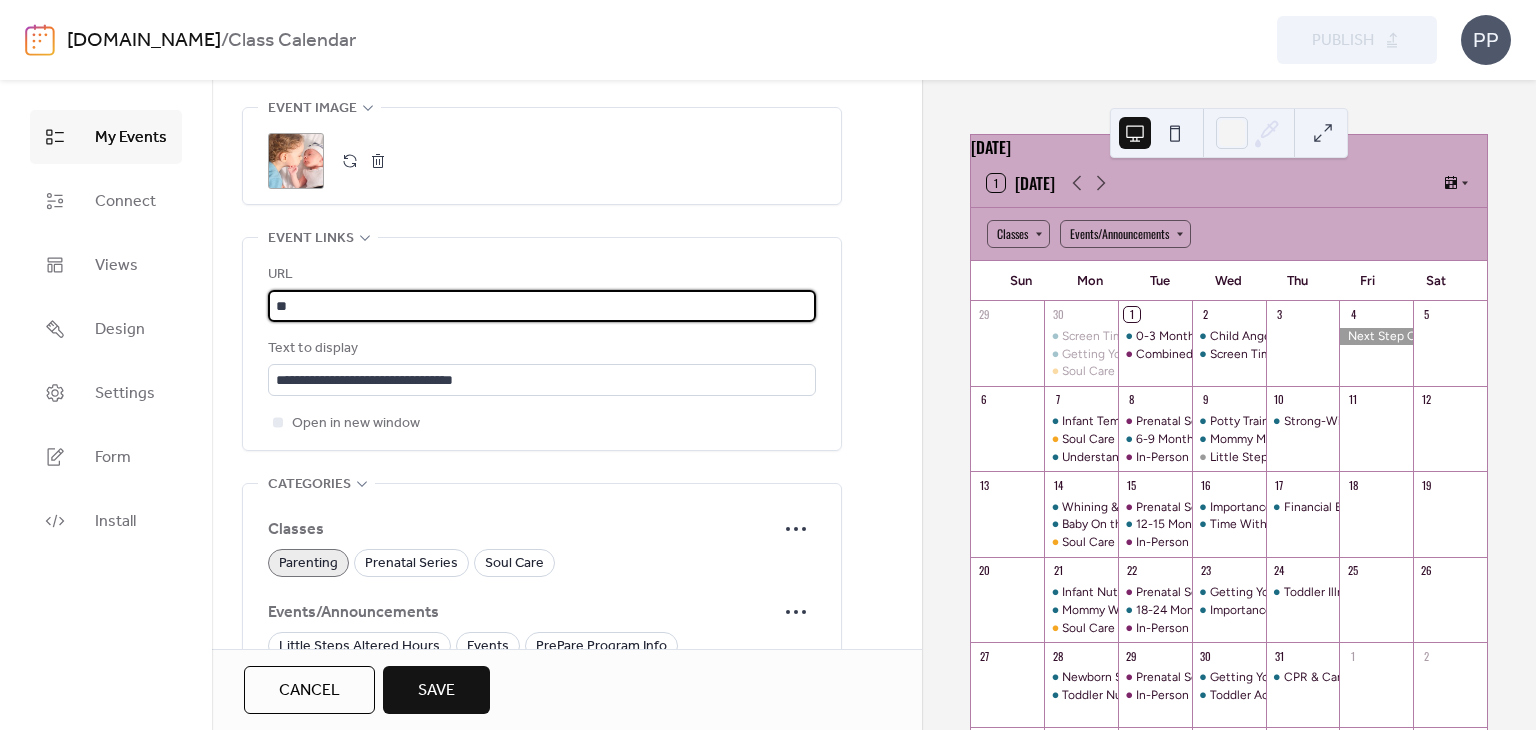 type on "*" 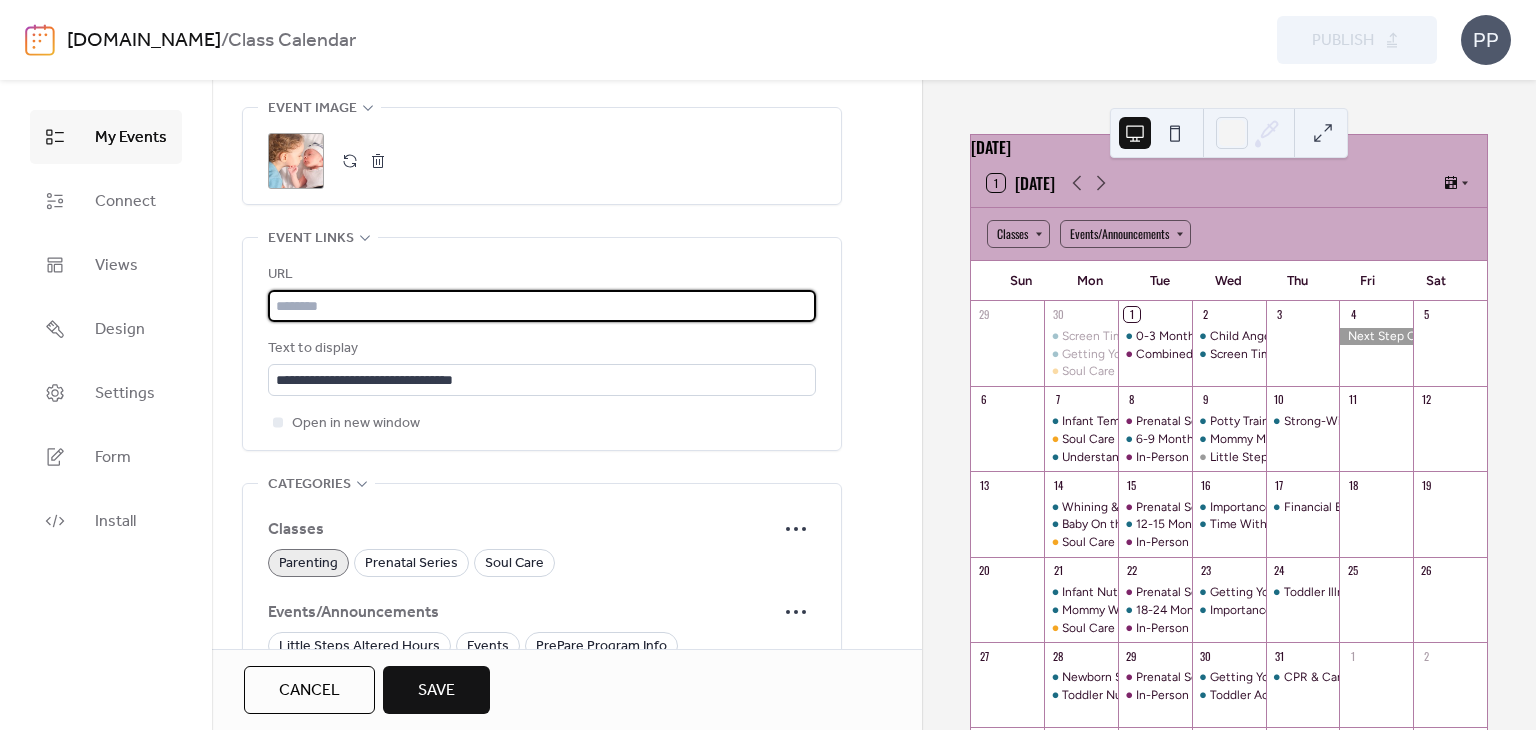 paste on "**********" 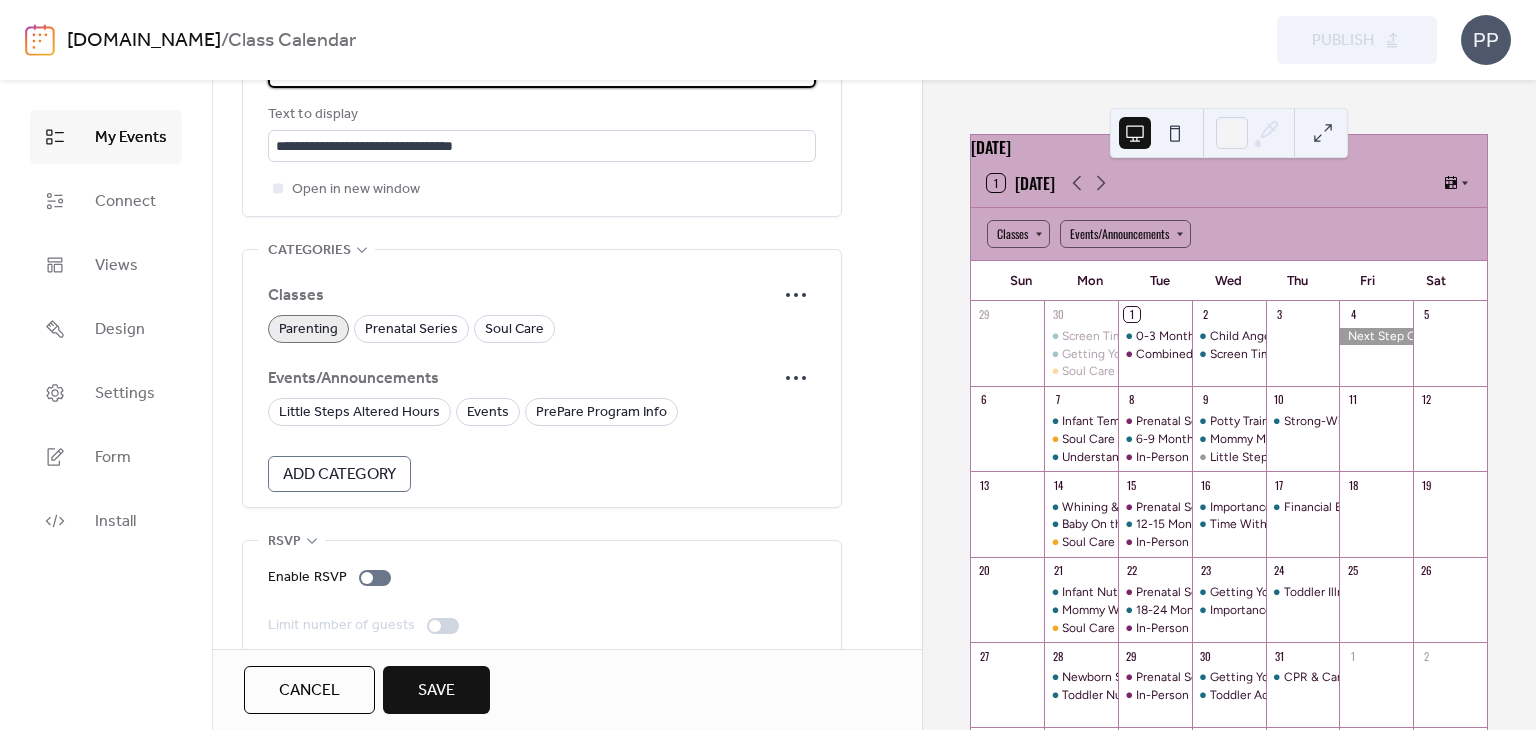 scroll, scrollTop: 1284, scrollLeft: 0, axis: vertical 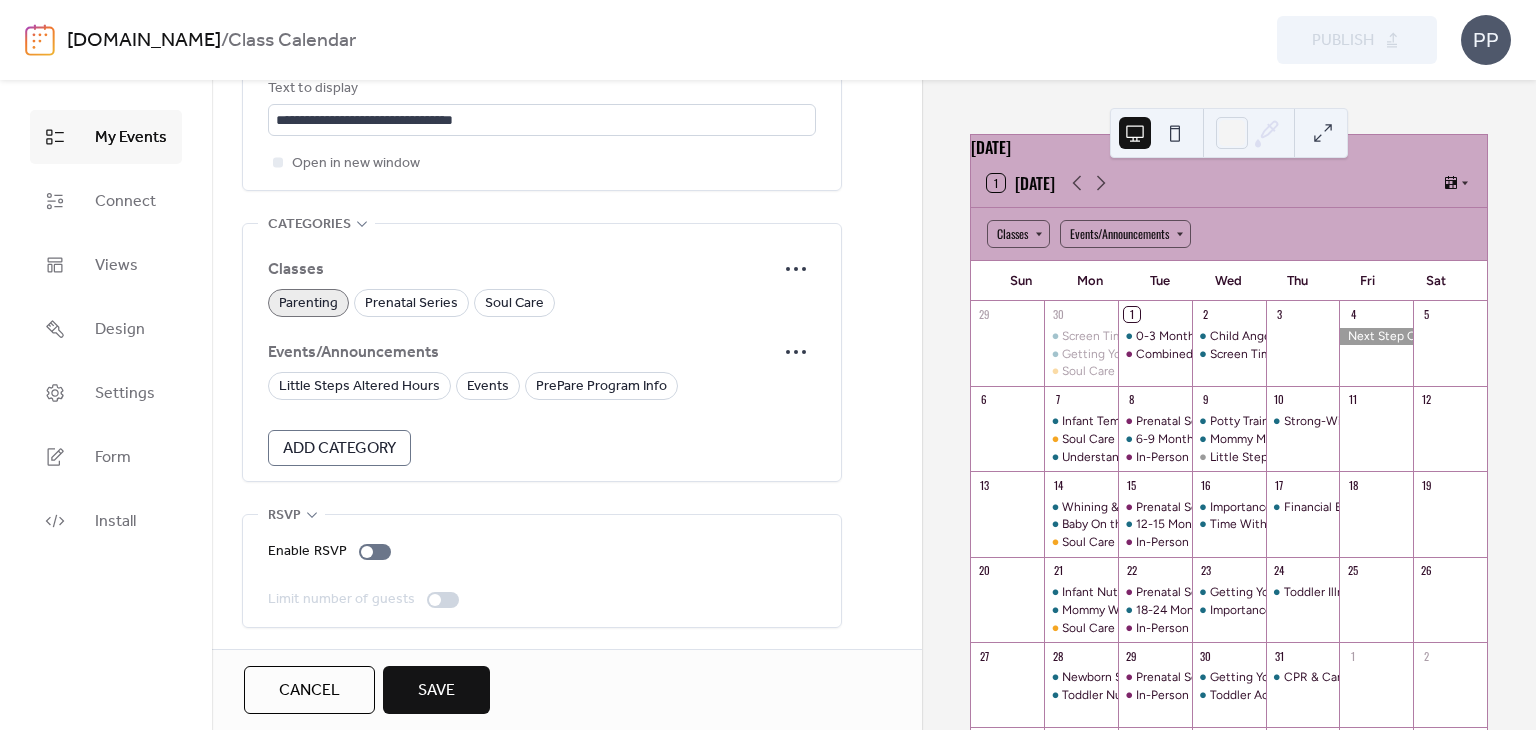 type on "**********" 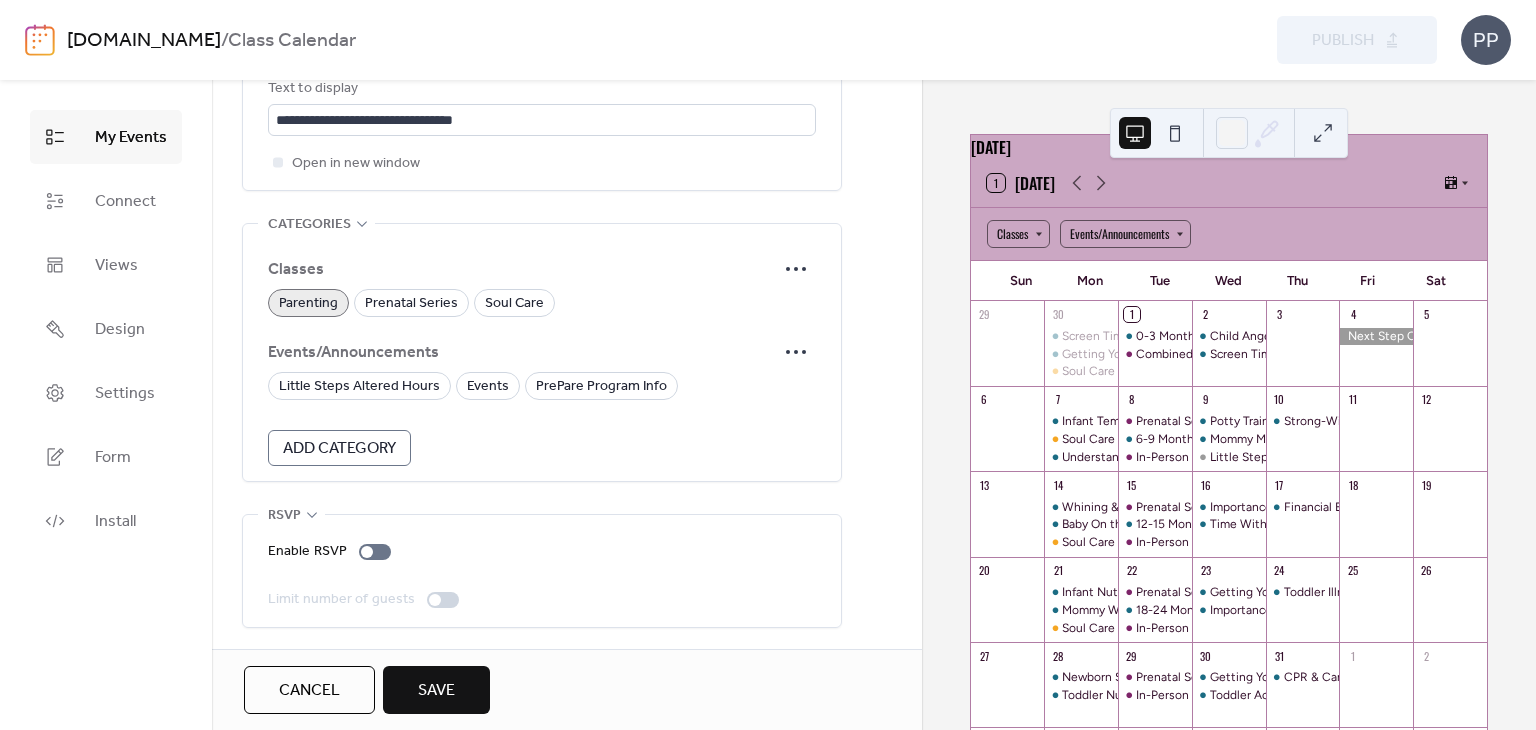 click on "Save" at bounding box center (436, 690) 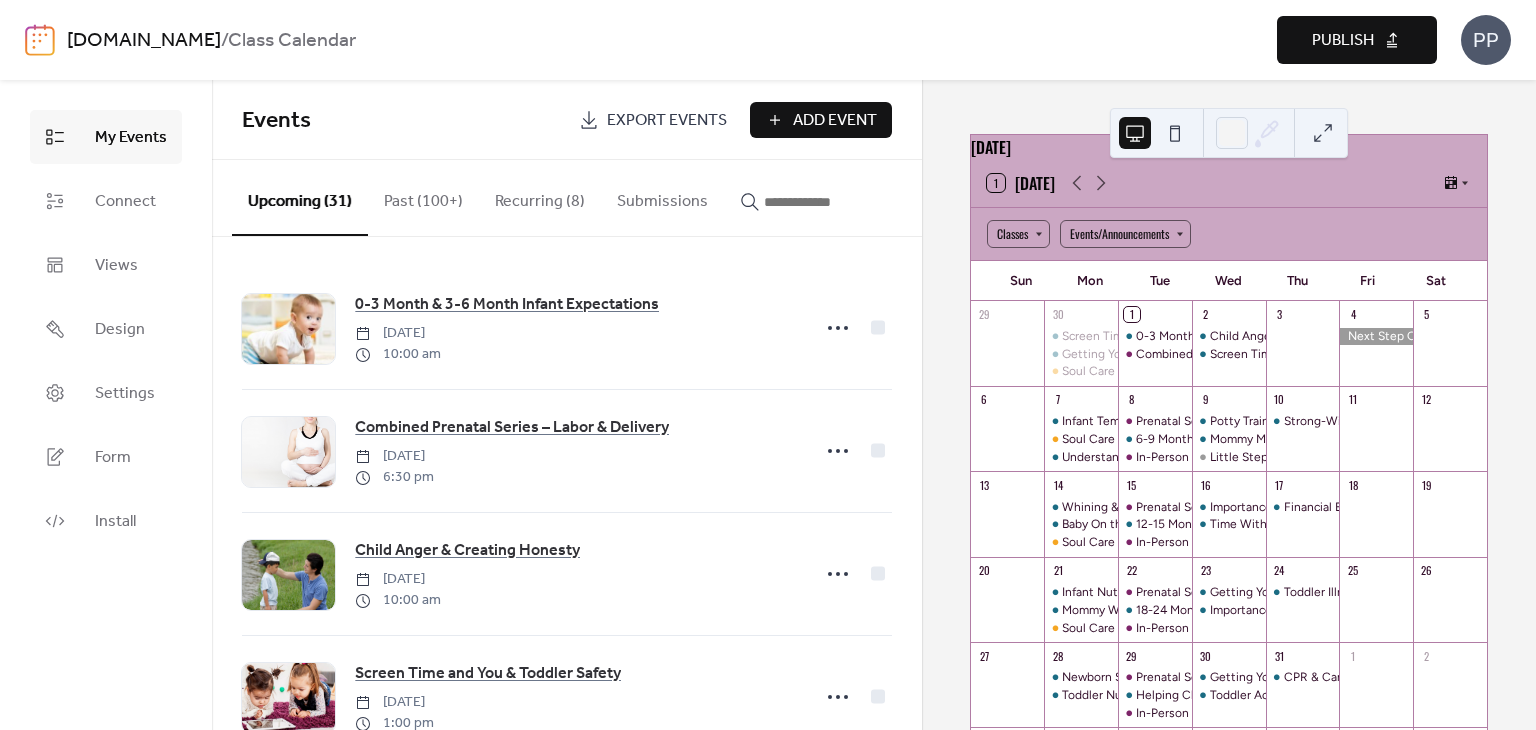 click on "Publish" at bounding box center (1343, 41) 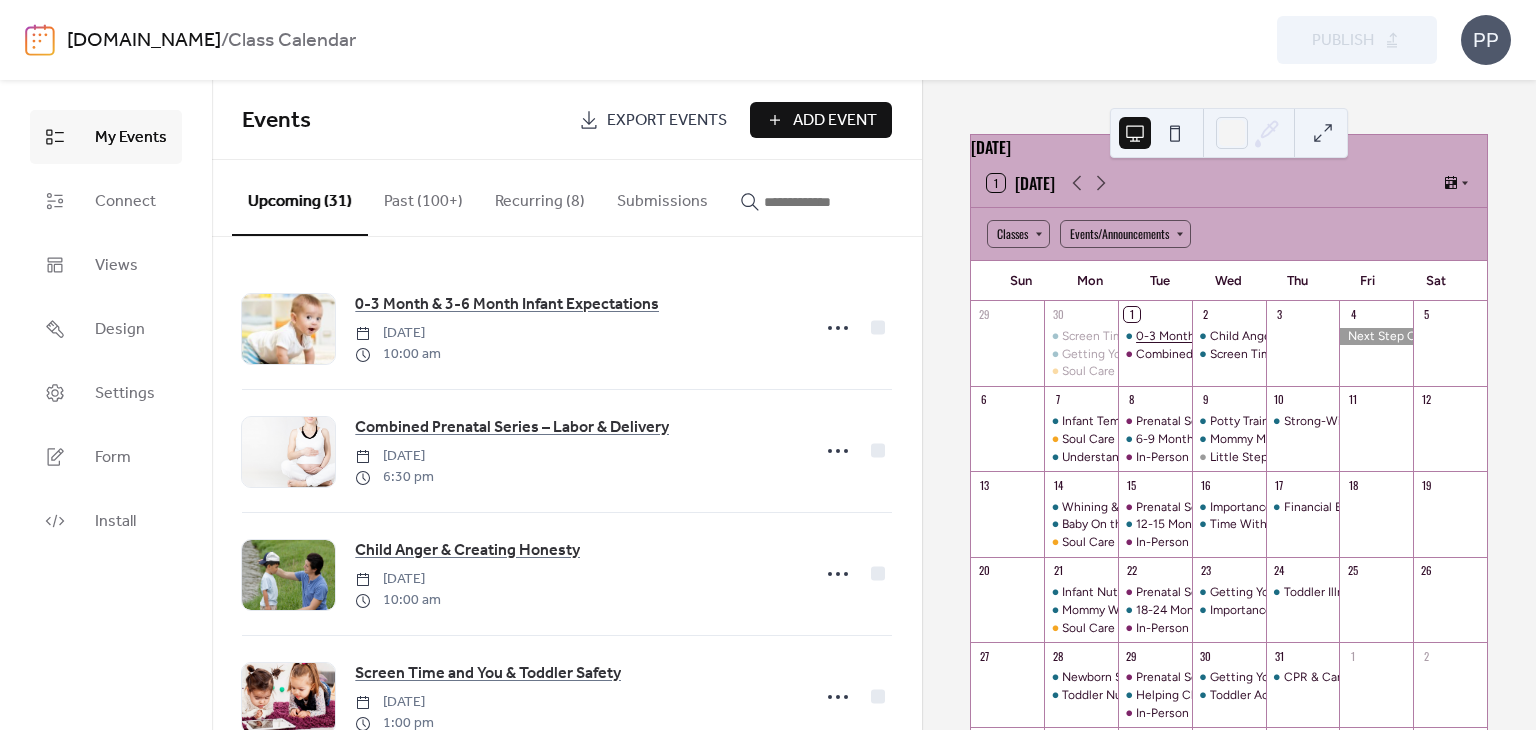 click on "0-3 Month & 3-6 Month Infant Expectations" at bounding box center (1256, 336) 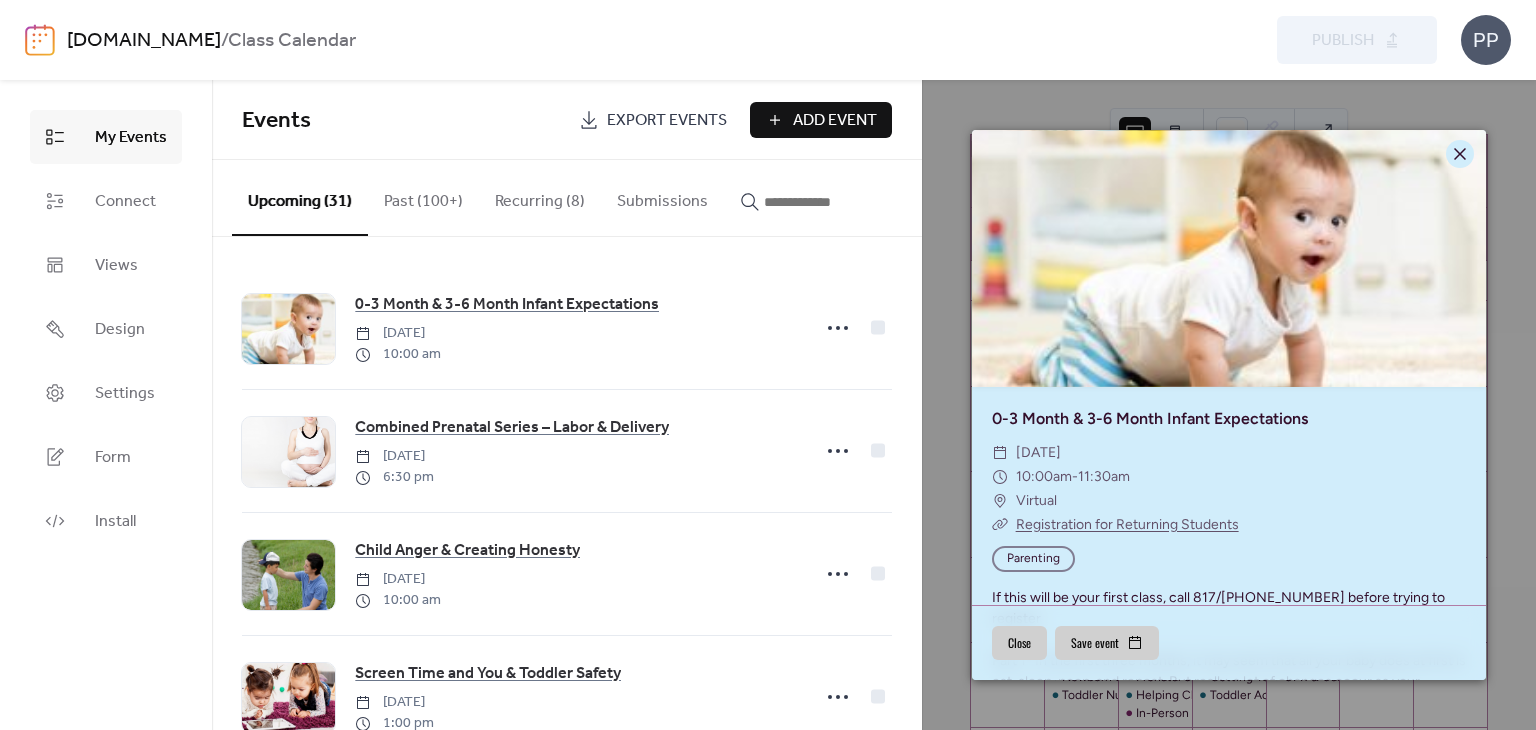 click 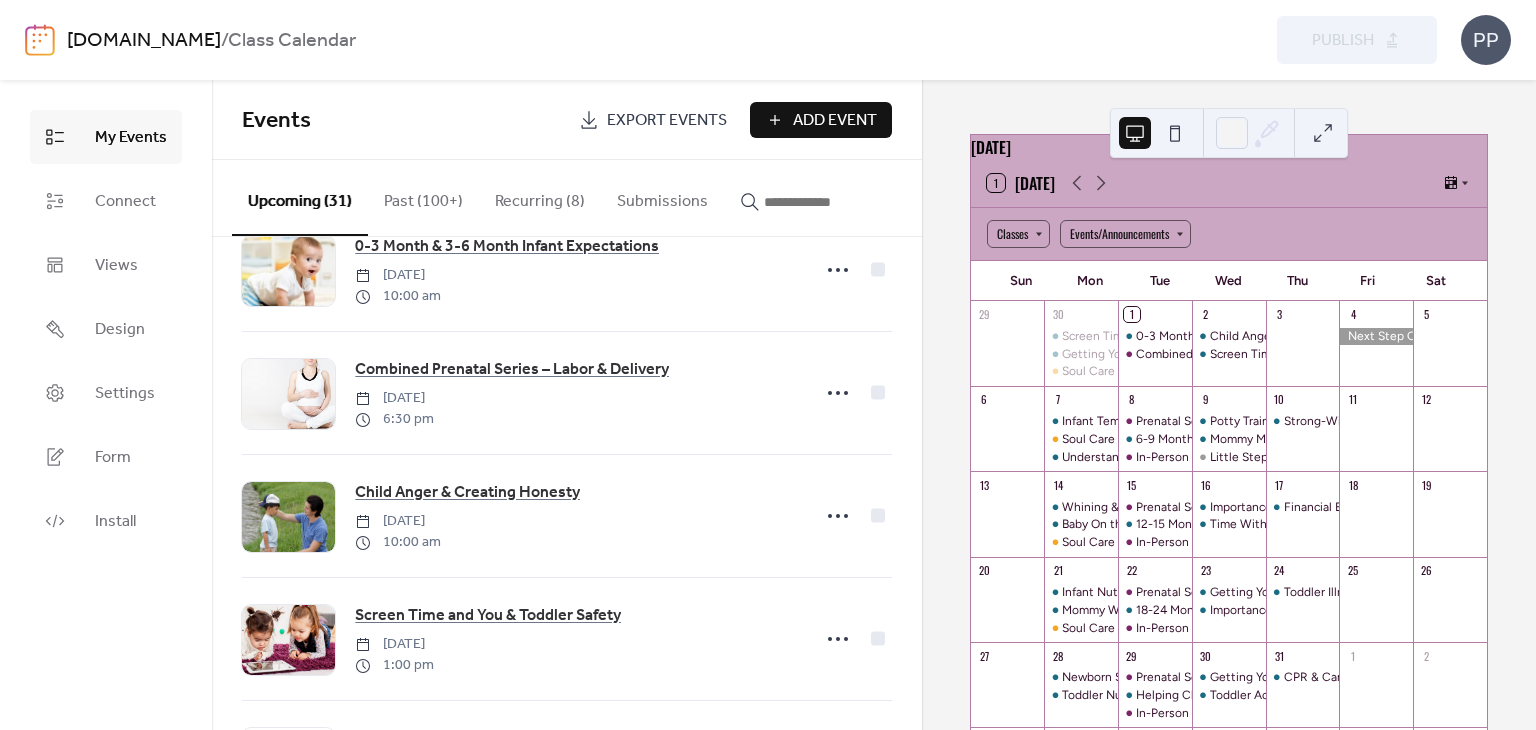 scroll, scrollTop: 0, scrollLeft: 0, axis: both 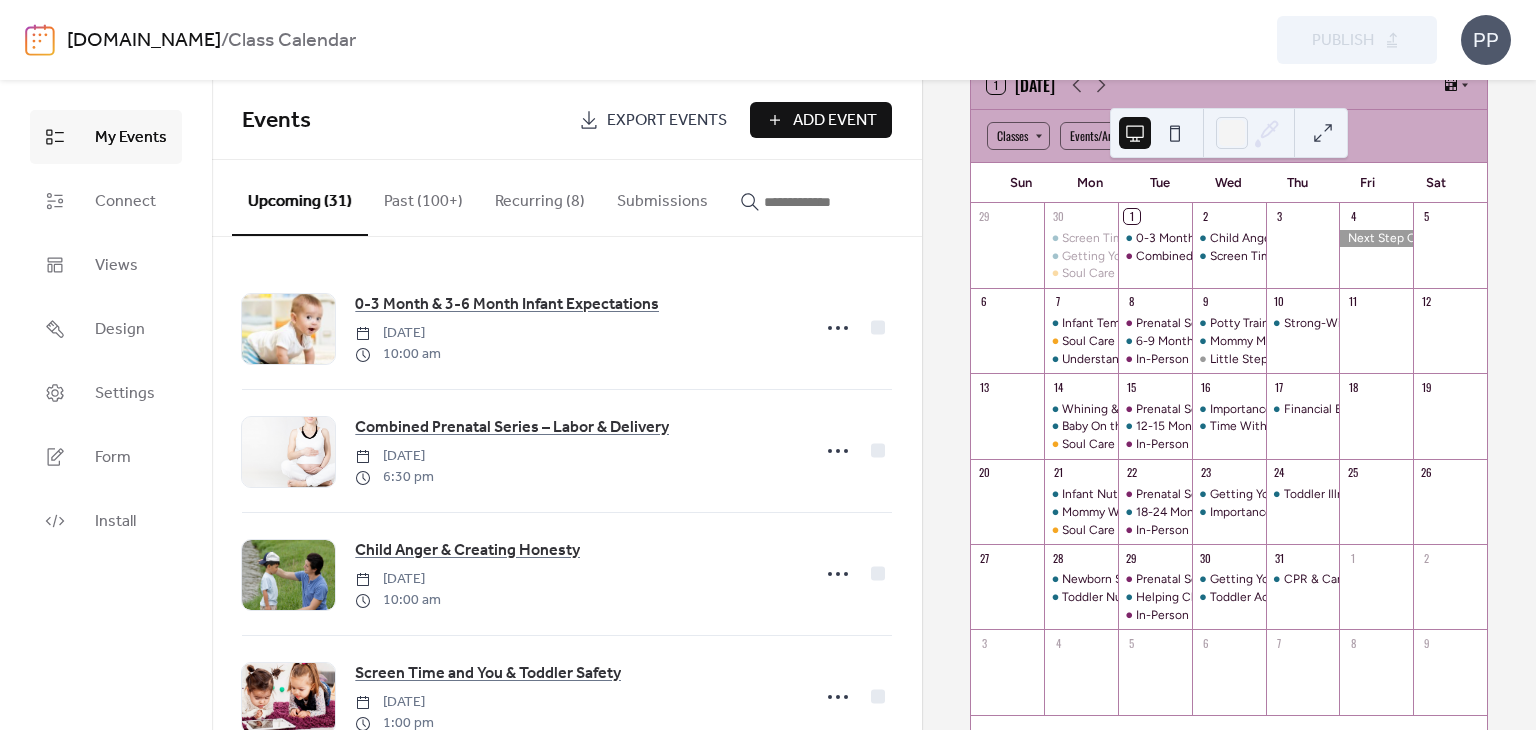 click at bounding box center (1323, 133) 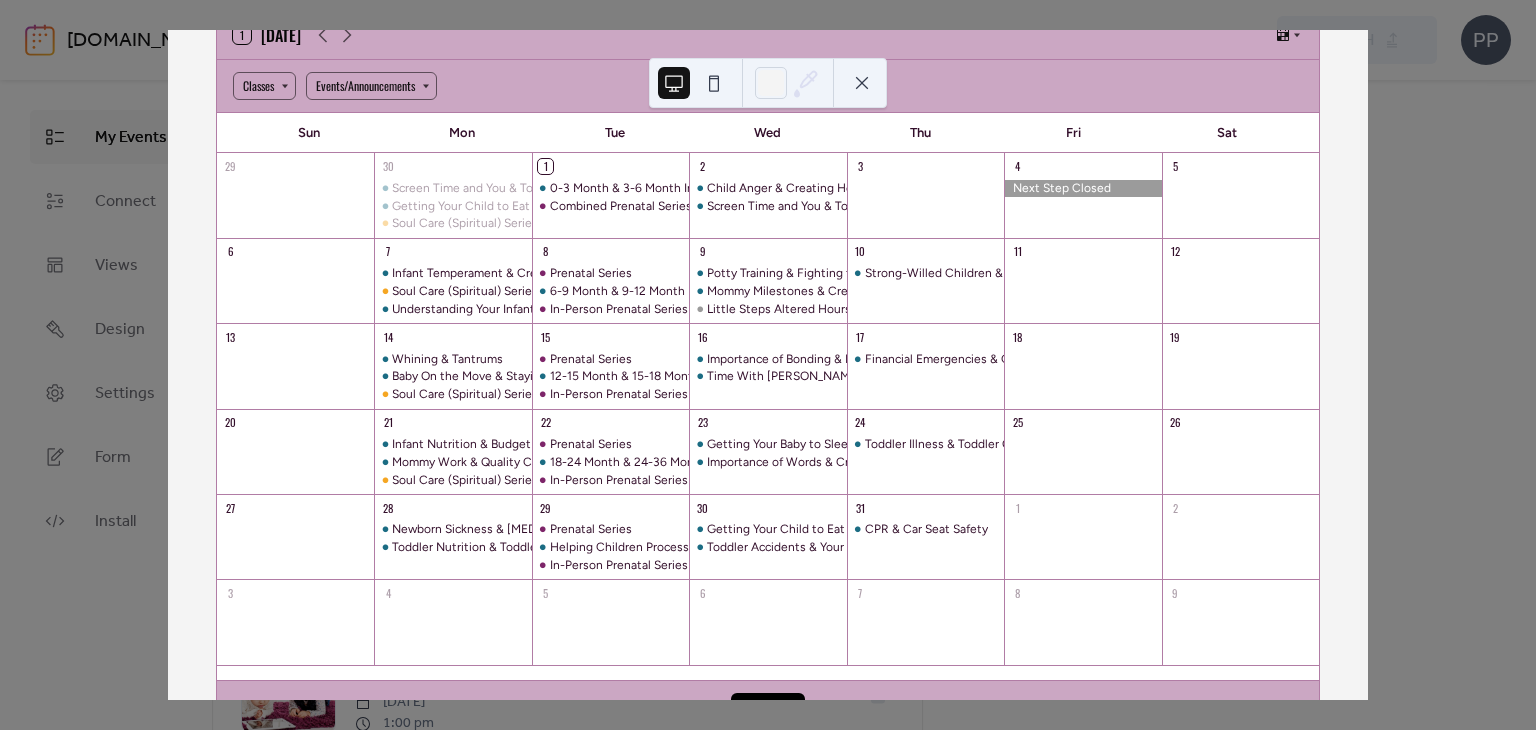 scroll, scrollTop: 114, scrollLeft: 0, axis: vertical 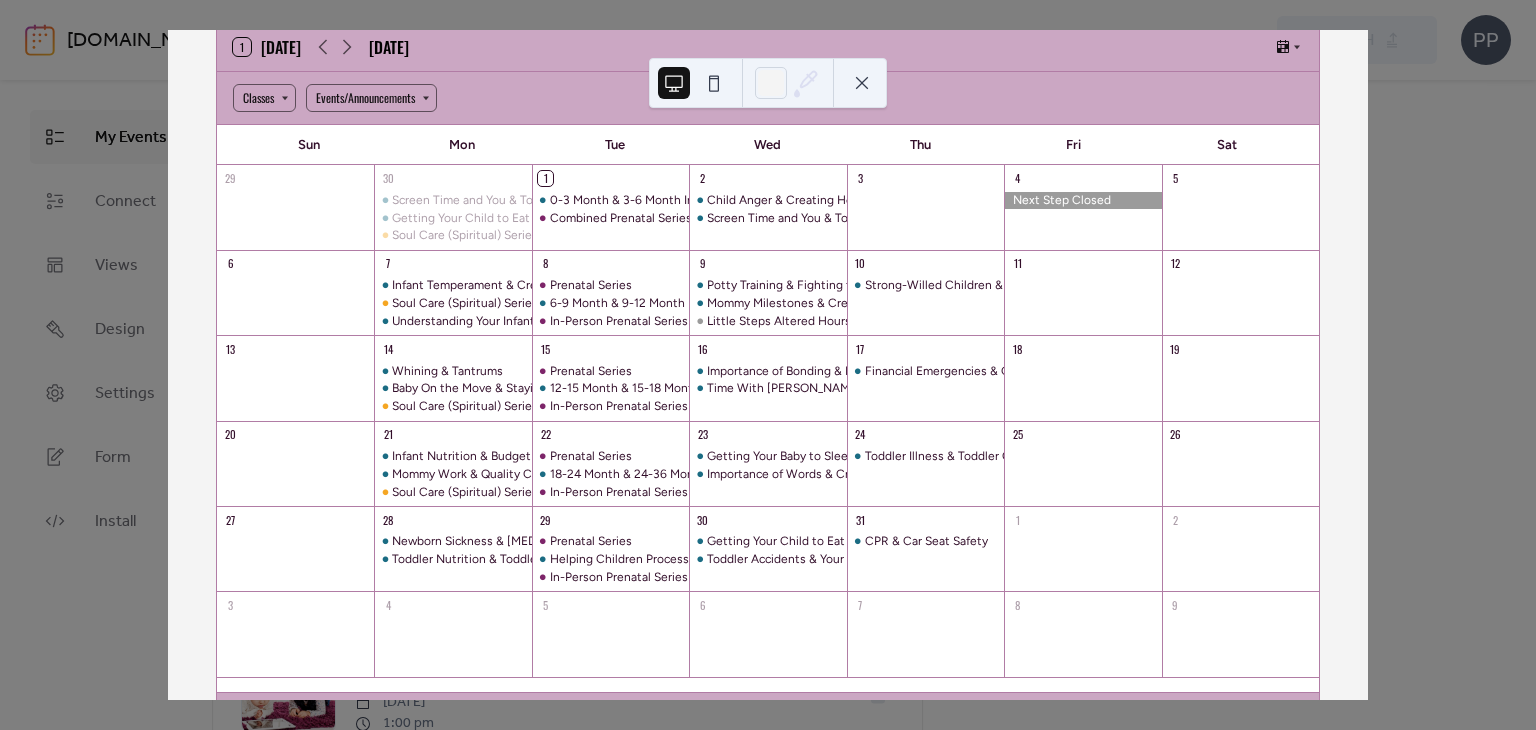 type 